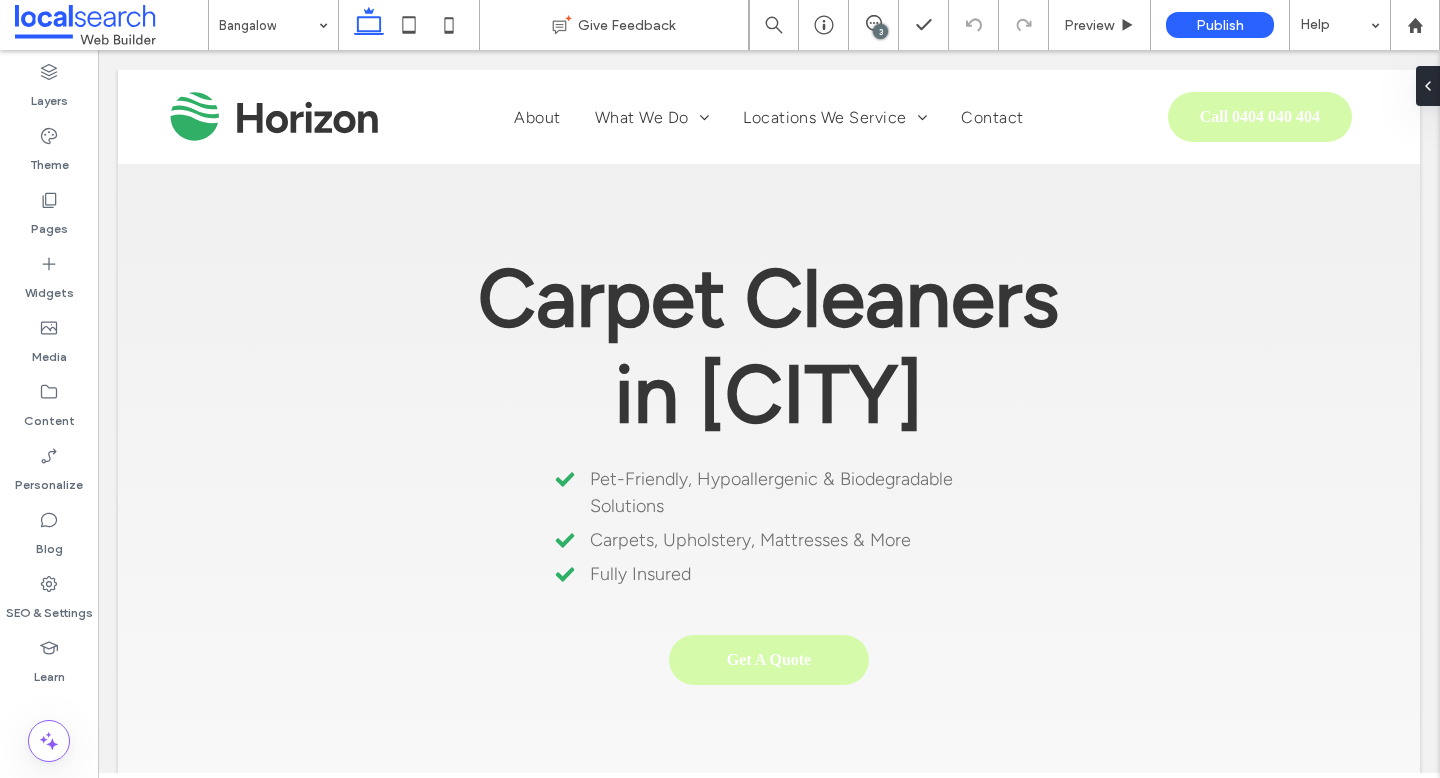 scroll, scrollTop: 0, scrollLeft: 0, axis: both 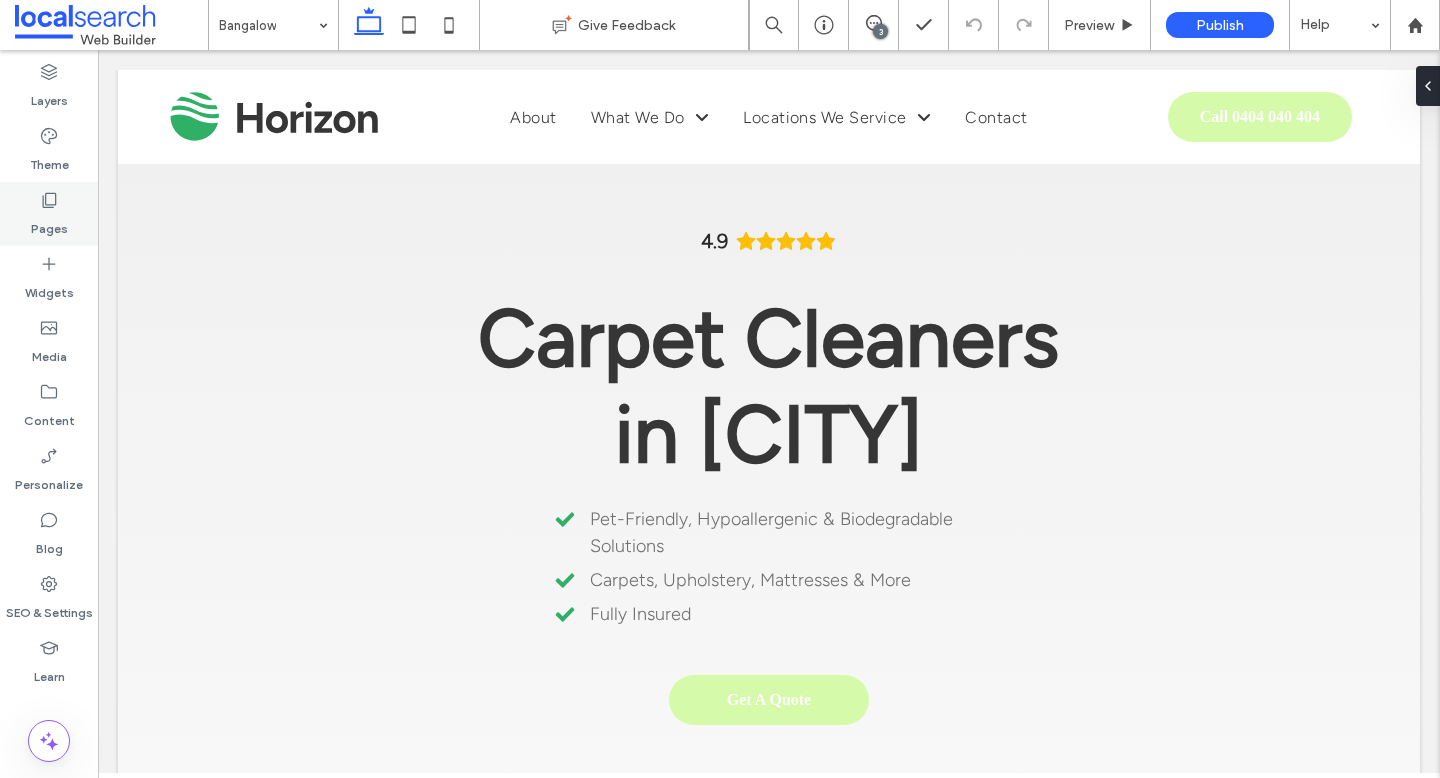 click 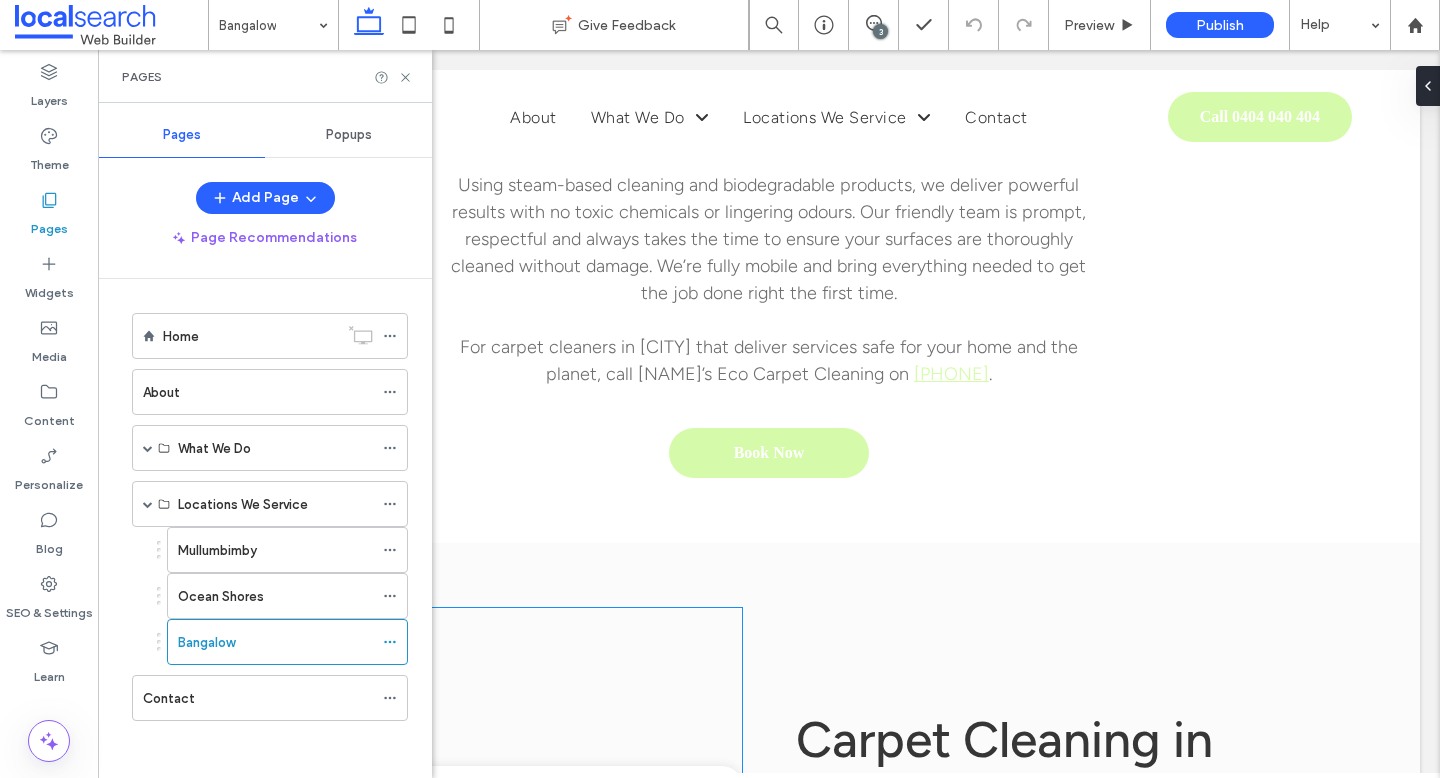 scroll, scrollTop: 1554, scrollLeft: 0, axis: vertical 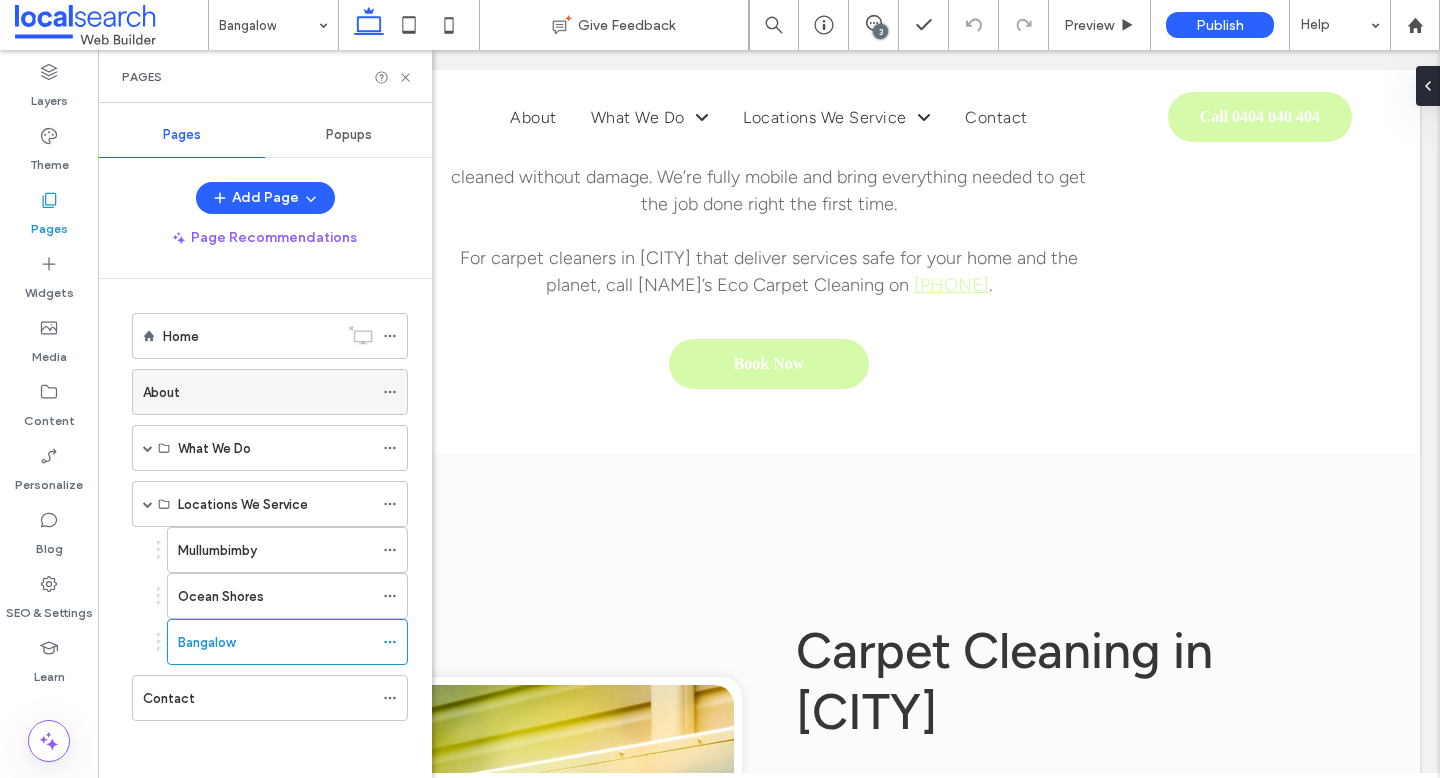 click on "About" at bounding box center (258, 392) 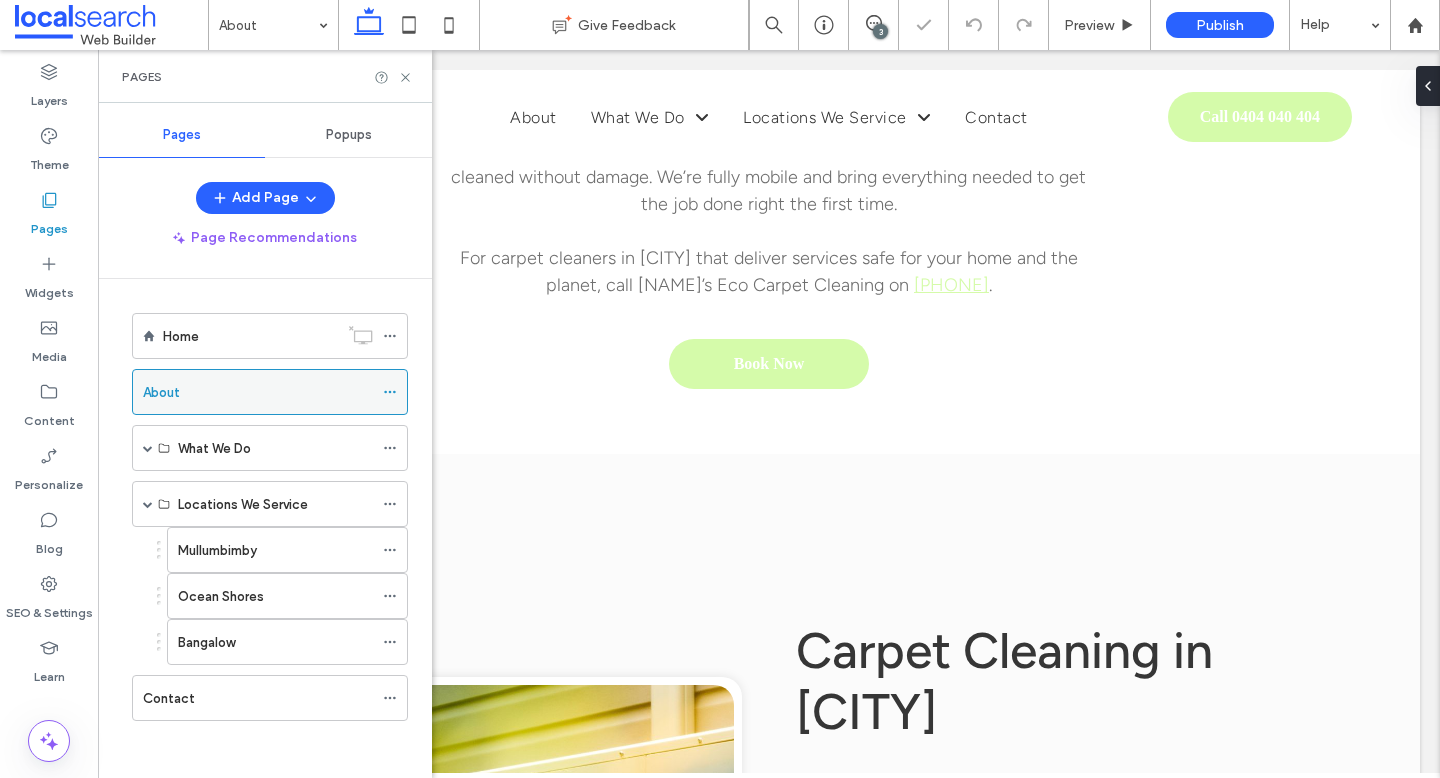 click 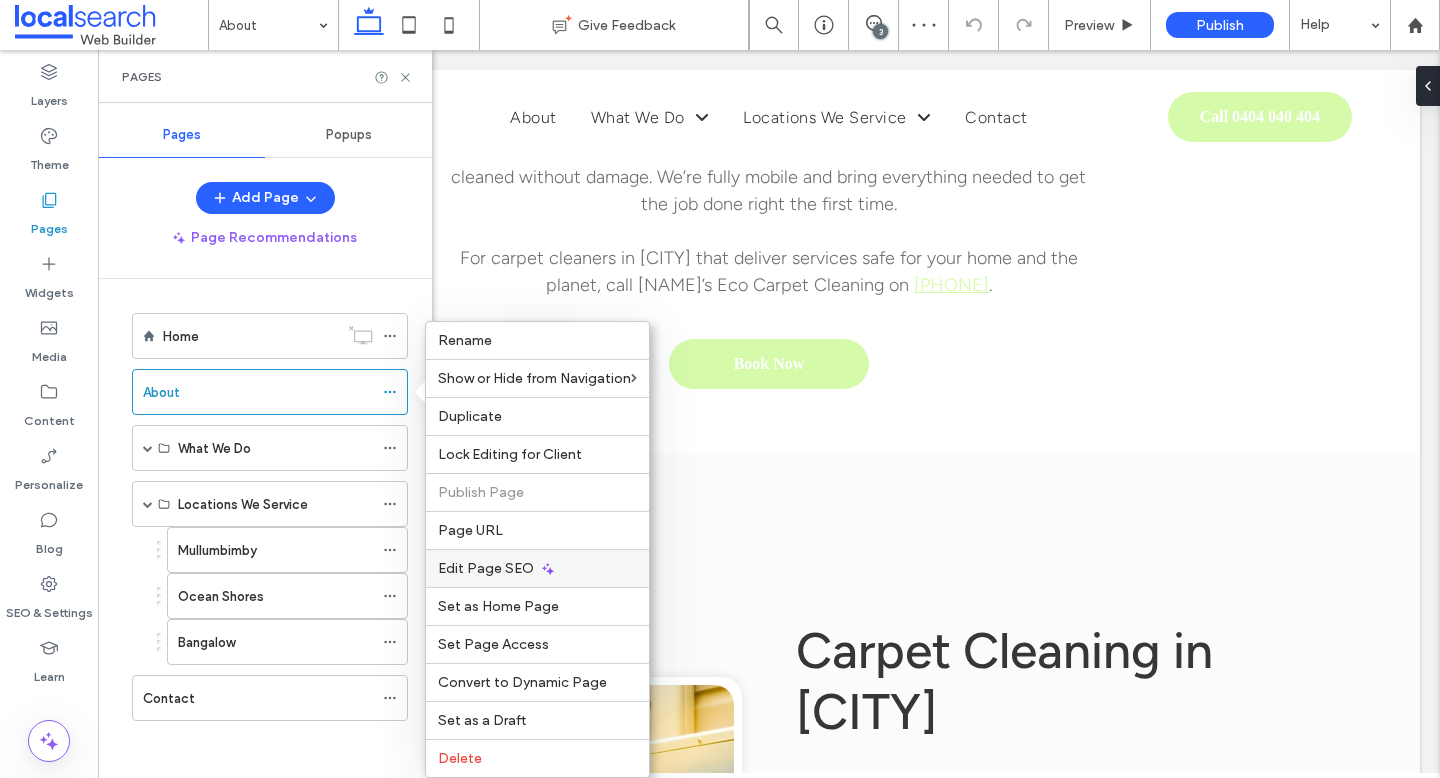 click on "Edit Page SEO" at bounding box center [486, 568] 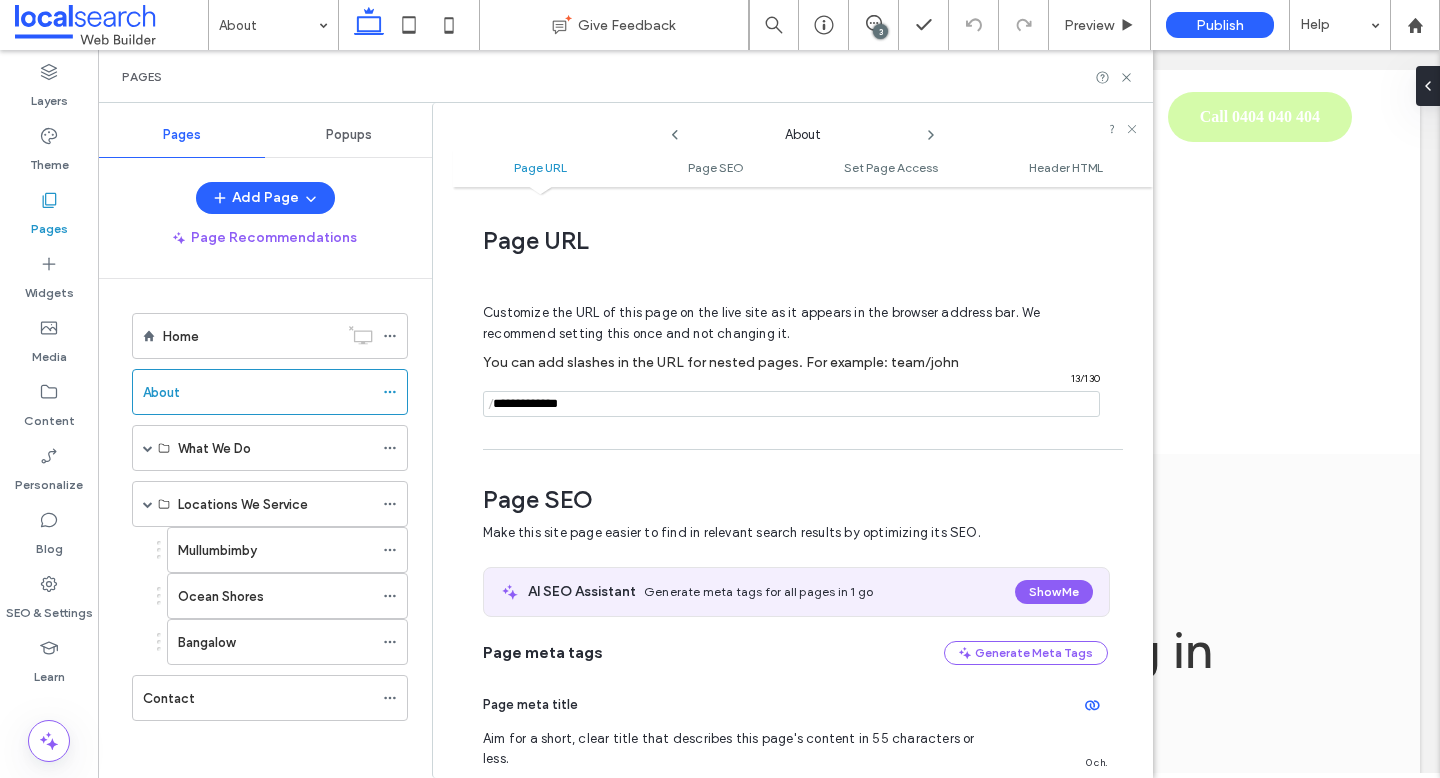 scroll, scrollTop: 275, scrollLeft: 0, axis: vertical 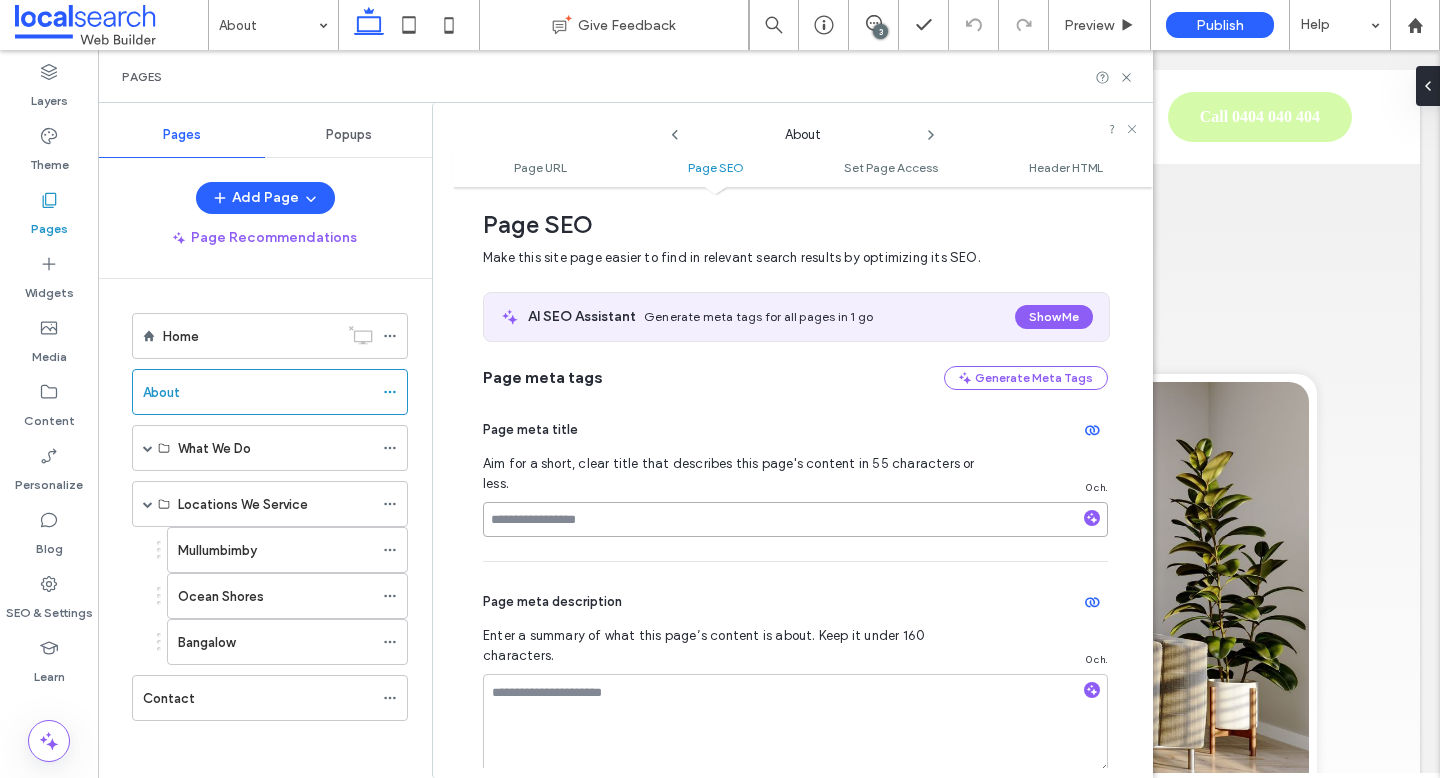 click at bounding box center (795, 519) 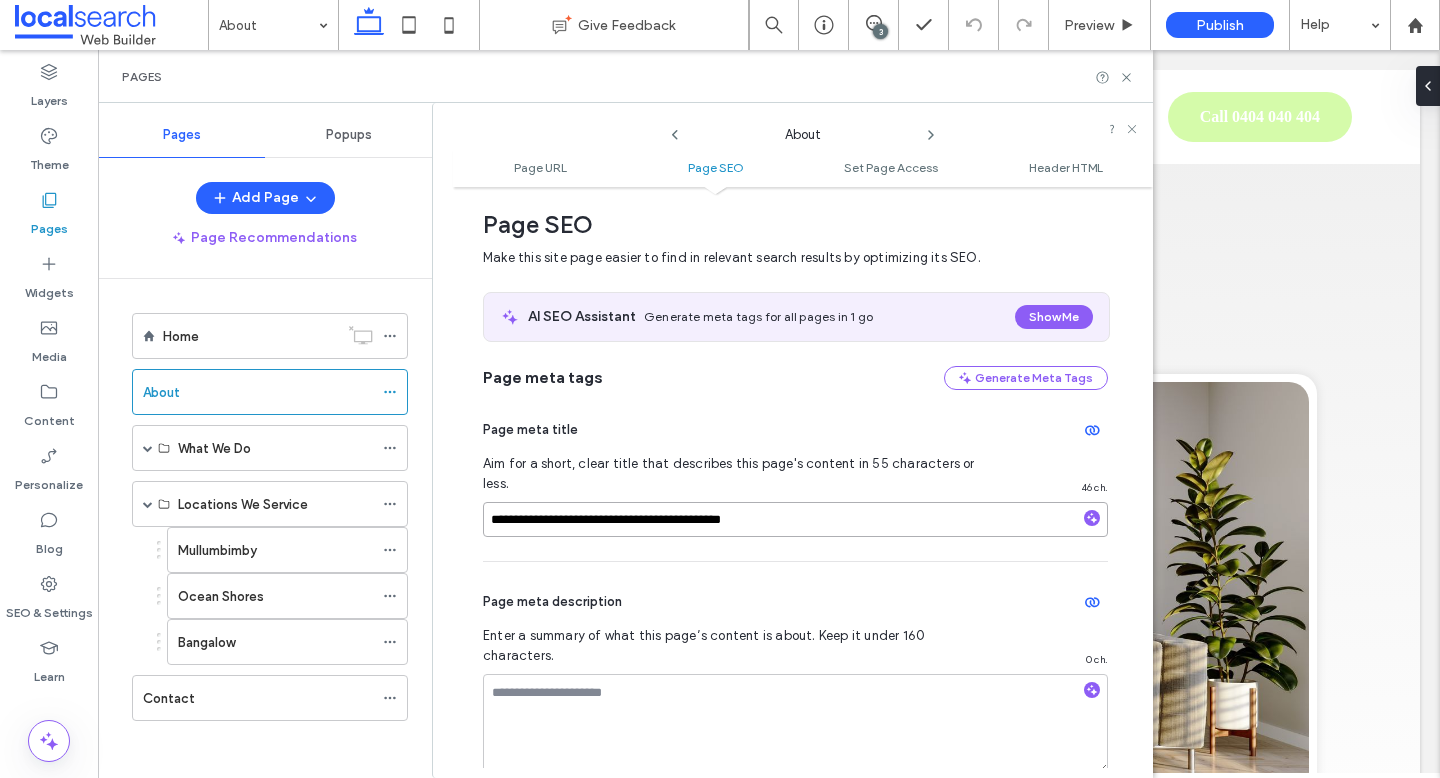 drag, startPoint x: 531, startPoint y: 501, endPoint x: 600, endPoint y: 501, distance: 69 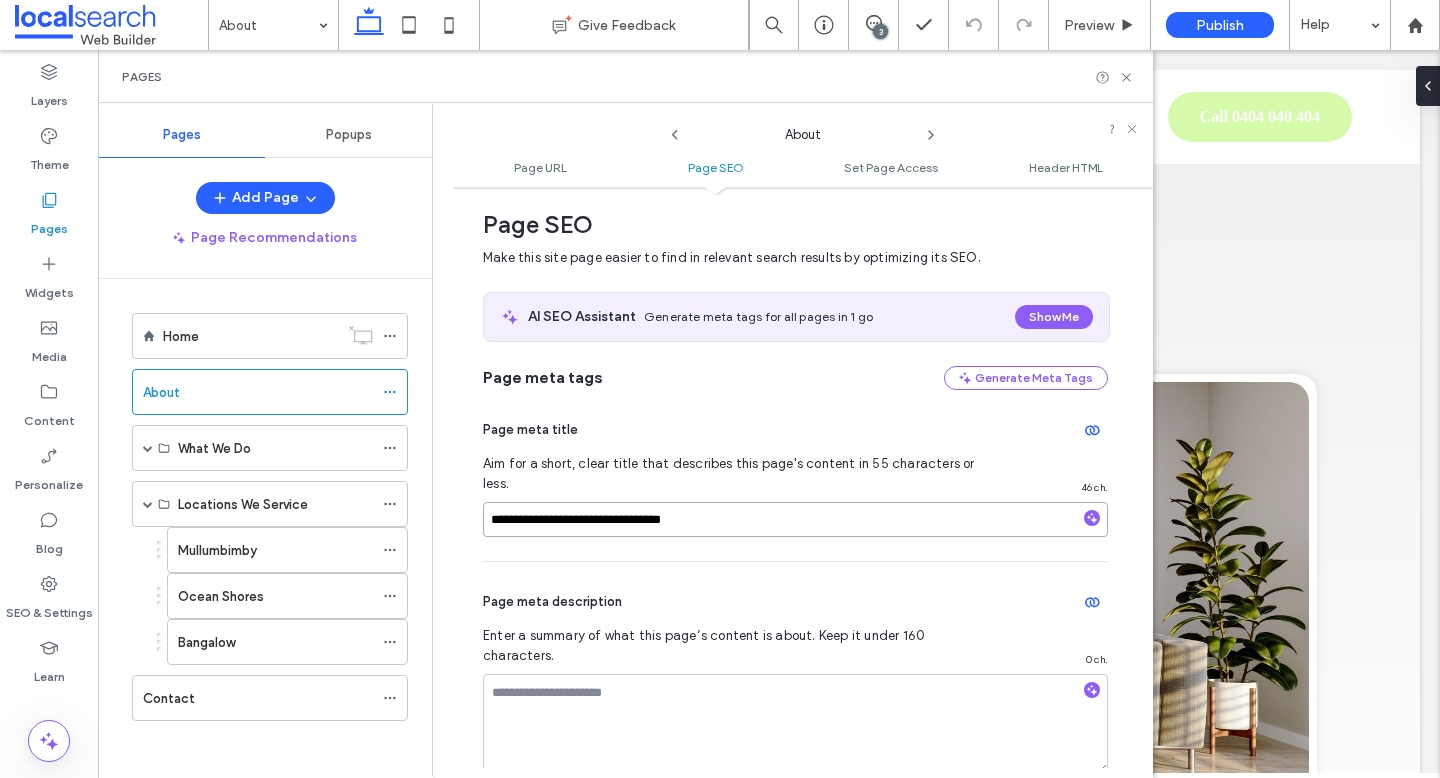 type on "**********" 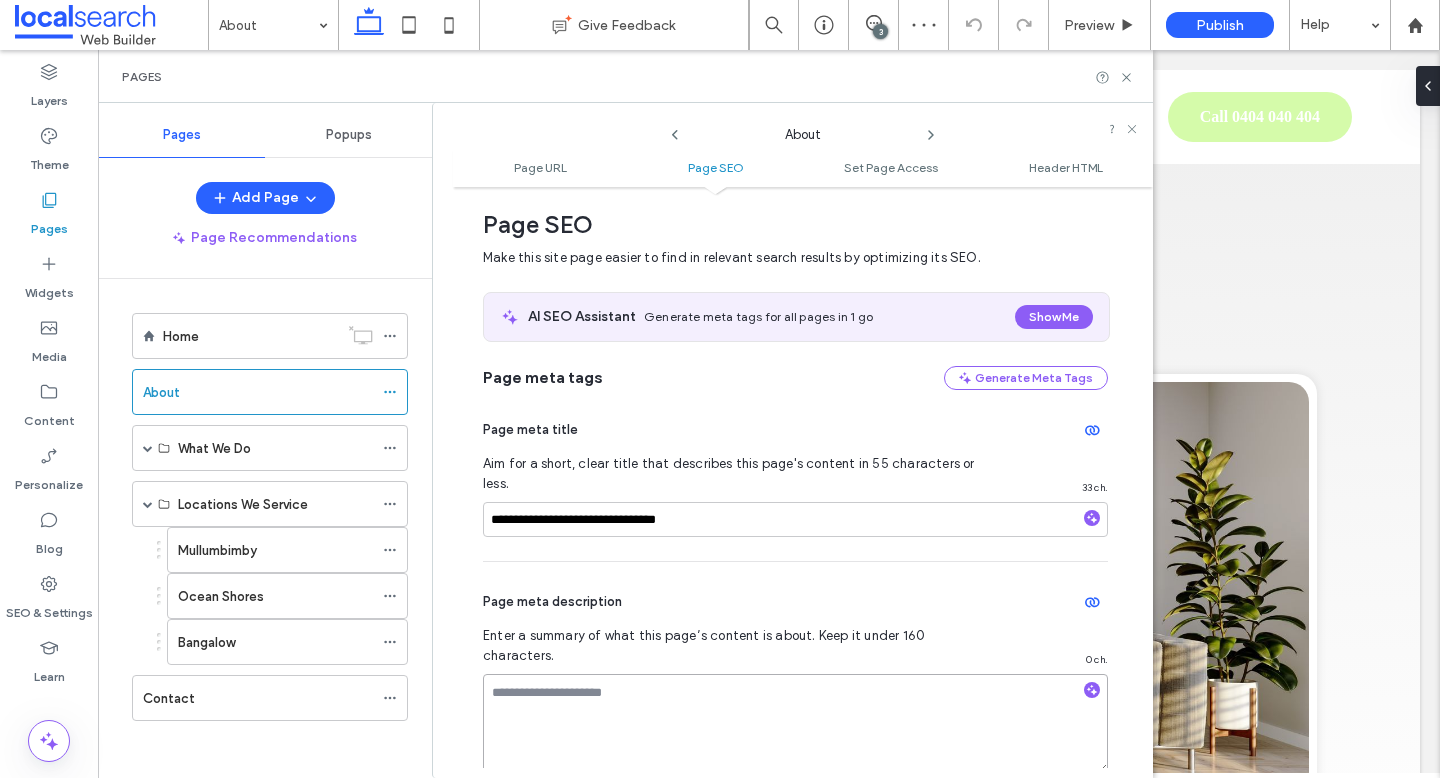 click at bounding box center [795, 724] 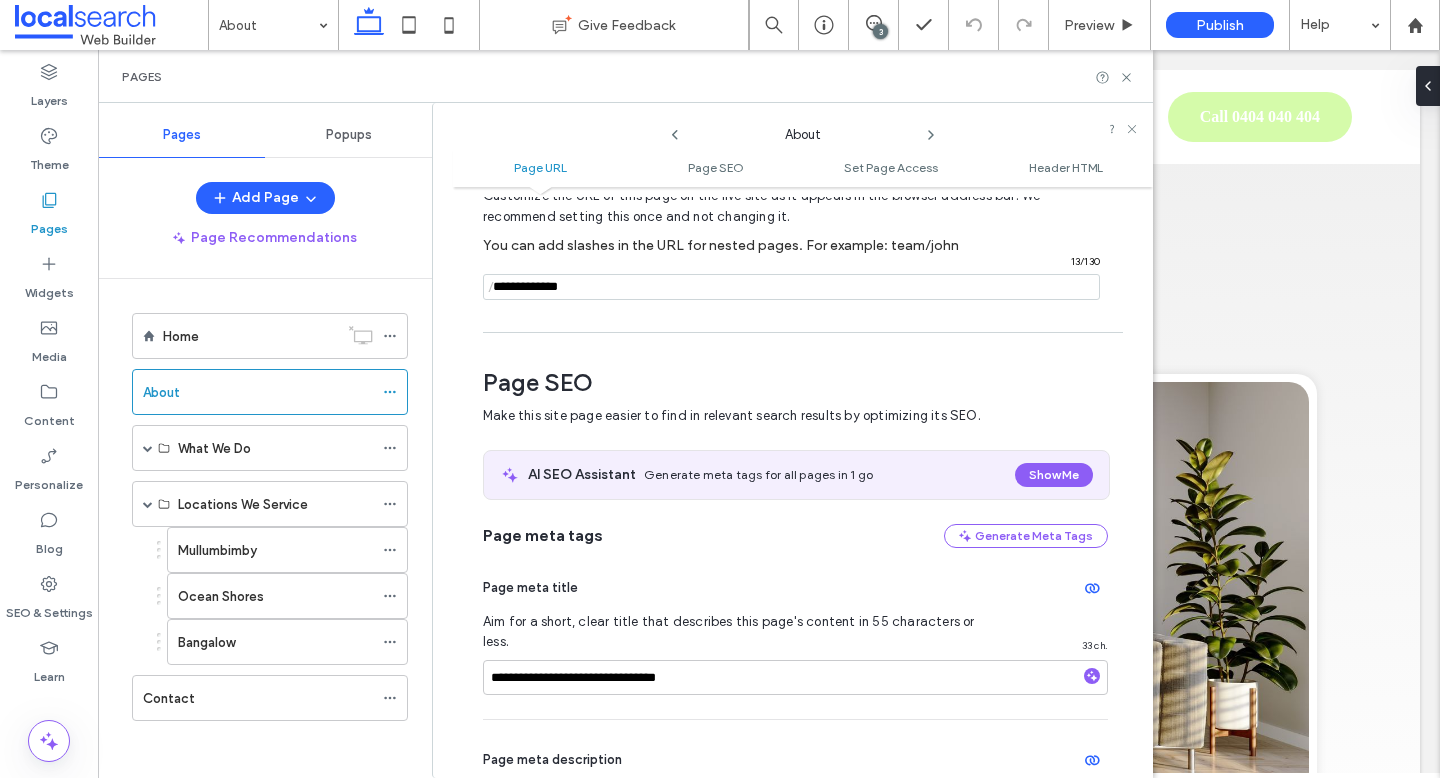 scroll, scrollTop: 0, scrollLeft: 0, axis: both 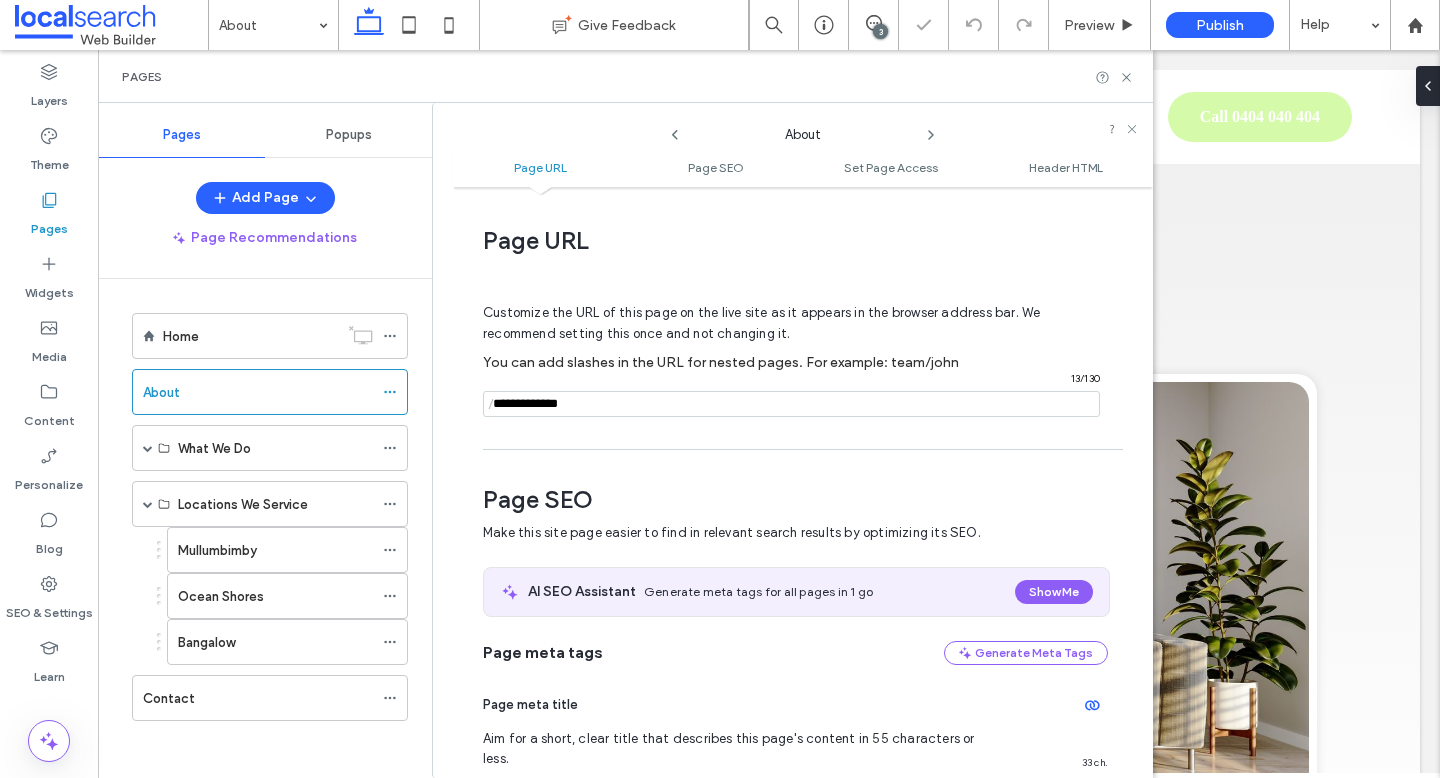 click at bounding box center [791, 404] 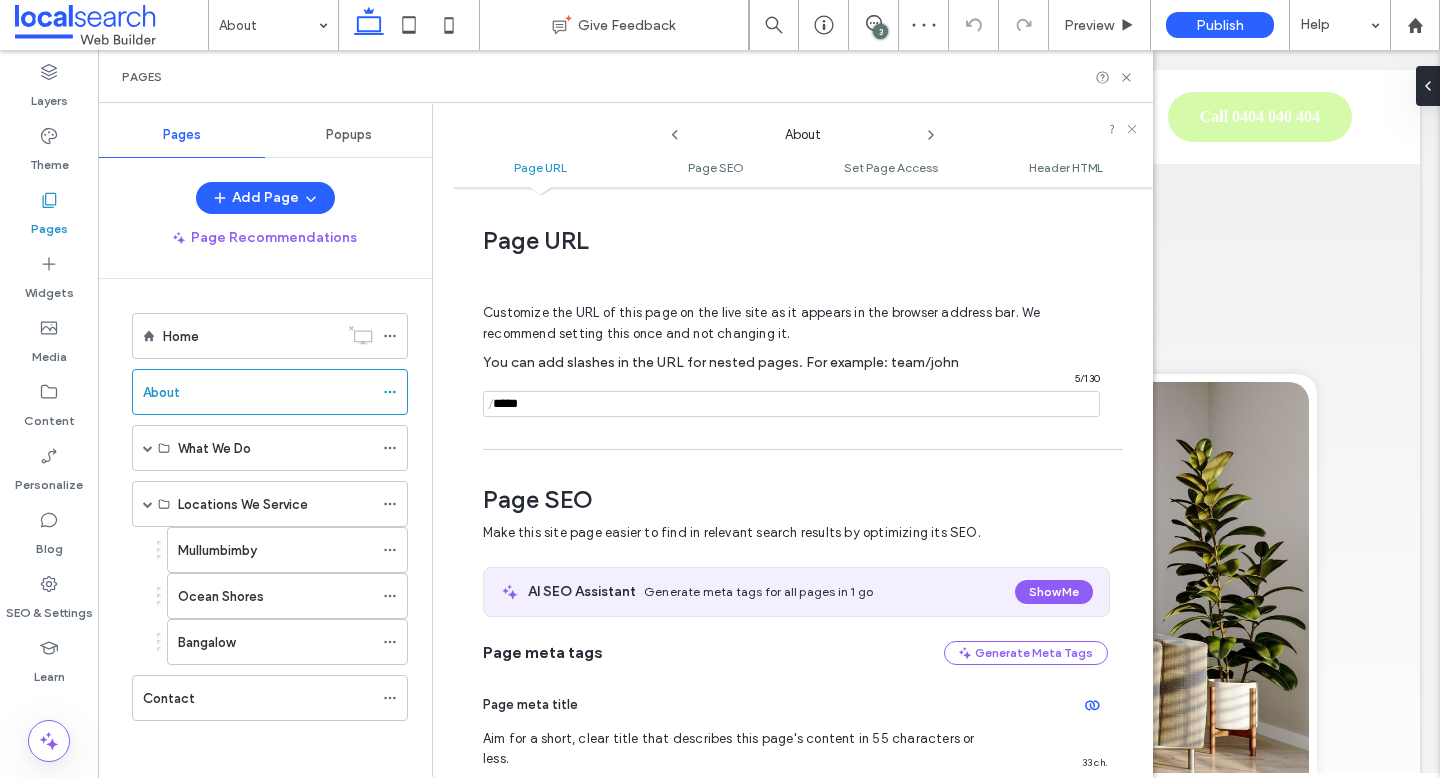 type on "*****" 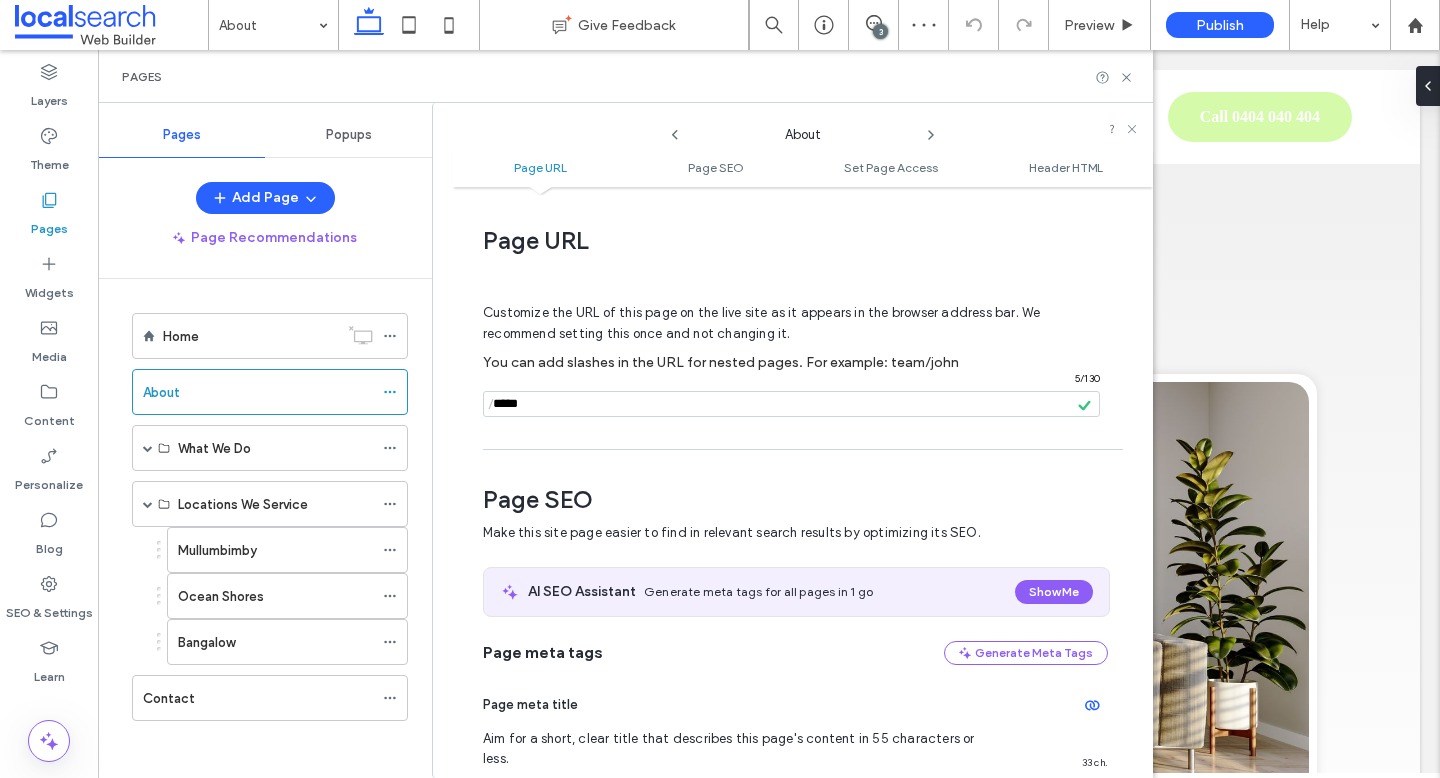 click on "Pages" at bounding box center (625, 76) 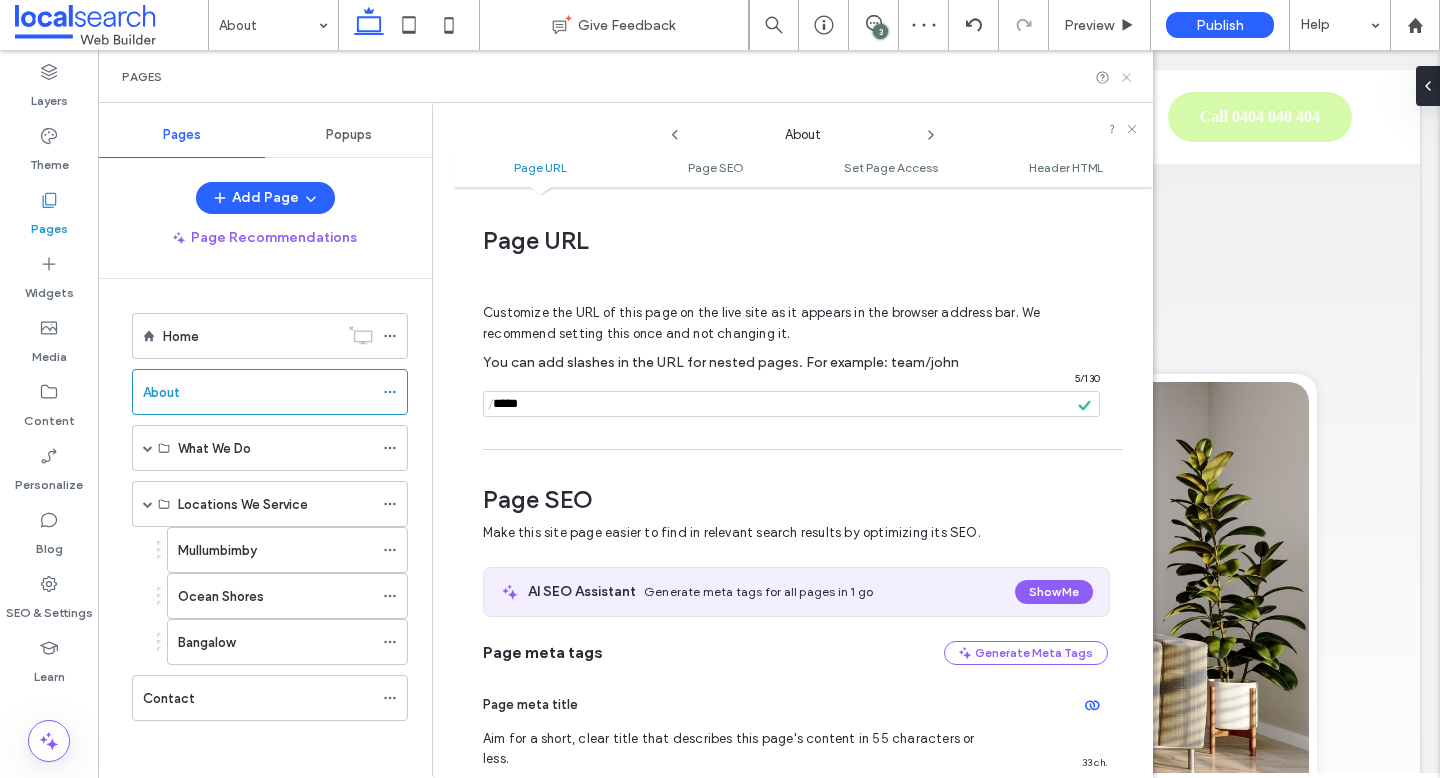 click at bounding box center (720, 389) 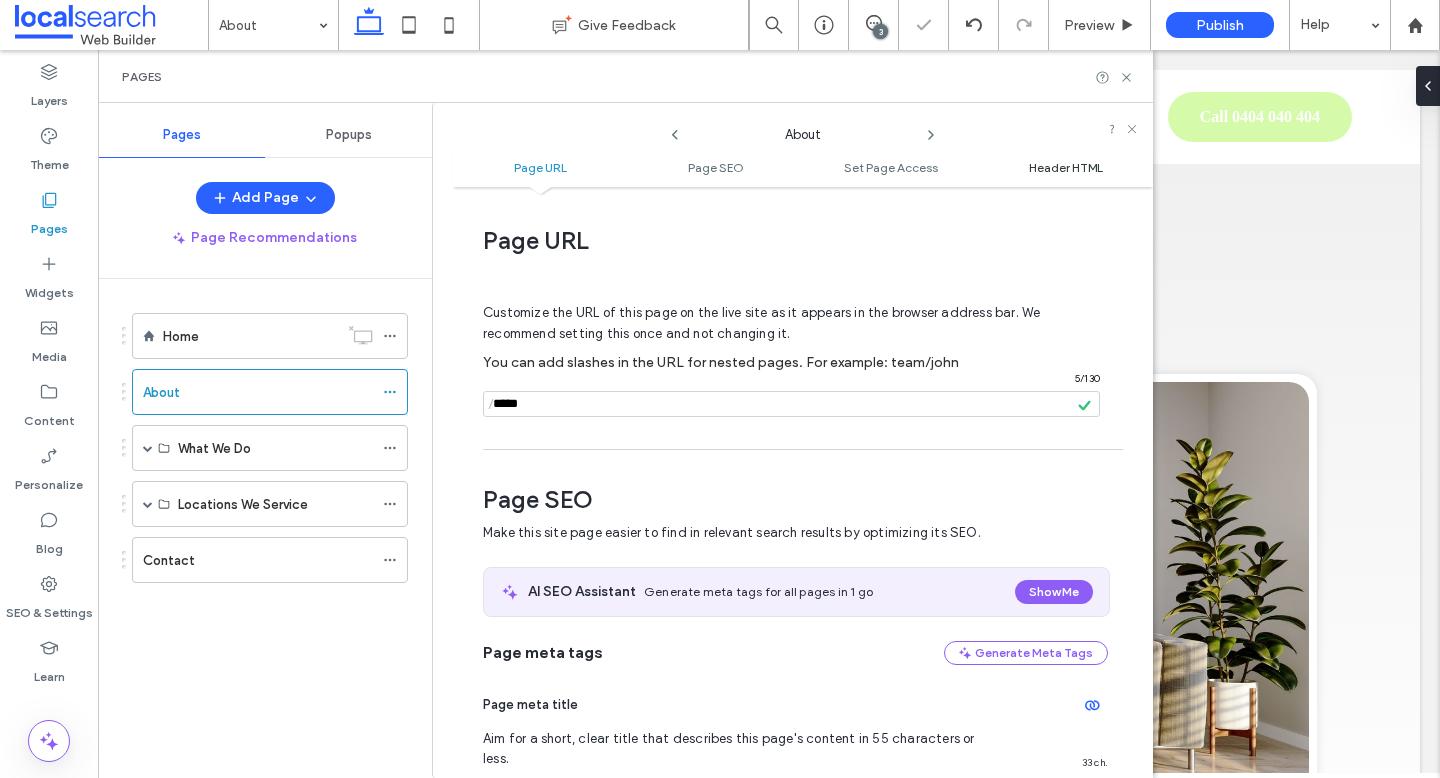 scroll, scrollTop: 0, scrollLeft: 0, axis: both 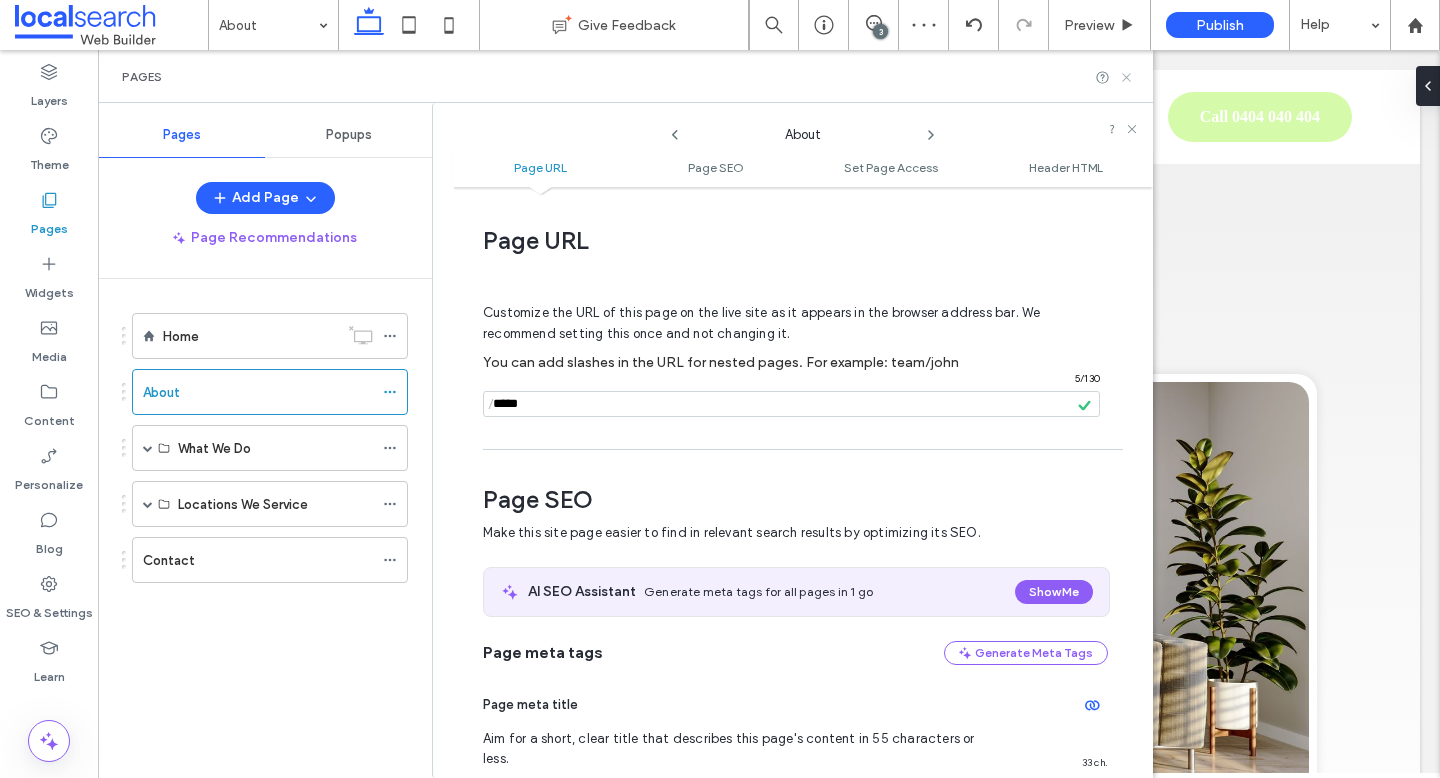 click 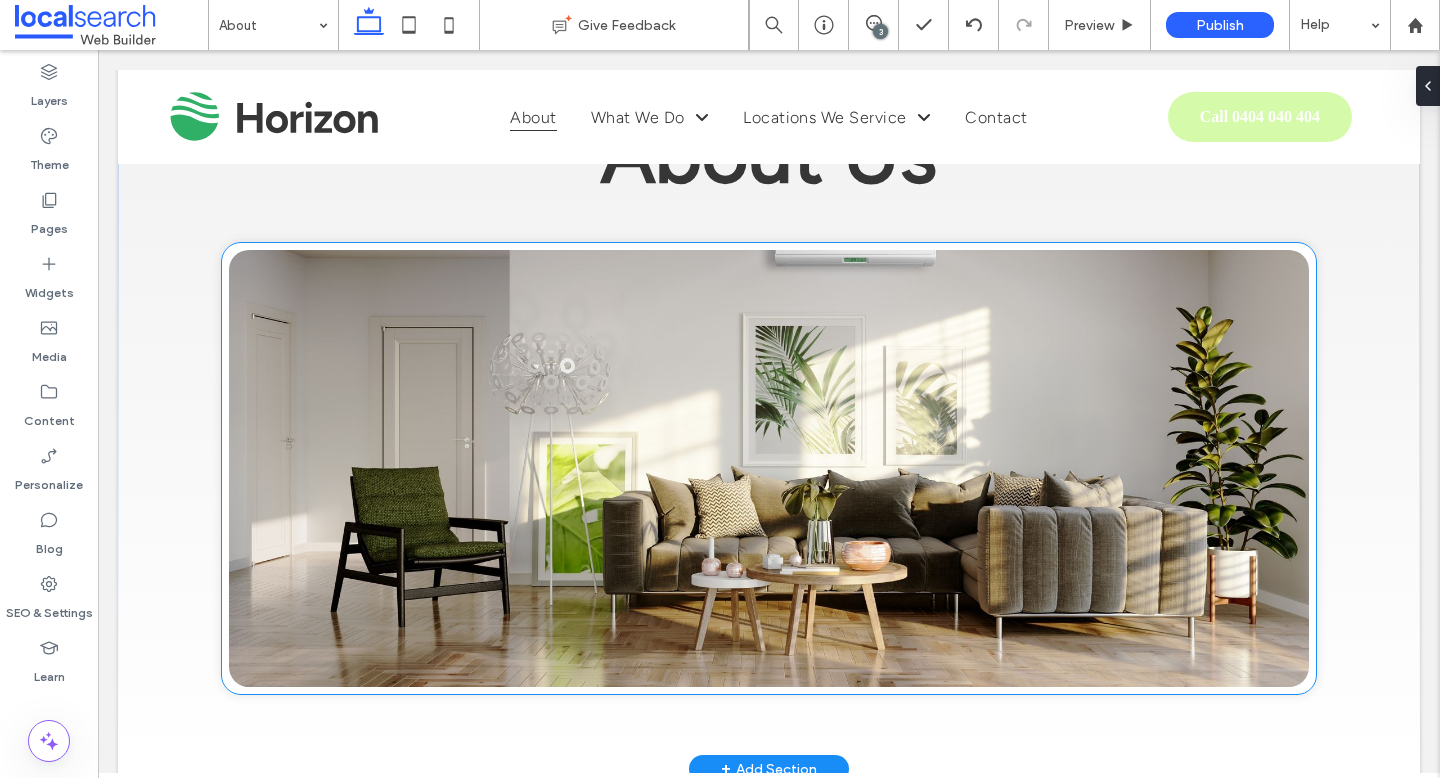 scroll, scrollTop: 0, scrollLeft: 0, axis: both 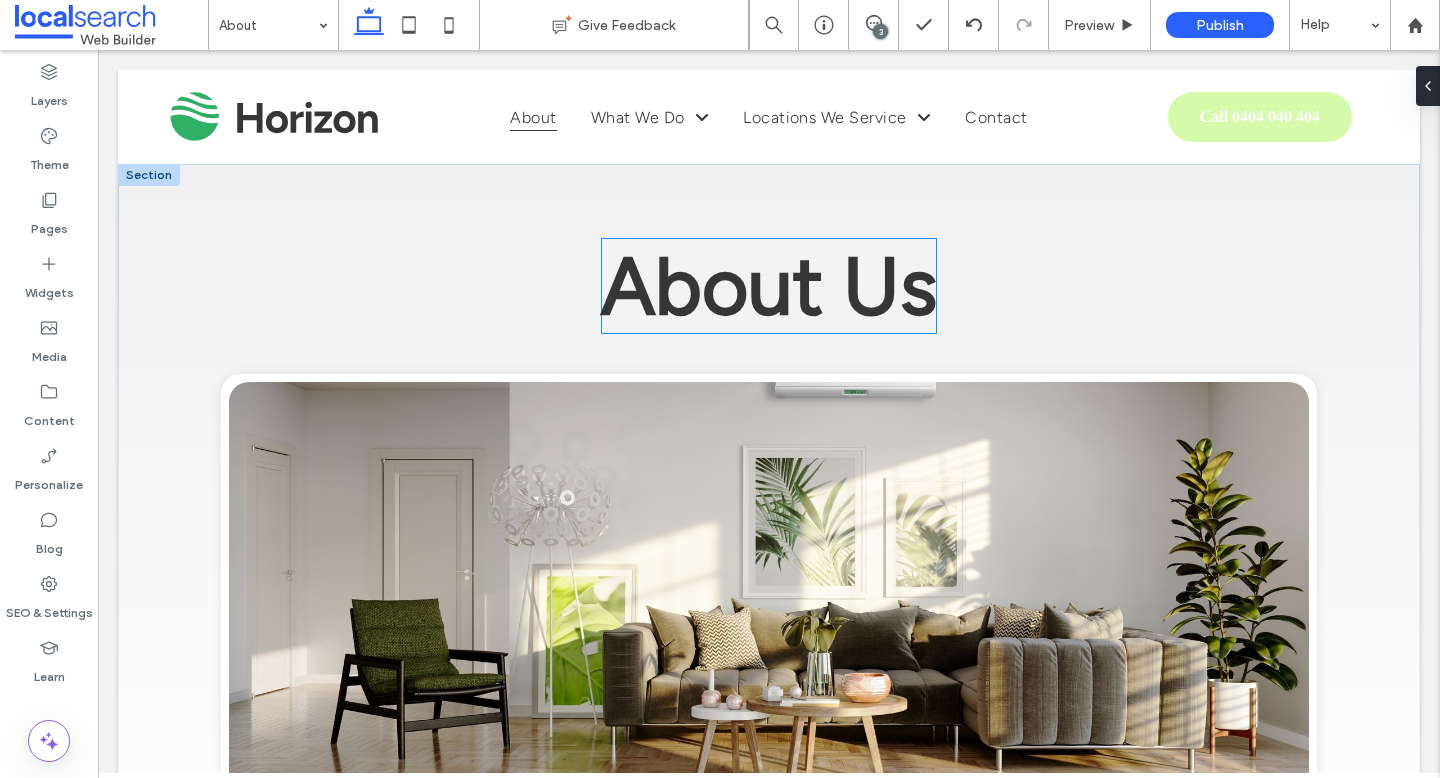 click on "About Us" at bounding box center (769, 286) 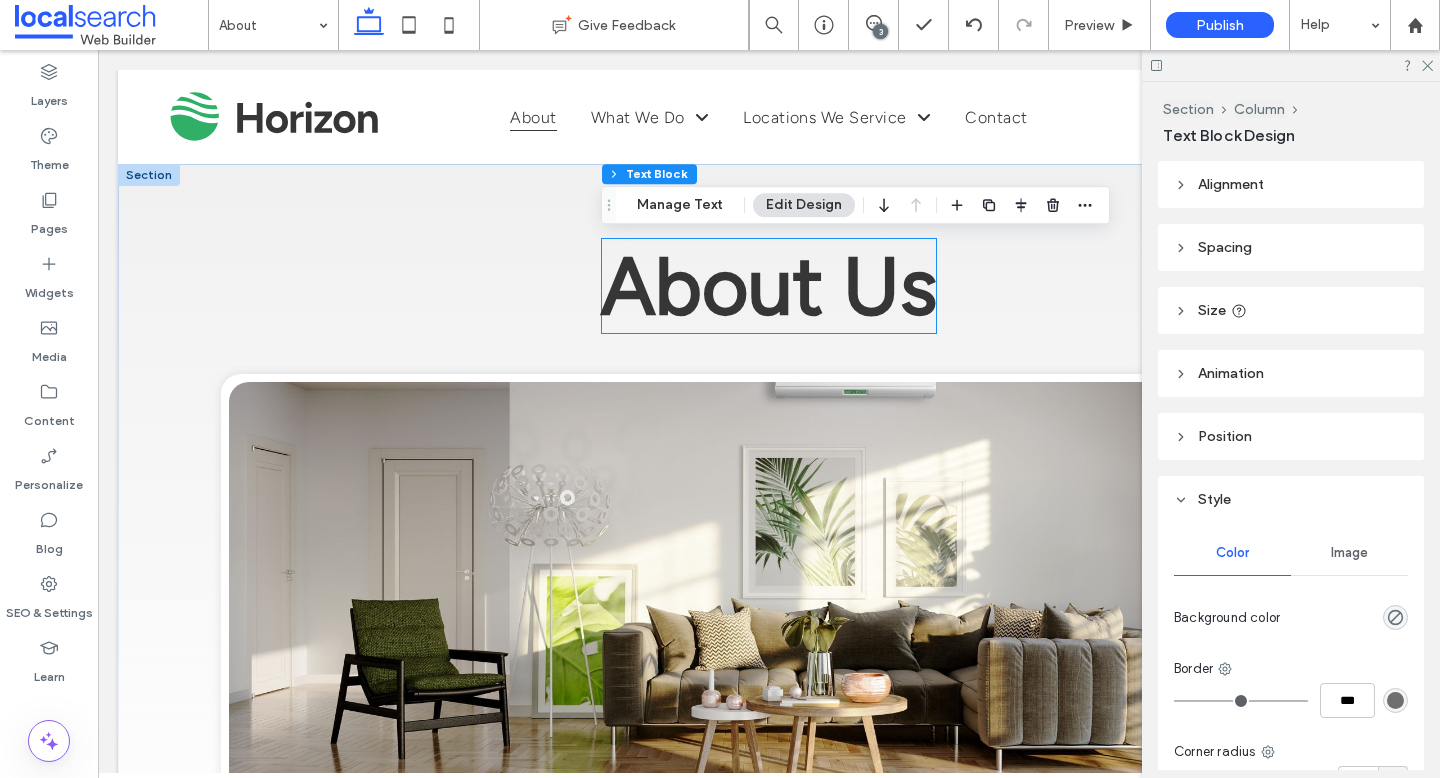 click on "About Us" at bounding box center [769, 286] 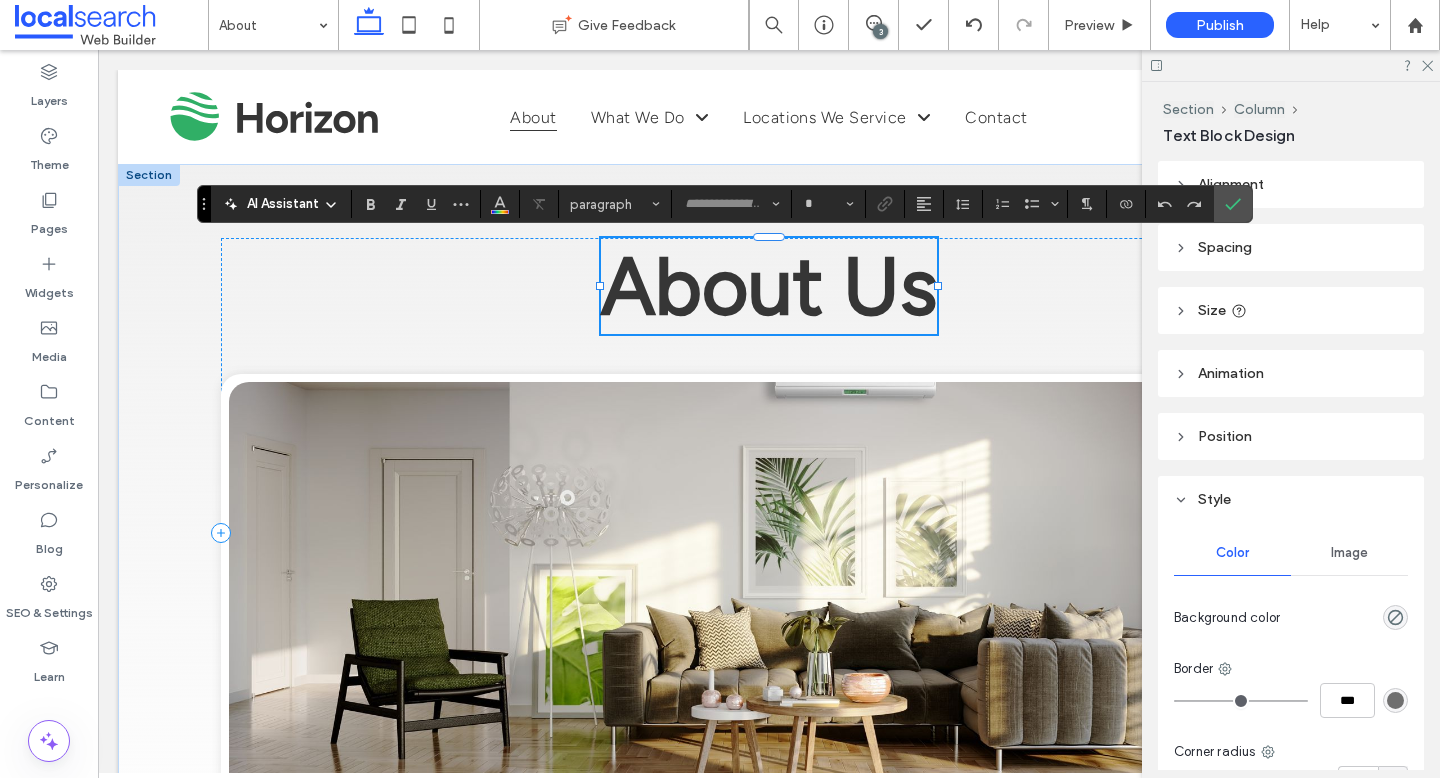 type on "**********" 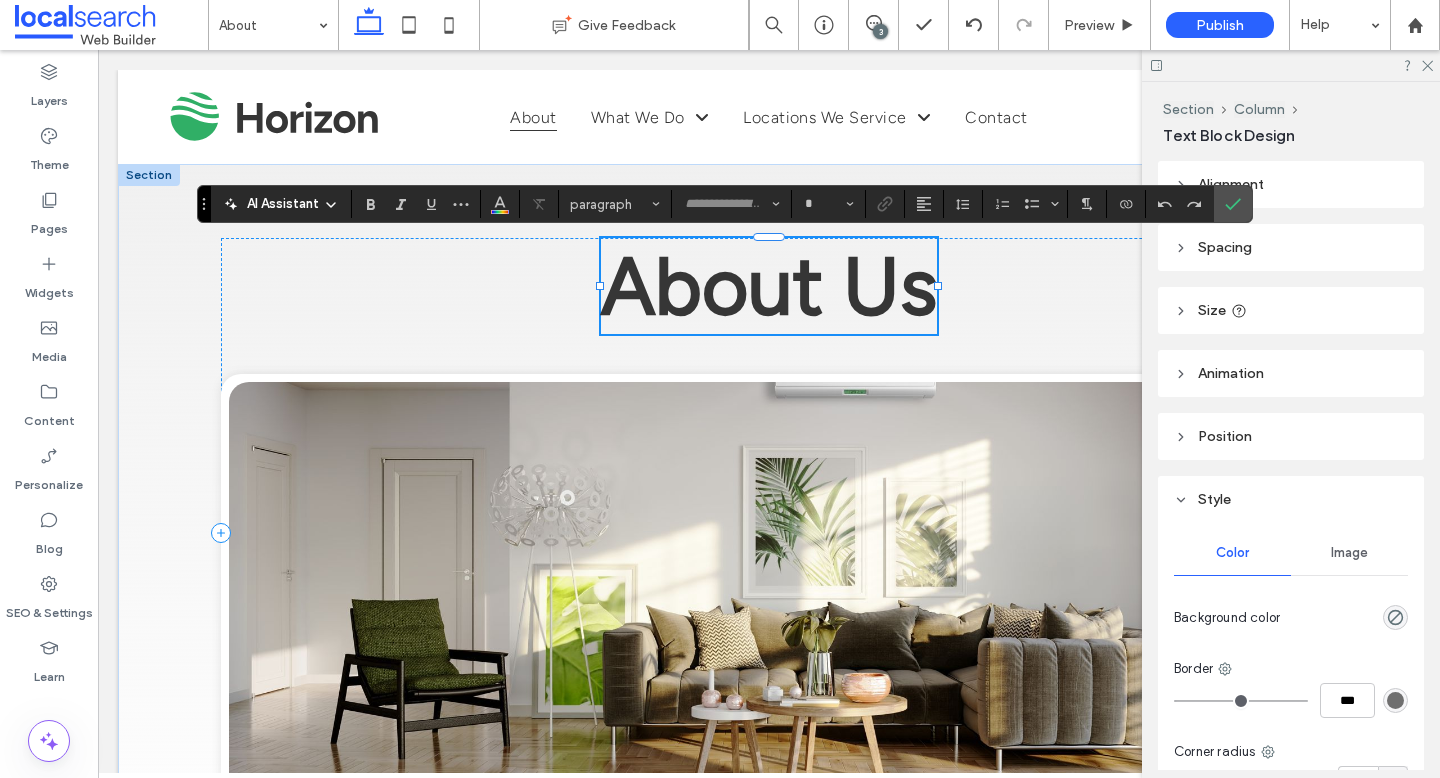 type on "**" 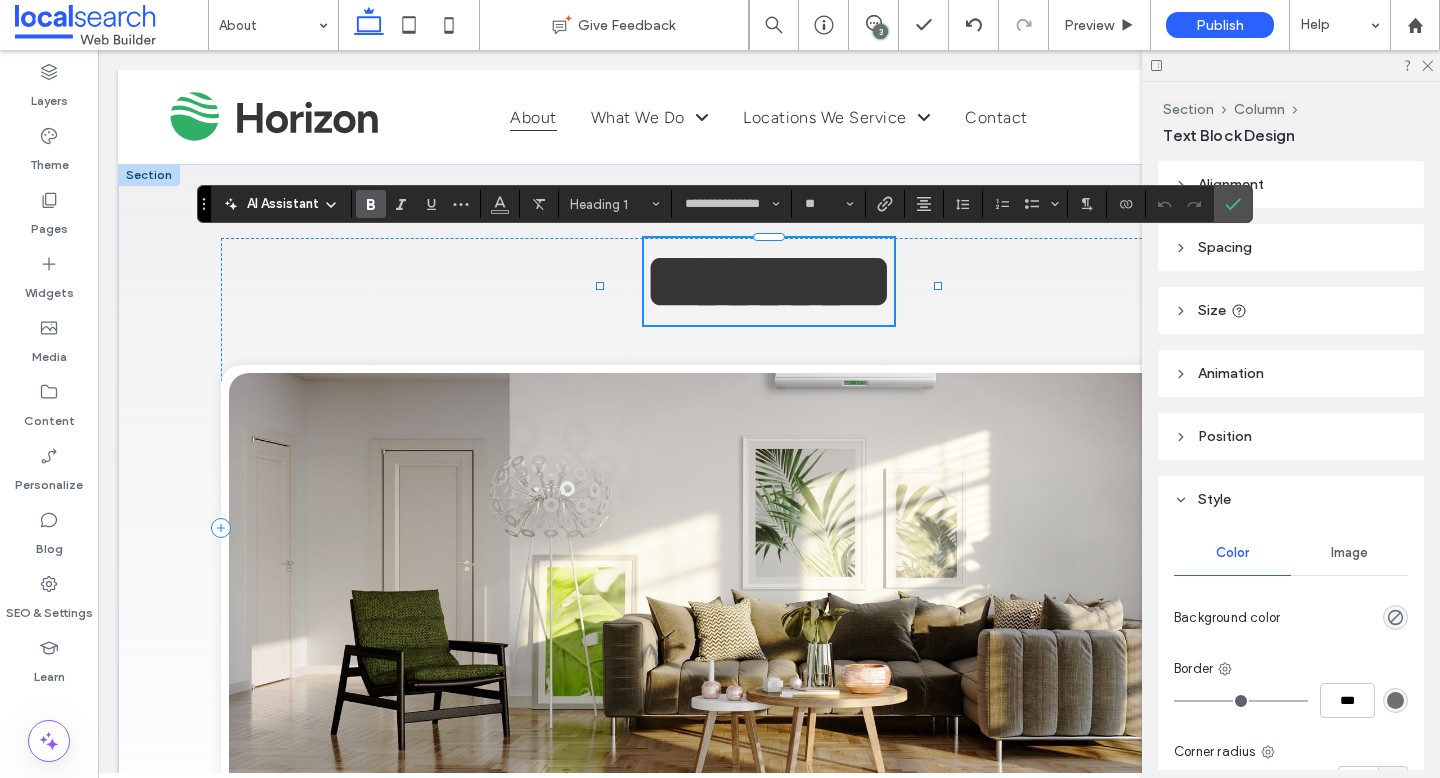 click on "********" at bounding box center [769, 281] 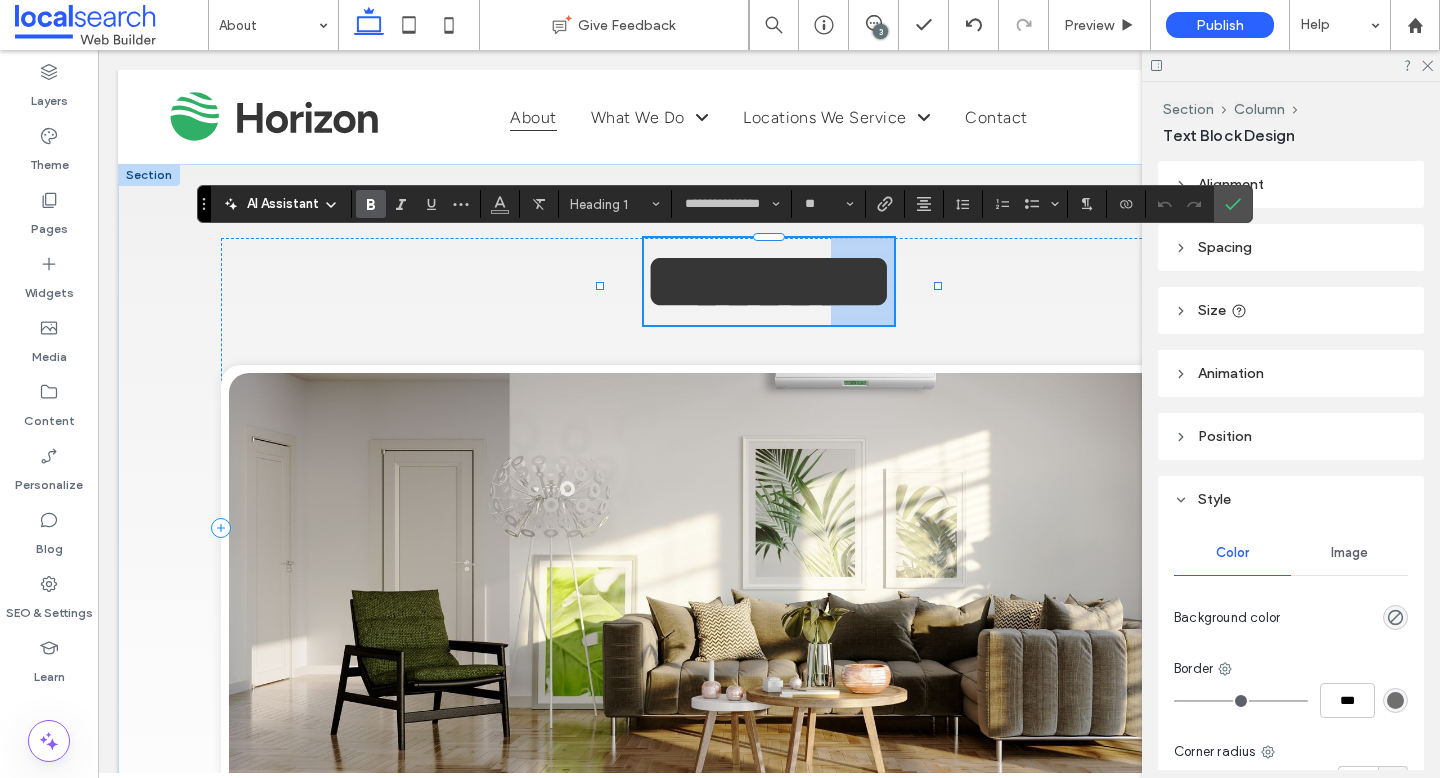 click on "********" at bounding box center (769, 281) 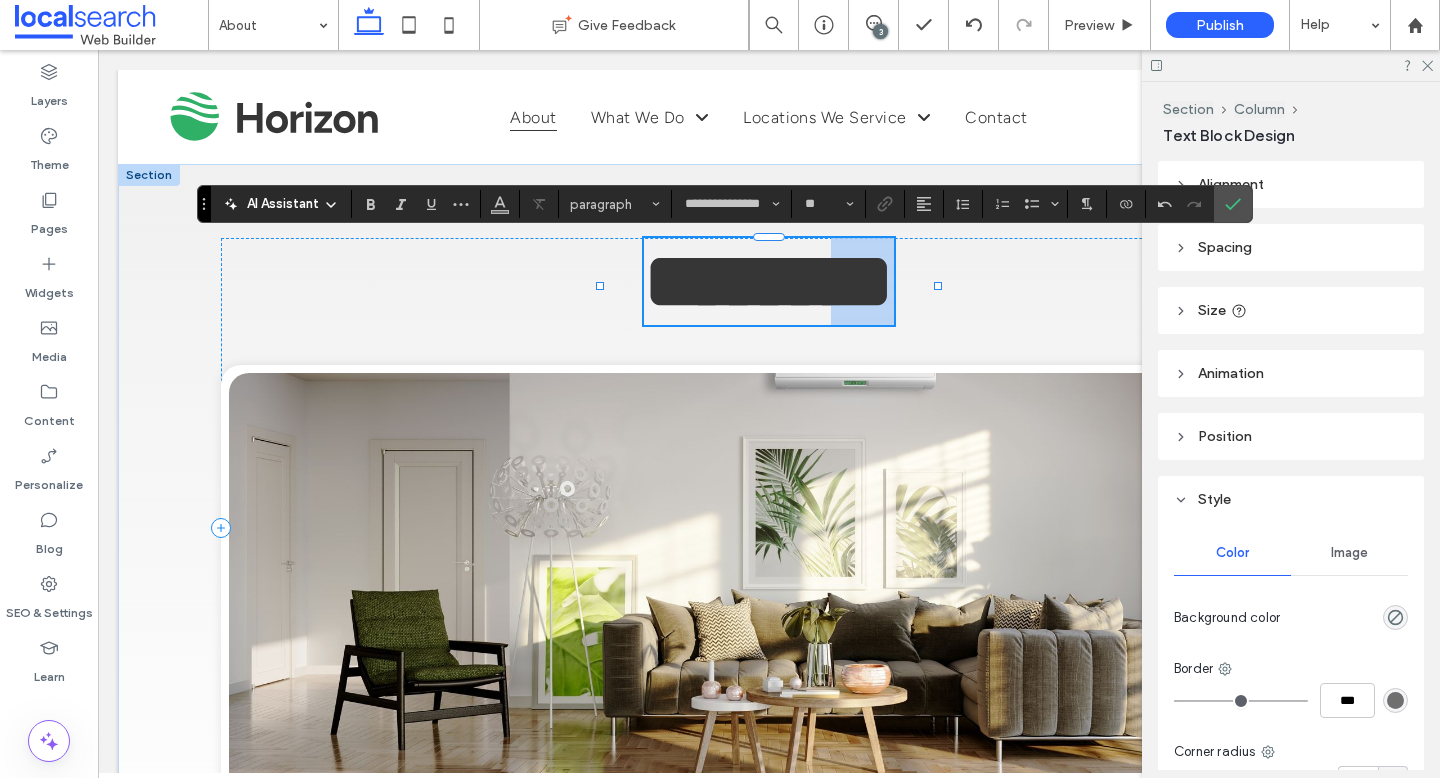 type on "**********" 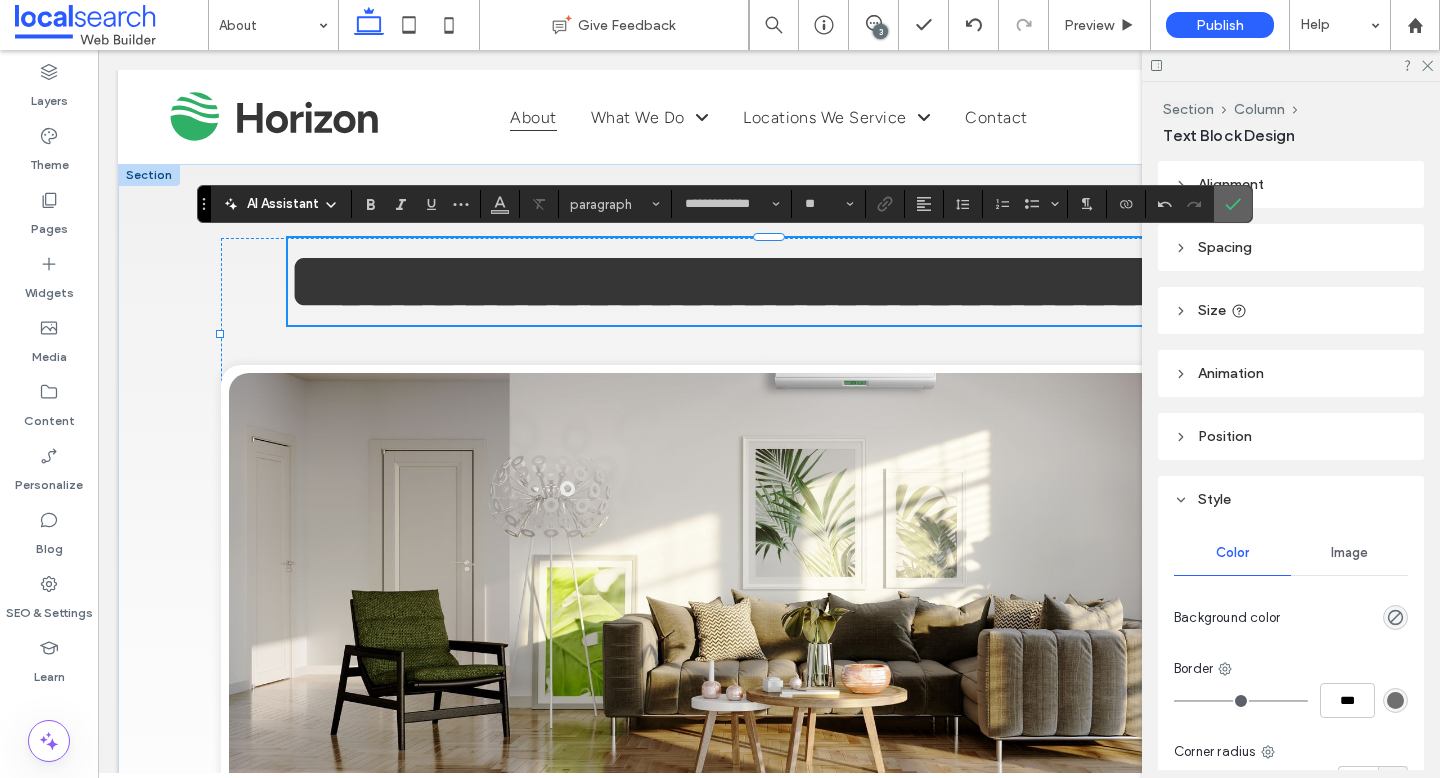 click 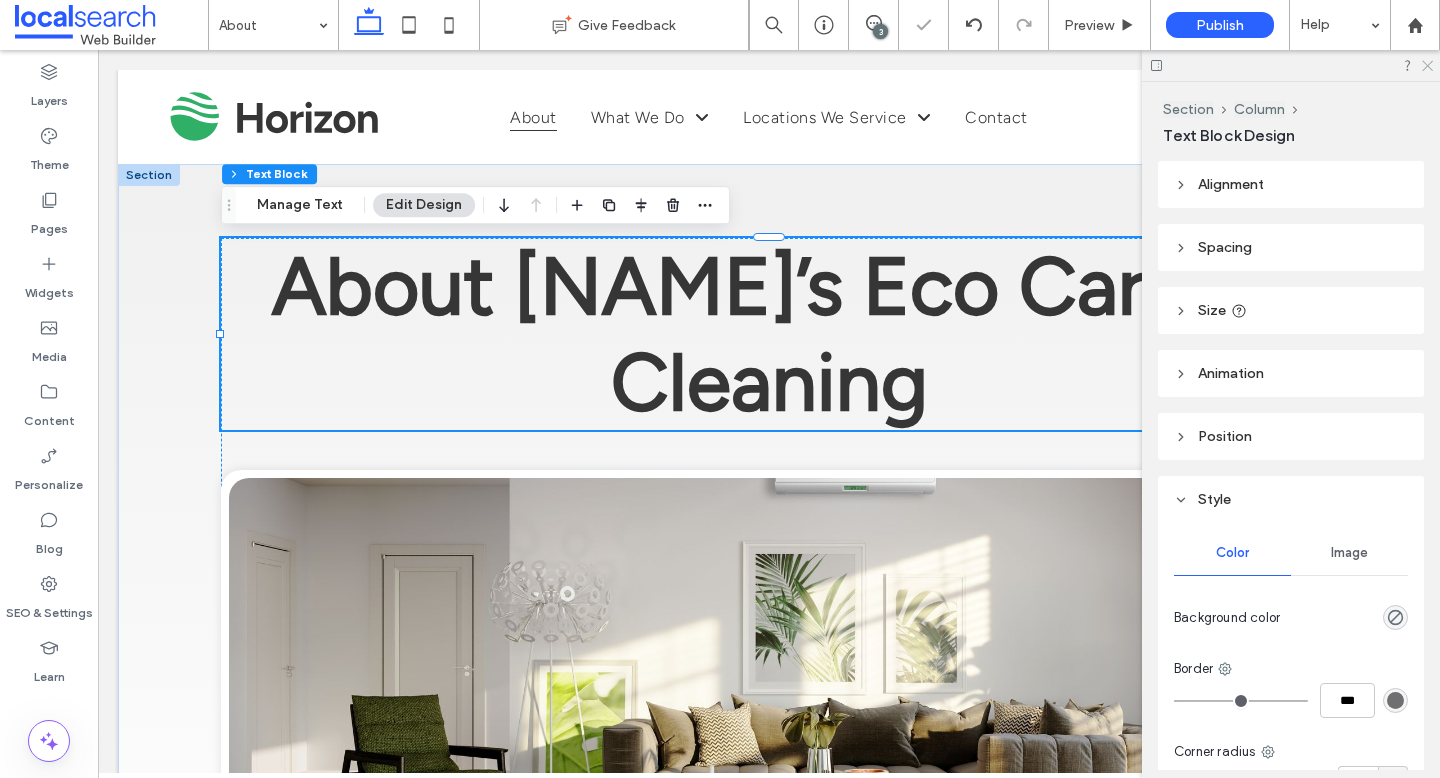 click 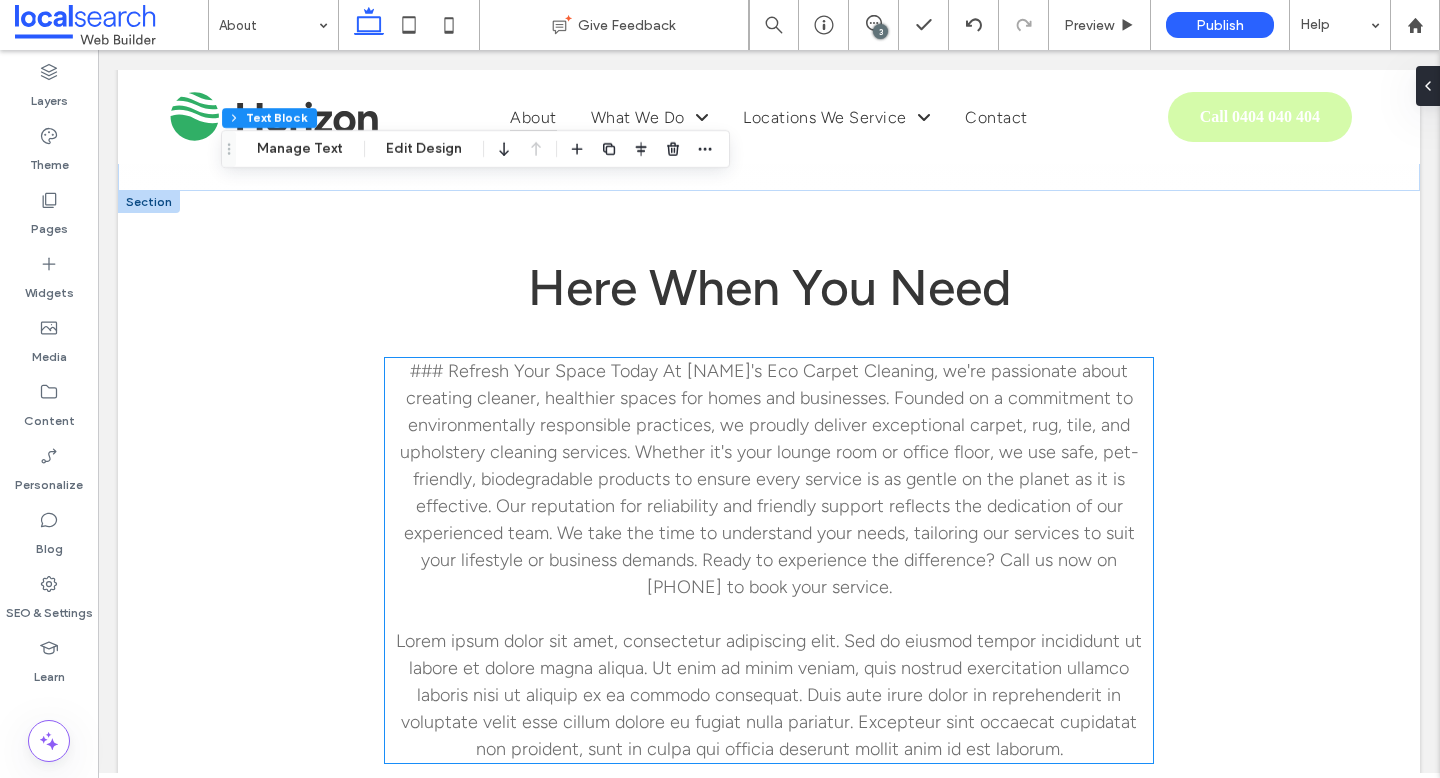 scroll, scrollTop: 835, scrollLeft: 0, axis: vertical 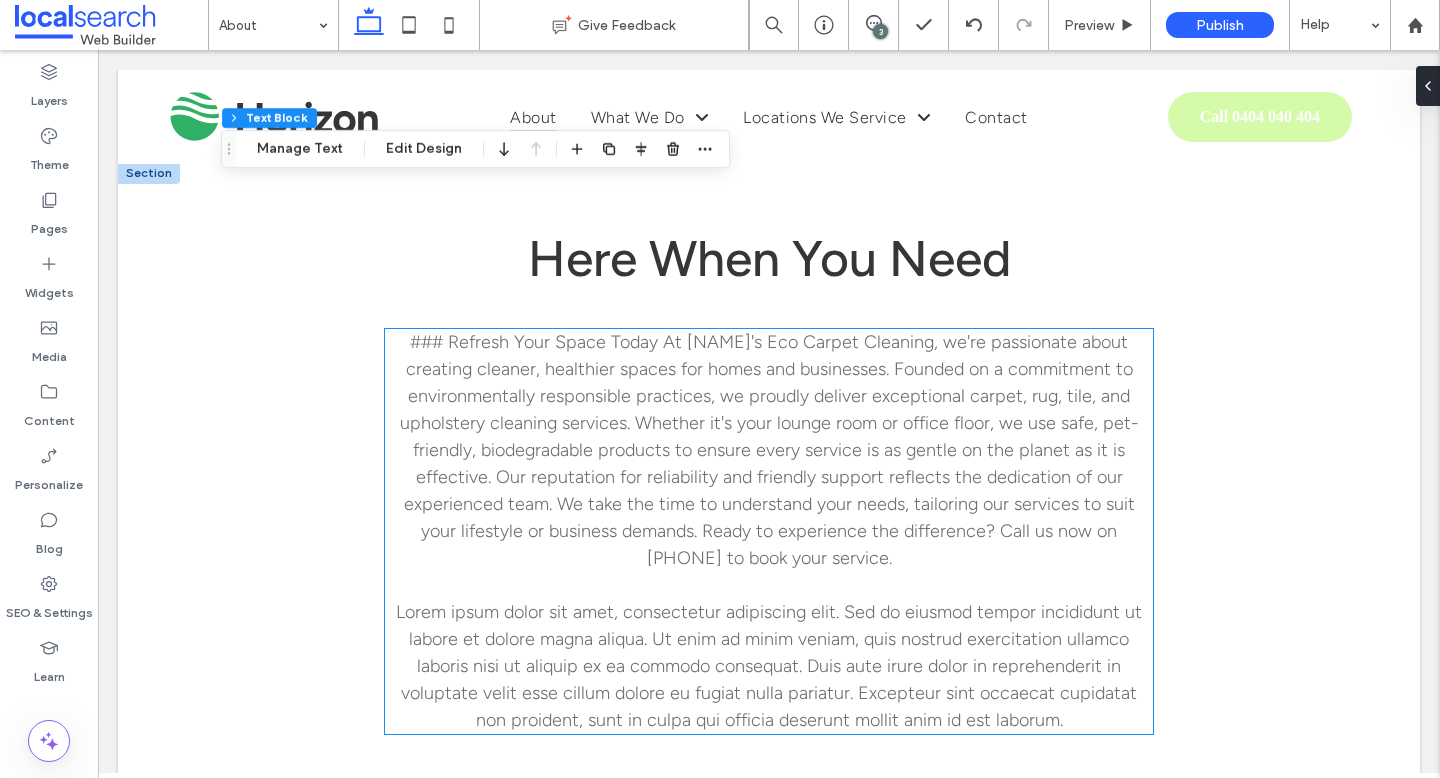 click on "### Refresh Your Space Today
At [NAME]'s Eco Carpet Cleaning, we're passionate about creating cleaner, healthier spaces for homes and businesses. Founded on a commitment to environmentally responsible practices, we proudly deliver exceptional carpet, rug, tile, and upholstery cleaning services. Whether it's your lounge room or office floor, we use safe, pet-friendly, biodegradable products to ensure every service is as gentle on the planet as it is effective.
Our reputation for reliability and friendly support reflects the dedication of our experienced team. We take the time to understand your needs, tailoring our services to suit your lifestyle or business demands. Ready to experience the difference? Call us now on [PHONE] to book your service." at bounding box center (769, 450) 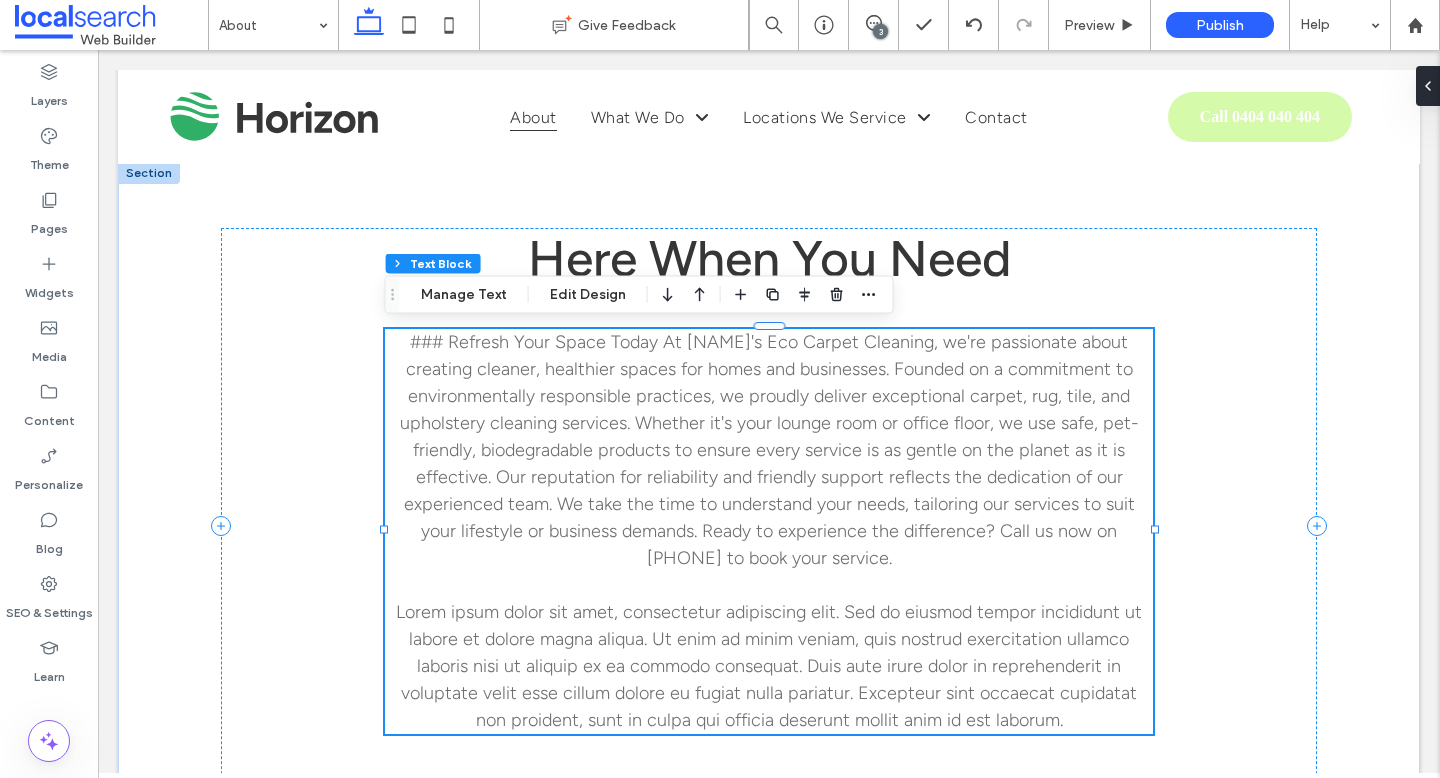 click on "### Refresh Your Space Today
At [NAME]'s Eco Carpet Cleaning, we're passionate about creating cleaner, healthier spaces for homes and businesses. Founded on a commitment to environmentally responsible practices, we proudly deliver exceptional carpet, rug, tile, and upholstery cleaning services. Whether it's your lounge room or office floor, we use safe, pet-friendly, biodegradable products to ensure every service is as gentle on the planet as it is effective.
Our reputation for reliability and friendly support reflects the dedication of our experienced team. We take the time to understand your needs, tailoring our services to suit your lifestyle or business demands. Ready to experience the difference? Call us now on [PHONE] to book your service." at bounding box center [769, 450] 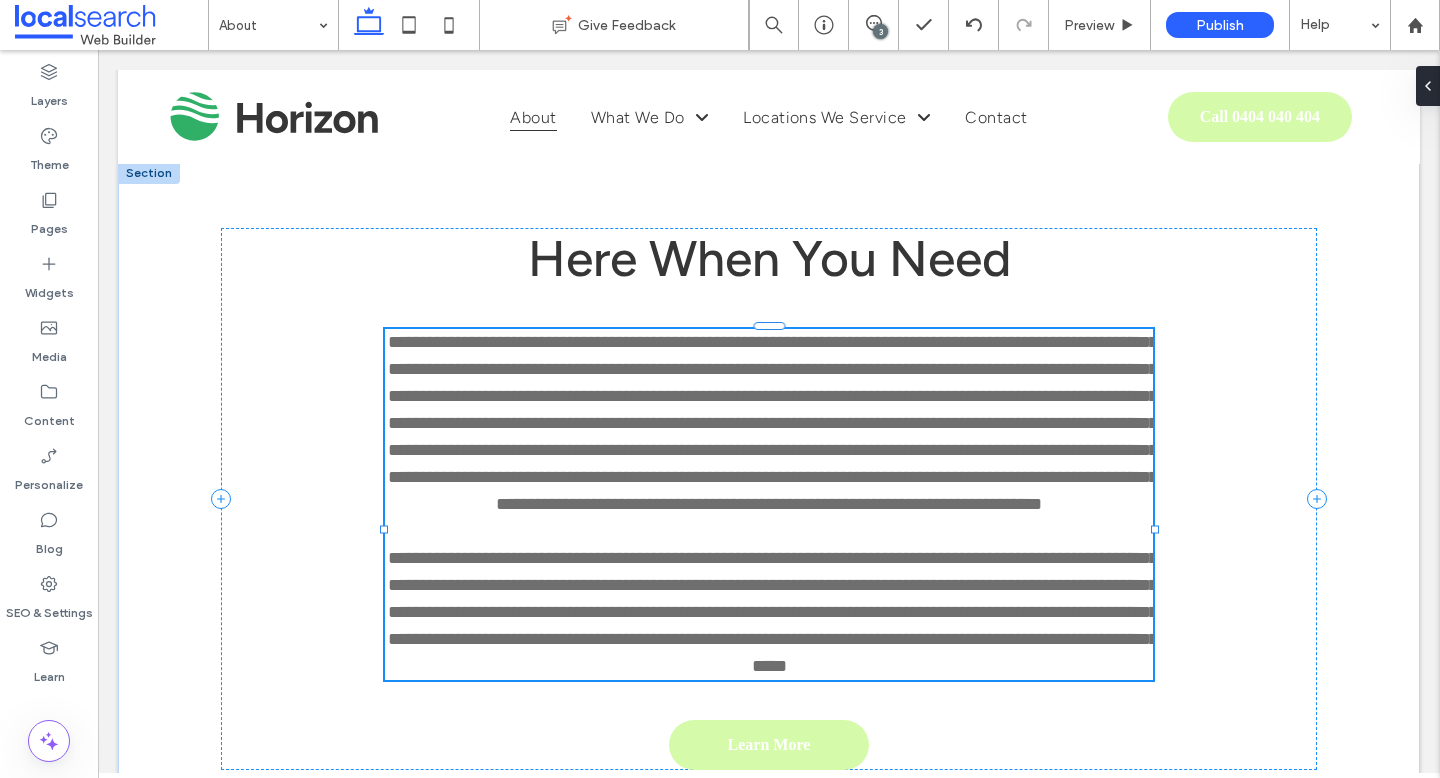 type on "**********" 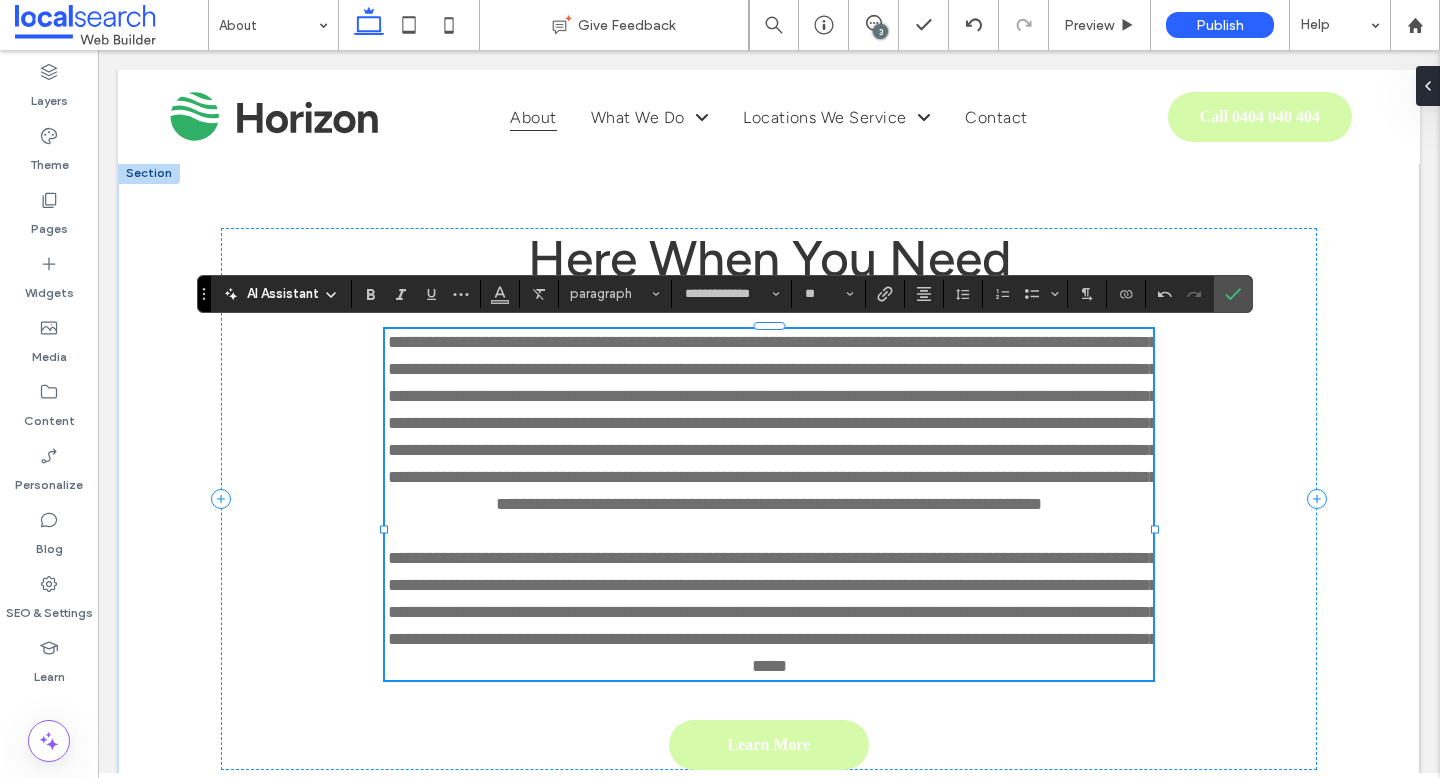 scroll, scrollTop: 0, scrollLeft: 0, axis: both 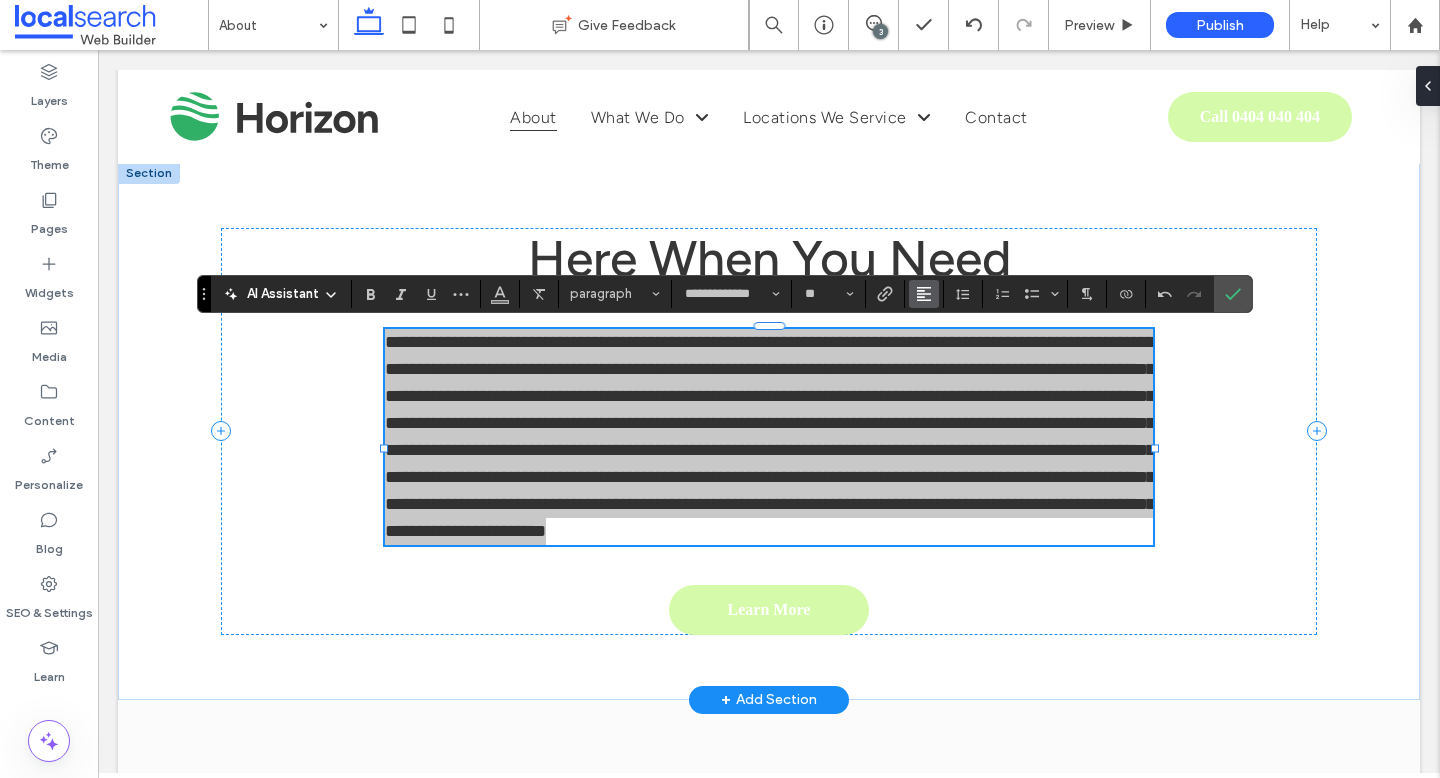 click 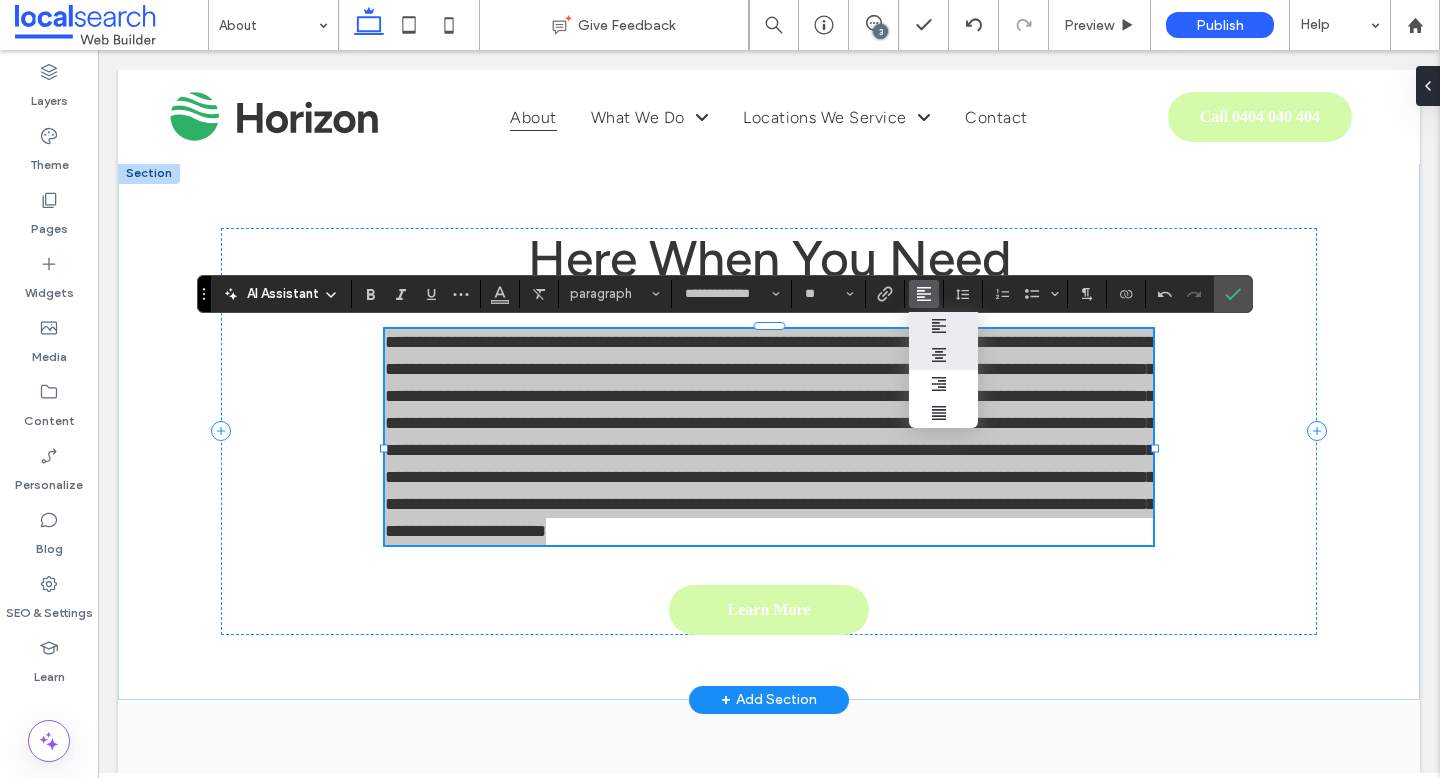 click at bounding box center [944, 355] 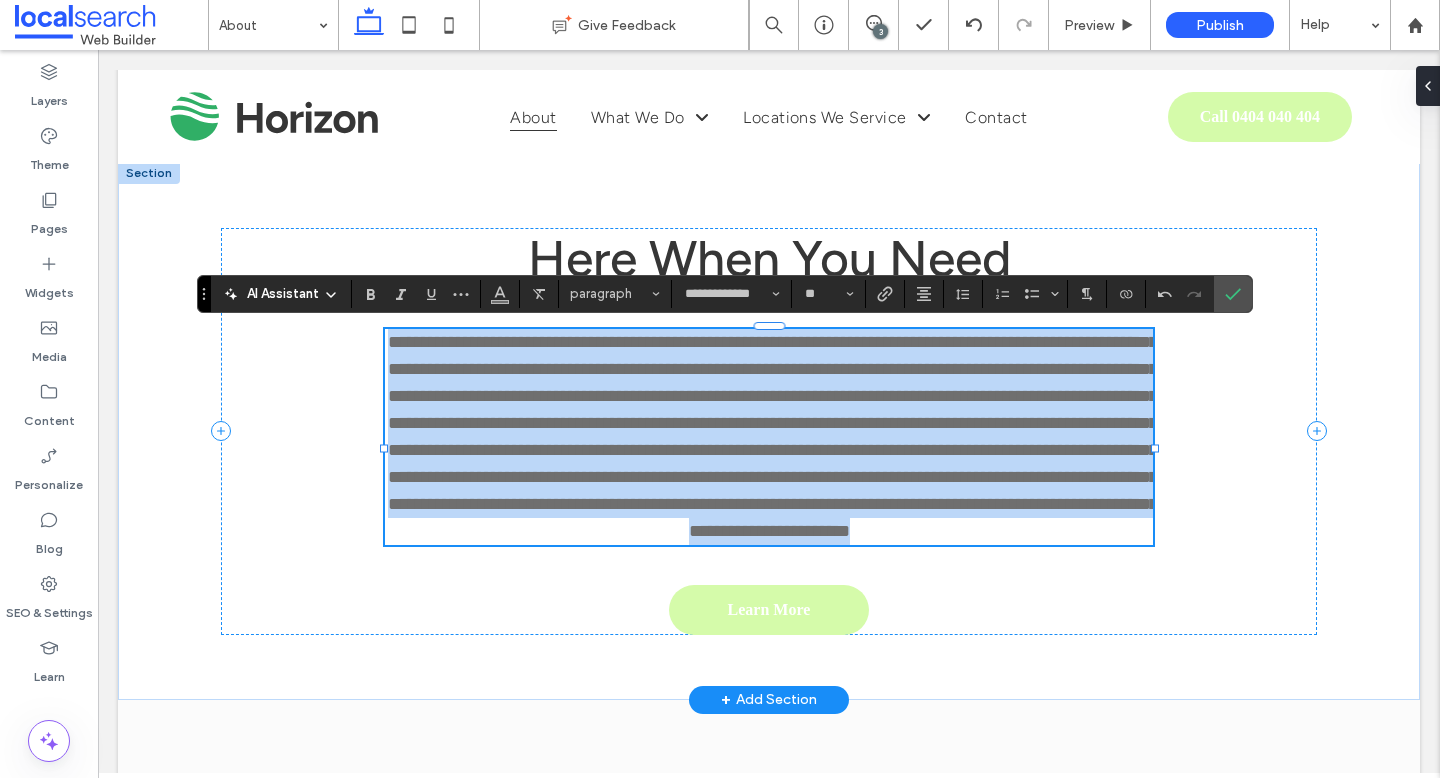 click on "**********" at bounding box center [773, 436] 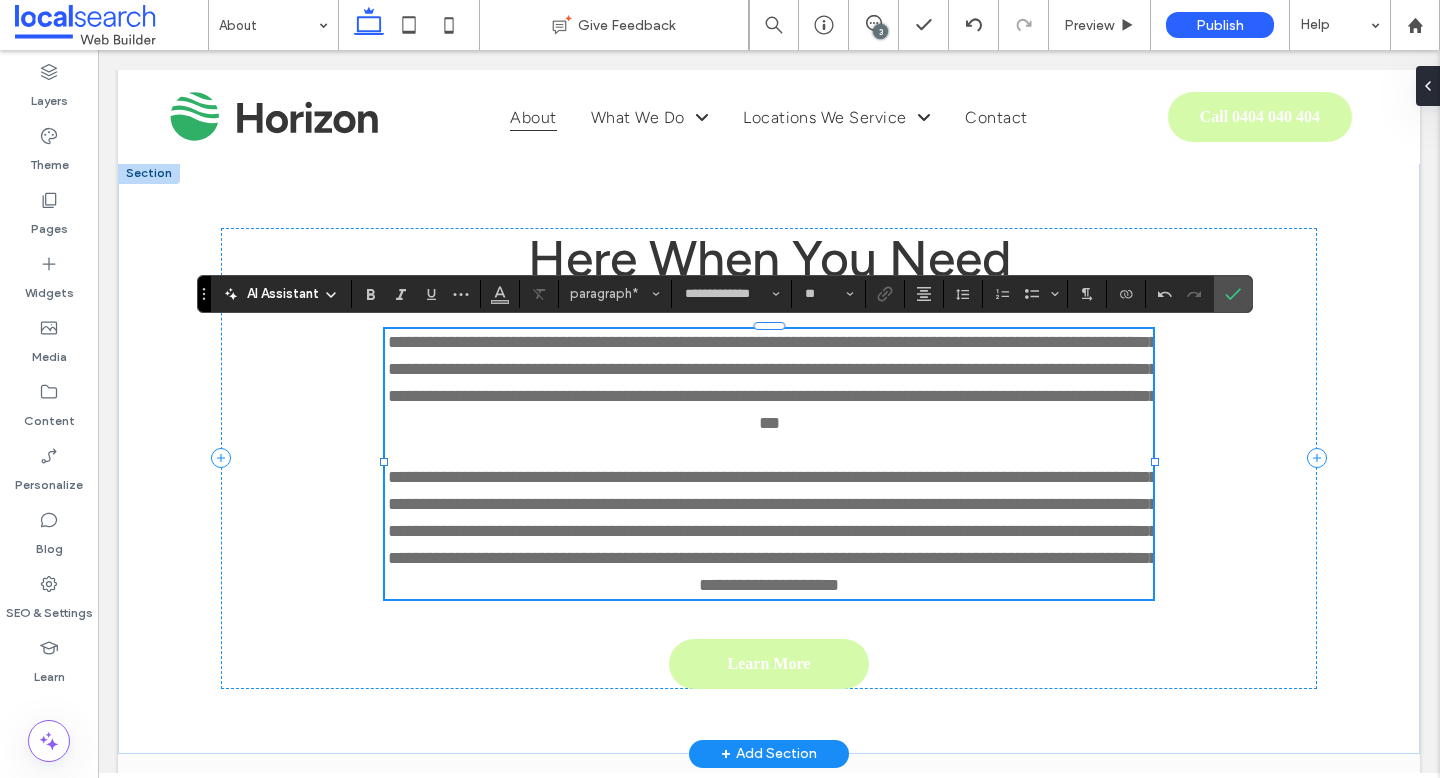 click on "**********" at bounding box center (773, 382) 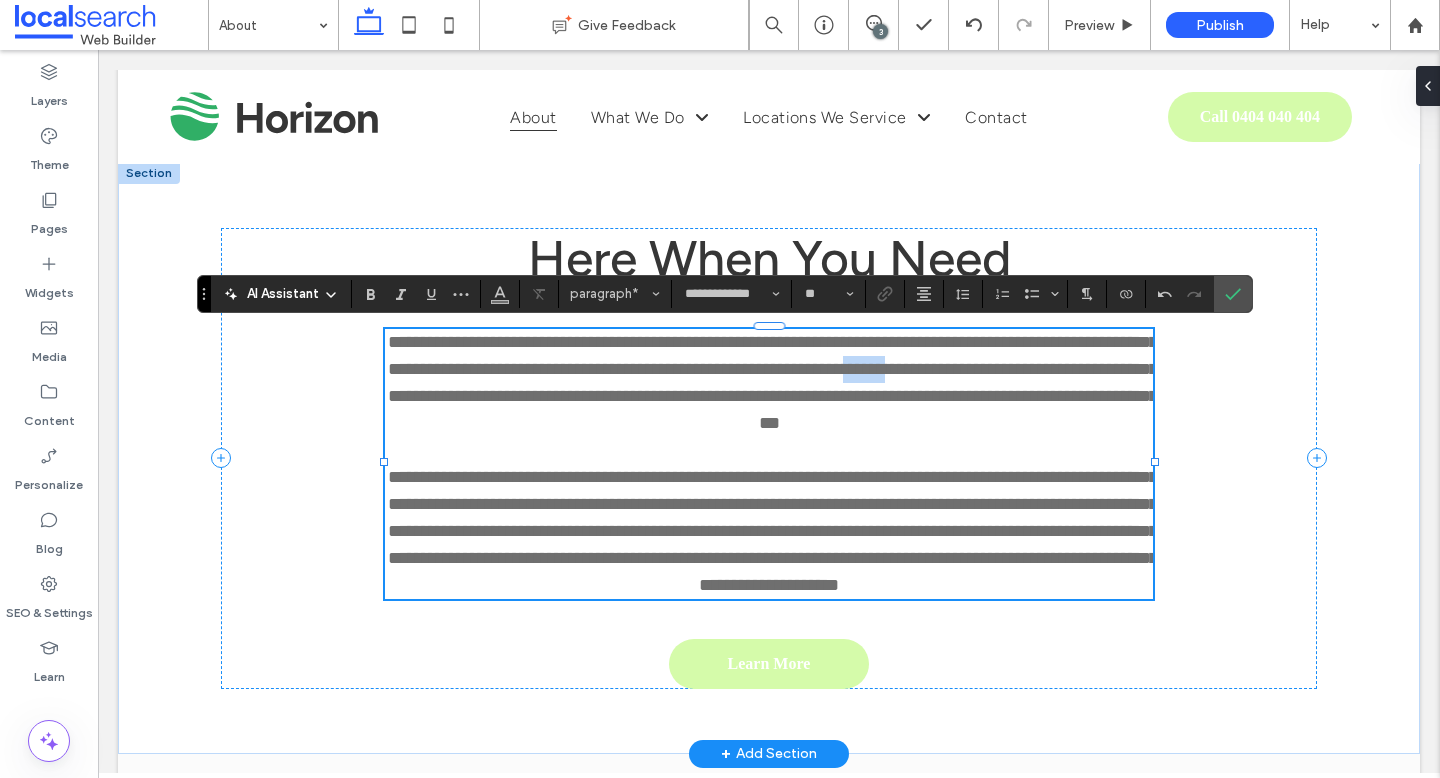 click on "**********" at bounding box center (773, 382) 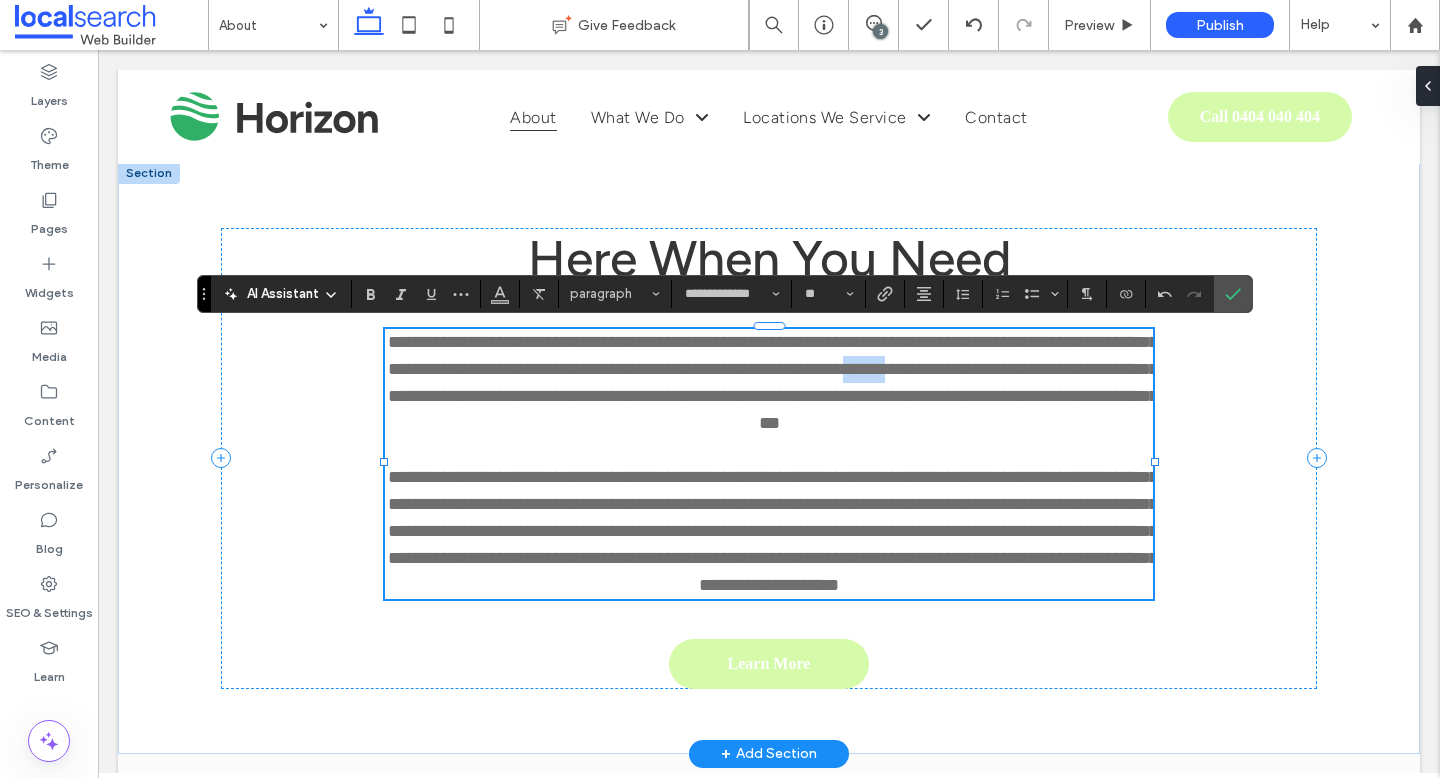 copy on "******" 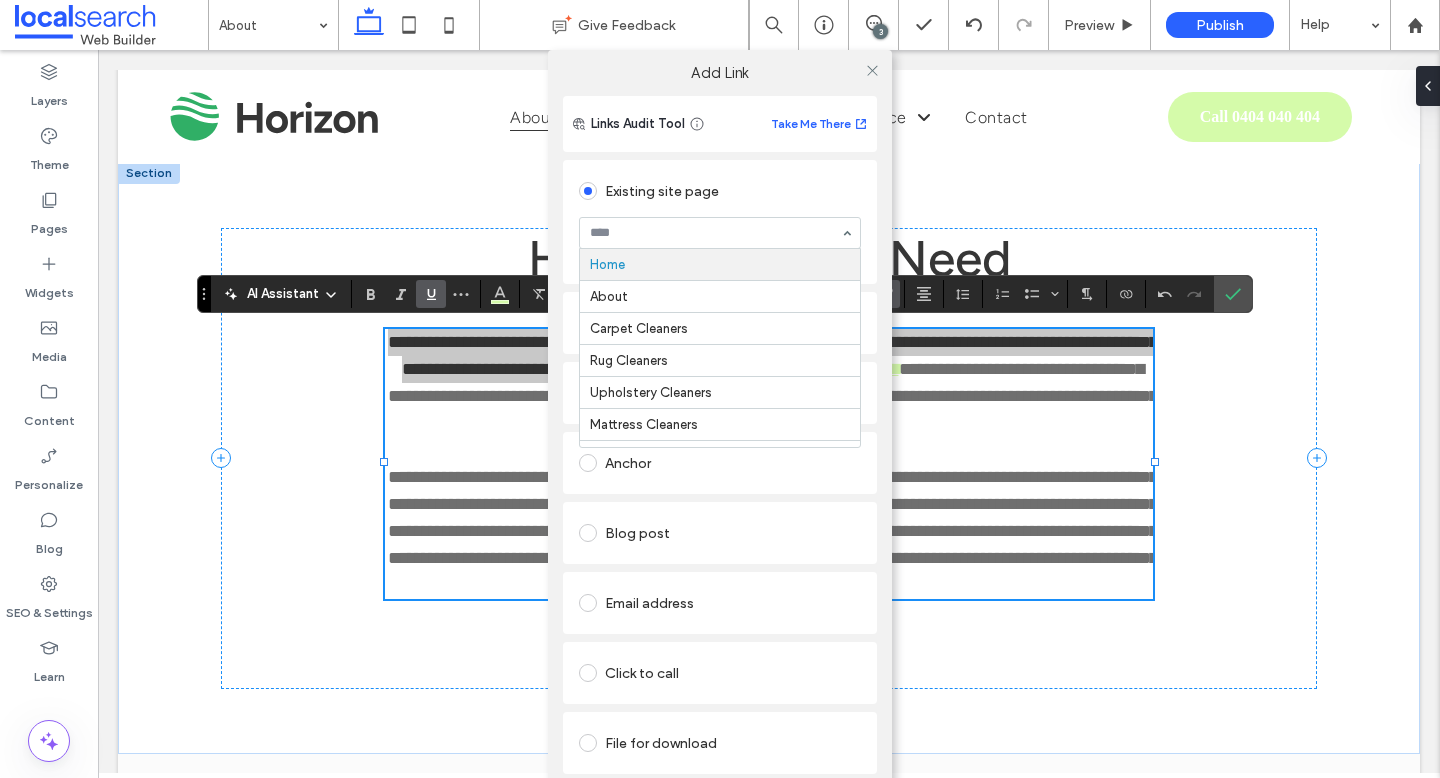 type on "******" 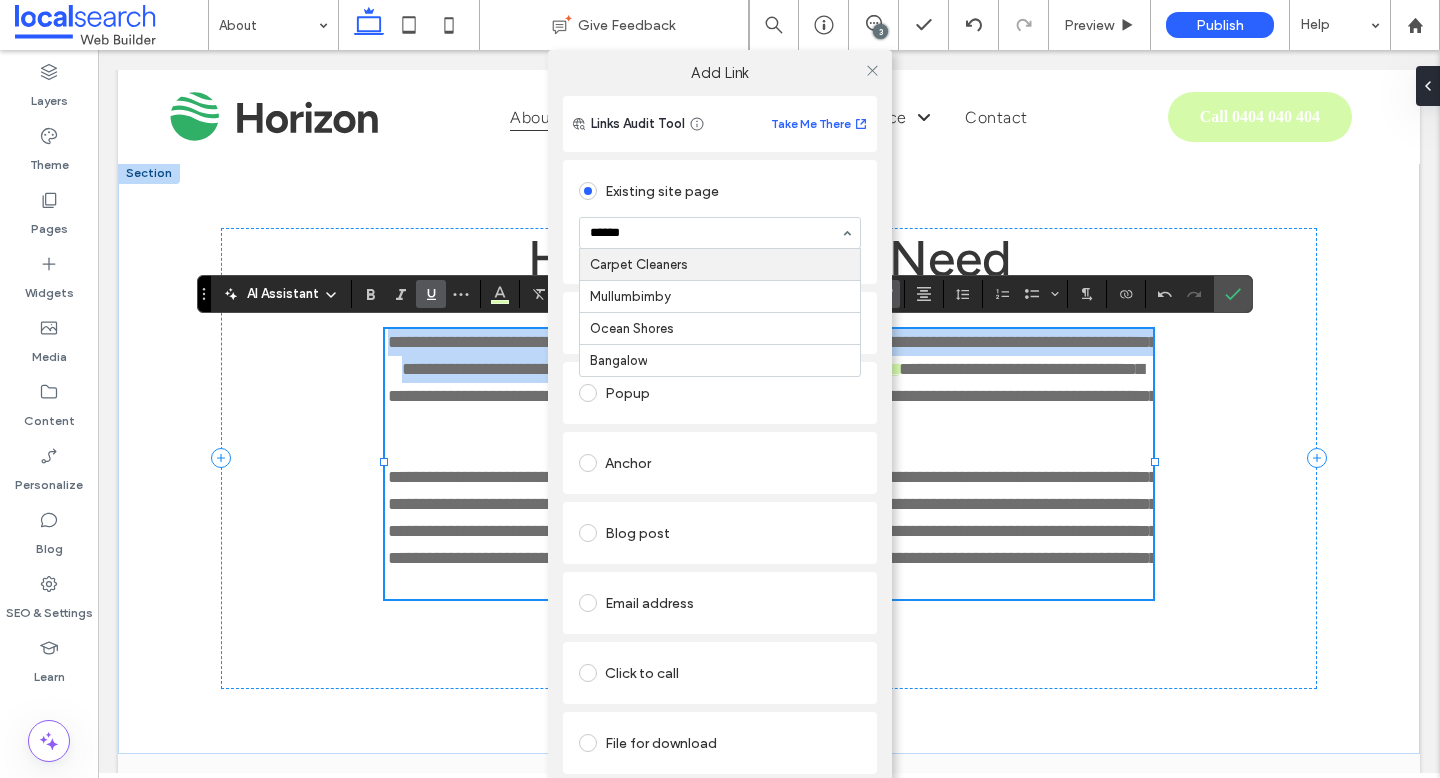 type 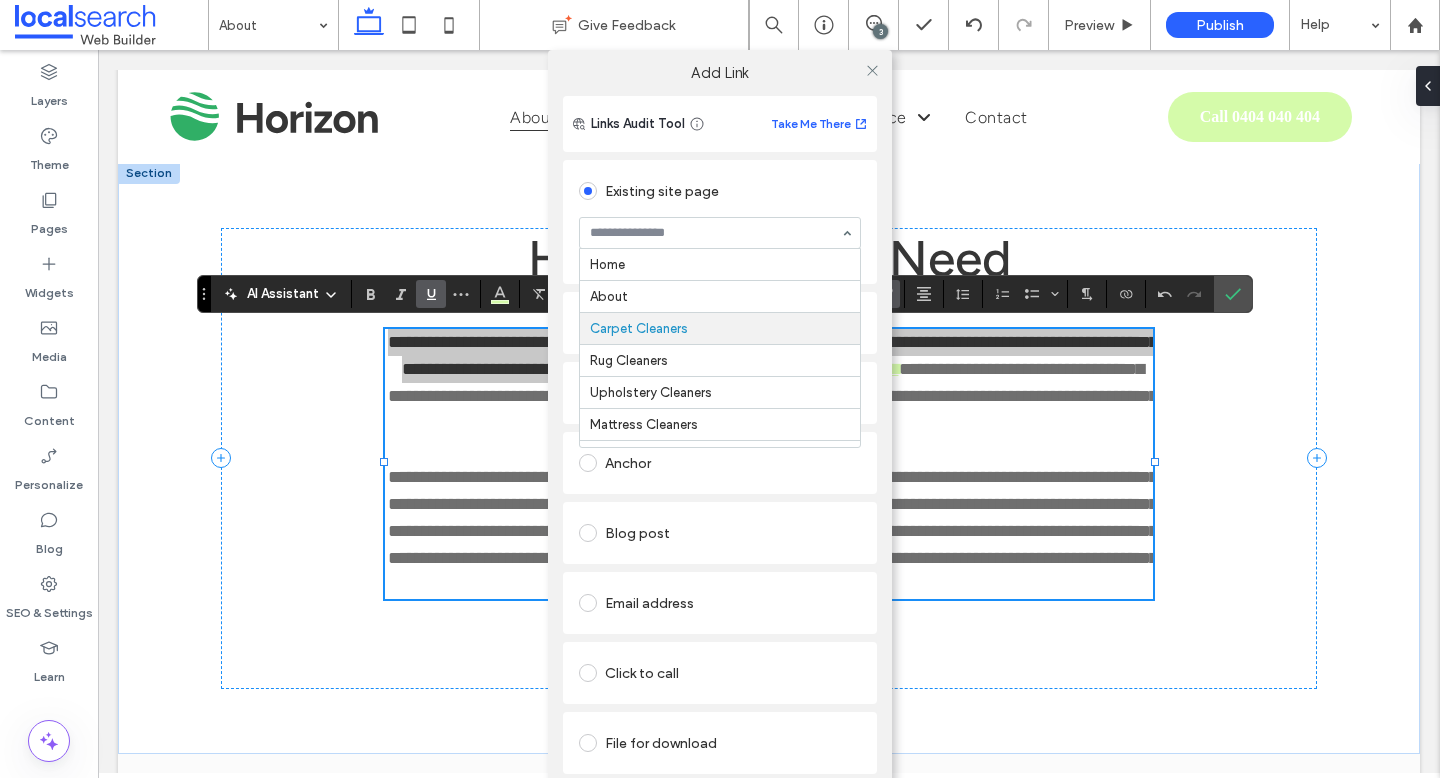scroll, scrollTop: 66, scrollLeft: 0, axis: vertical 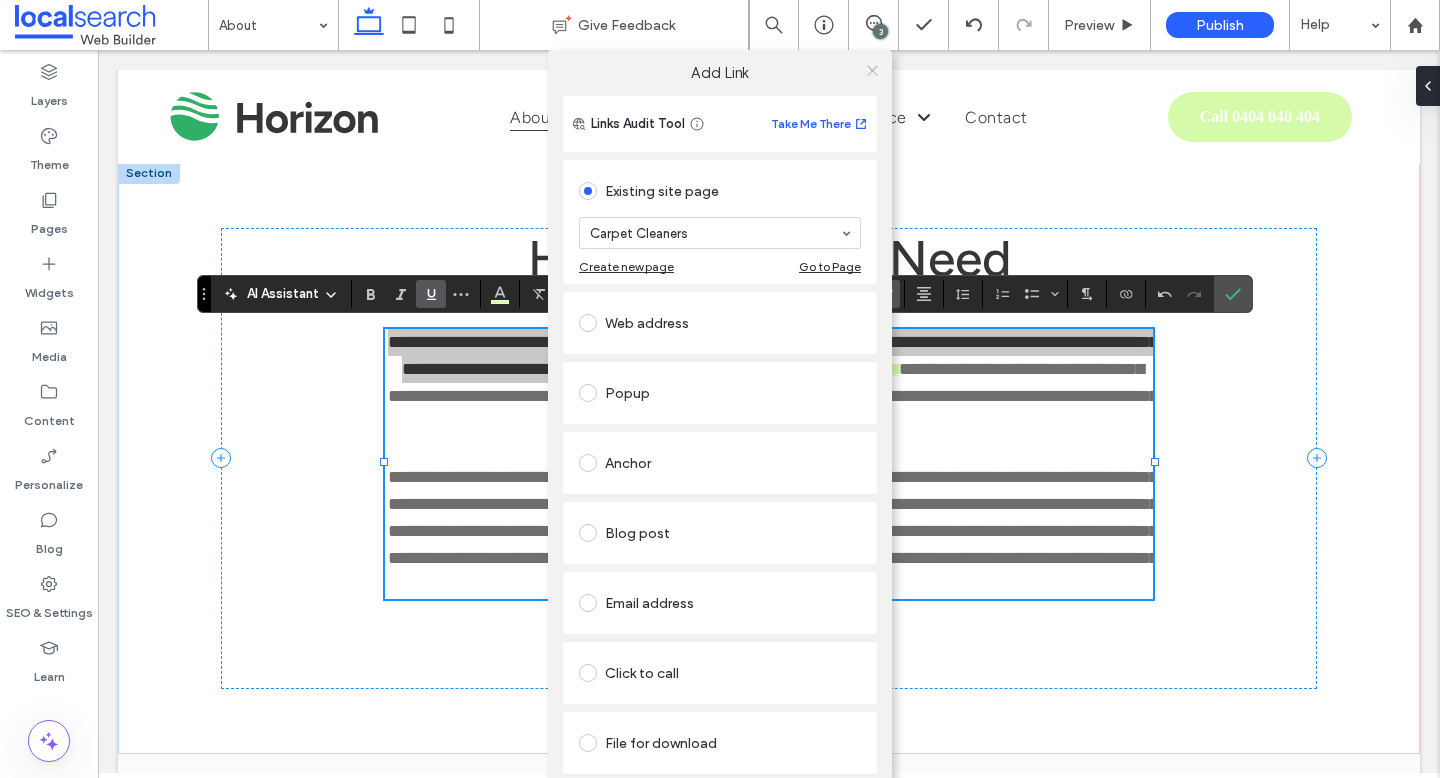 click 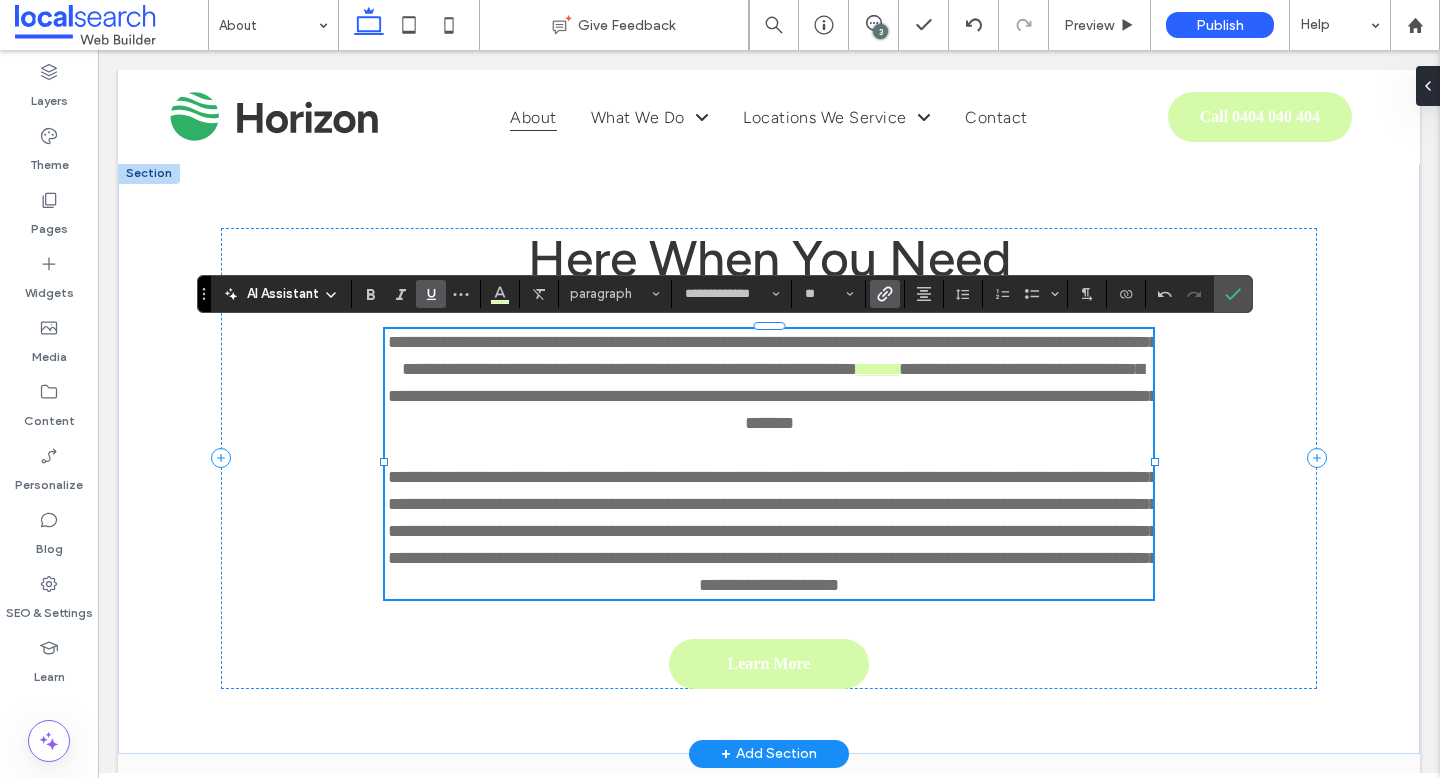click on "**********" at bounding box center [773, 396] 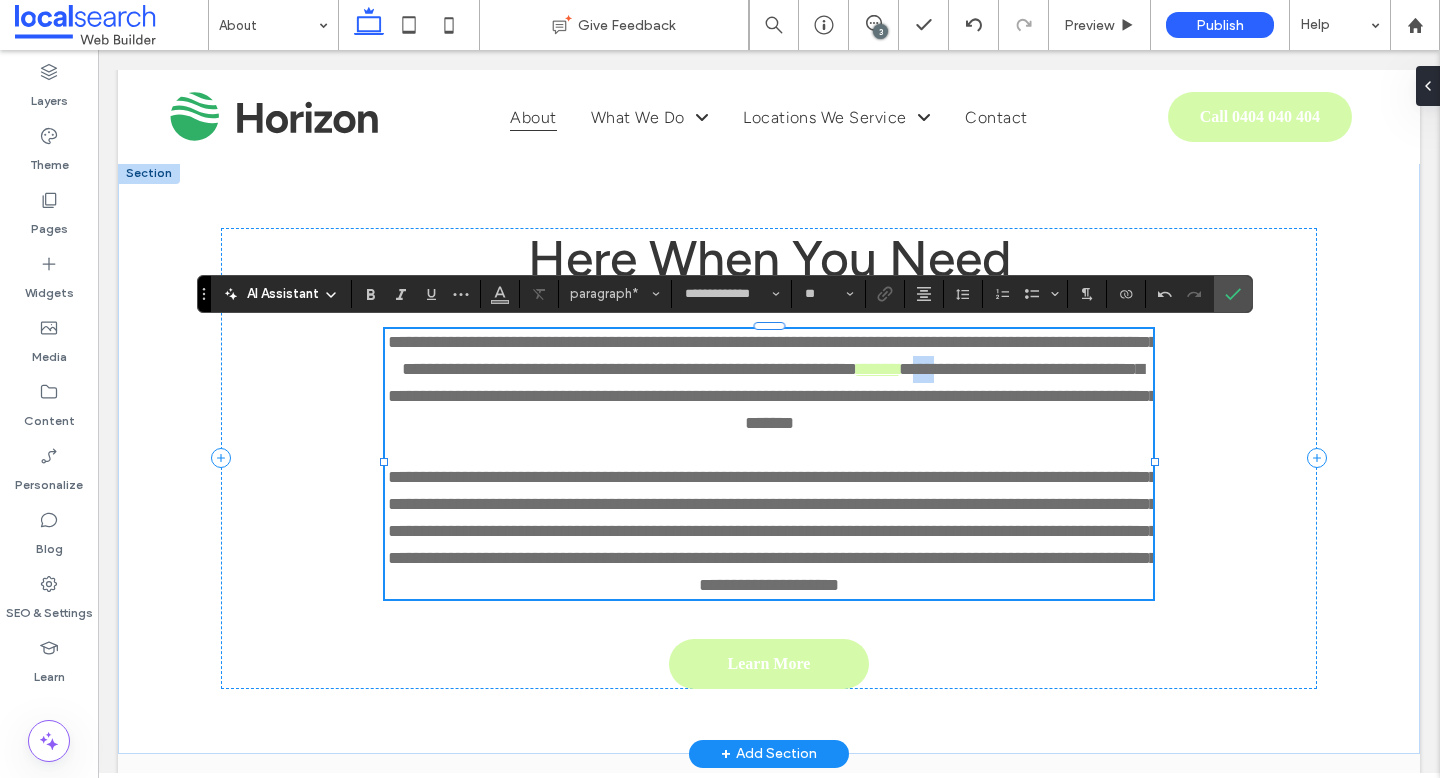 click on "**********" at bounding box center (773, 396) 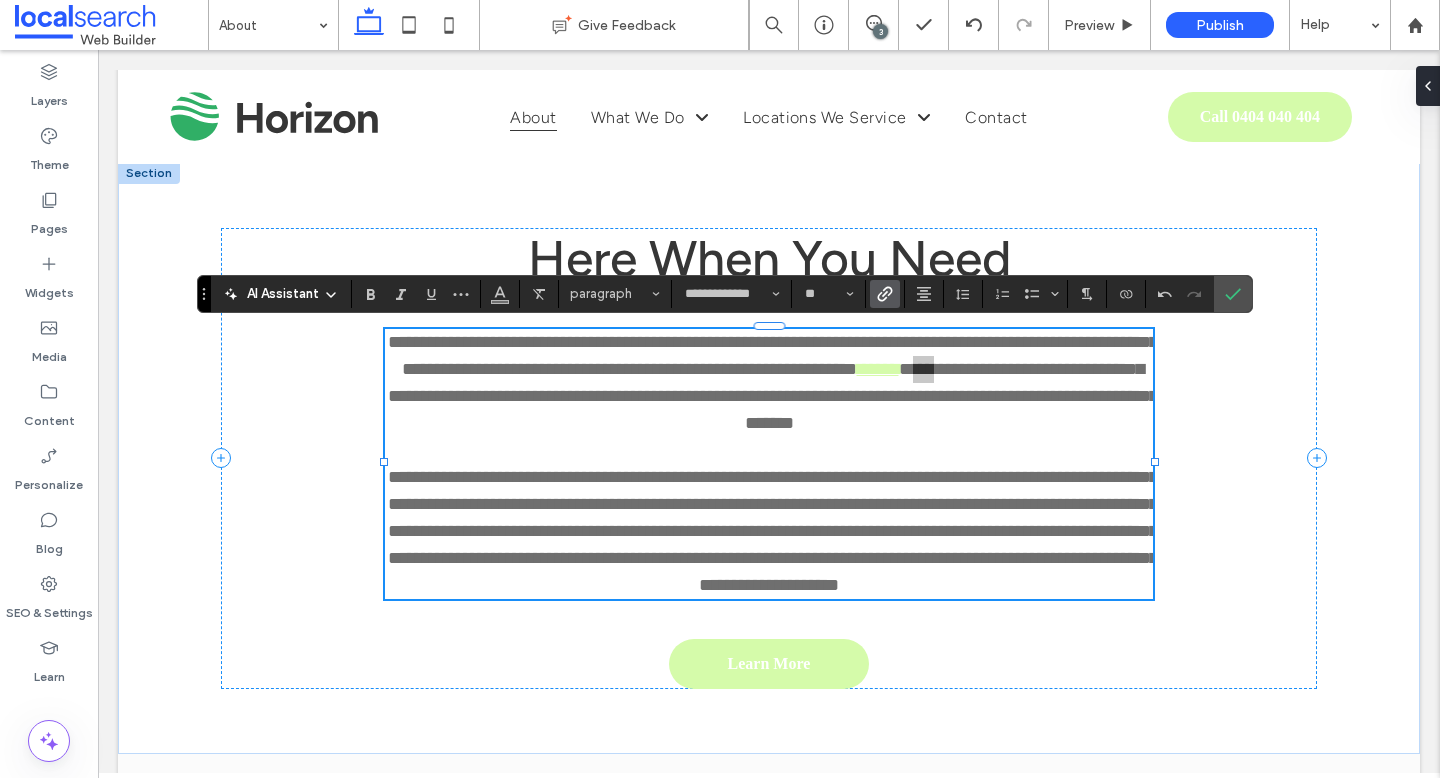 click 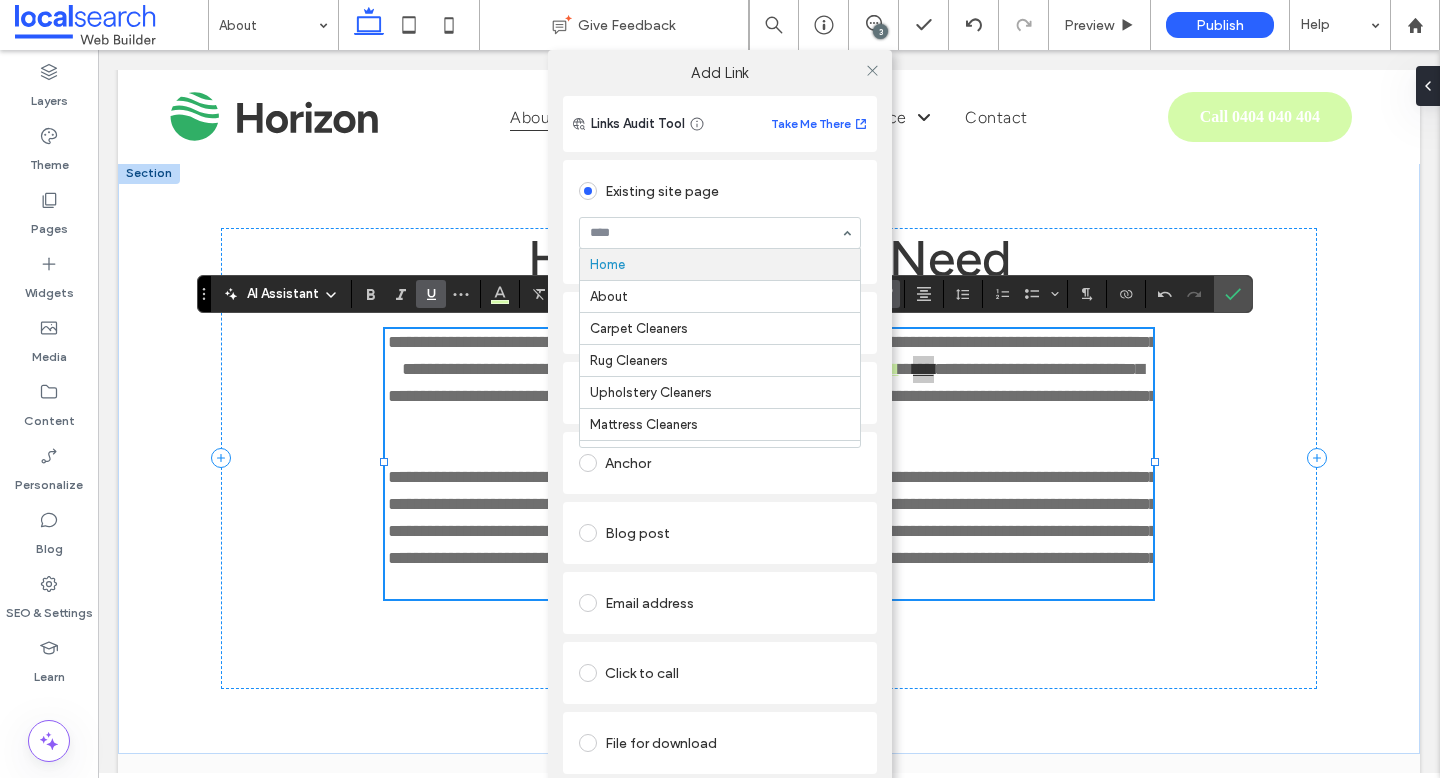 type on "***" 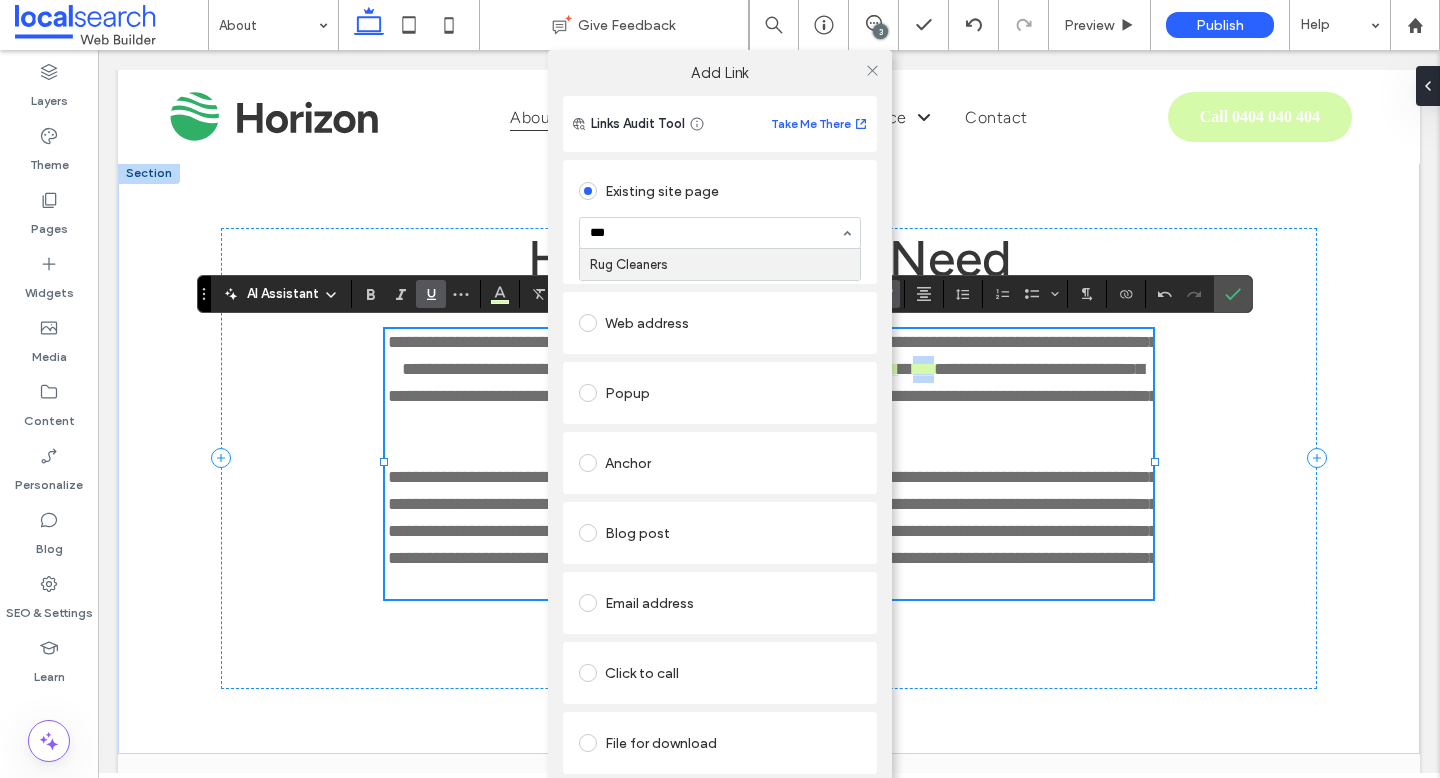 type 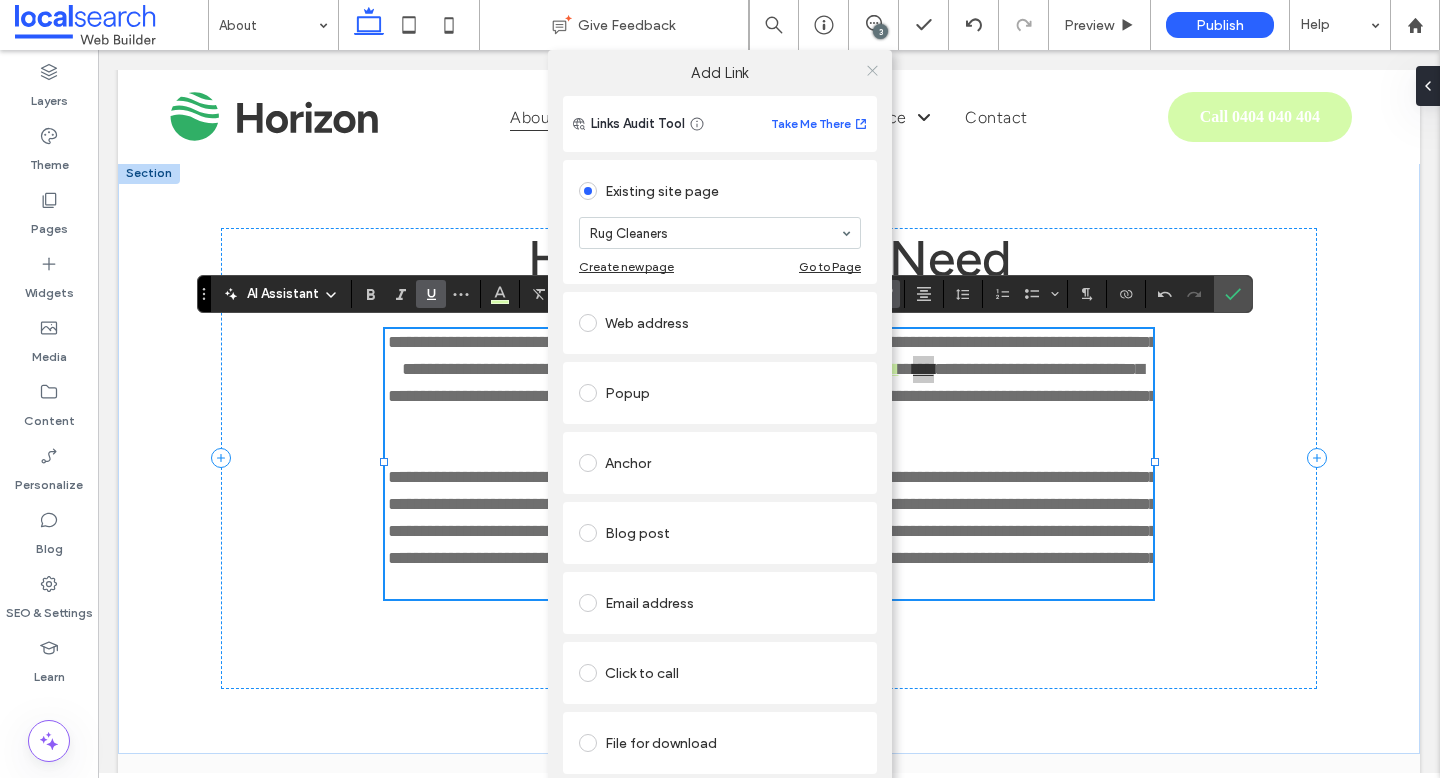 click 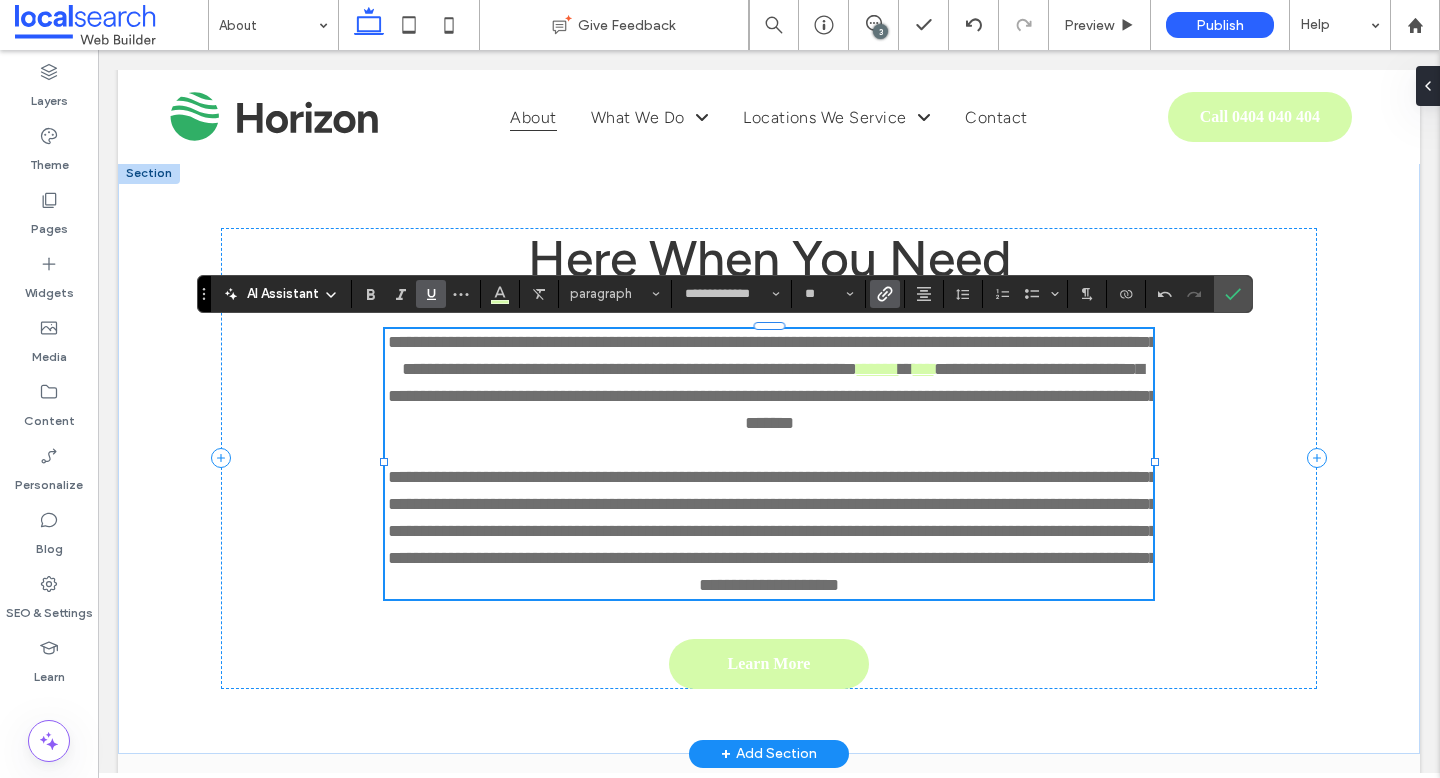 click on "**********" at bounding box center (773, 396) 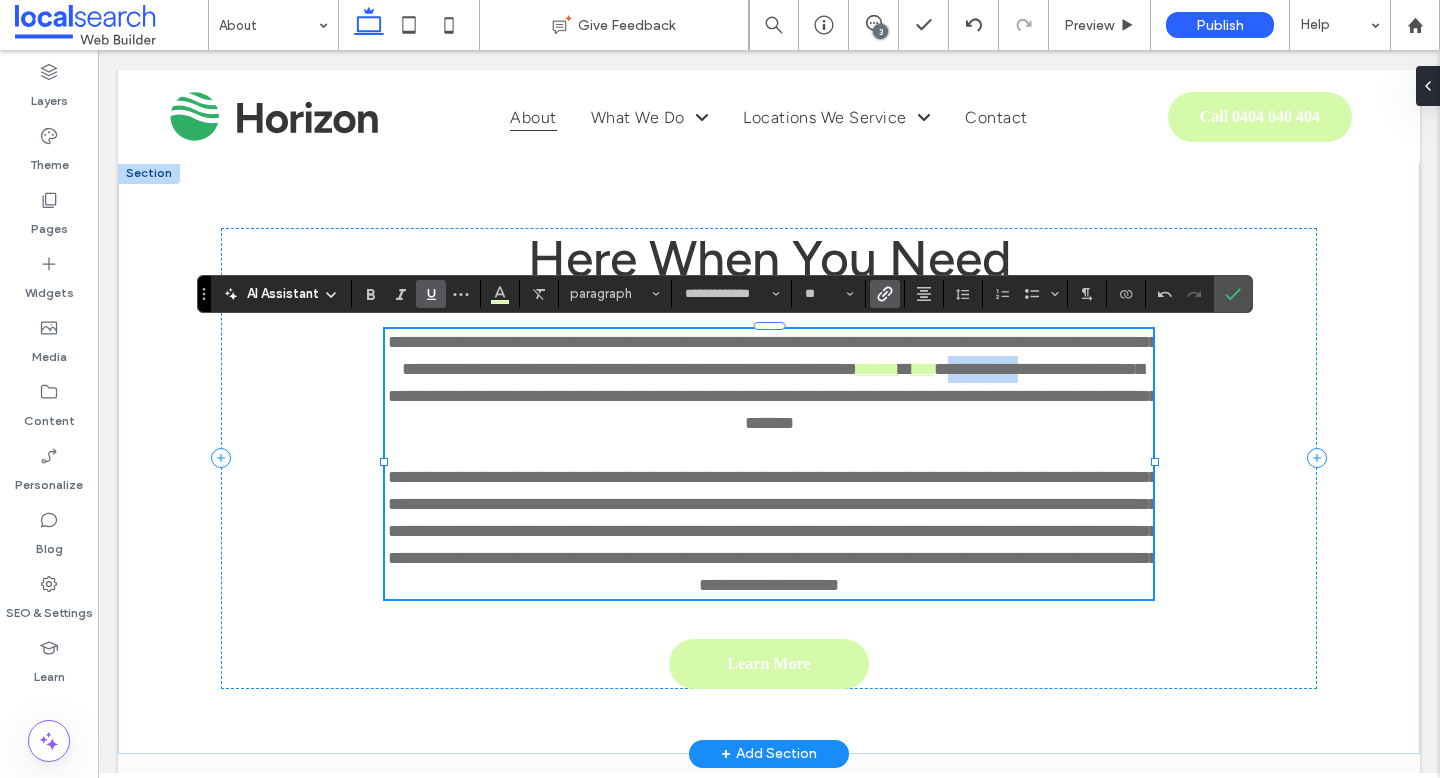 click on "**********" at bounding box center [773, 396] 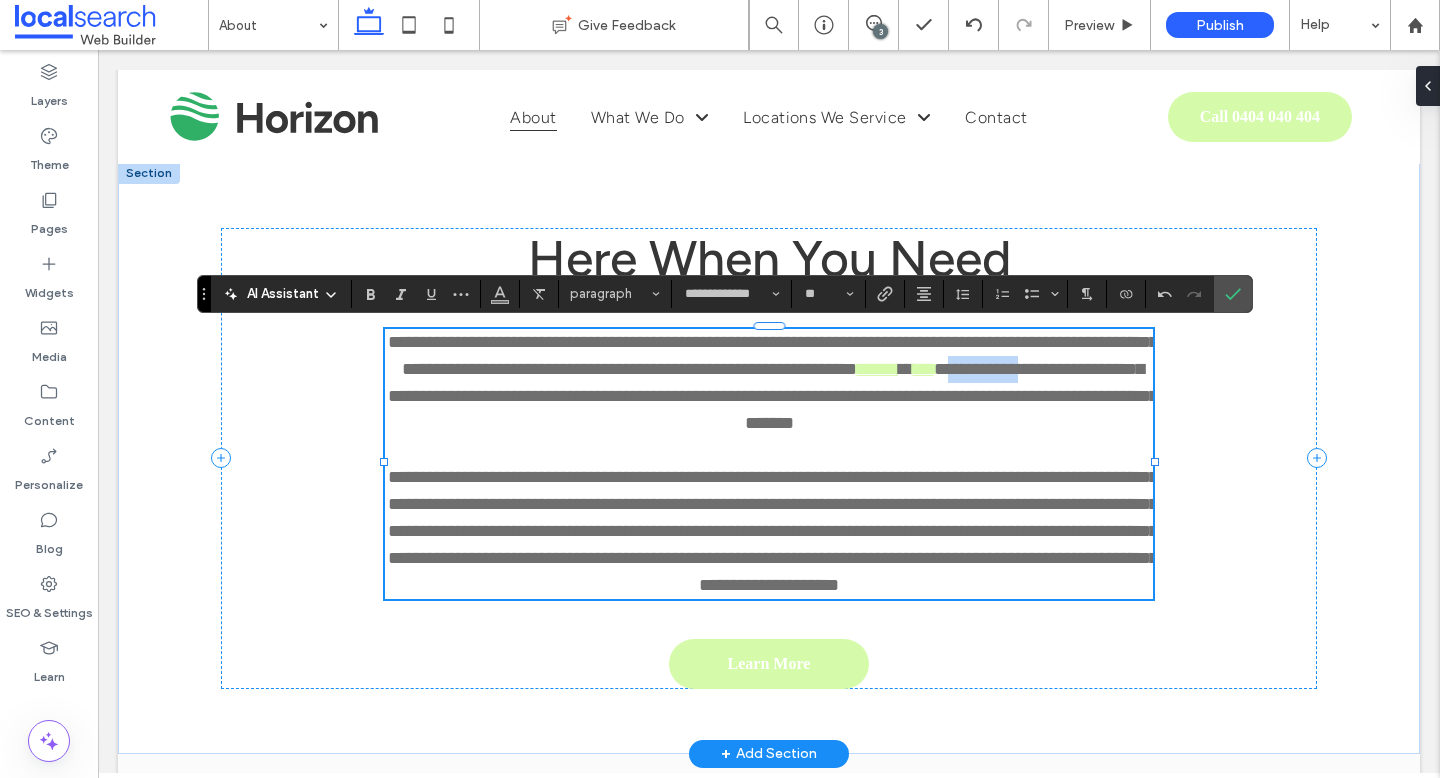 copy on "**********" 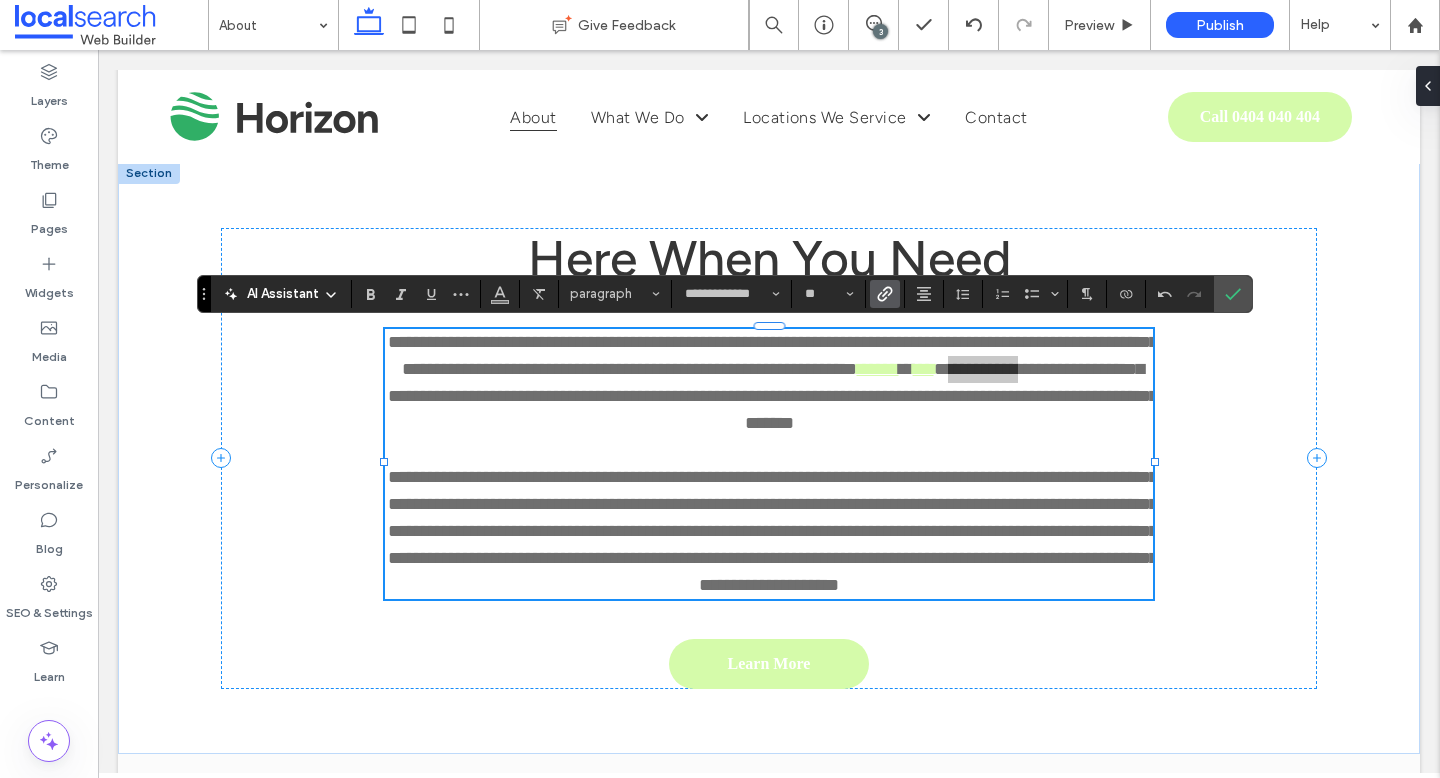 click 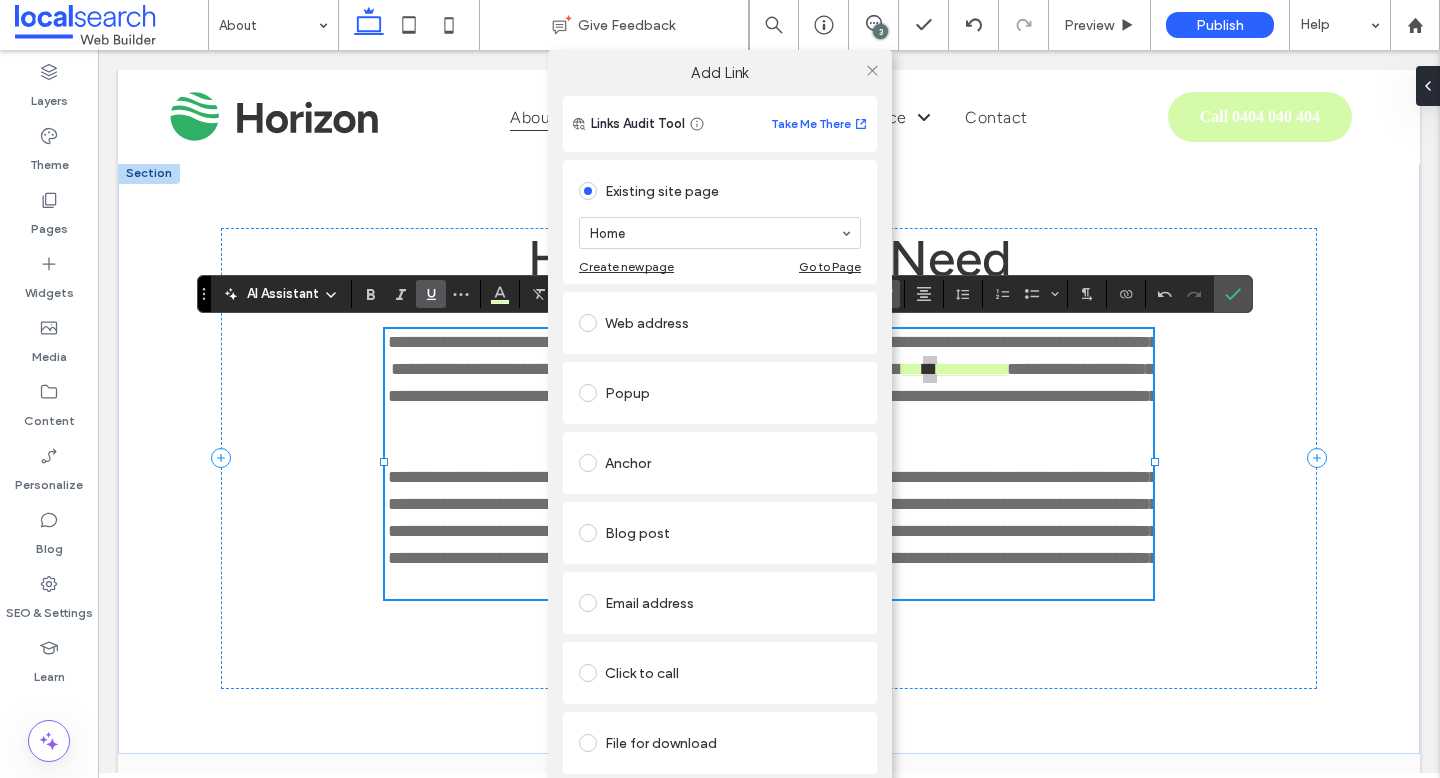 paste on "**********" 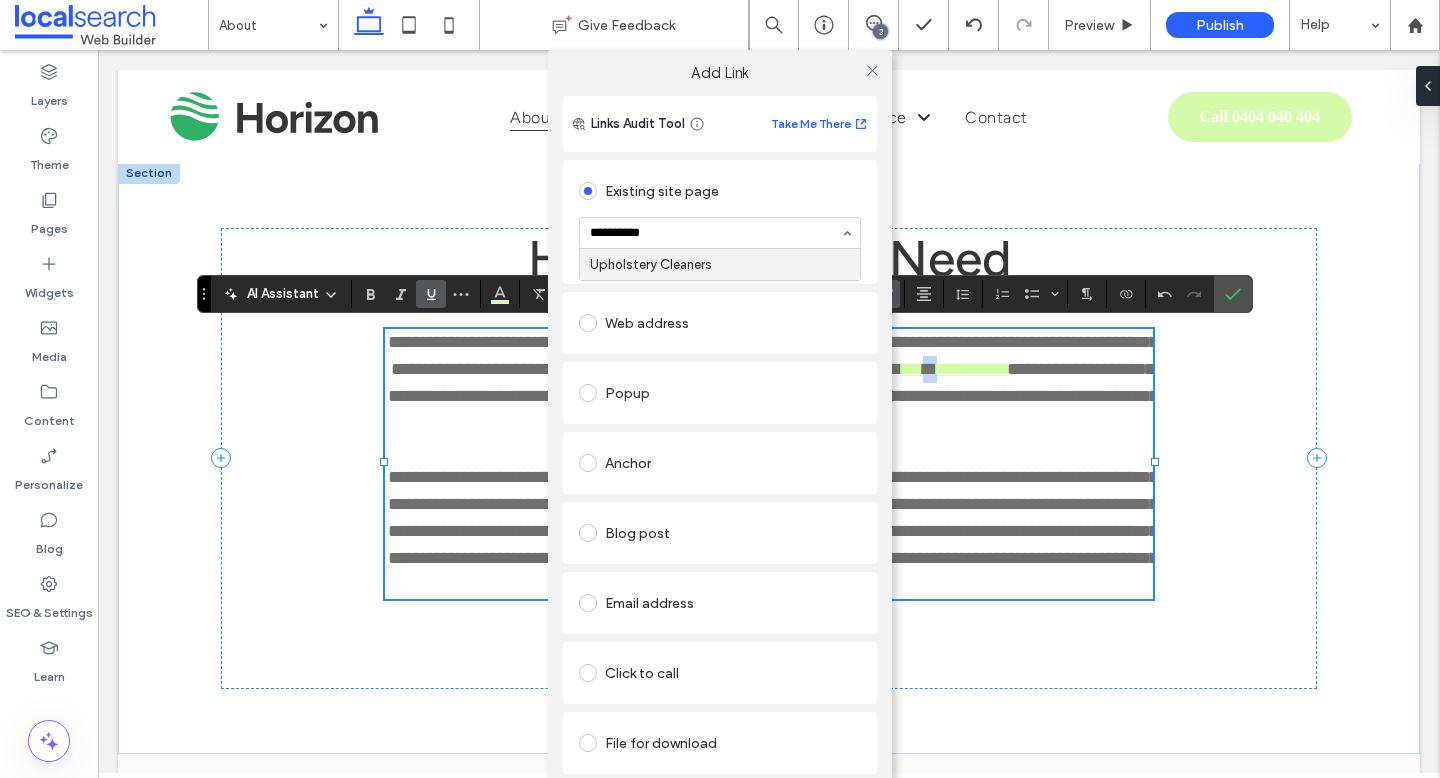 type 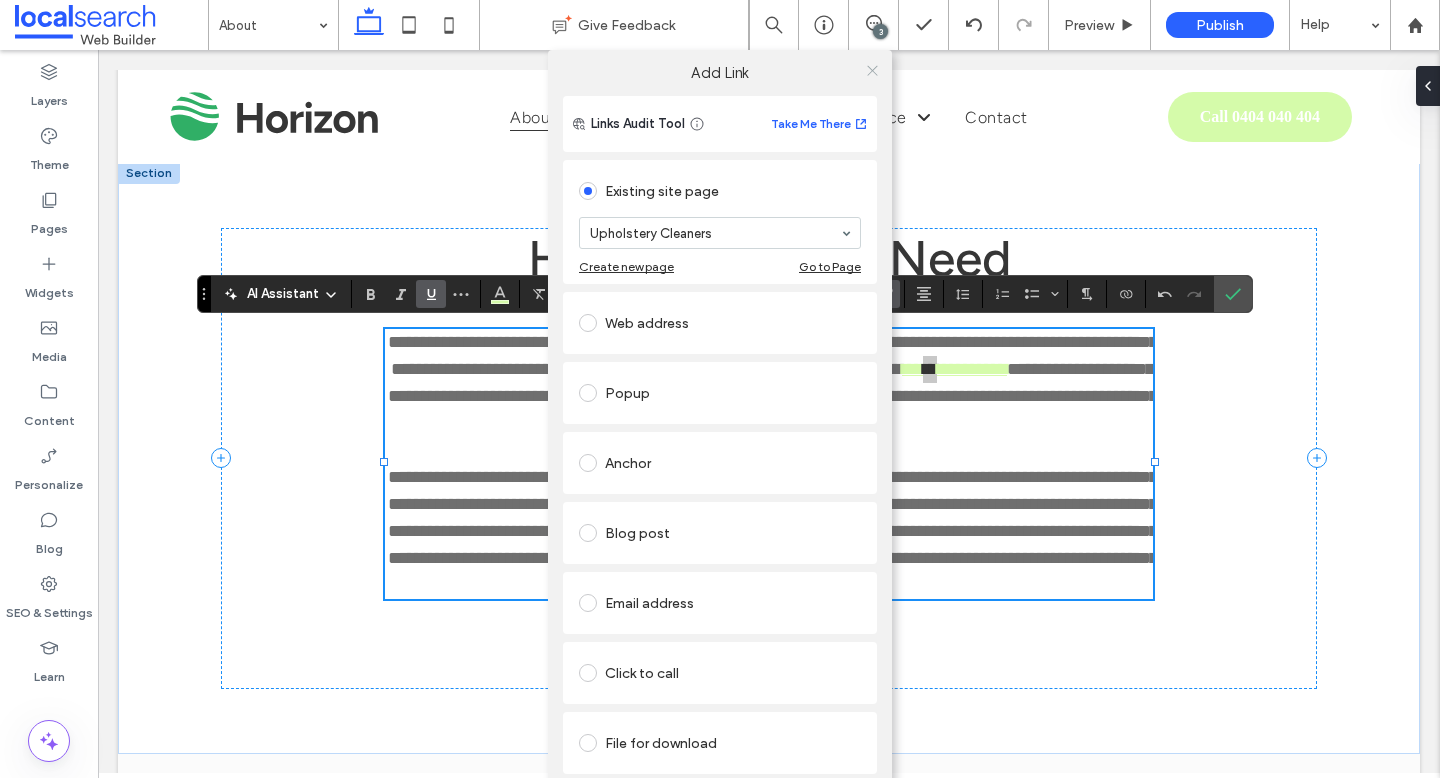 click at bounding box center (872, 70) 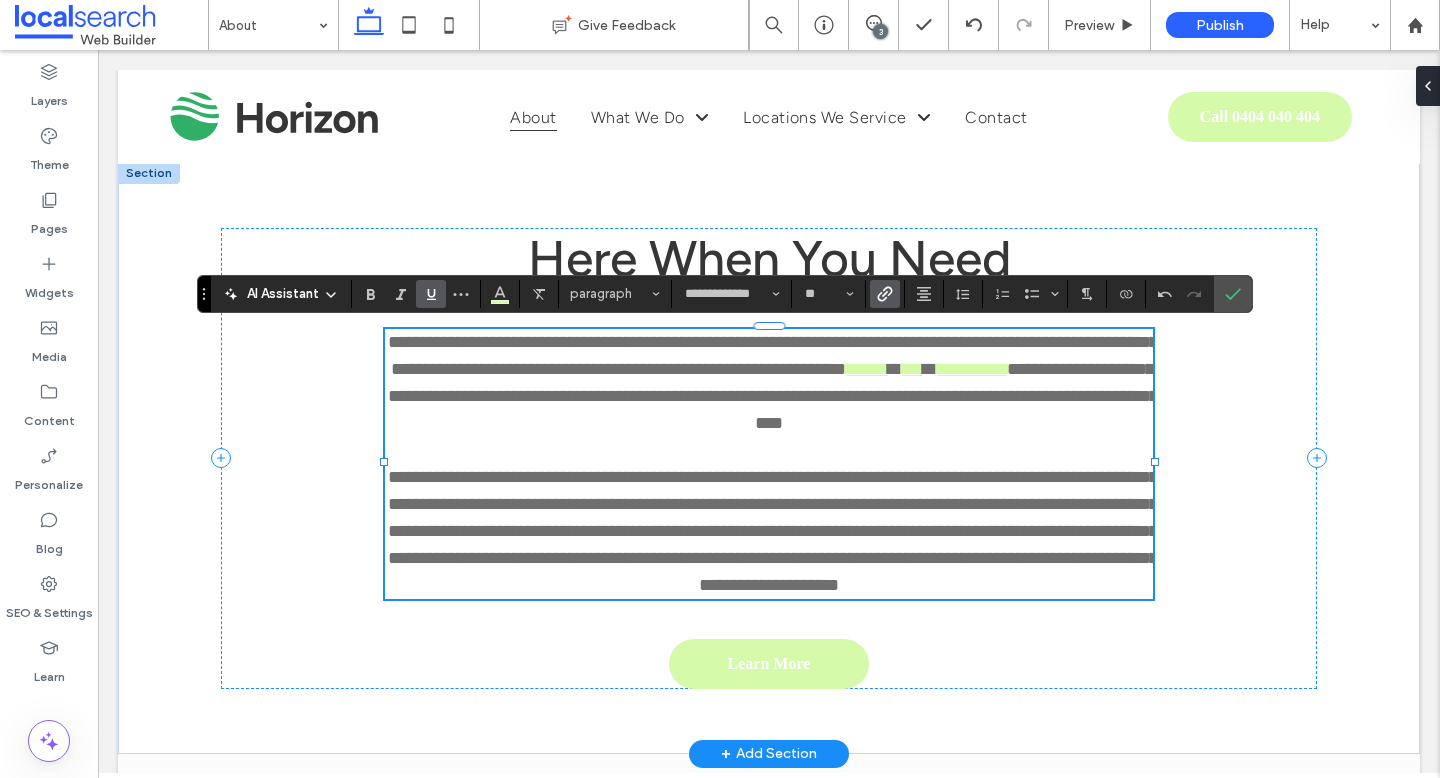 click on "**********" at bounding box center (773, 396) 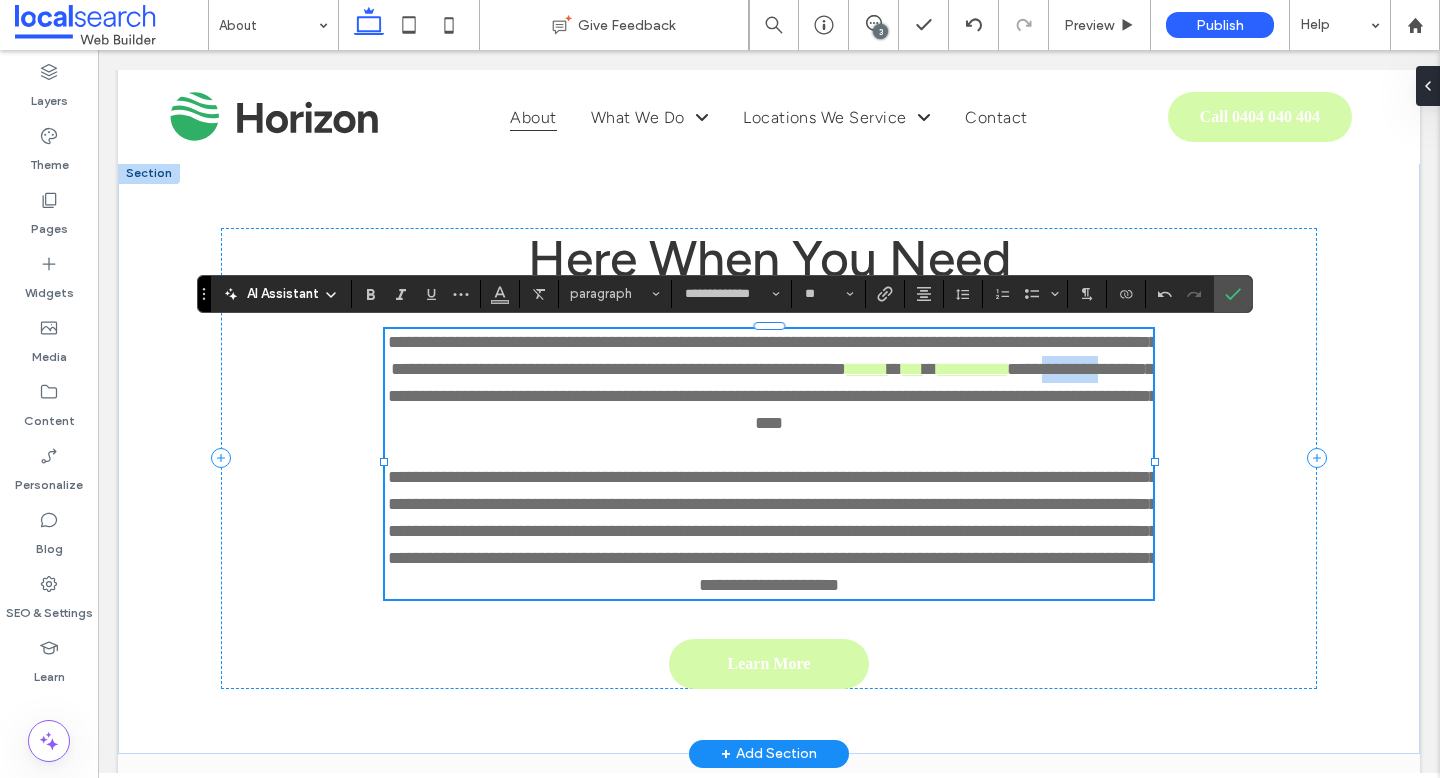 click on "**********" at bounding box center [773, 396] 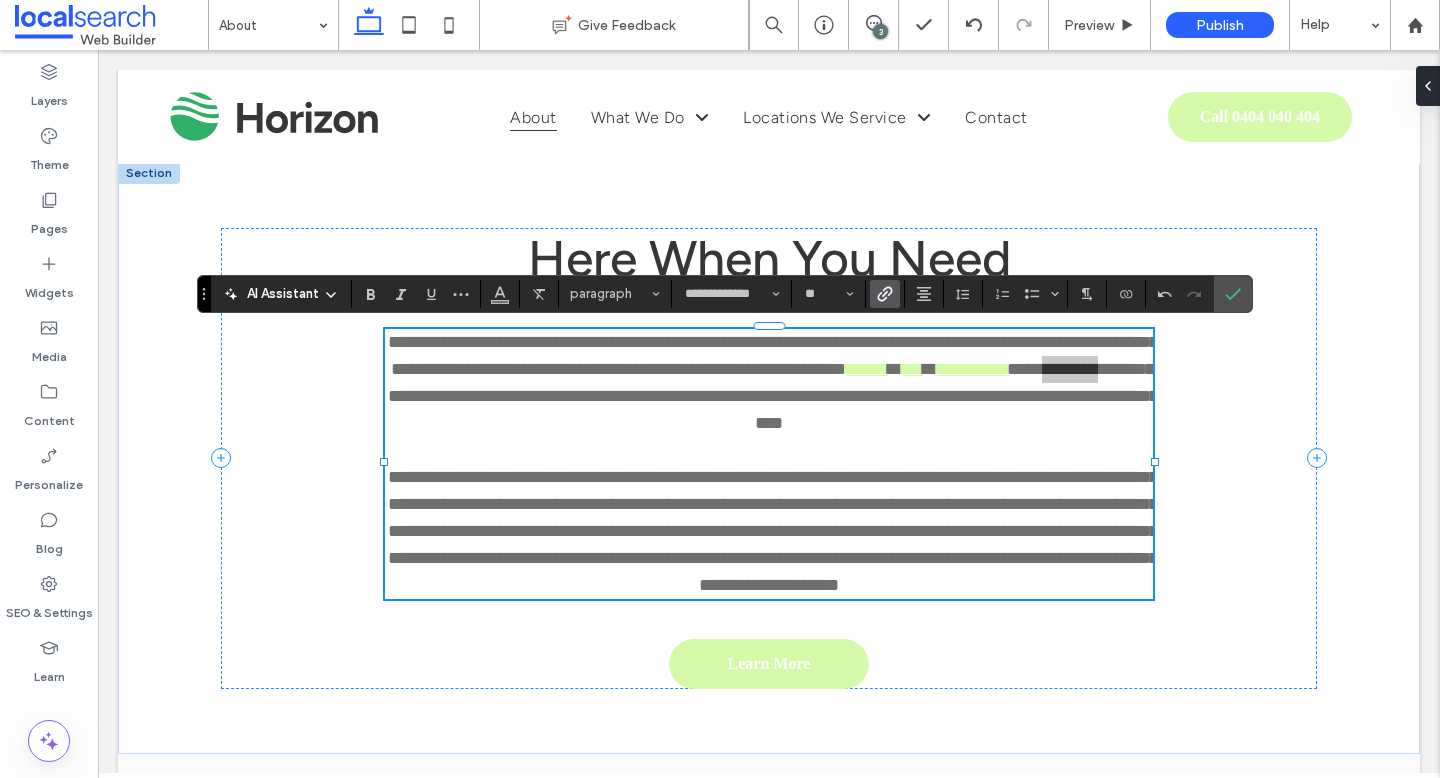 click 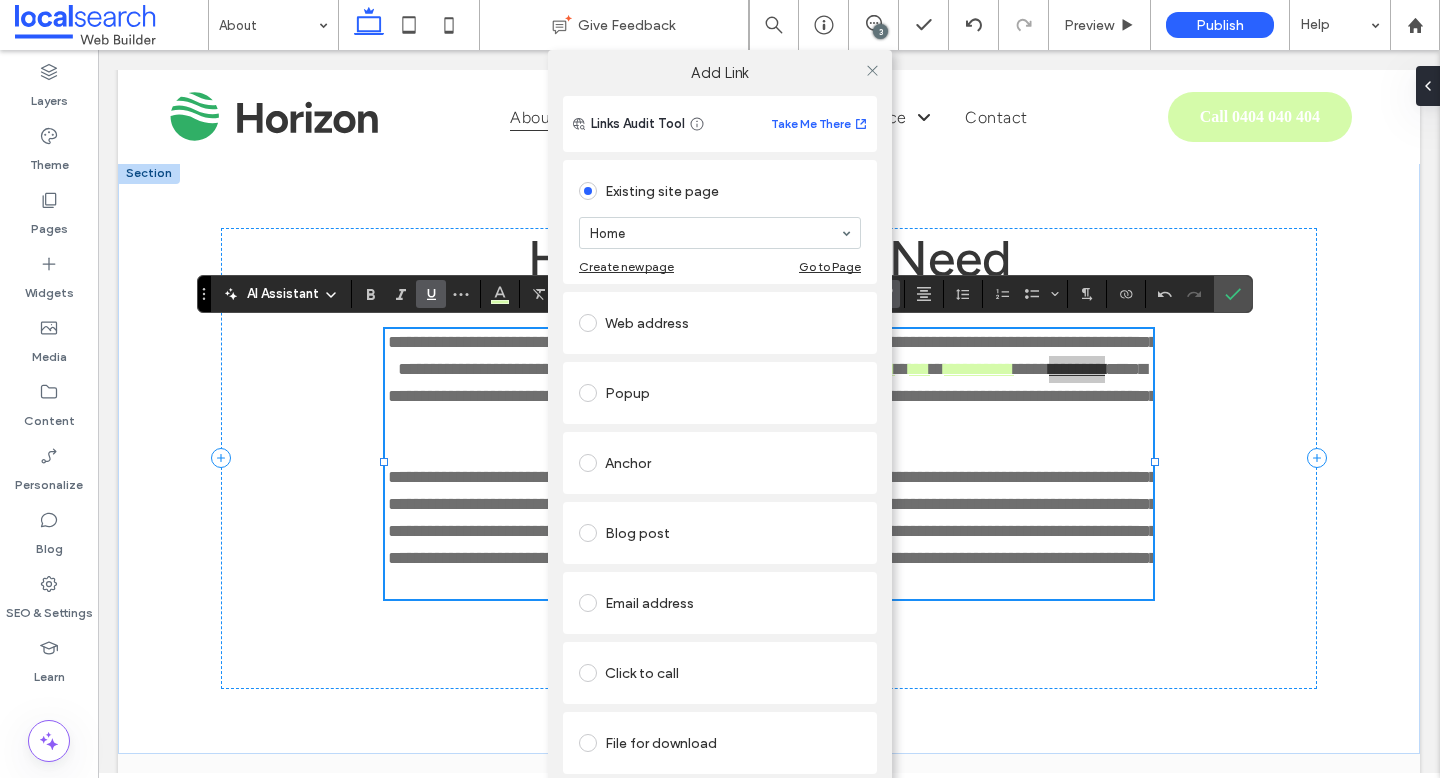 paste on "********" 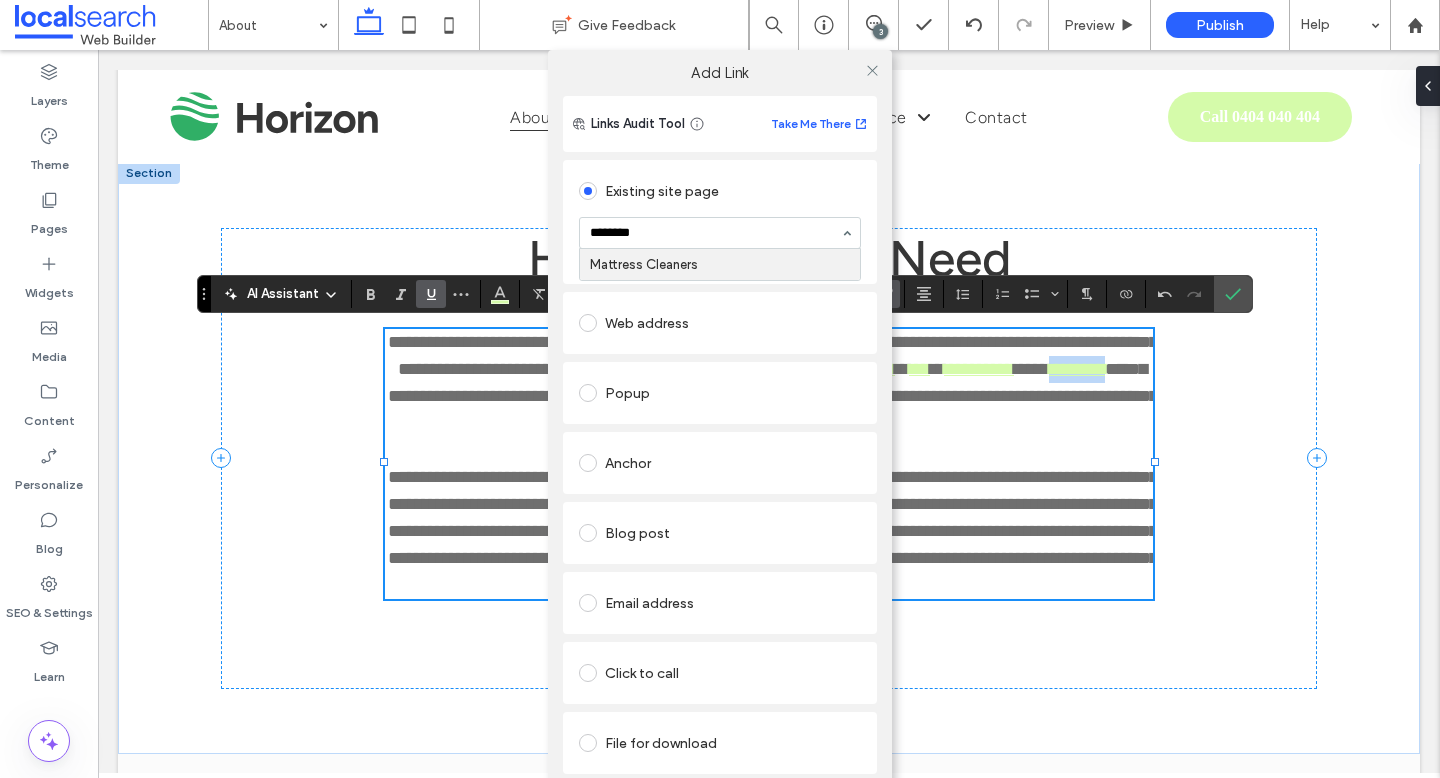 type 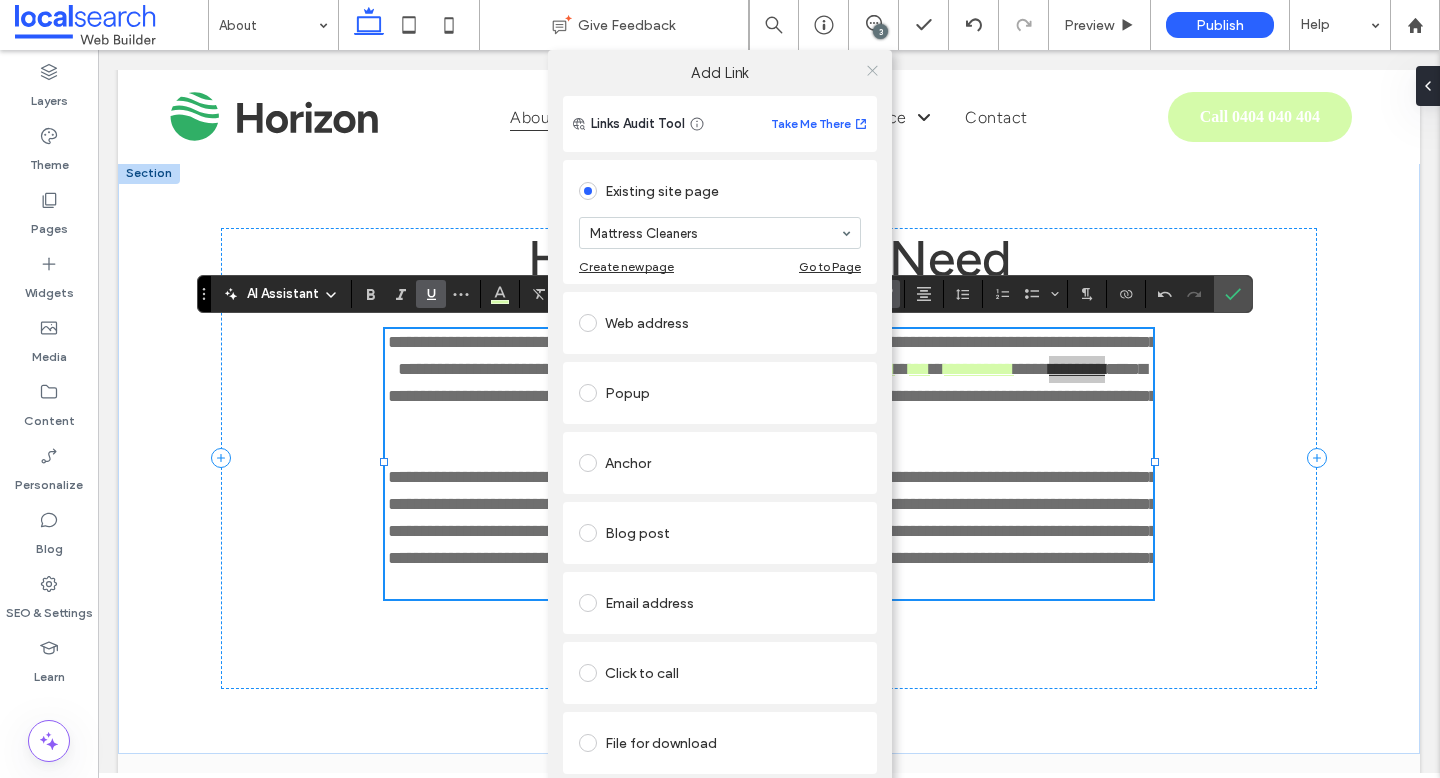 click at bounding box center [872, 70] 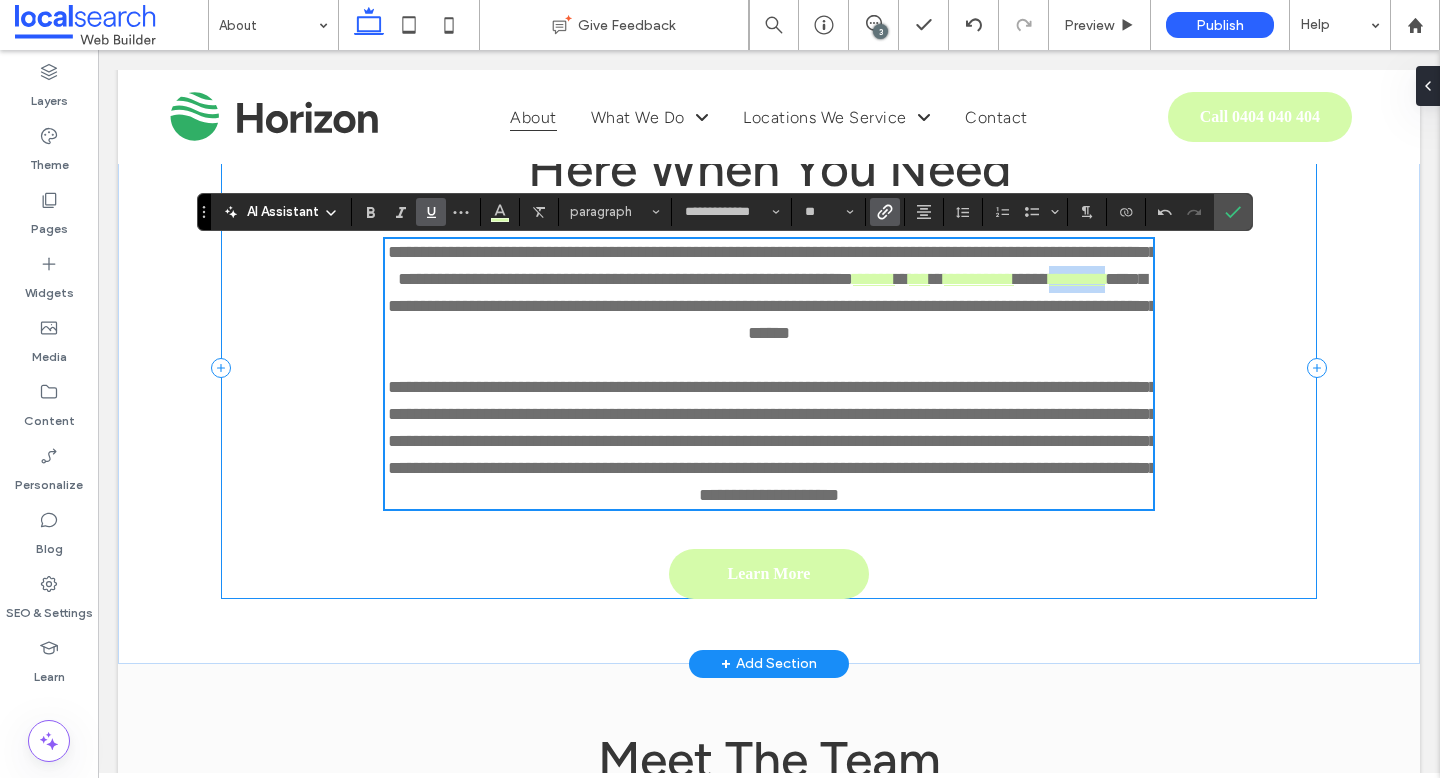 scroll, scrollTop: 928, scrollLeft: 0, axis: vertical 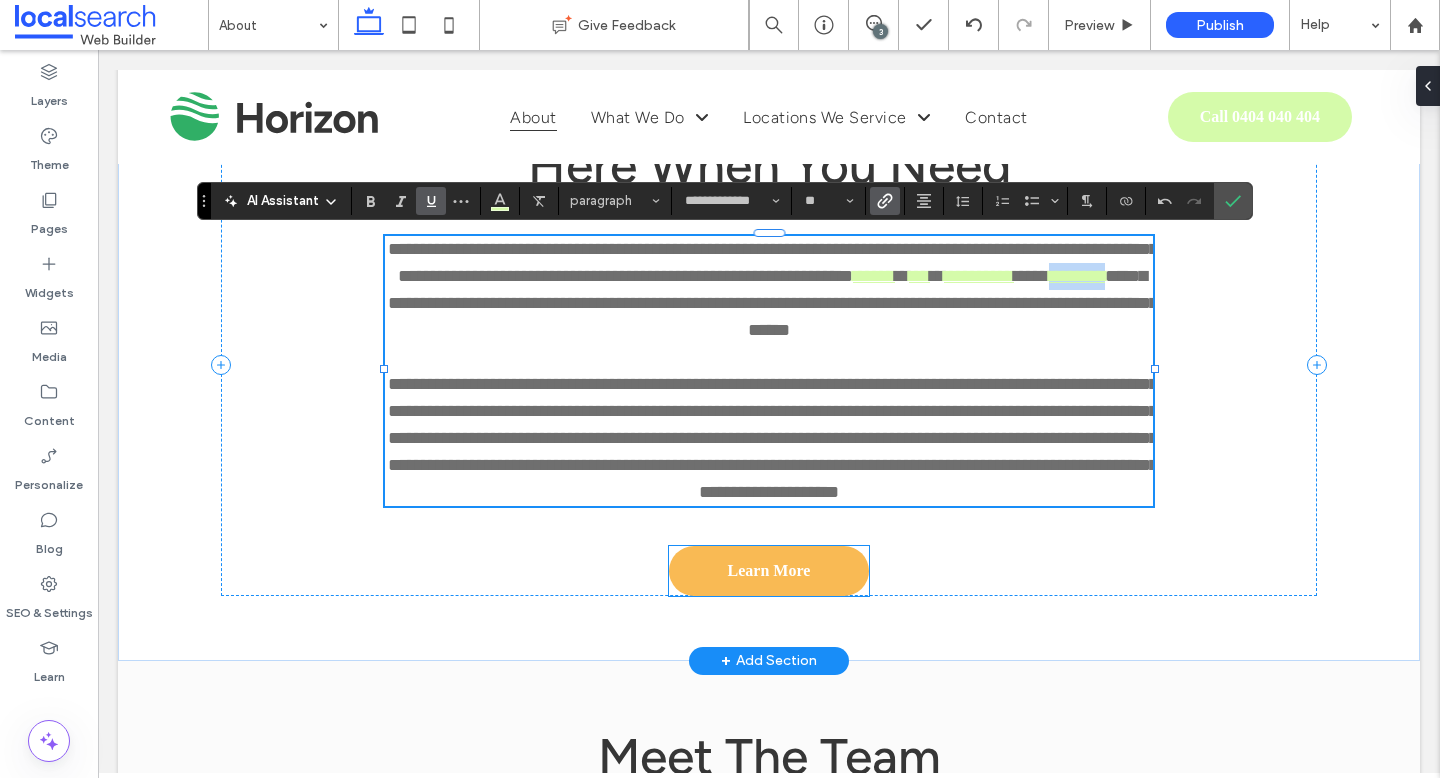 click on "Learn More" at bounding box center [769, 571] 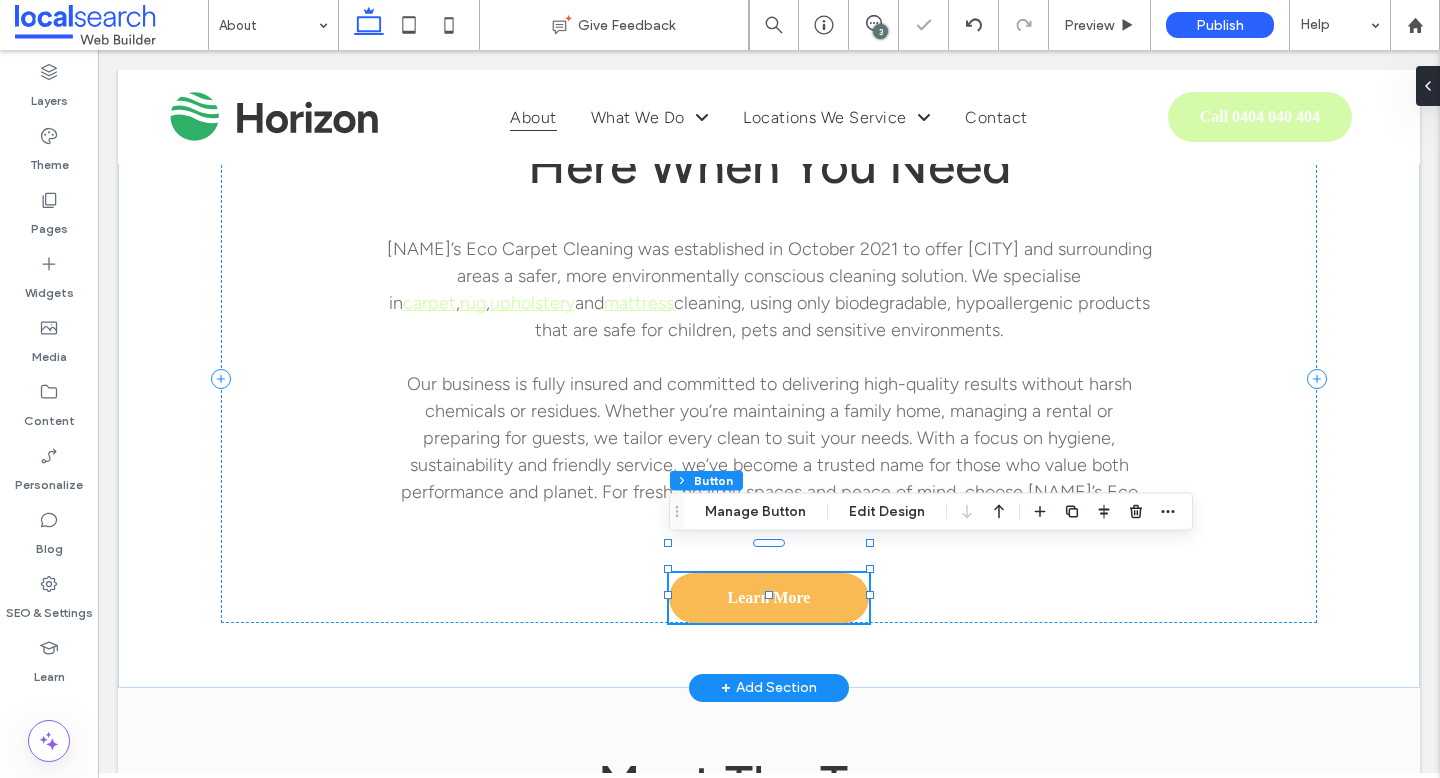 click on "Learn More" at bounding box center [769, 598] 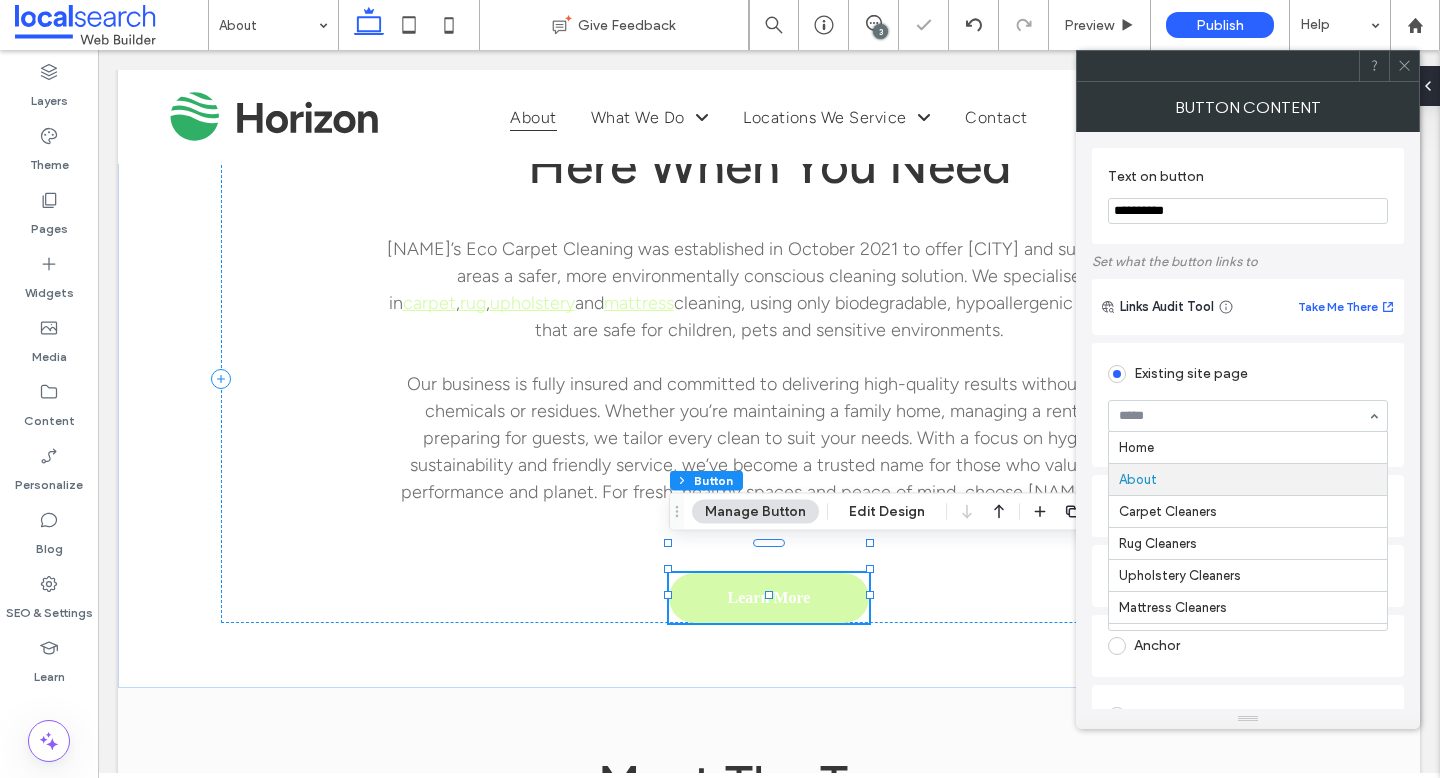 scroll, scrollTop: 33, scrollLeft: 0, axis: vertical 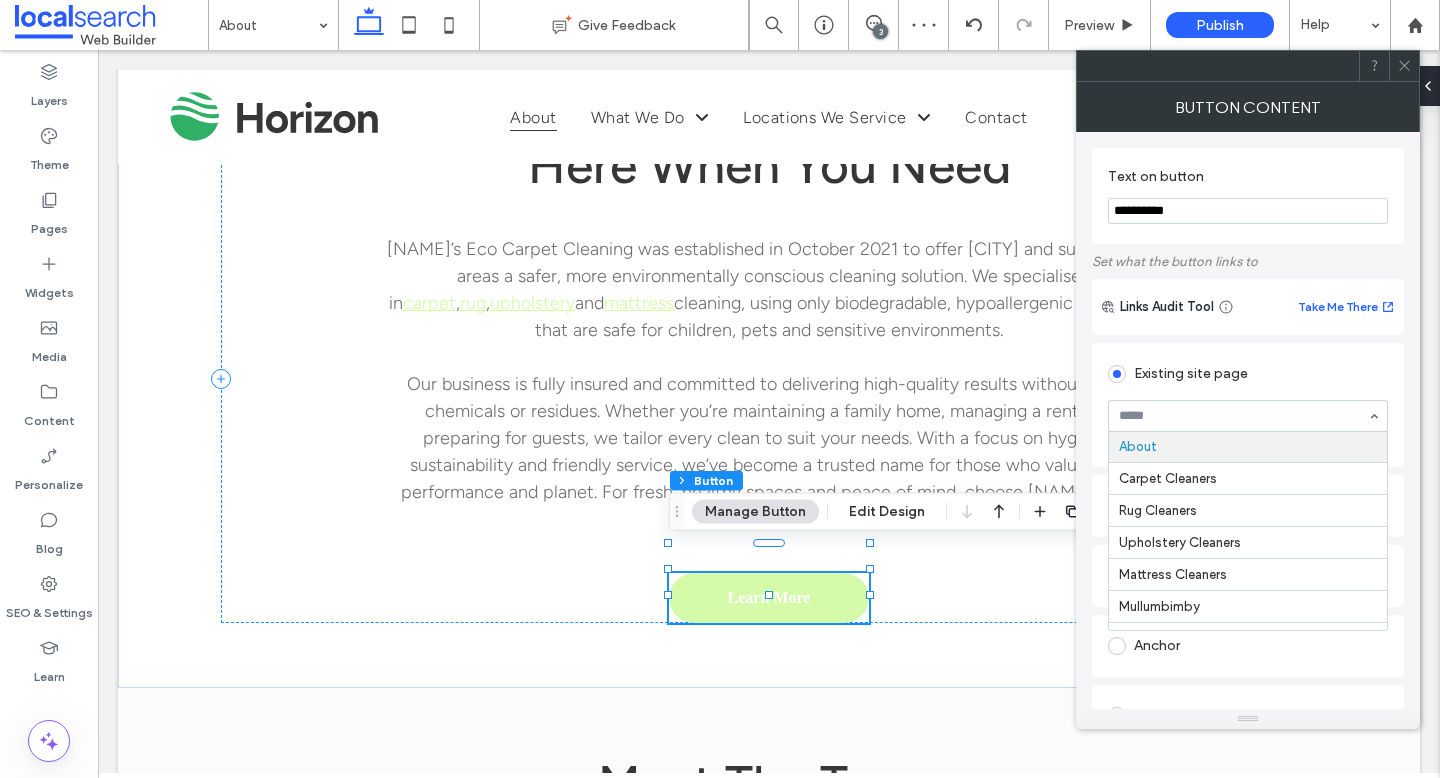 click on "**********" at bounding box center (1248, 211) 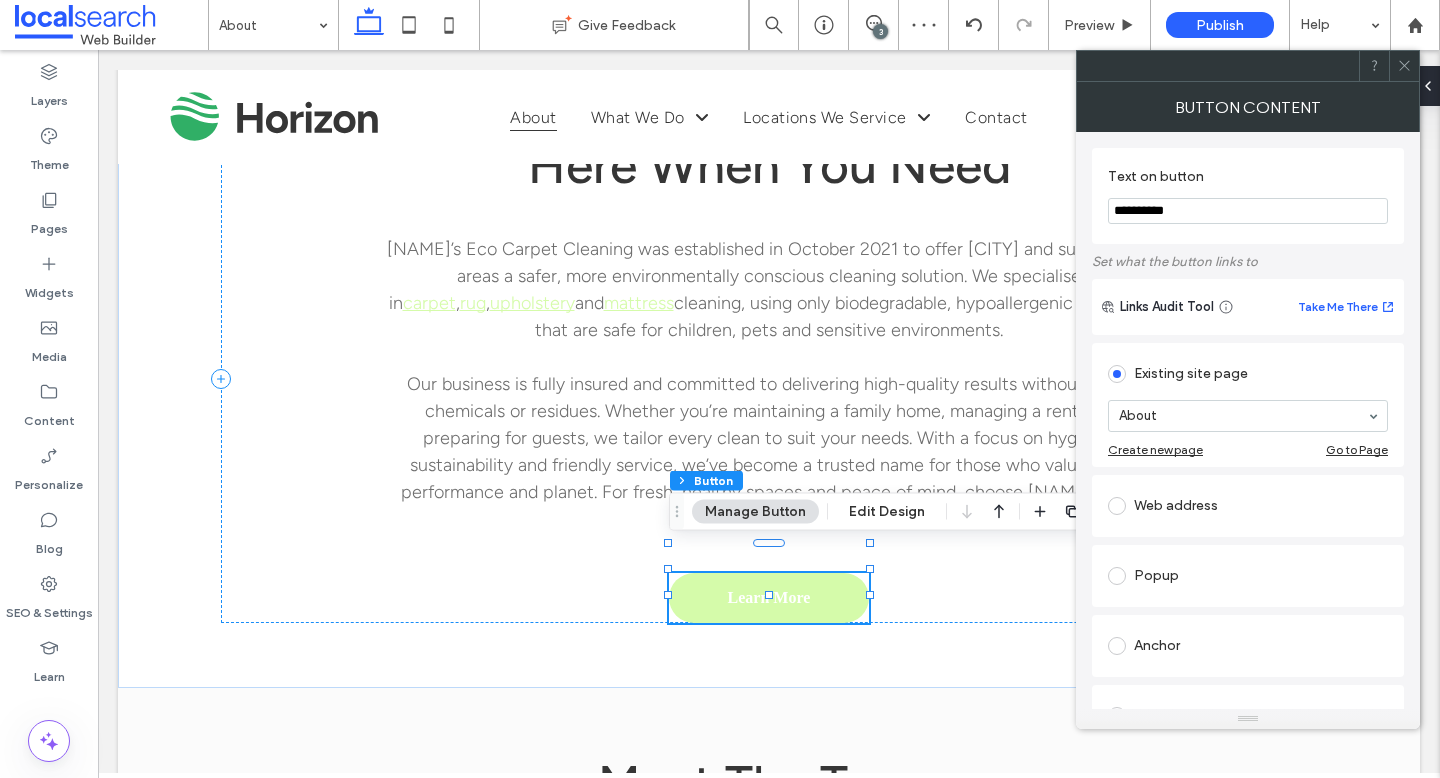 click on "**********" at bounding box center (1248, 211) 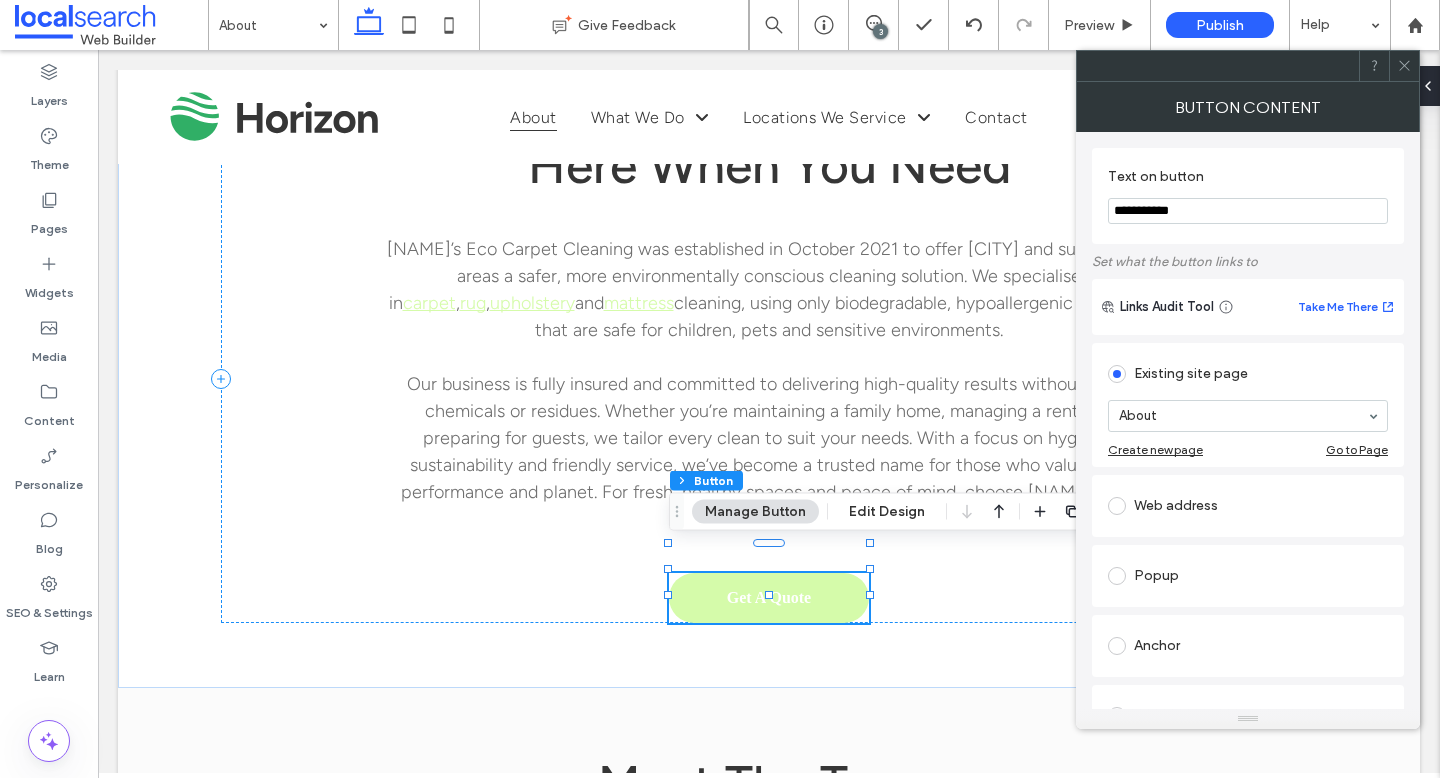 type on "**********" 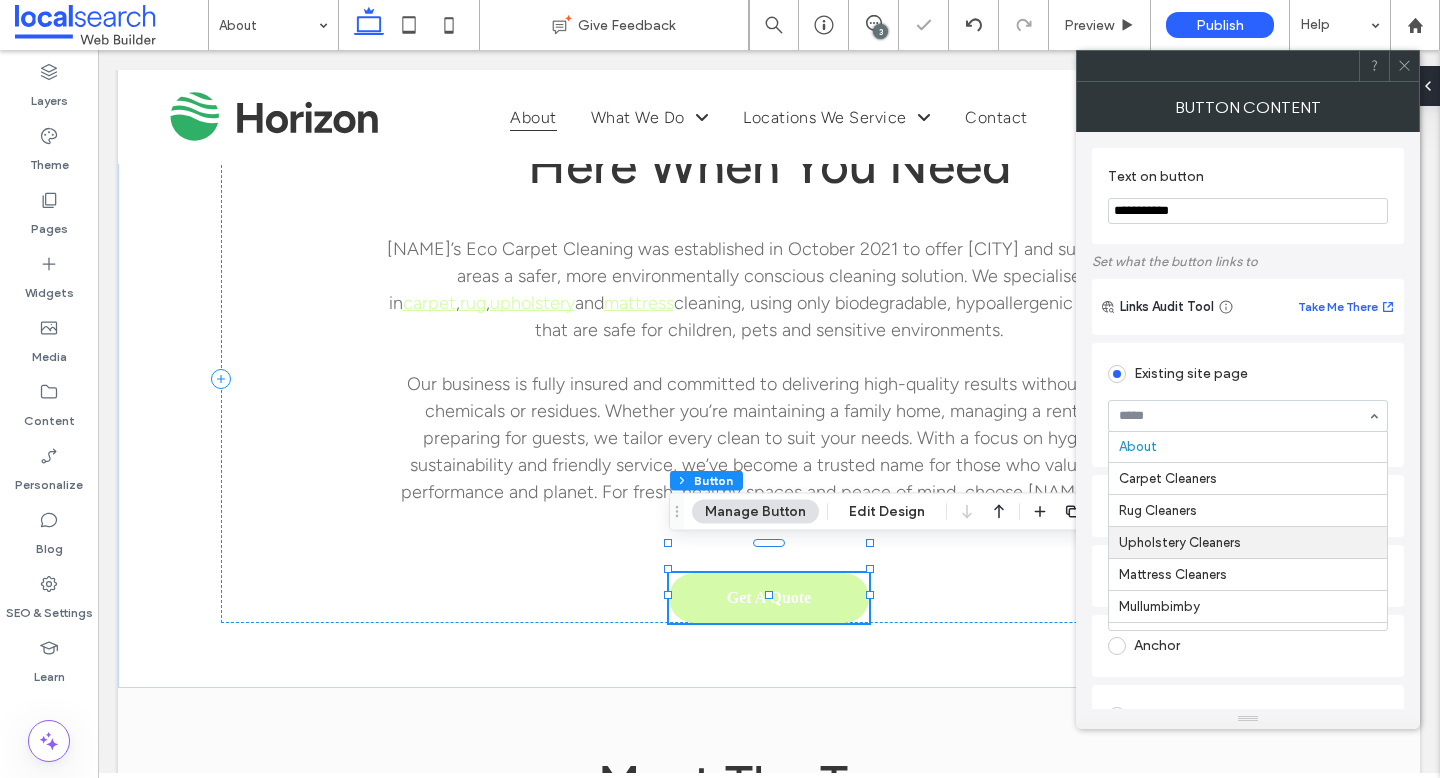 scroll, scrollTop: 131, scrollLeft: 0, axis: vertical 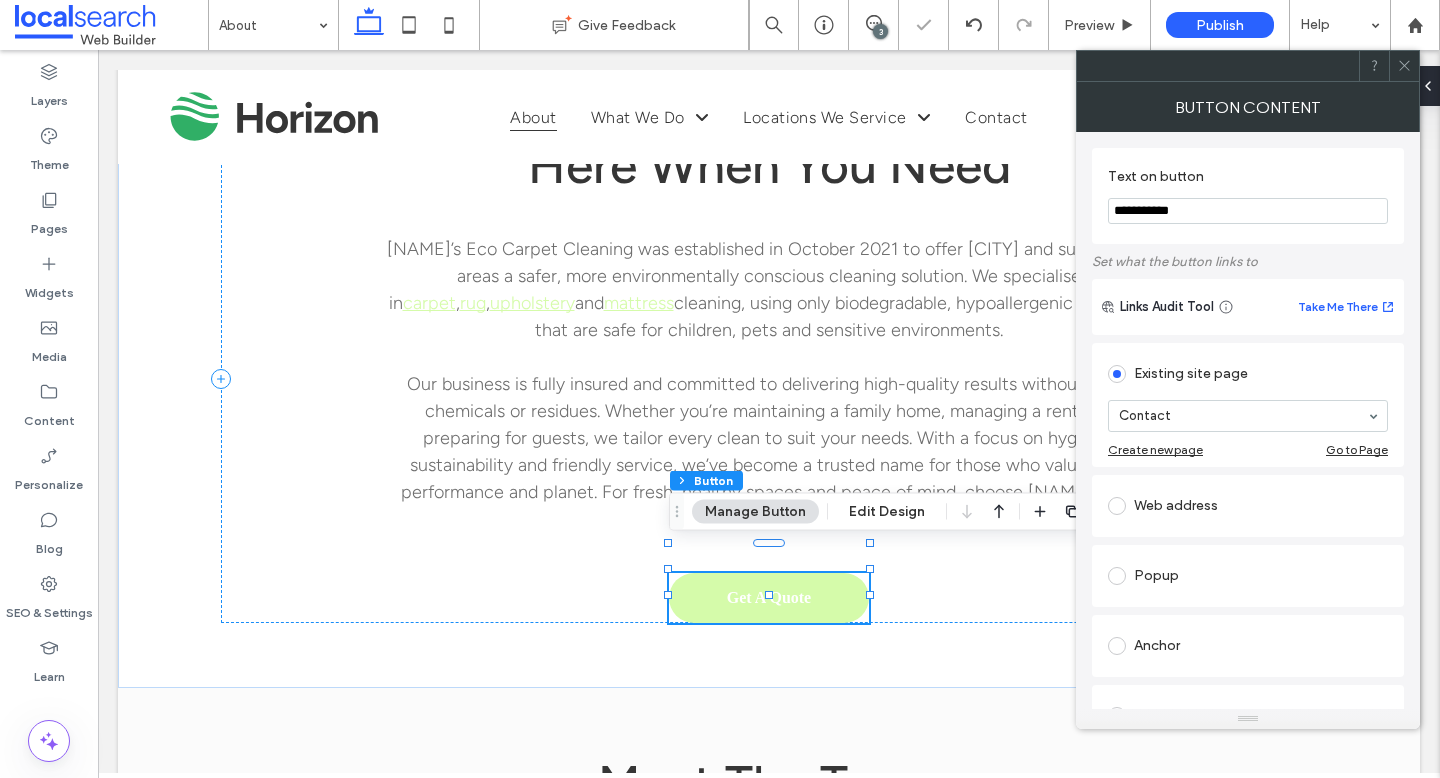 click 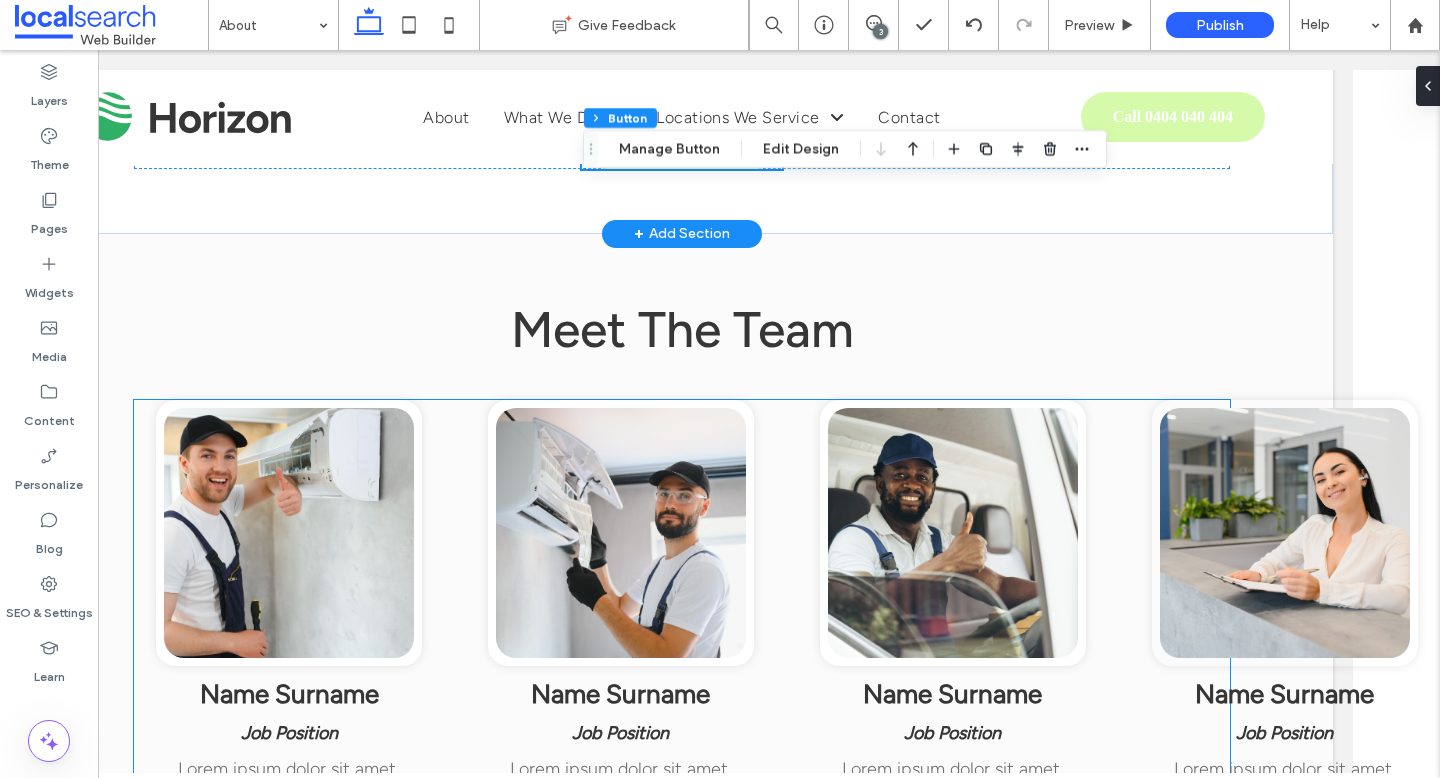 scroll, scrollTop: 1382, scrollLeft: 0, axis: vertical 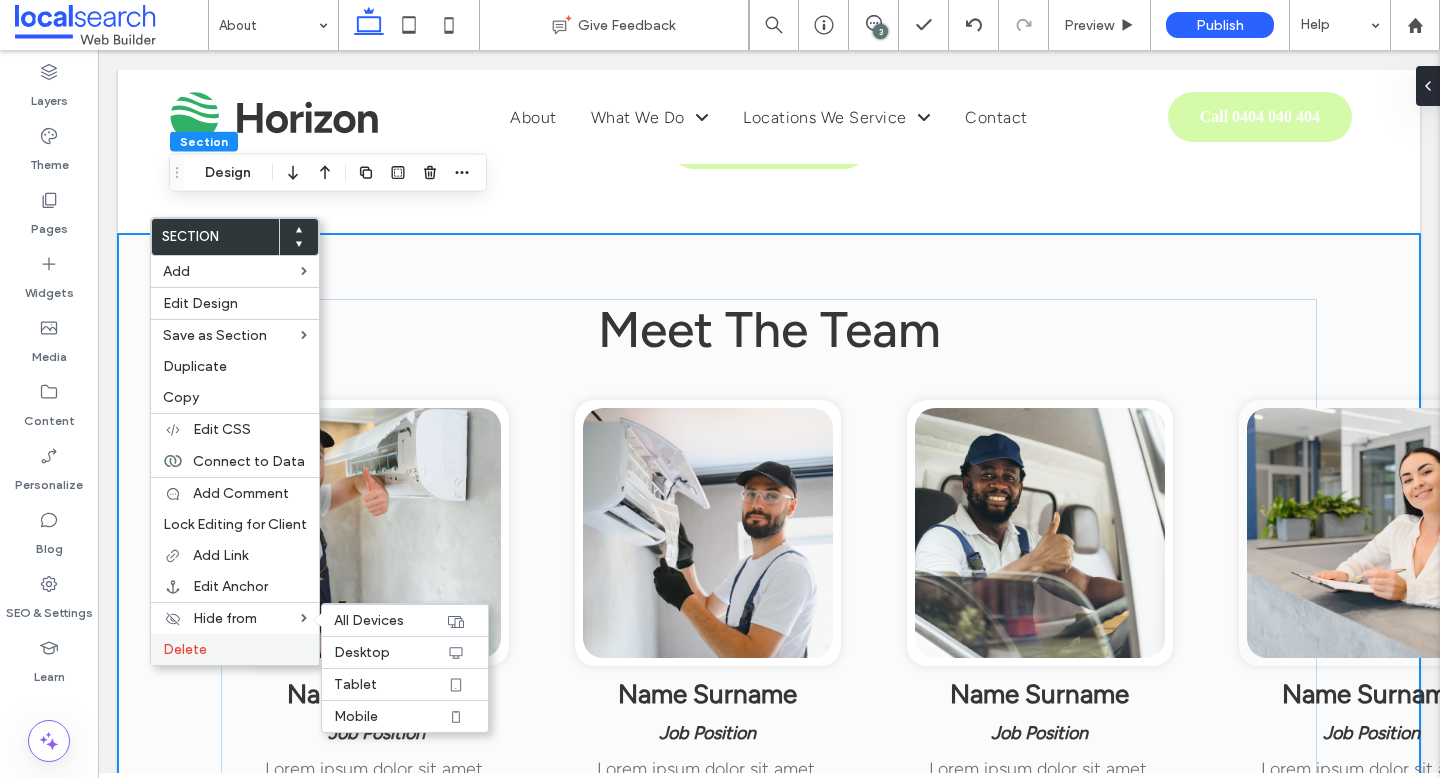 click on "Delete" at bounding box center (185, 649) 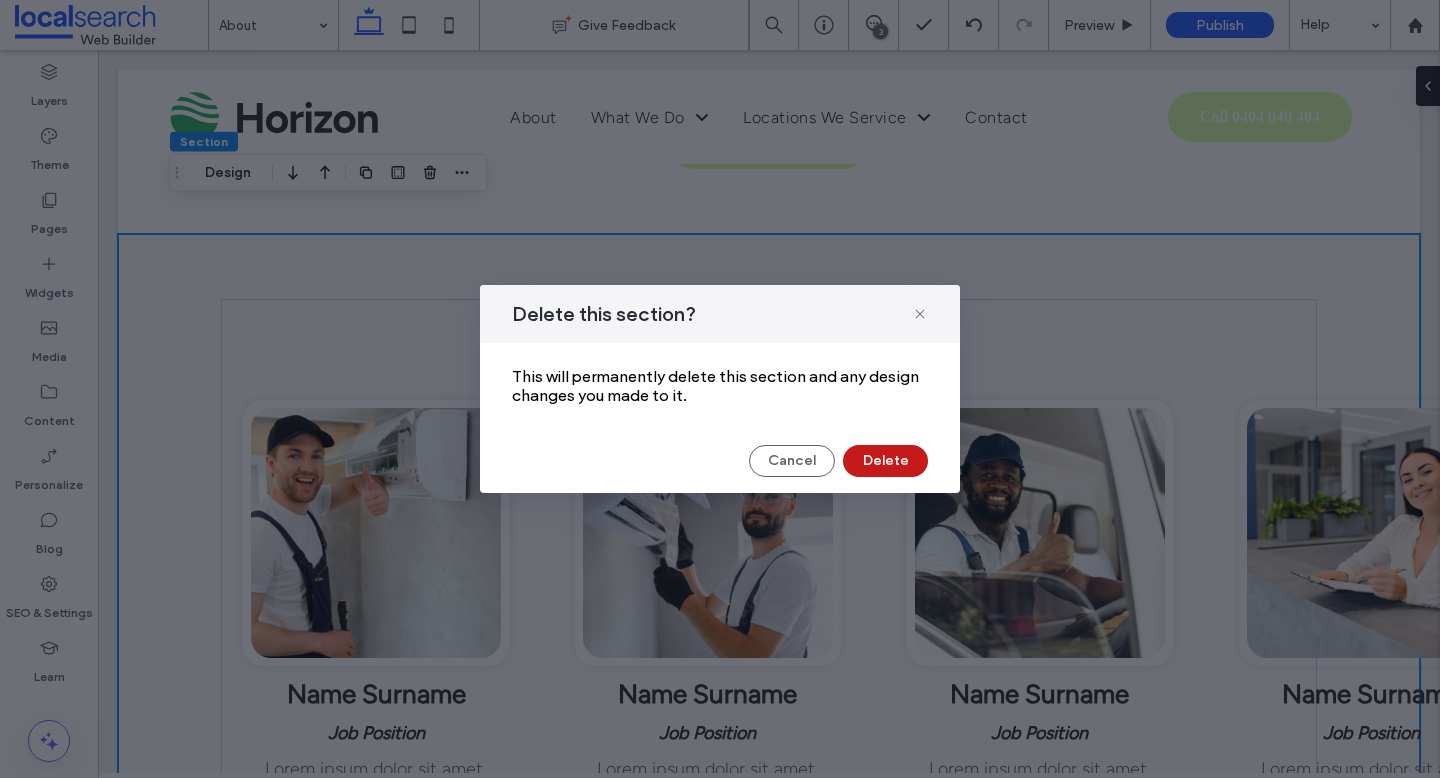 click on "Delete" at bounding box center (885, 461) 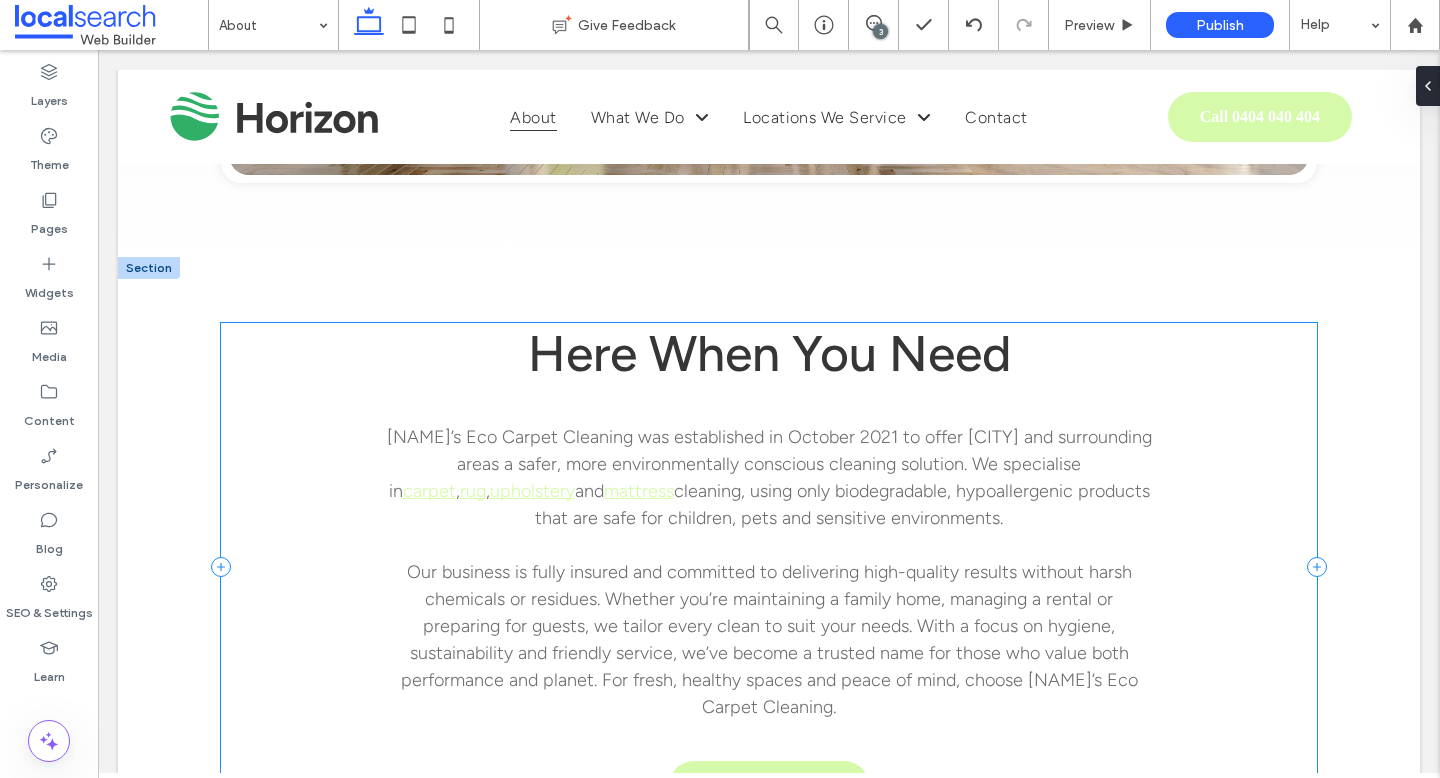 scroll, scrollTop: 746, scrollLeft: 0, axis: vertical 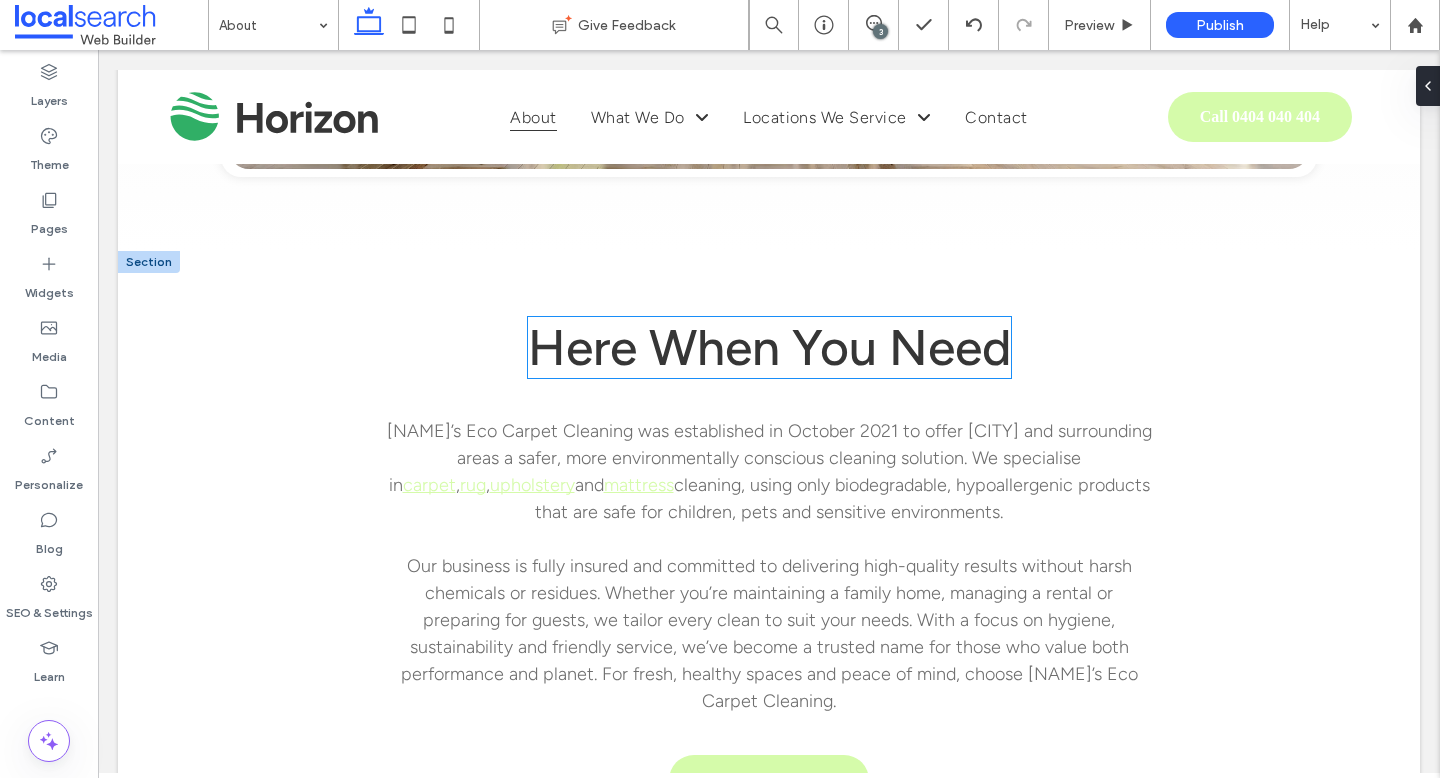 click on "Here When You Need" at bounding box center [769, 347] 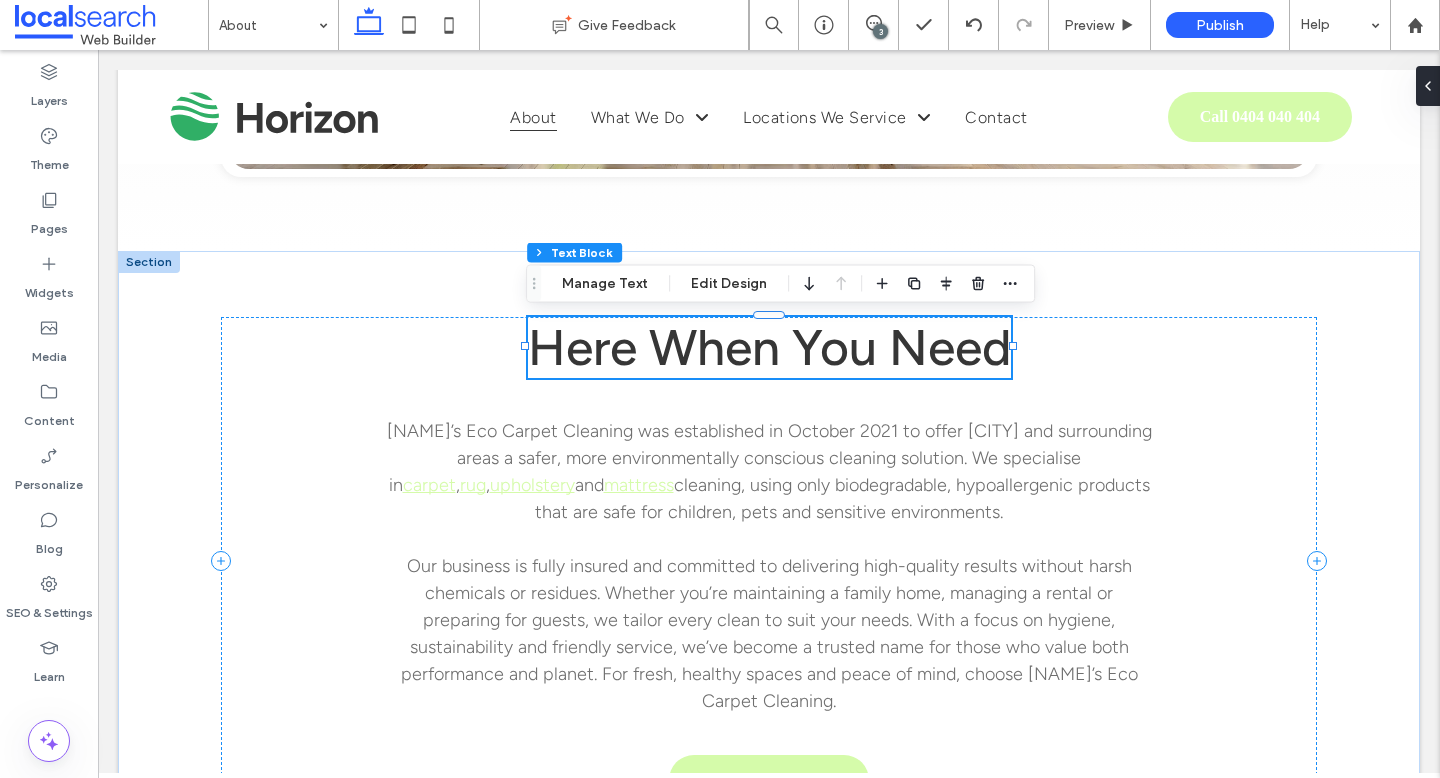 click on "Here When You Need" at bounding box center (769, 347) 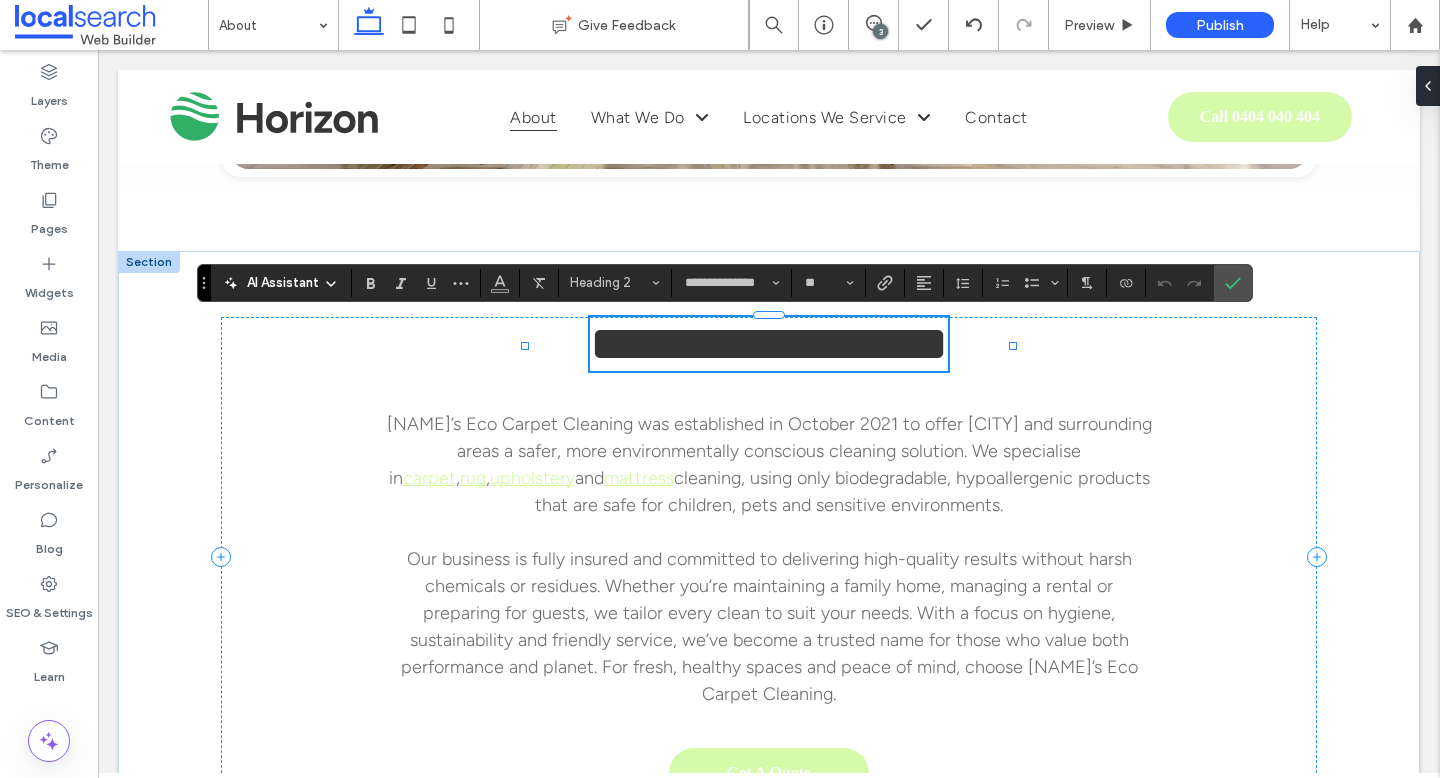 type 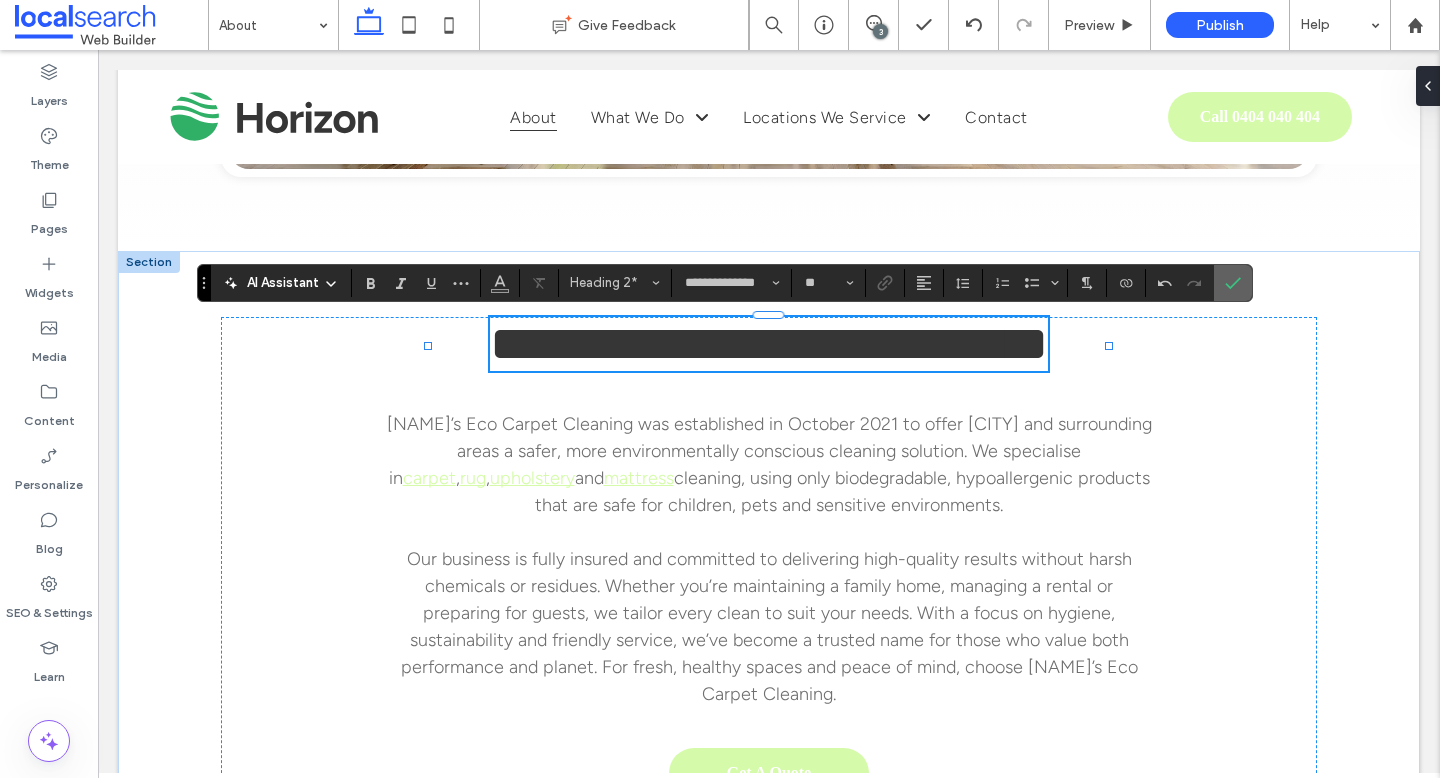 click 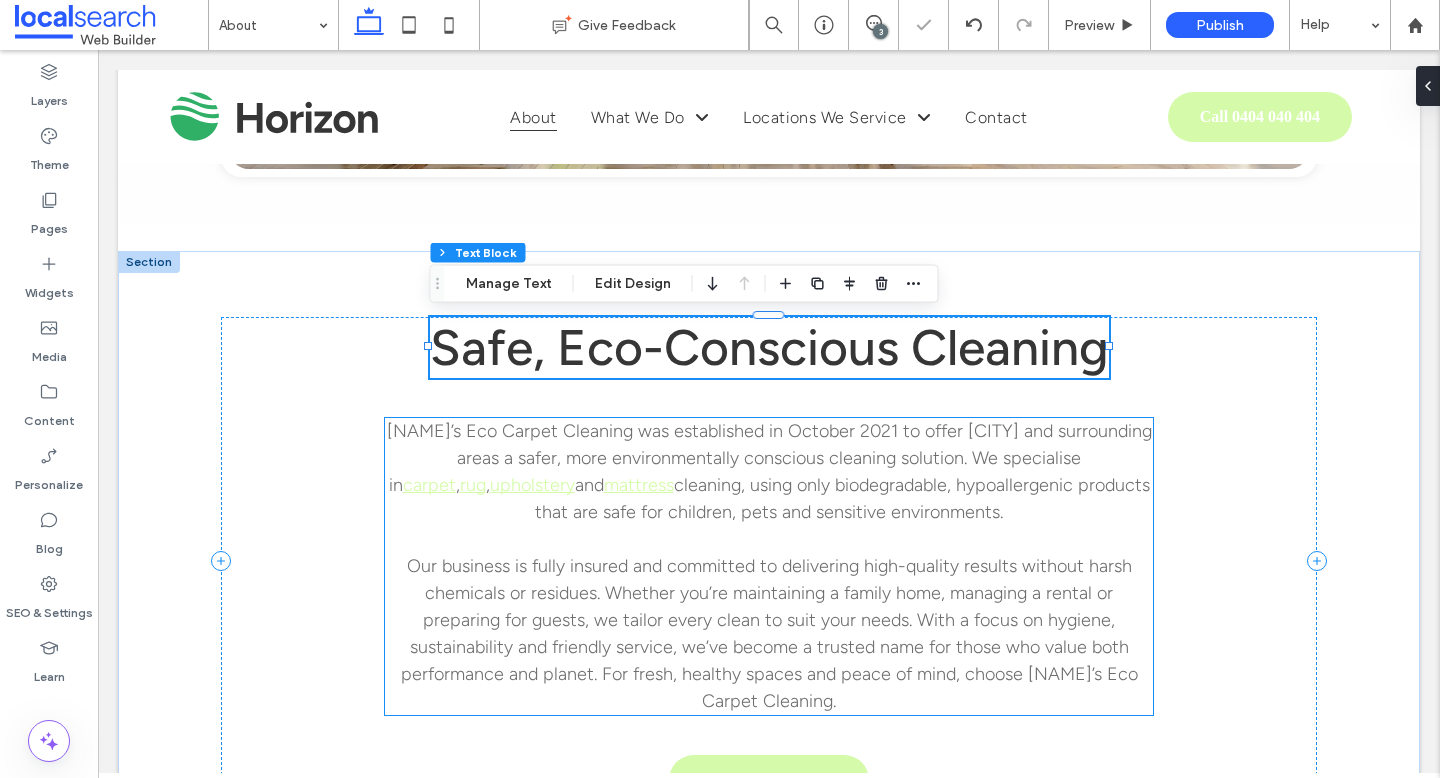 click on "Our business is fully insured and committed to delivering high-quality results without harsh chemicals or residues. Whether you’re maintaining a family home, managing a rental or preparing for guests, we tailor every clean to suit your needs. With a focus on hygiene, sustainability and friendly service, we’ve become a trusted name for those who value both performance and planet. For fresh, healthy spaces and peace of mind, choose [NAME]’s Eco Carpet Cleaning." at bounding box center (769, 633) 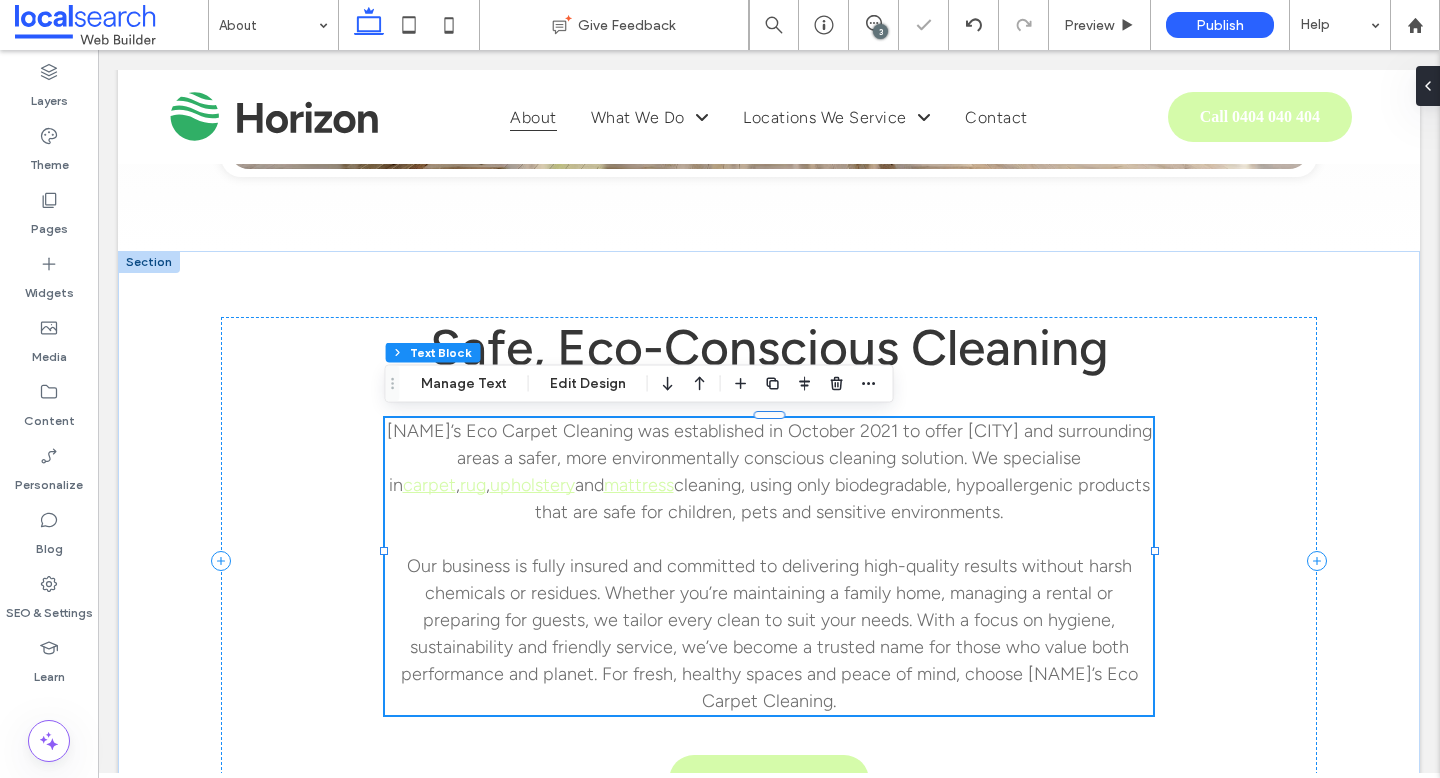 click on "Our business is fully insured and committed to delivering high-quality results without harsh chemicals or residues. Whether you’re maintaining a family home, managing a rental or preparing for guests, we tailor every clean to suit your needs. With a focus on hygiene, sustainability and friendly service, we’ve become a trusted name for those who value both performance and planet. For fresh, healthy spaces and peace of mind, choose [NAME]’s Eco Carpet Cleaning." at bounding box center [769, 633] 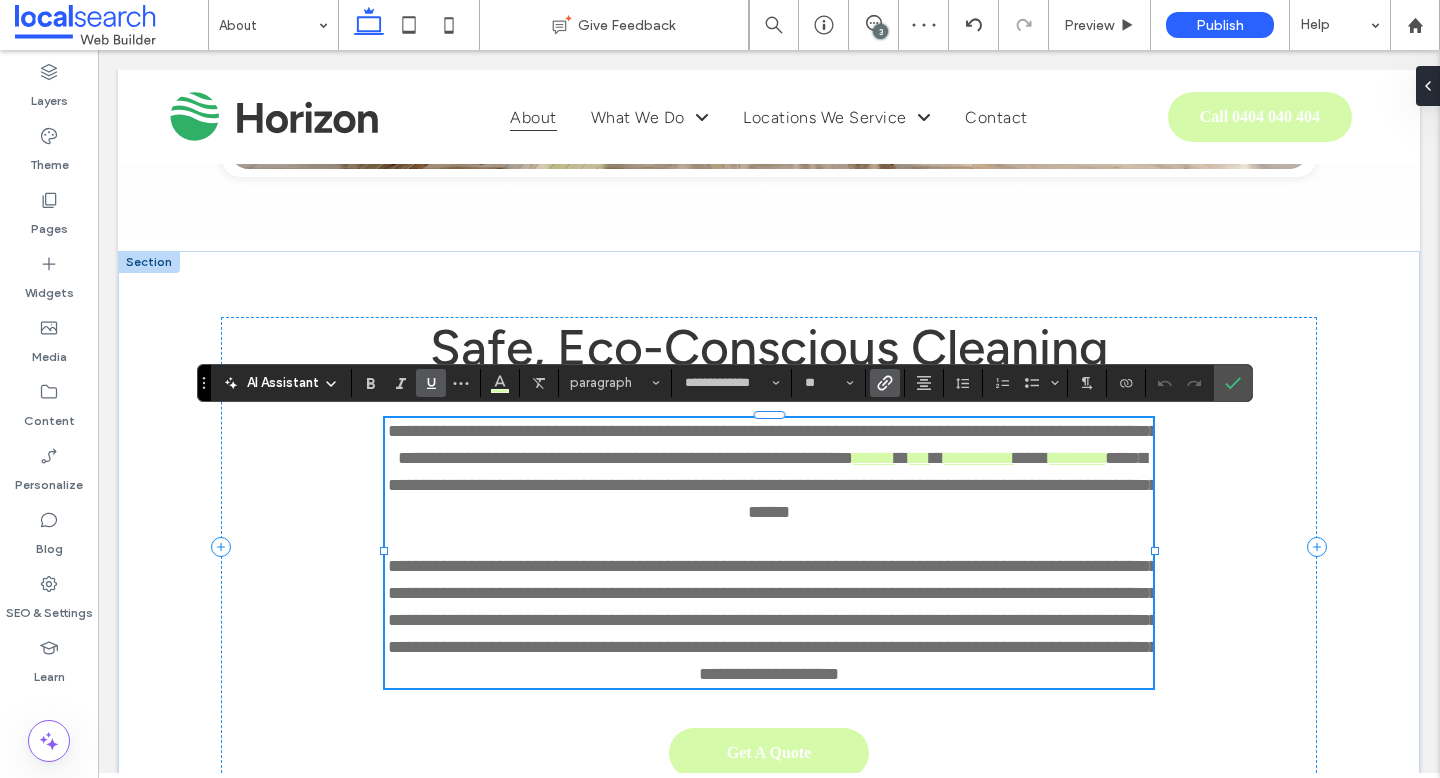 click on "**********" at bounding box center (773, 620) 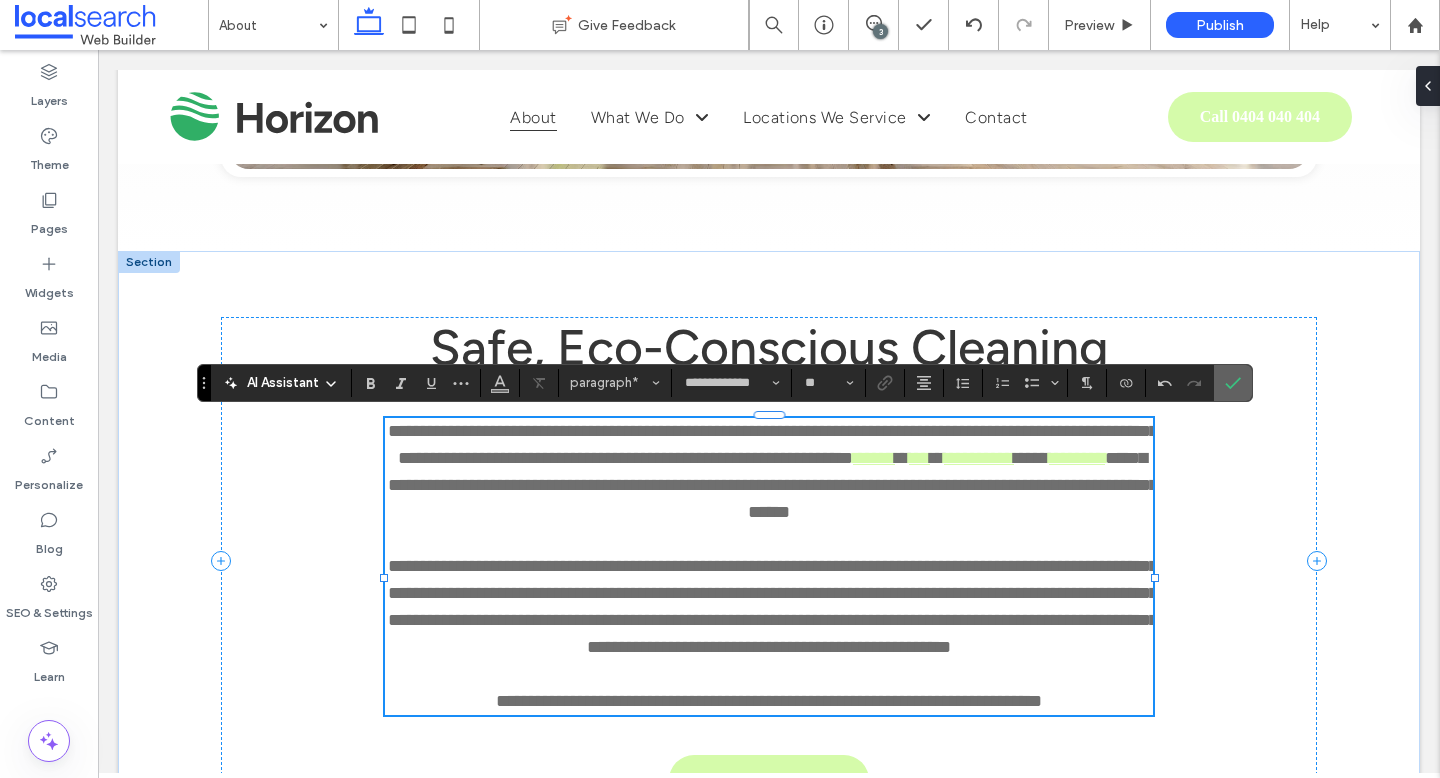 click 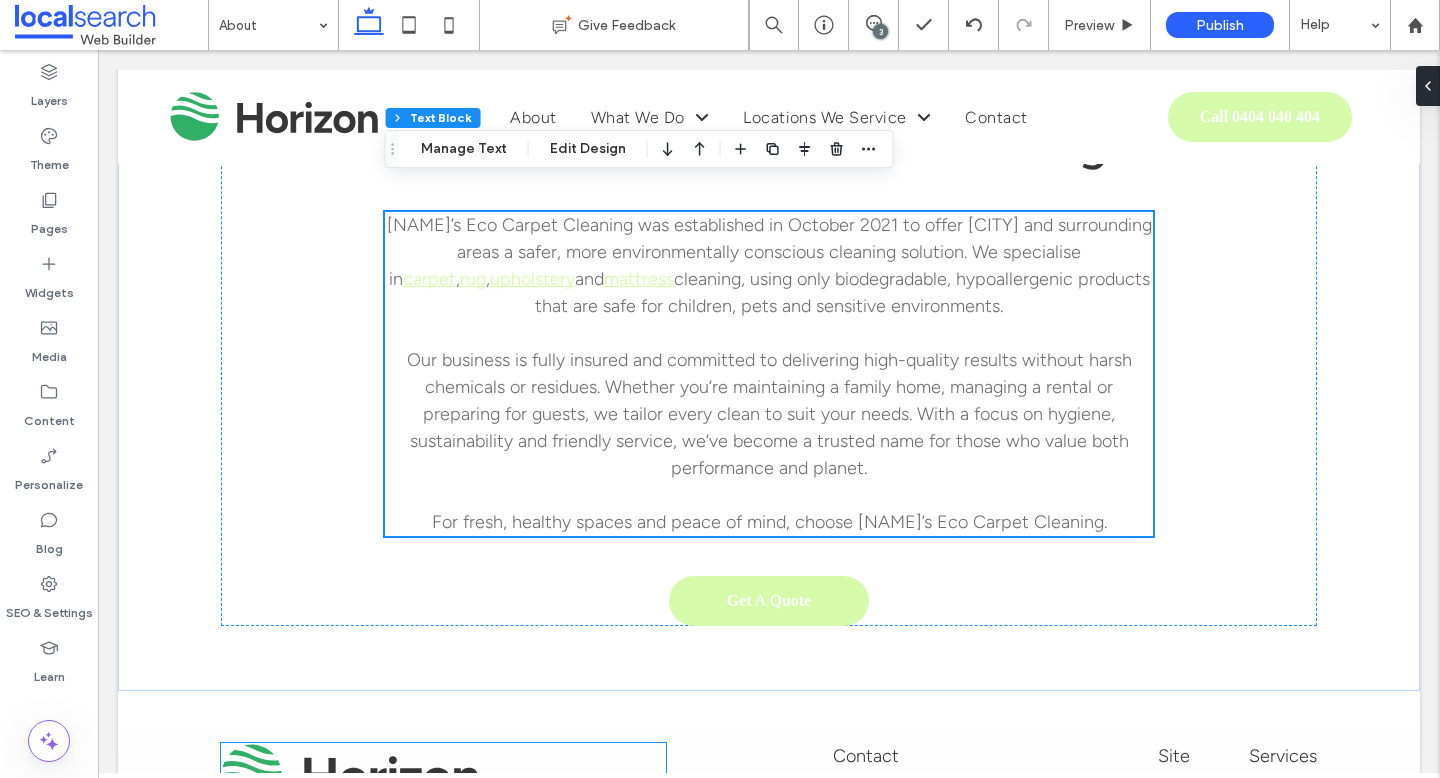 scroll, scrollTop: 810, scrollLeft: 0, axis: vertical 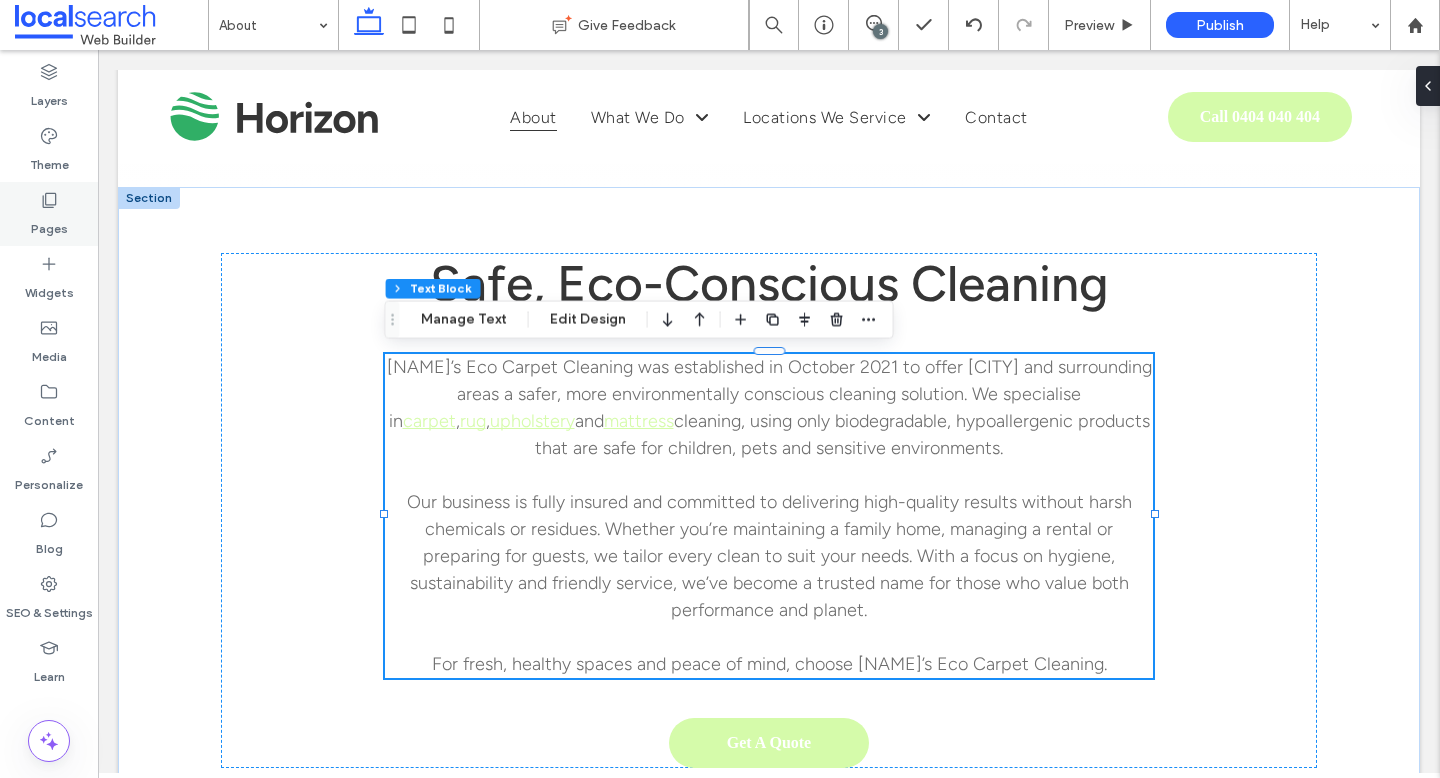 click on "Pages" at bounding box center (49, 224) 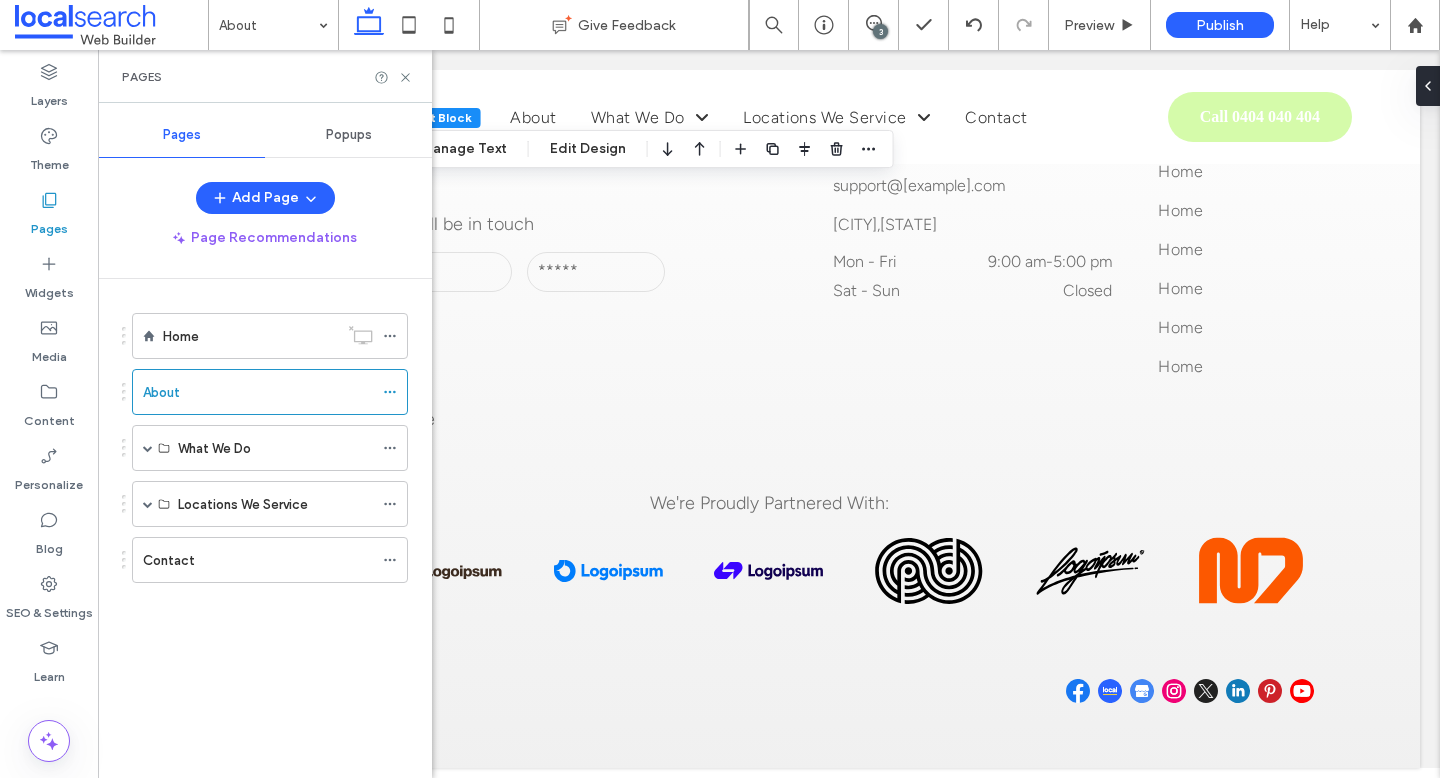 scroll, scrollTop: 1775, scrollLeft: 0, axis: vertical 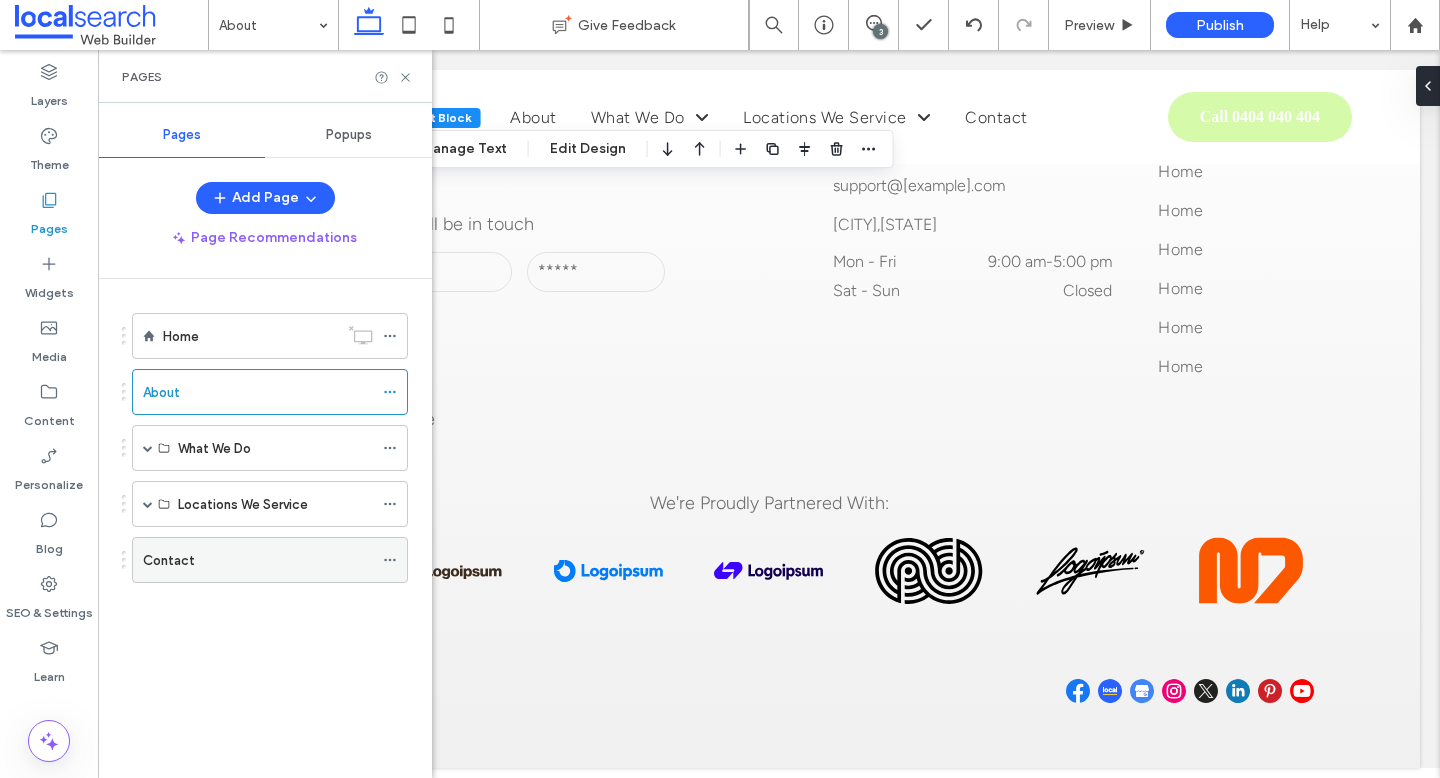 click on "Contact" at bounding box center [258, 560] 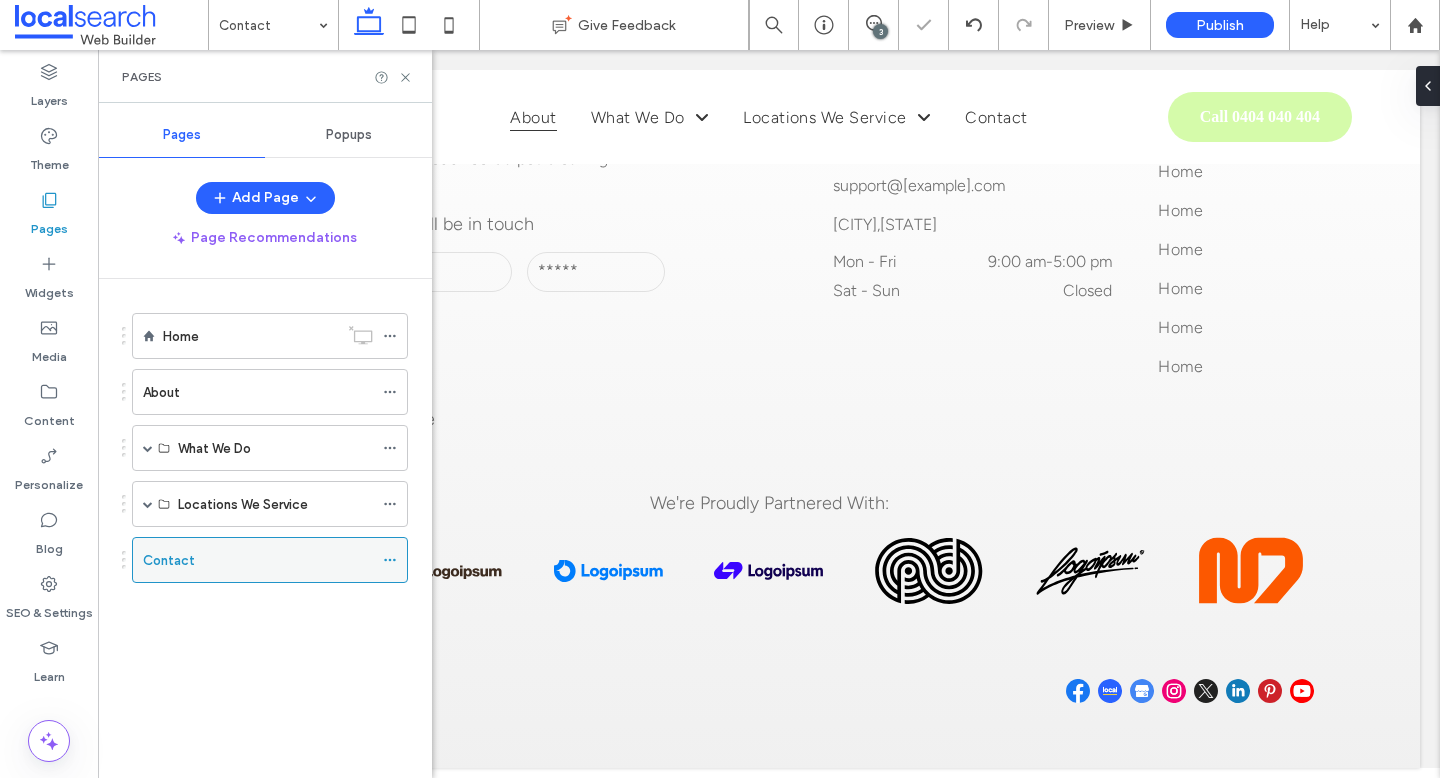 click 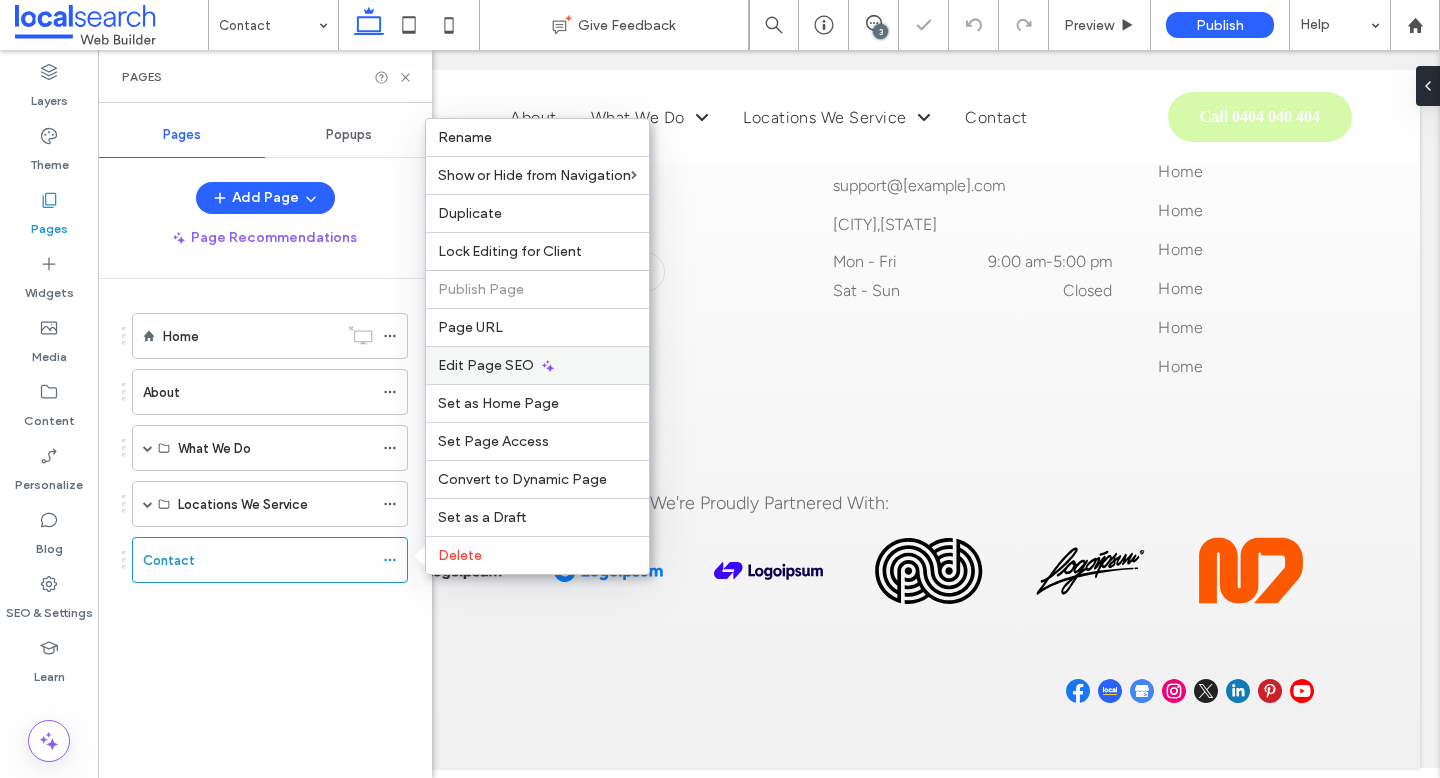 click on "Edit Page SEO" at bounding box center (486, 365) 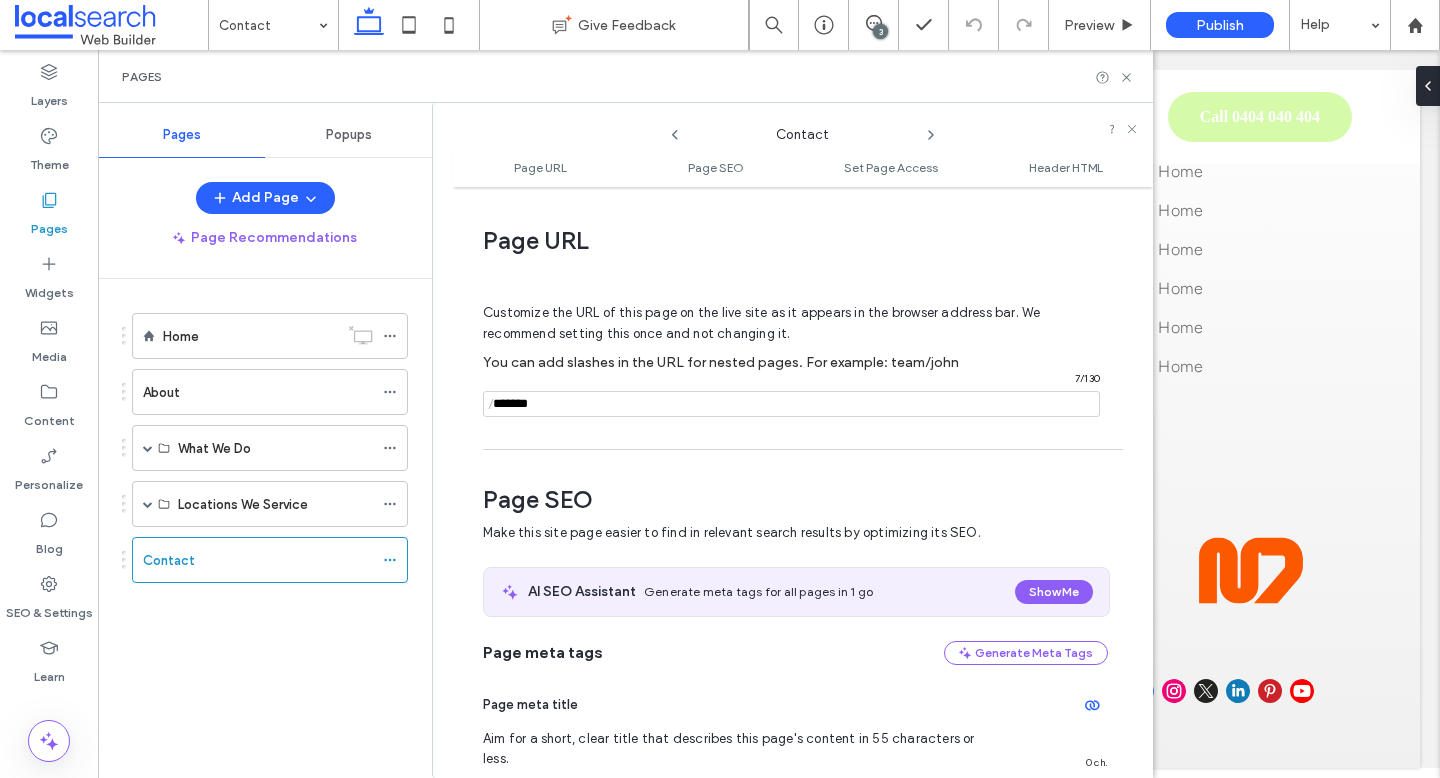 scroll, scrollTop: 230, scrollLeft: 0, axis: vertical 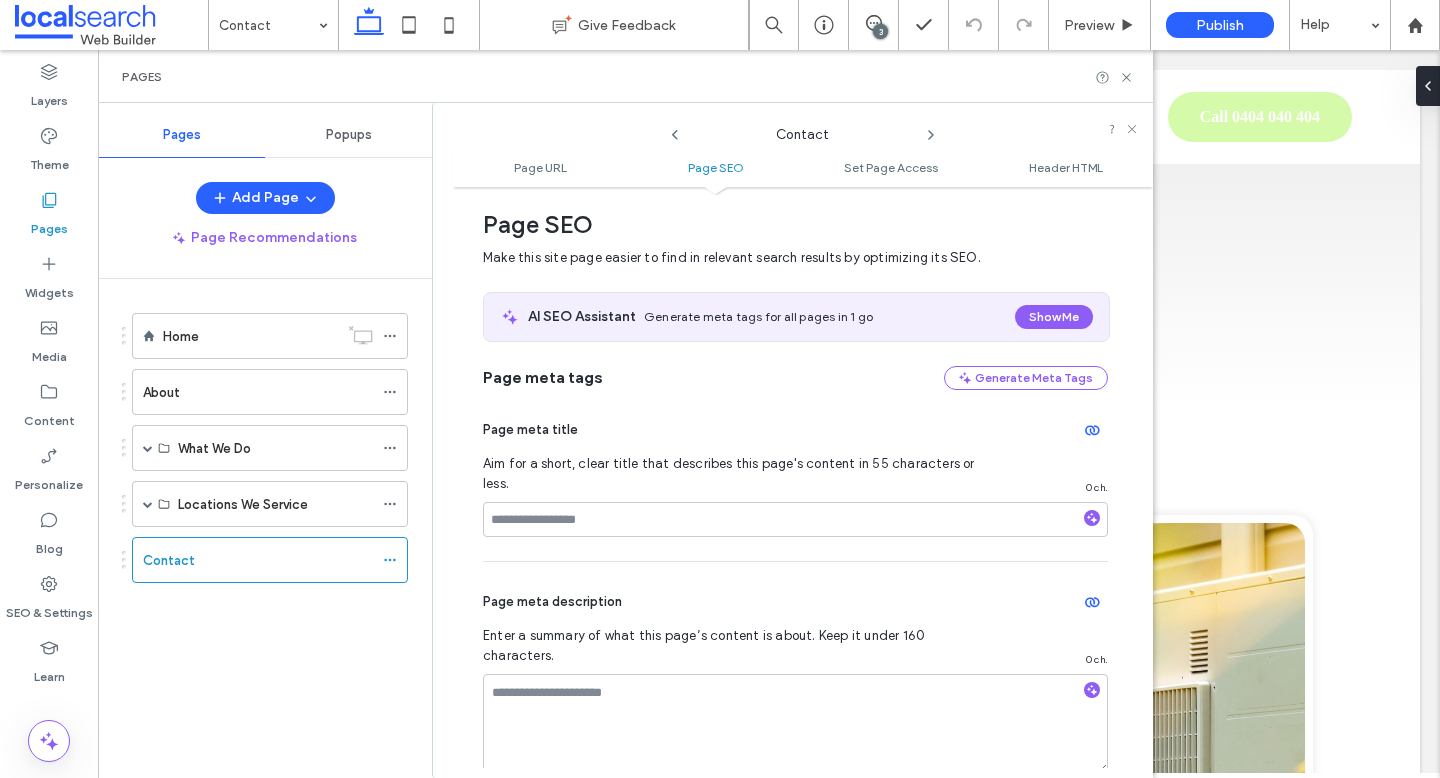 click on "Page meta title  Aim for a short, clear title that describes this page's content in 55 characters or less. 0   ch." at bounding box center (795, 475) 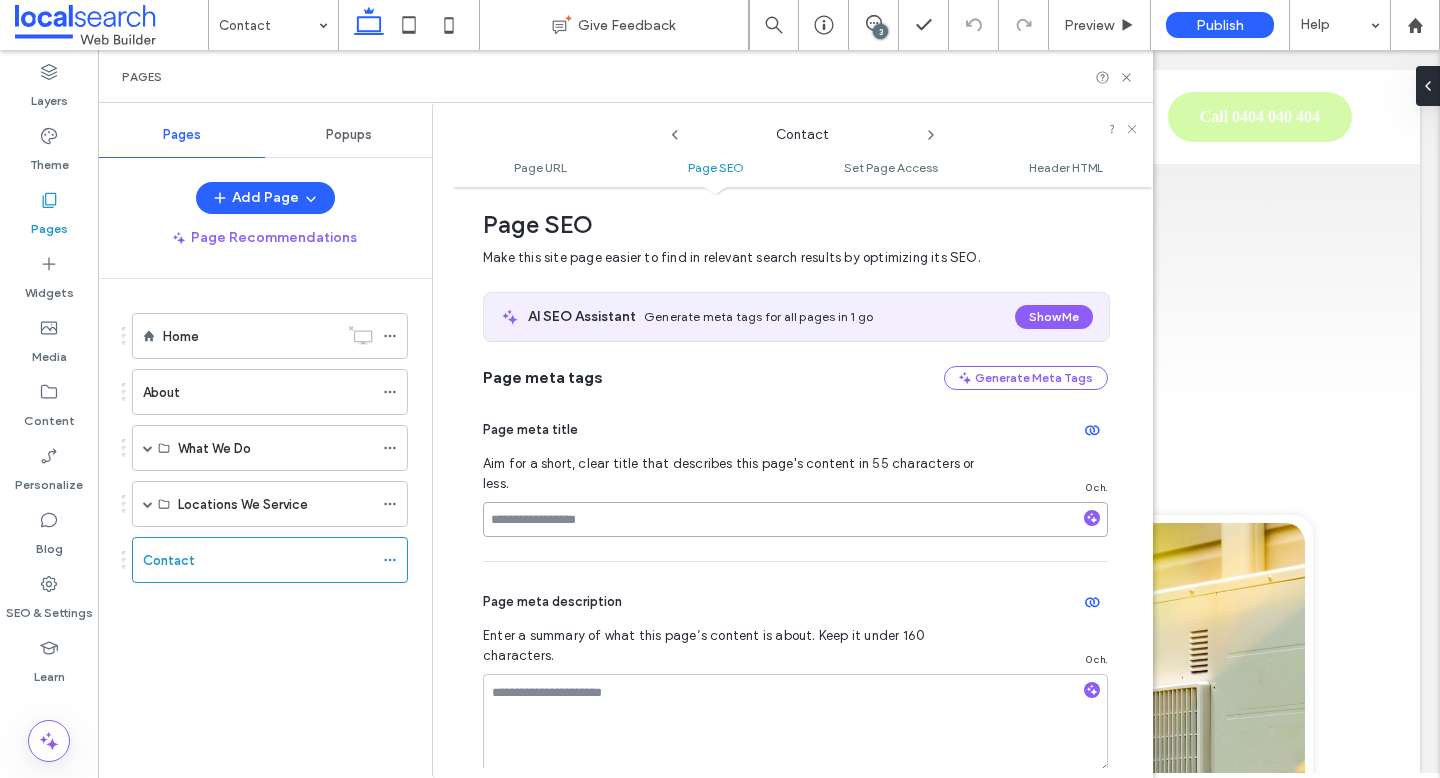 click at bounding box center [795, 519] 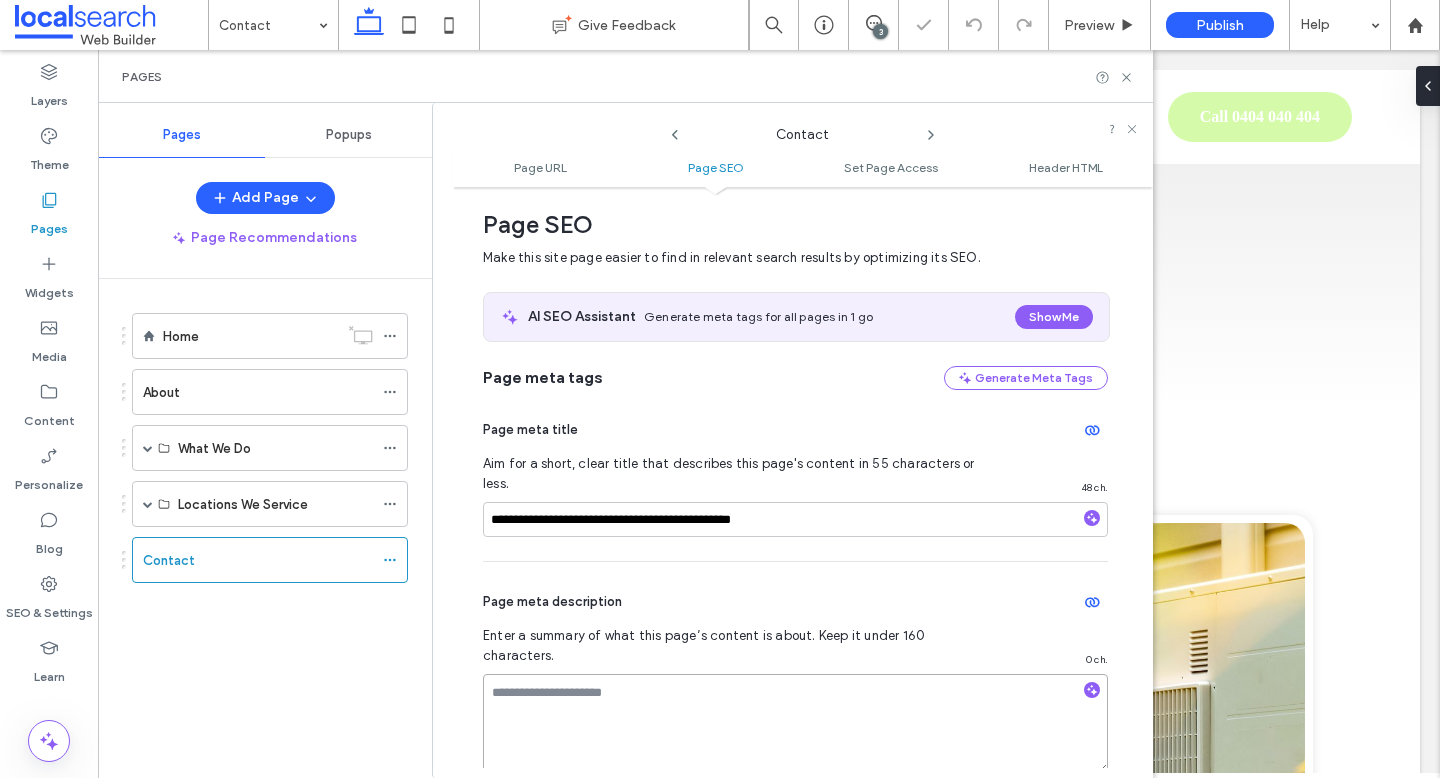 click at bounding box center (795, 724) 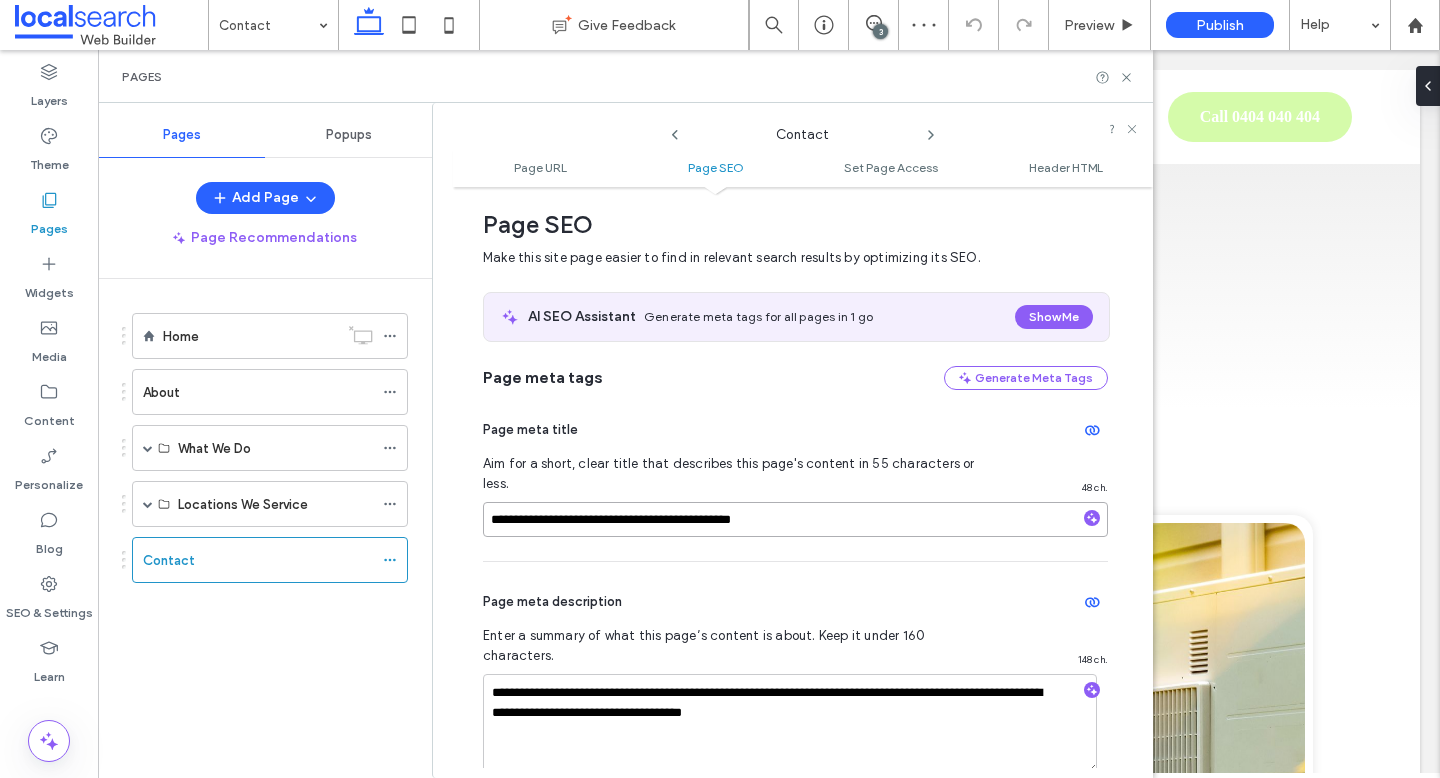 drag, startPoint x: 614, startPoint y: 502, endPoint x: 546, endPoint y: 502, distance: 68 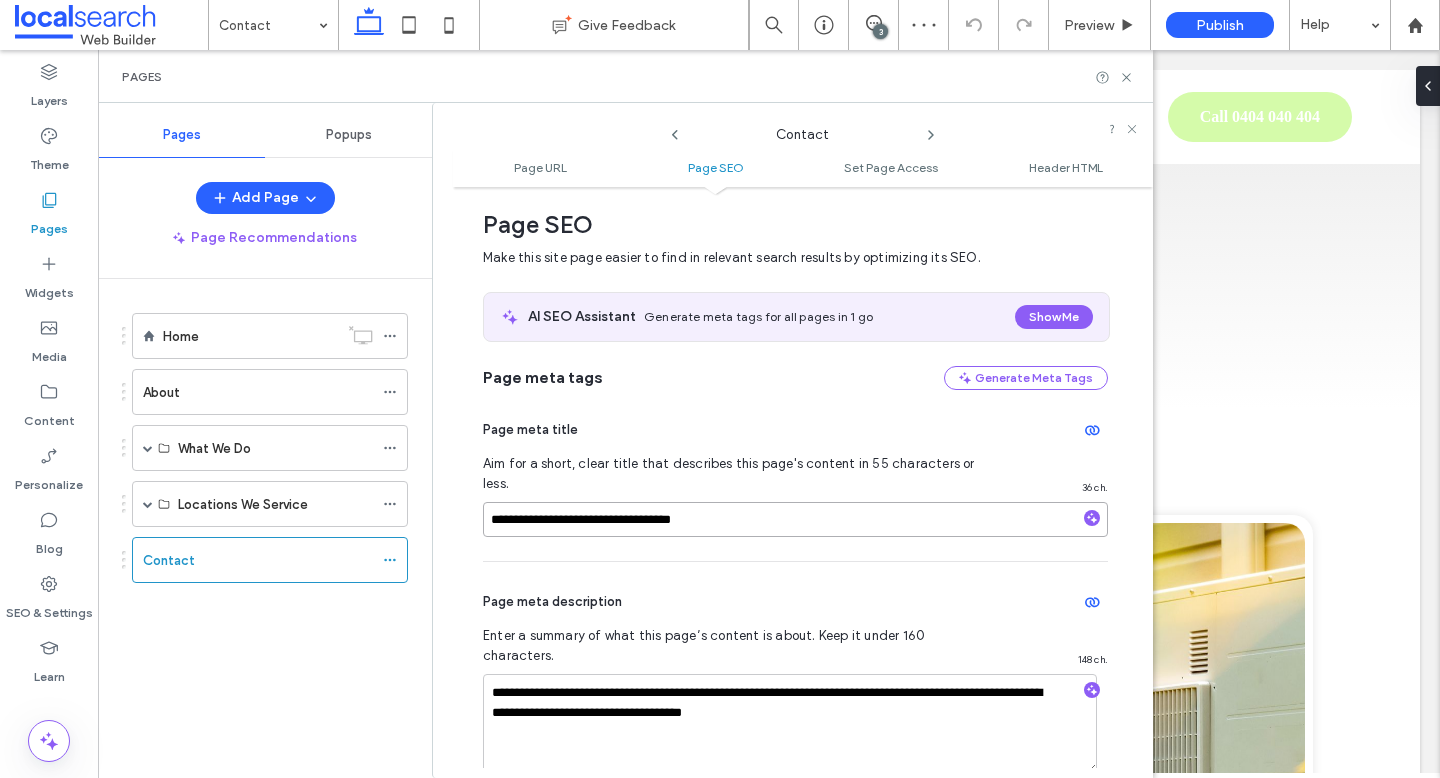 type on "**********" 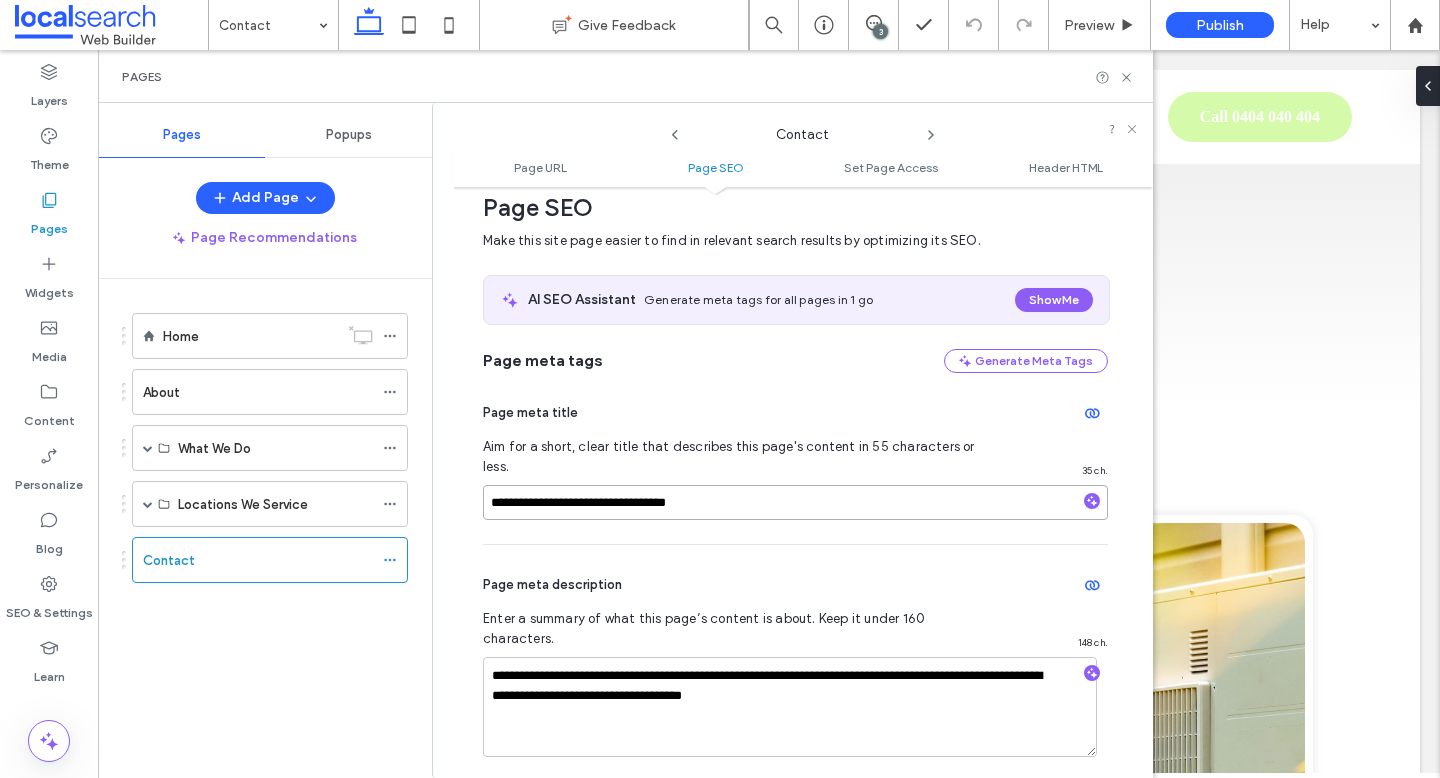 scroll, scrollTop: 294, scrollLeft: 0, axis: vertical 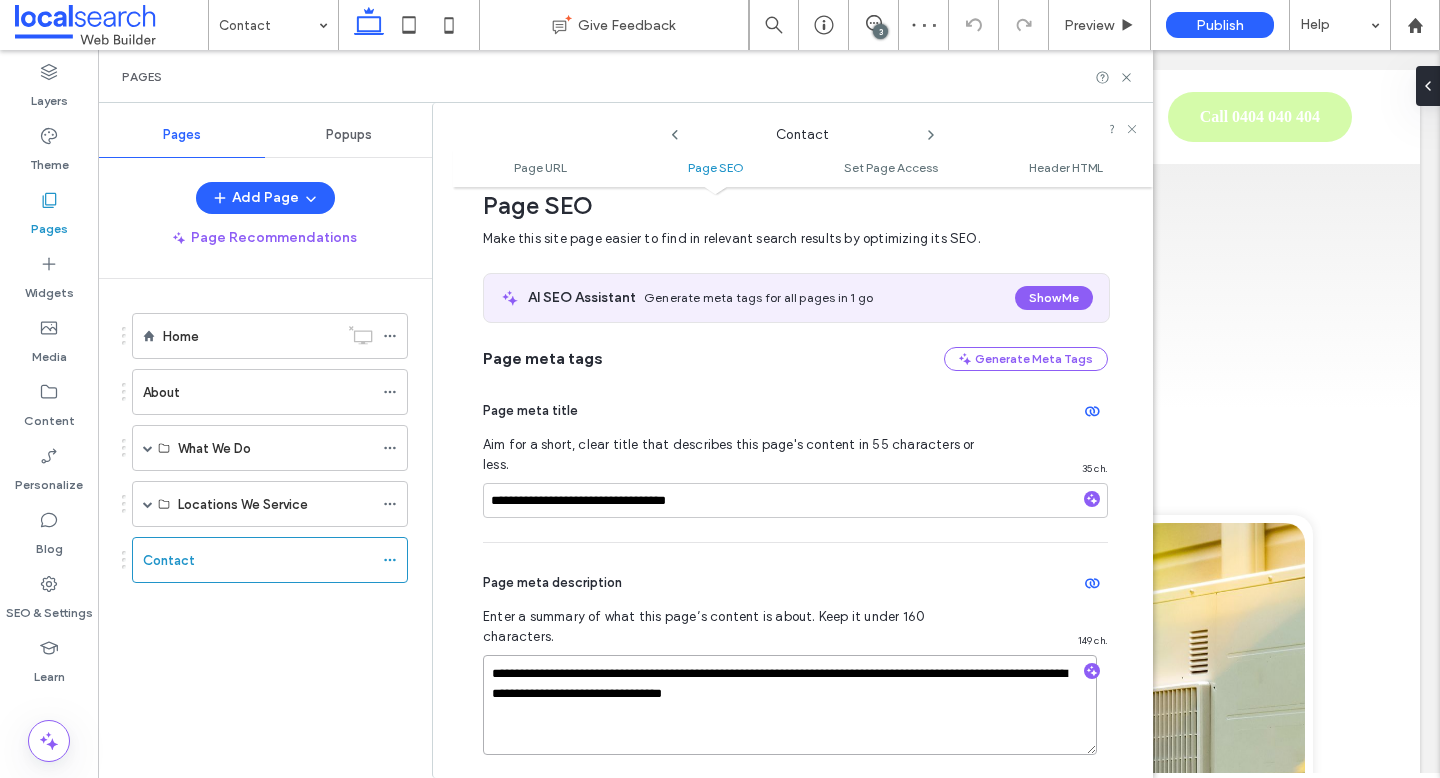 type on "**********" 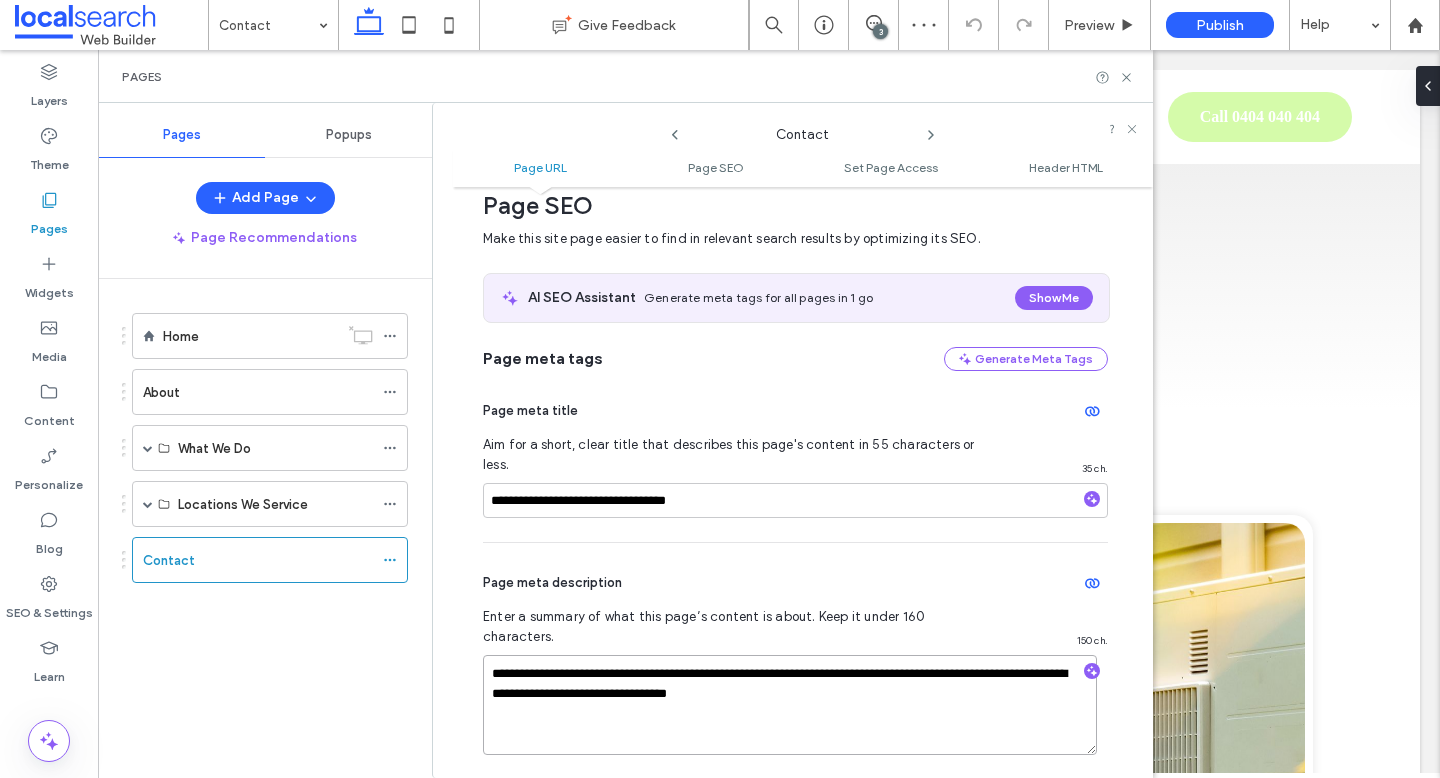 scroll, scrollTop: 0, scrollLeft: 0, axis: both 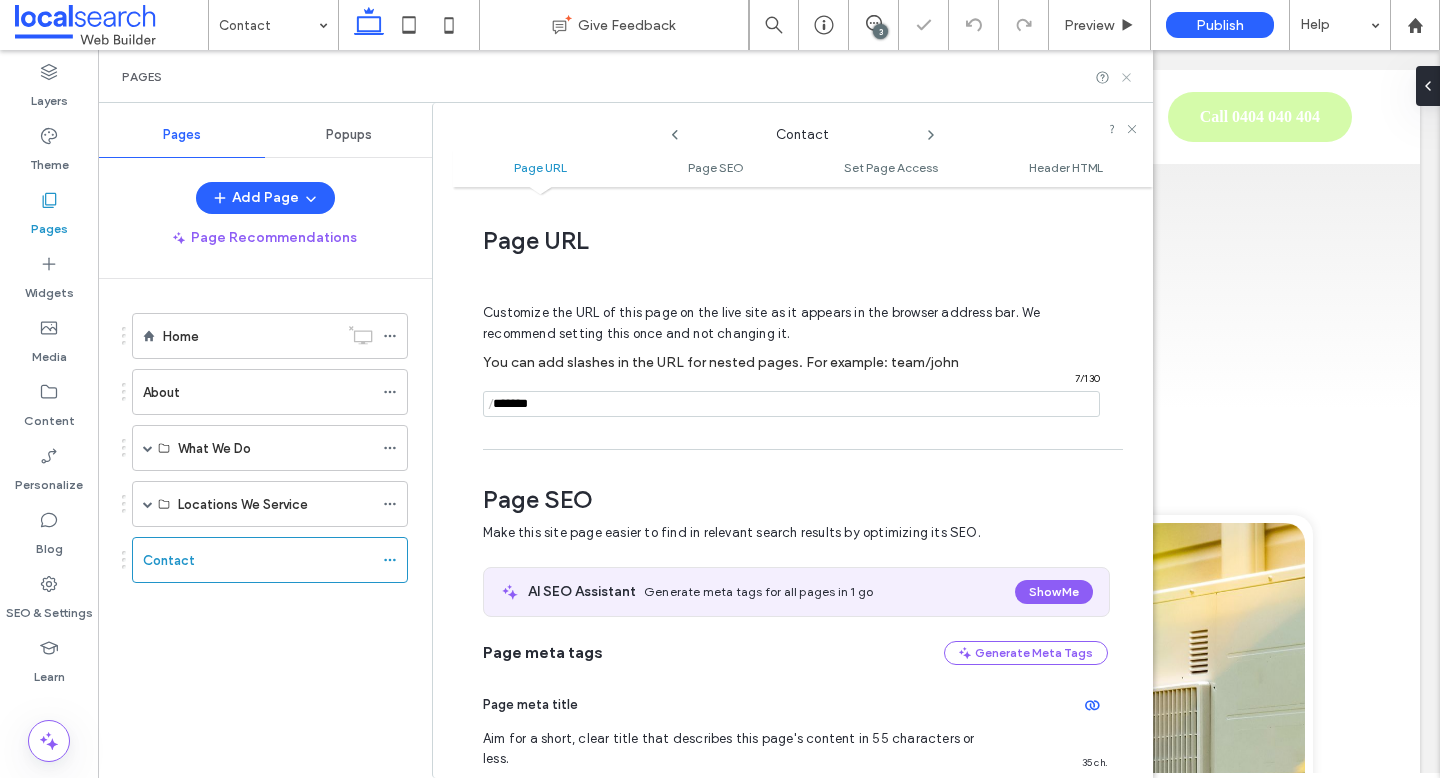 click 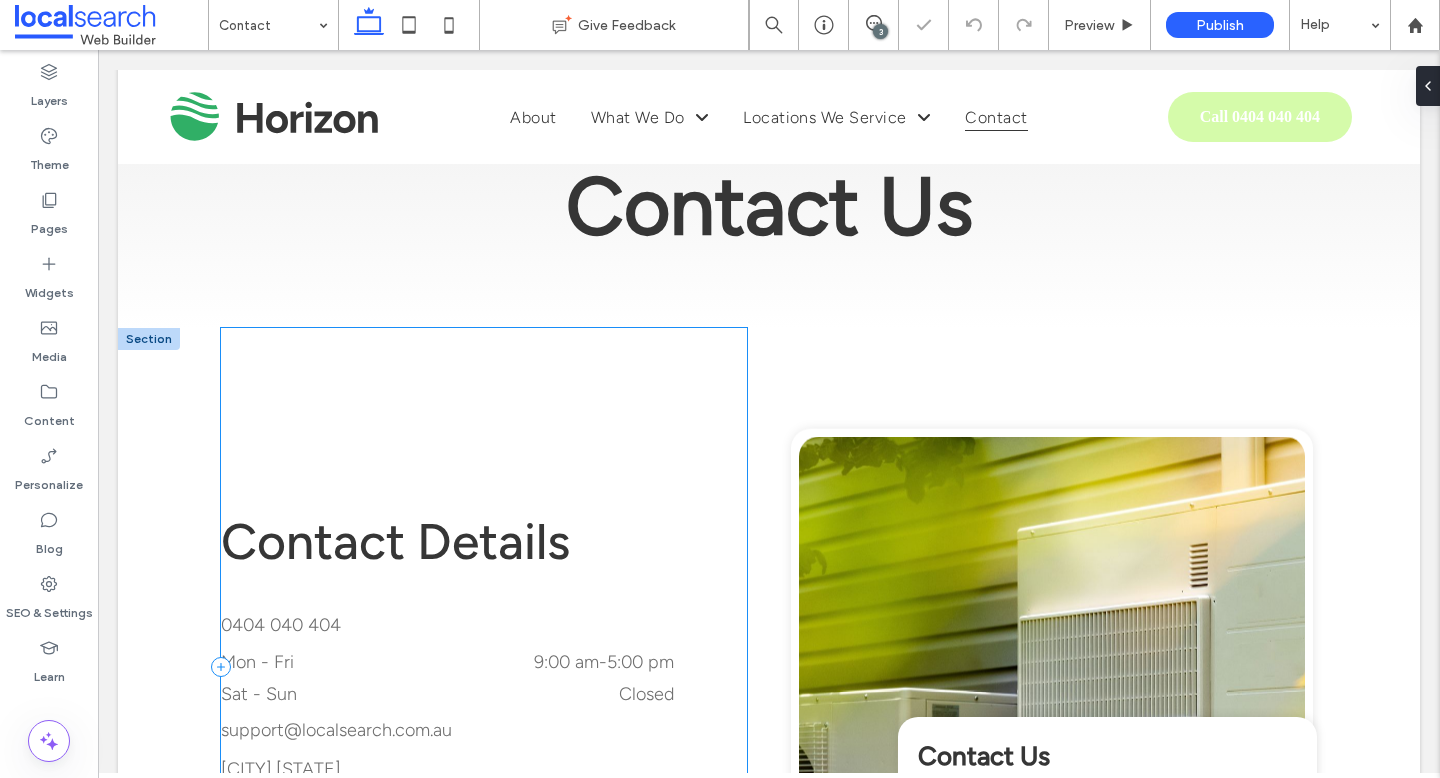 scroll, scrollTop: 0, scrollLeft: 0, axis: both 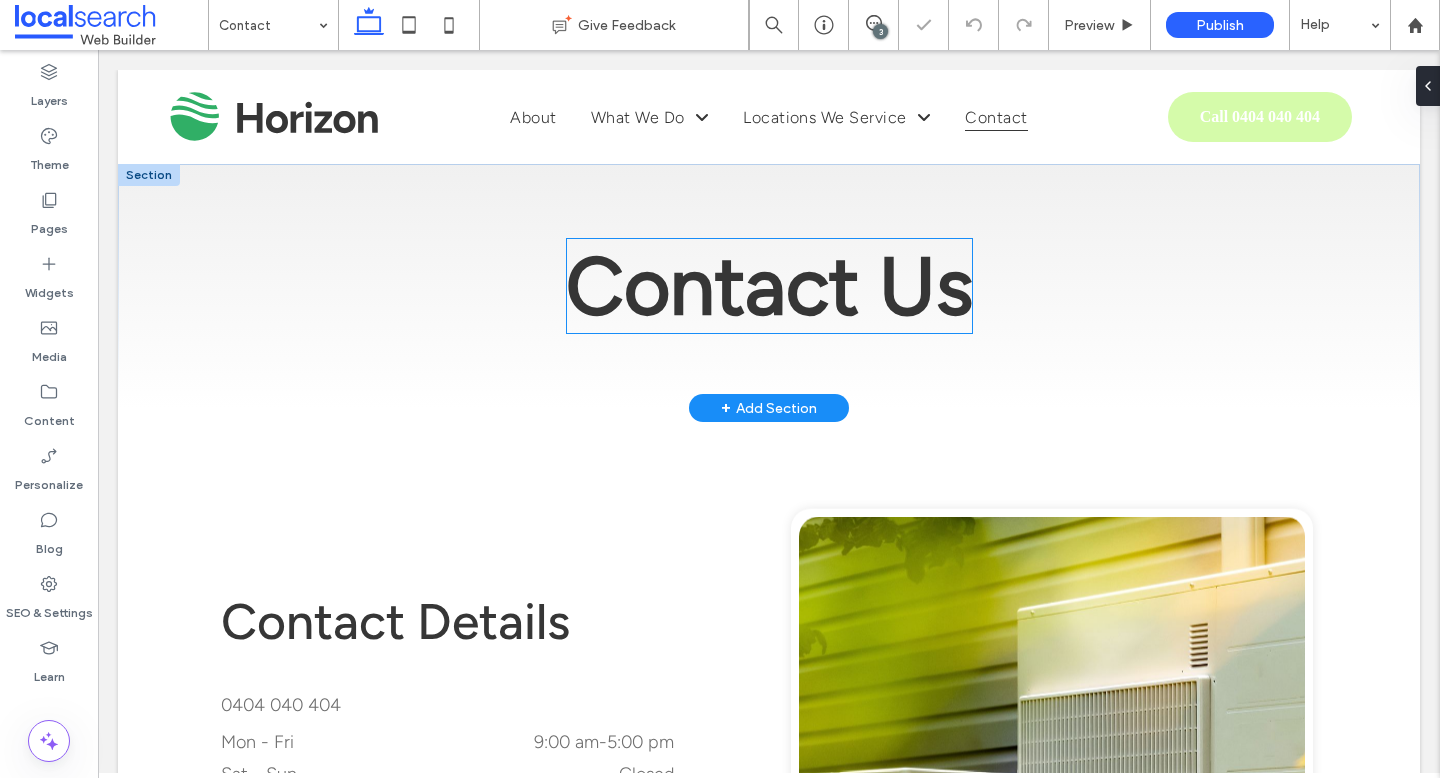 click on "Contact Us" at bounding box center [769, 286] 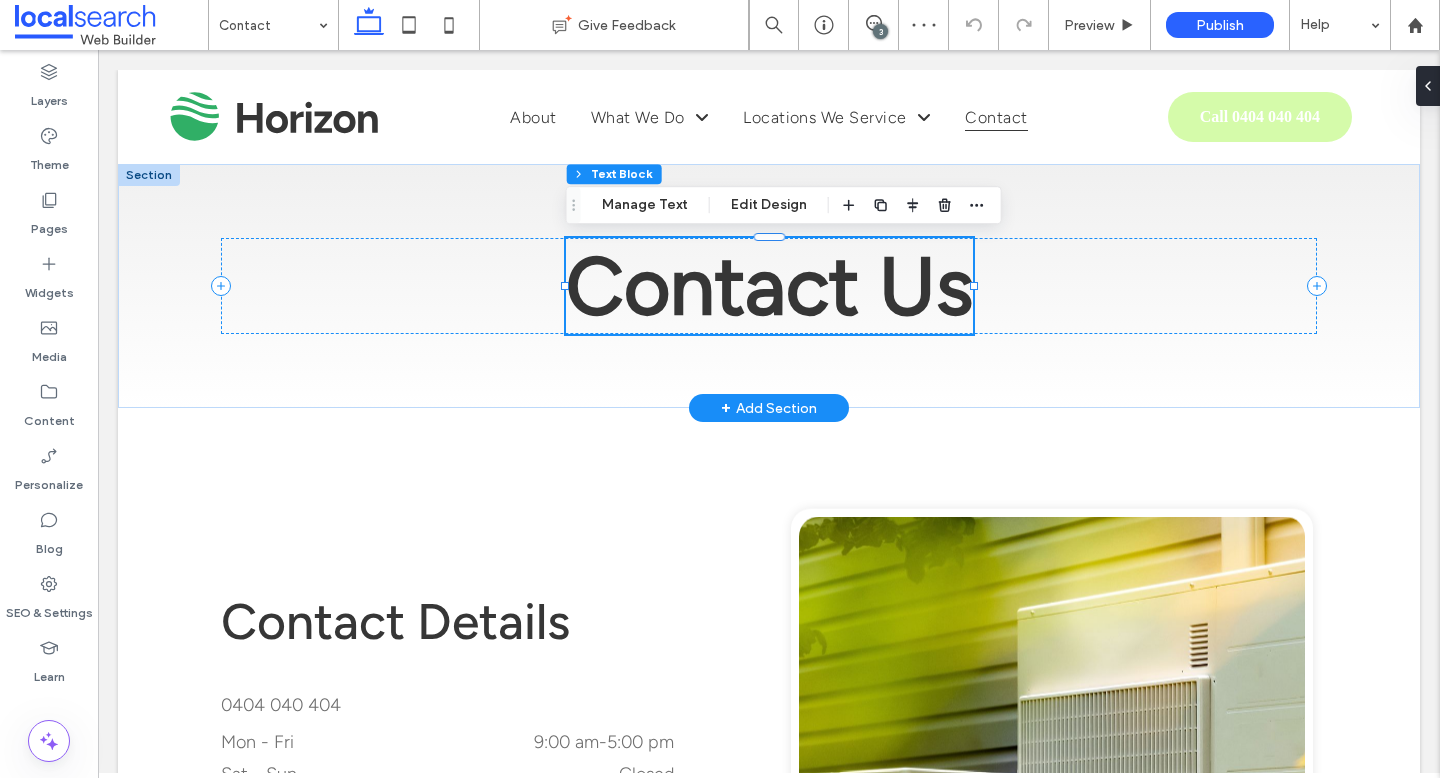 click on "Contact Us" at bounding box center (769, 286) 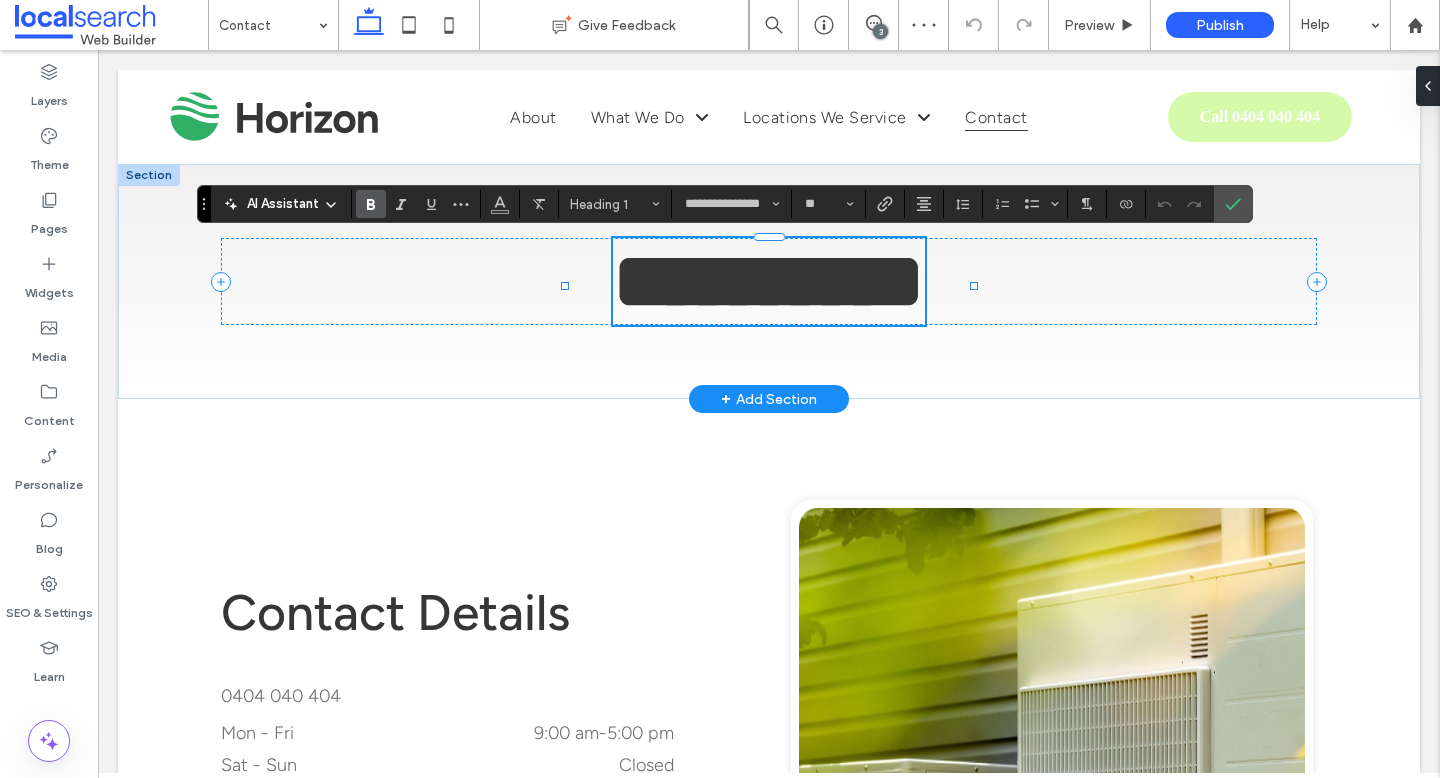 click on "**********" at bounding box center [769, 281] 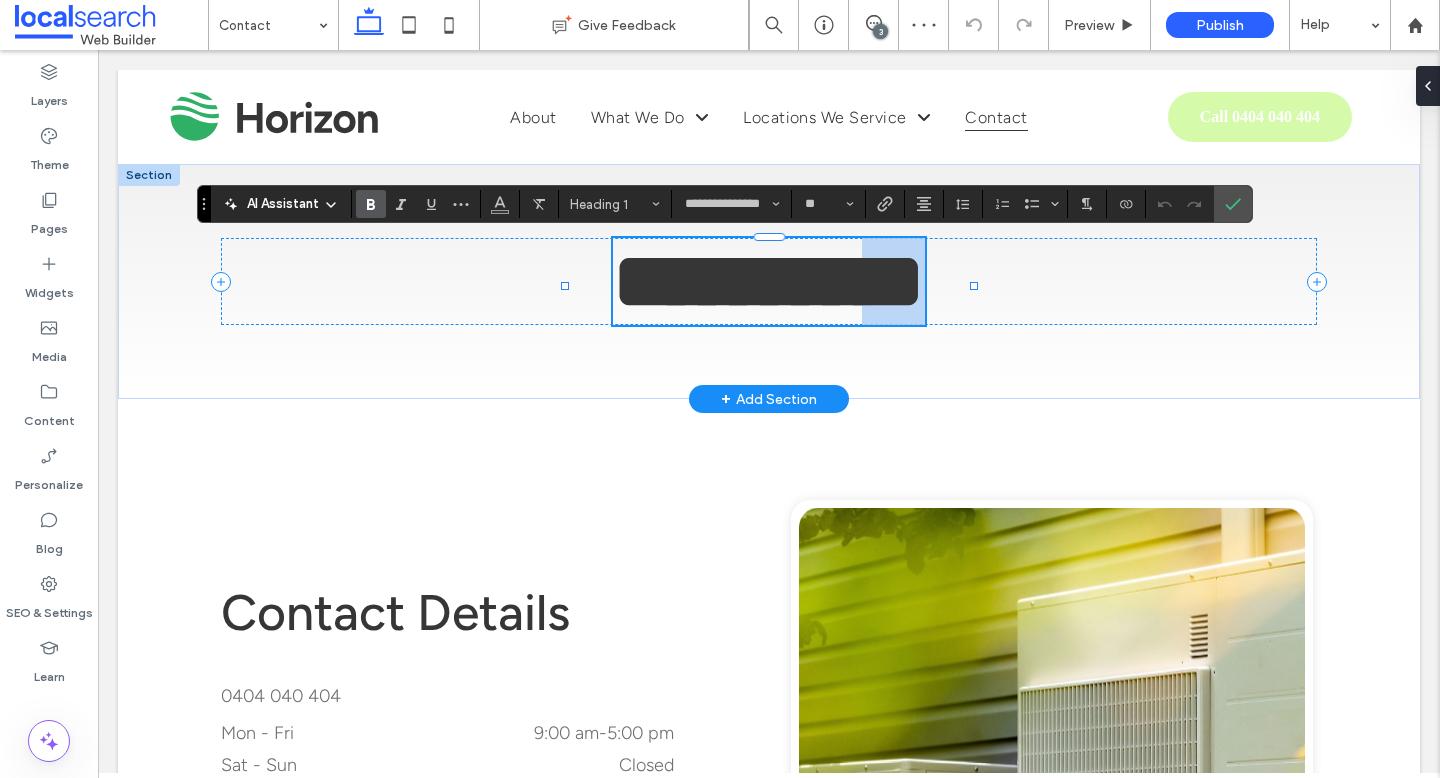 click on "**********" at bounding box center [769, 281] 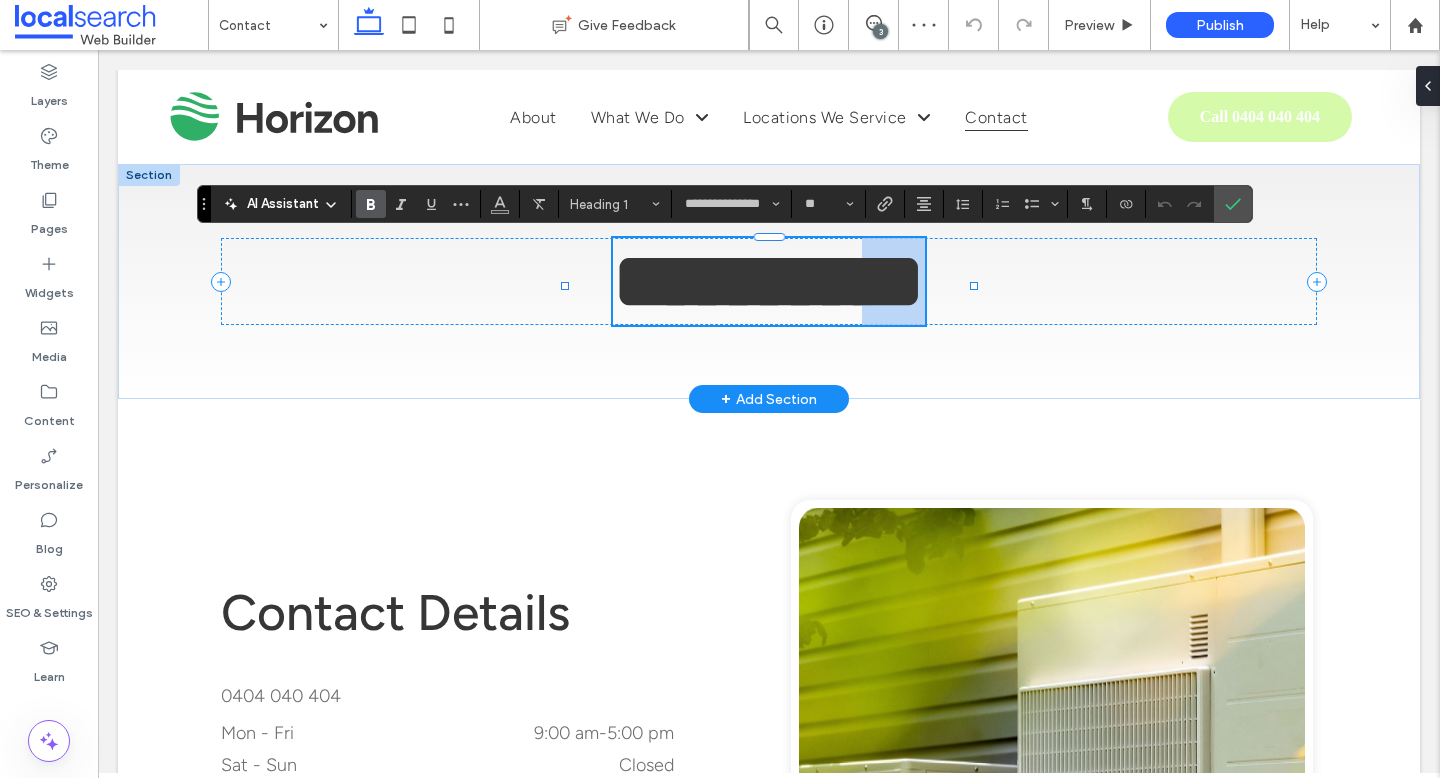 type 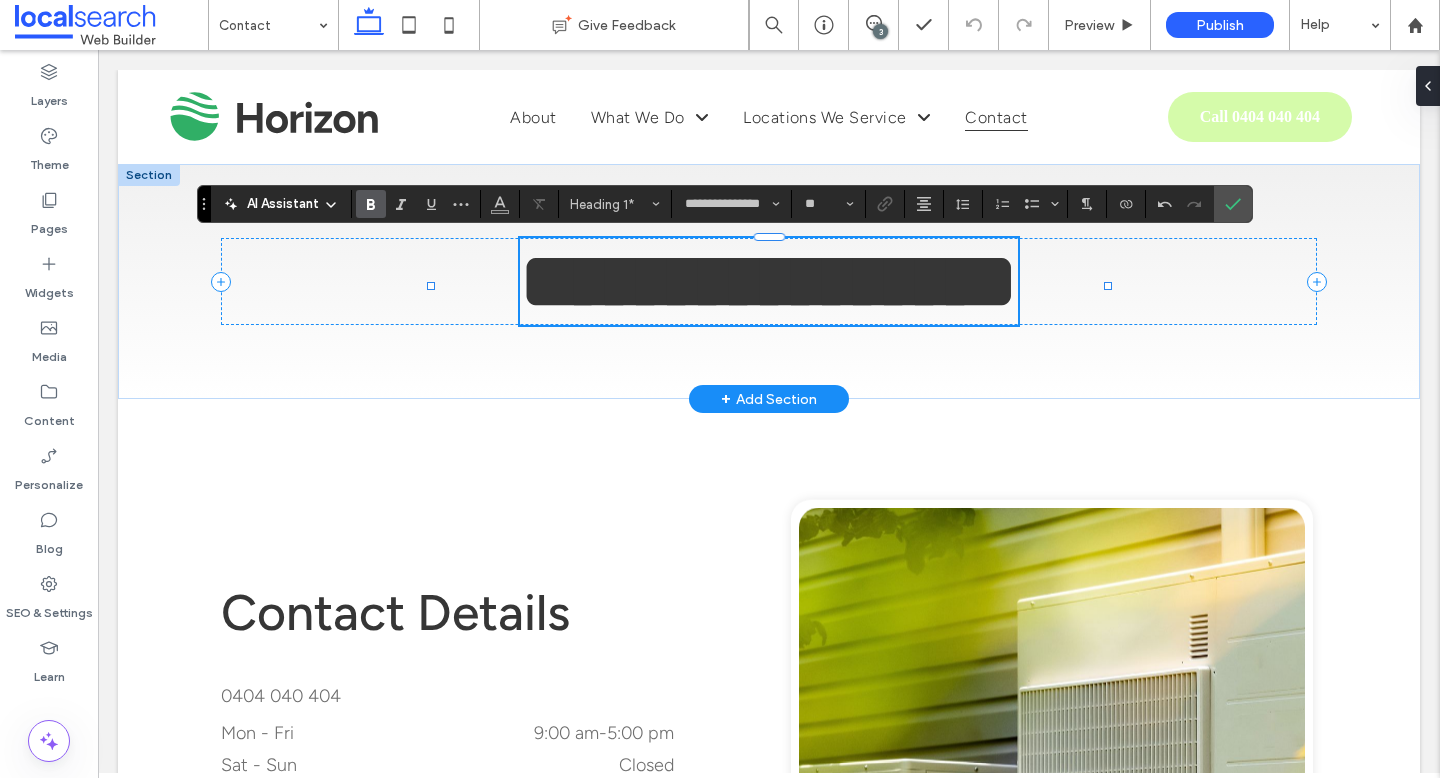 click on "**********" at bounding box center (769, 281) 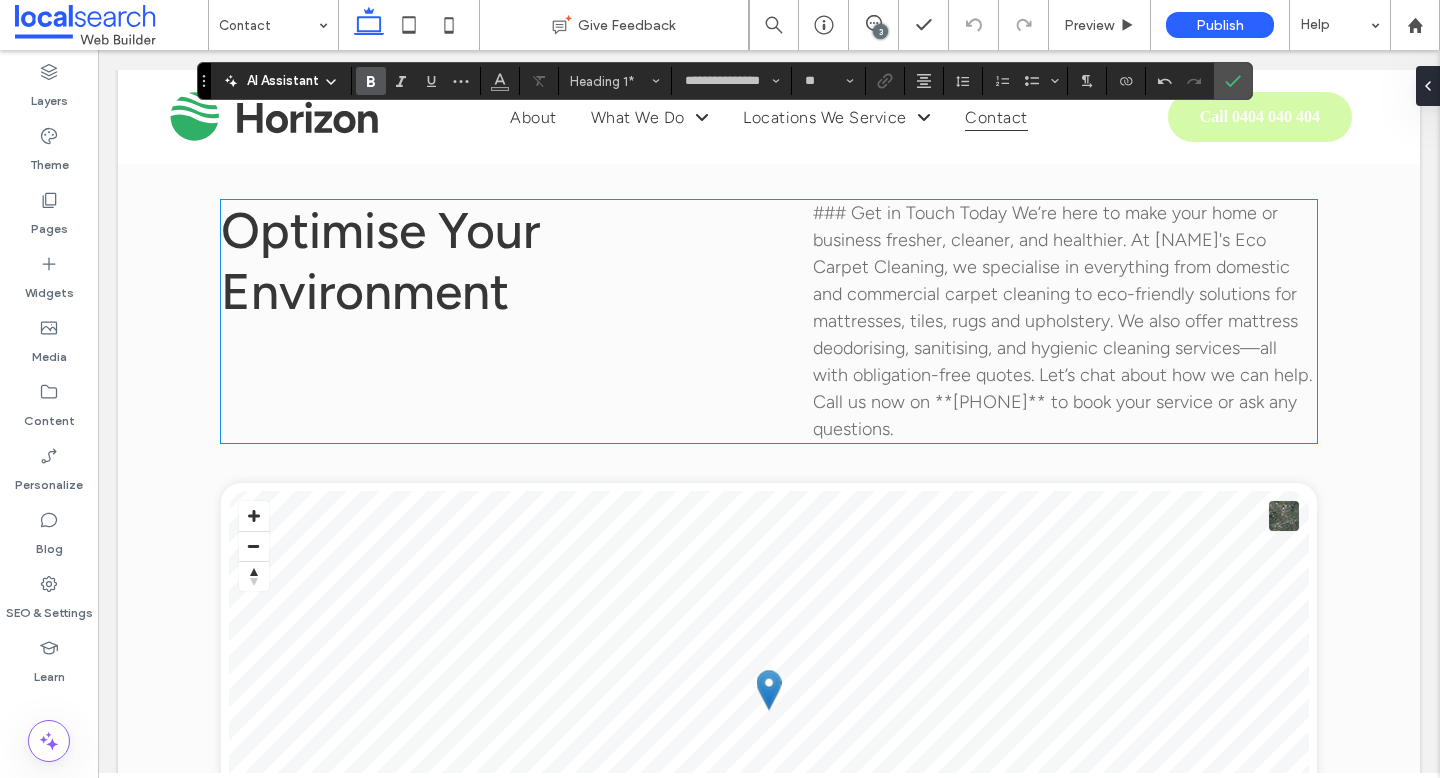 scroll, scrollTop: 953, scrollLeft: 0, axis: vertical 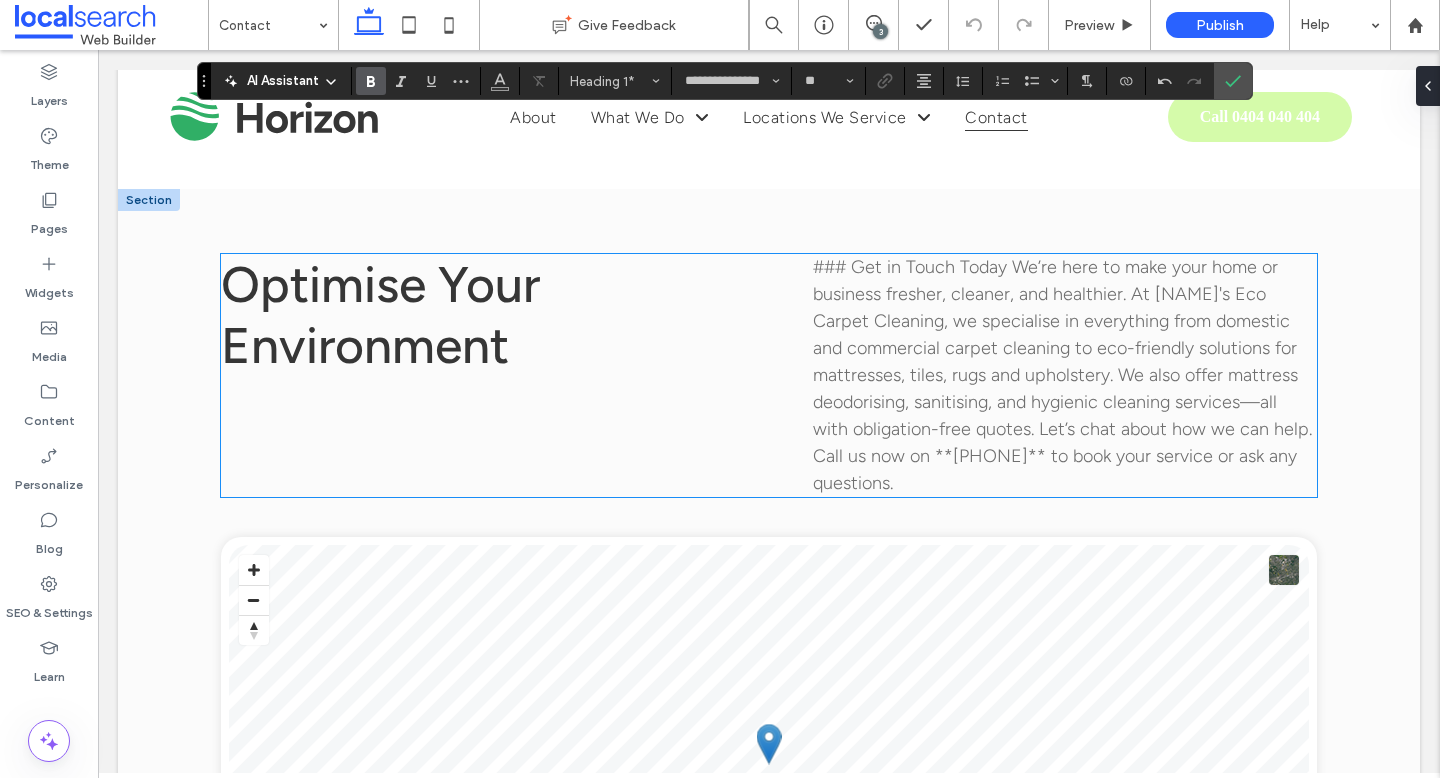 click on "### Get in Touch Today
We’re here to make your home or business fresher, cleaner, and healthier. At [NAME]'s Eco Carpet Cleaning, we specialise in everything from domestic and commercial carpet cleaning to eco-friendly solutions for mattresses, tiles, rugs and upholstery. We also offer mattress deodorising, sanitising, and hygienic cleaning services—all with obligation-free quotes.
Let’s chat about how we can help. Call us now on **[PHONE]** to book your service or ask any questions." at bounding box center (1063, 375) 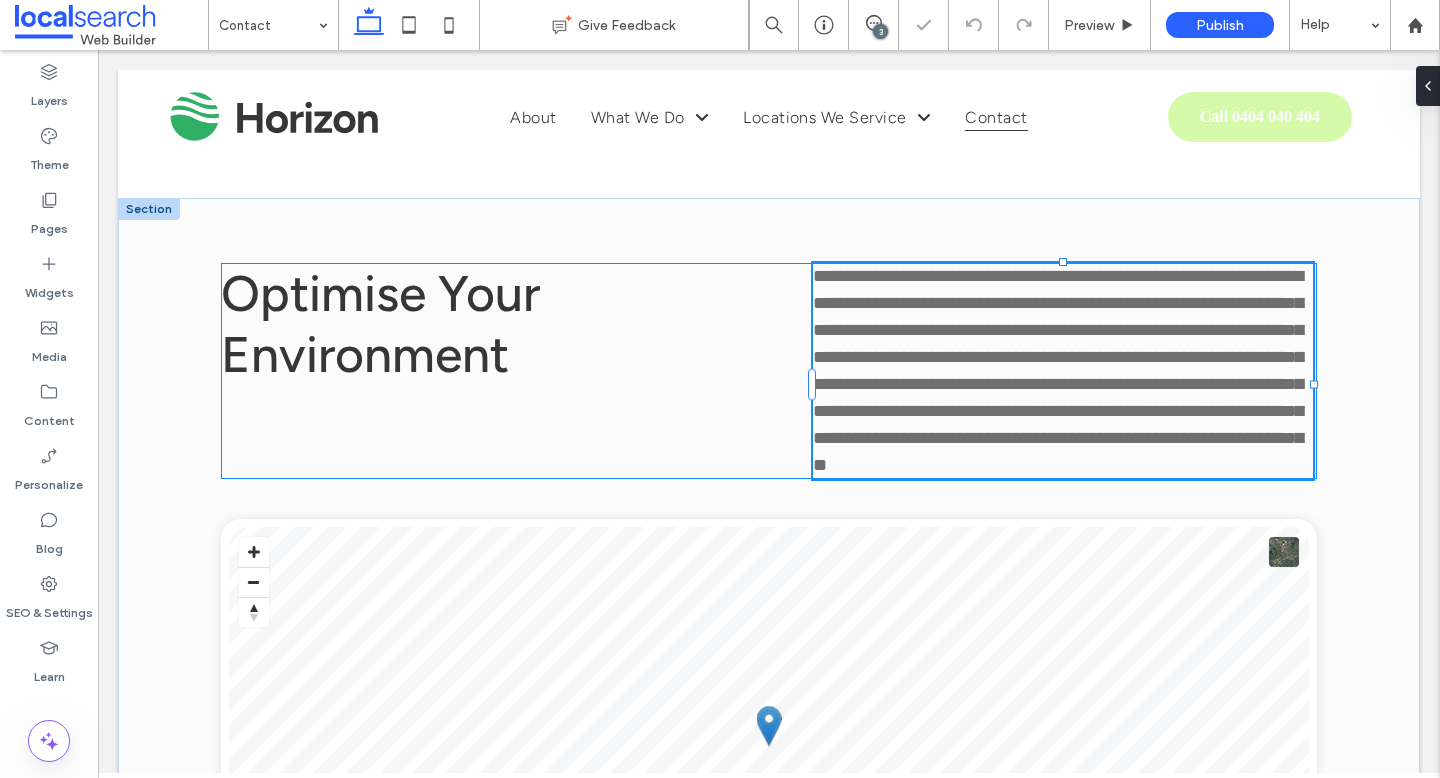 type on "**********" 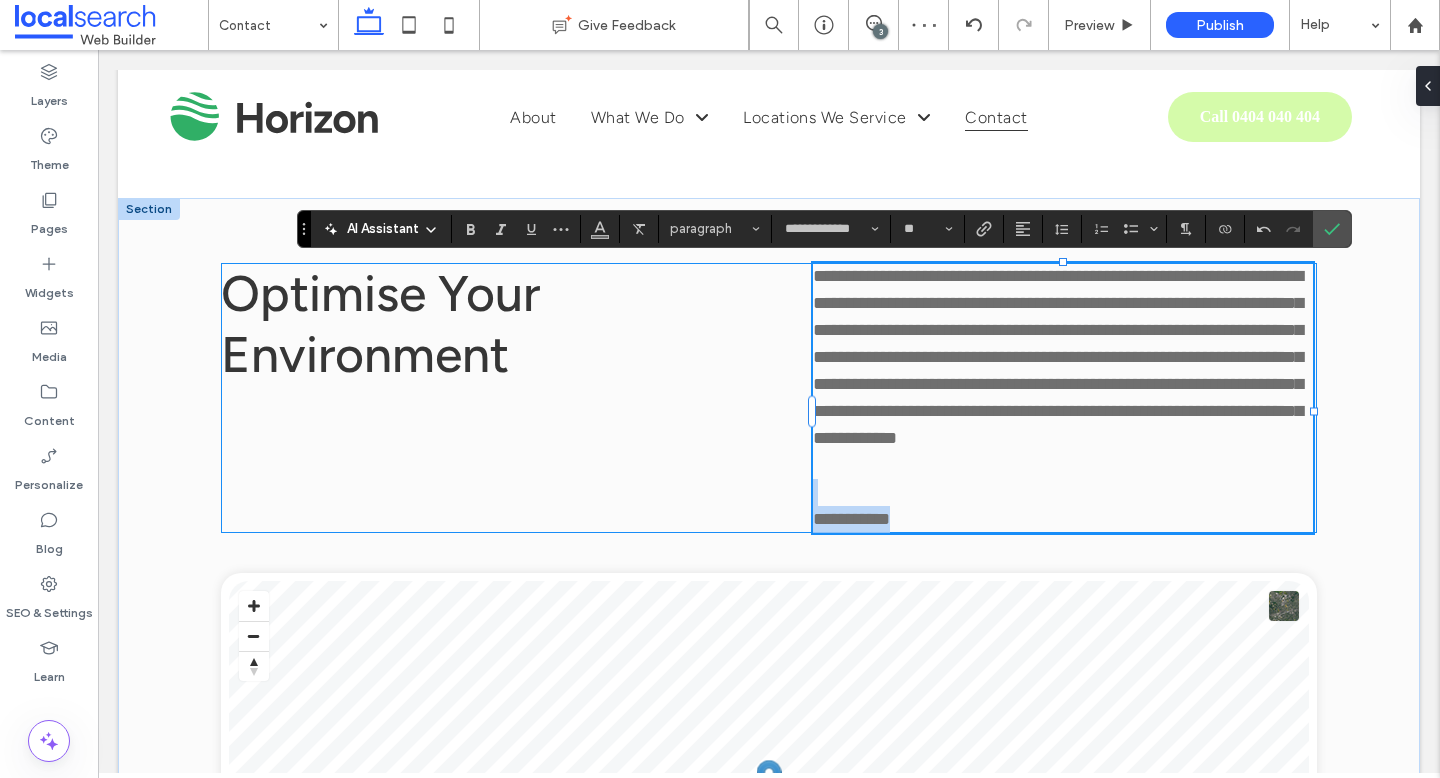 drag, startPoint x: 879, startPoint y: 489, endPoint x: 941, endPoint y: 554, distance: 89.827614 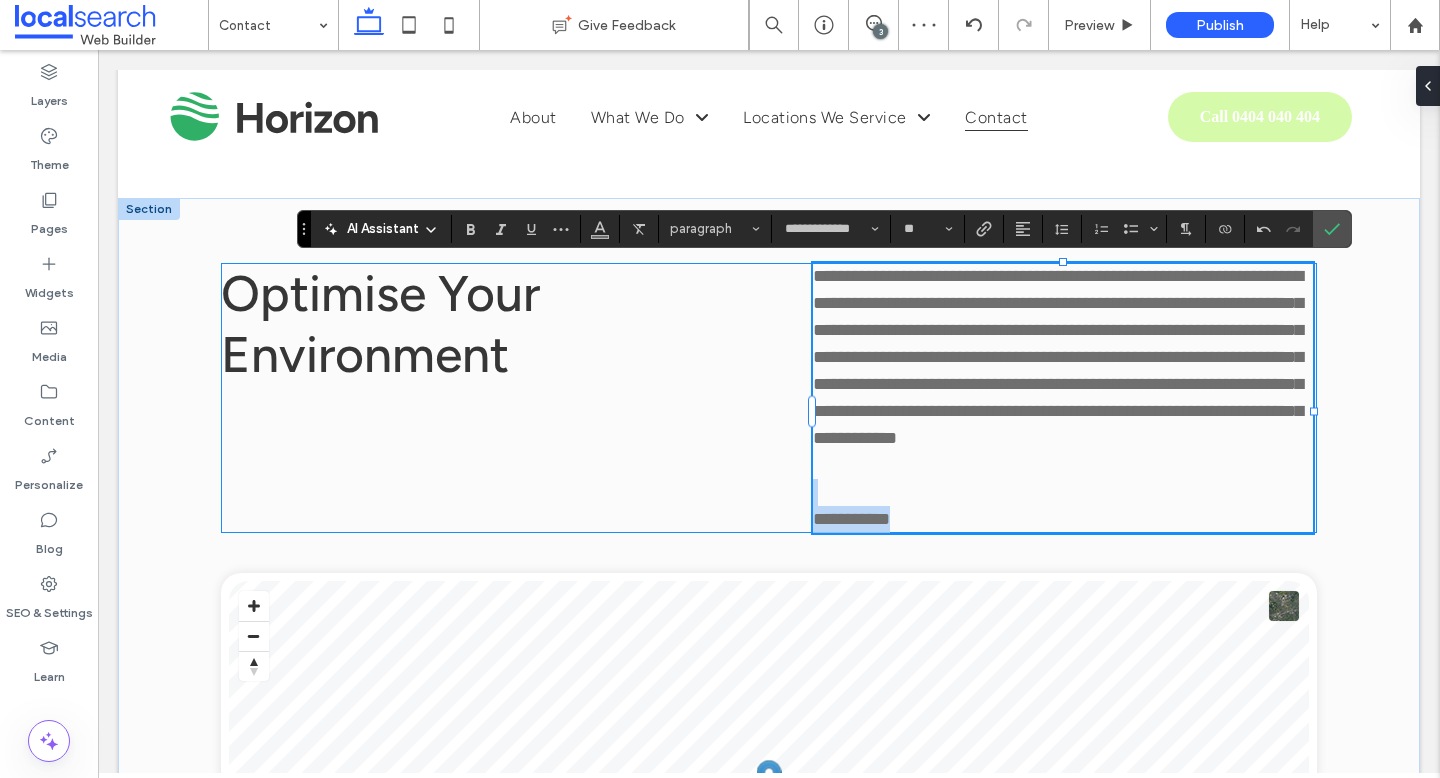 click on "**********" at bounding box center (1063, 398) 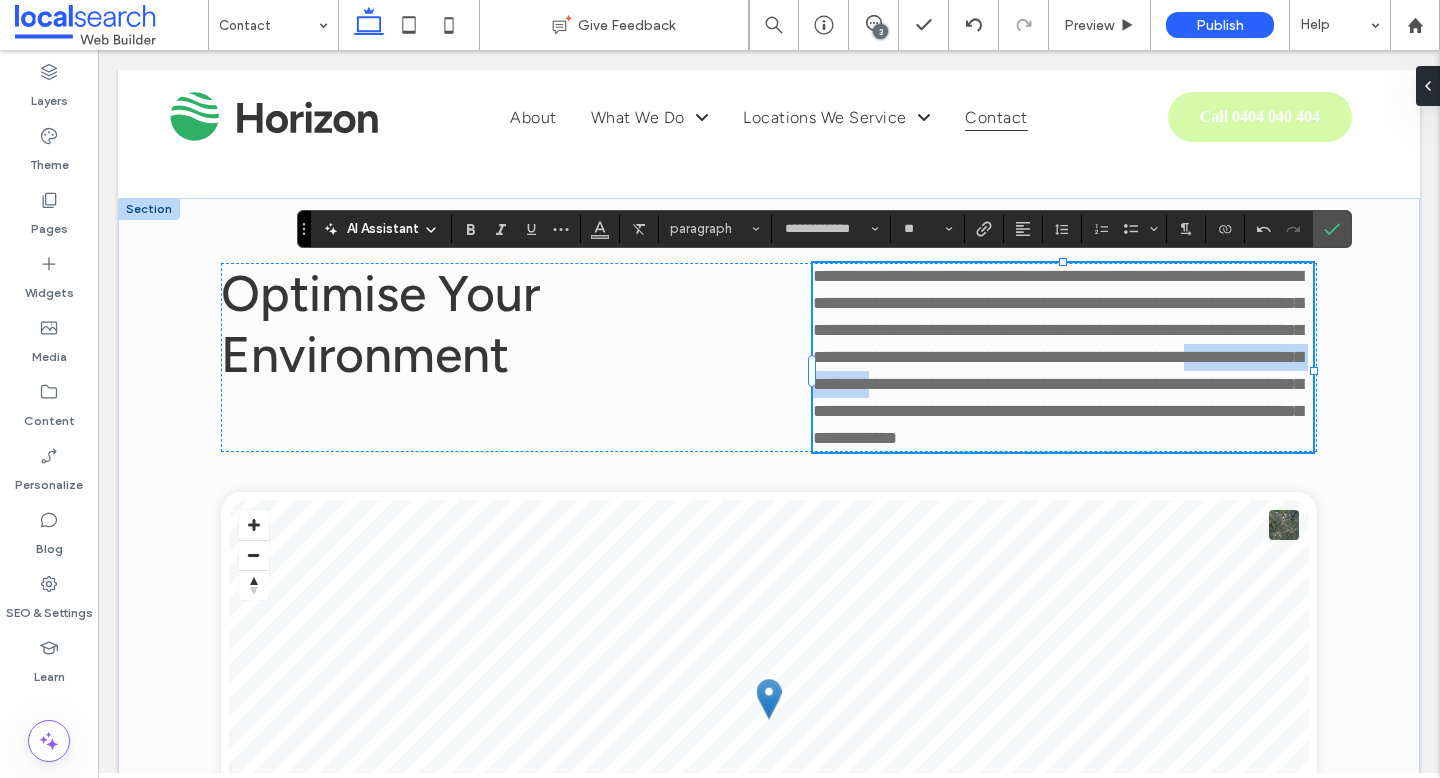 drag, startPoint x: 957, startPoint y: 382, endPoint x: 1142, endPoint y: 383, distance: 185.0027 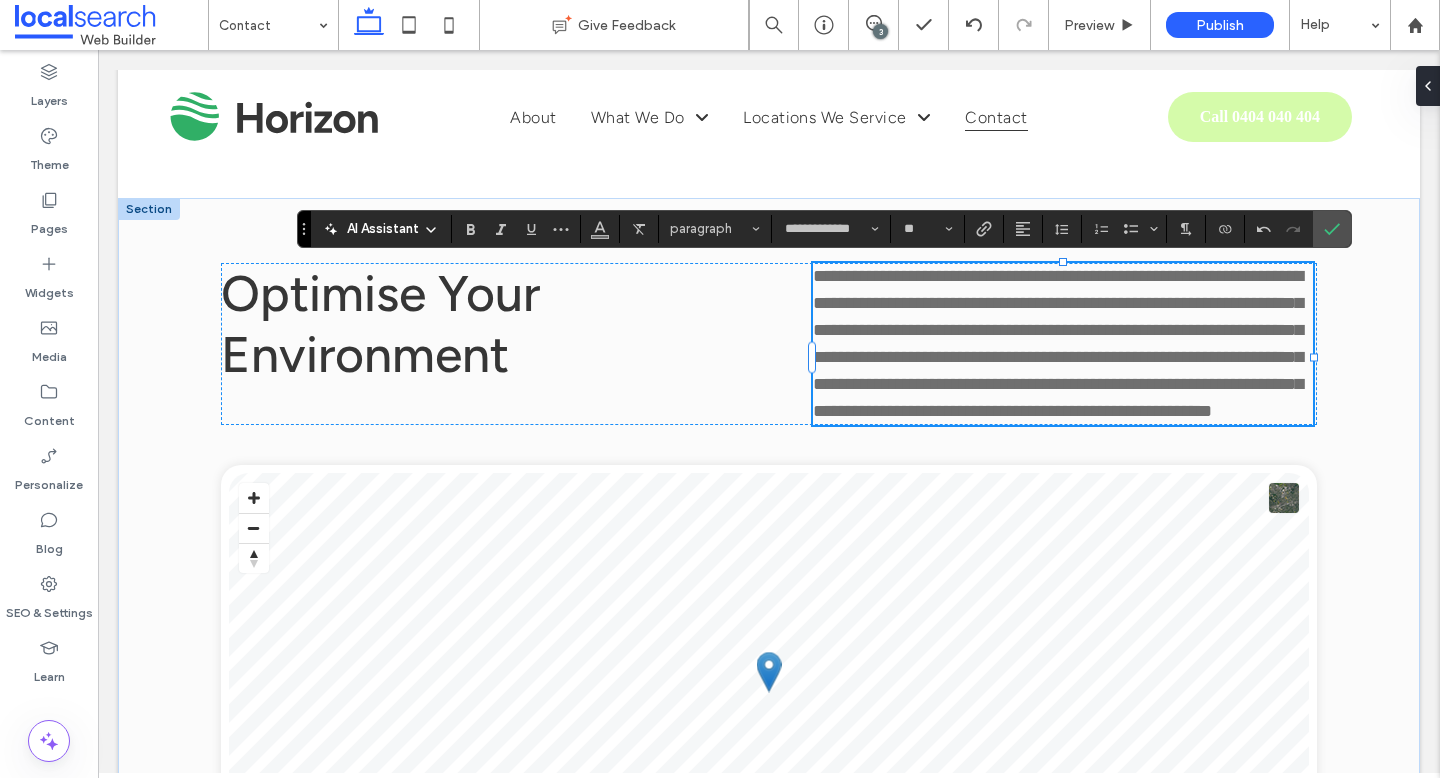 type 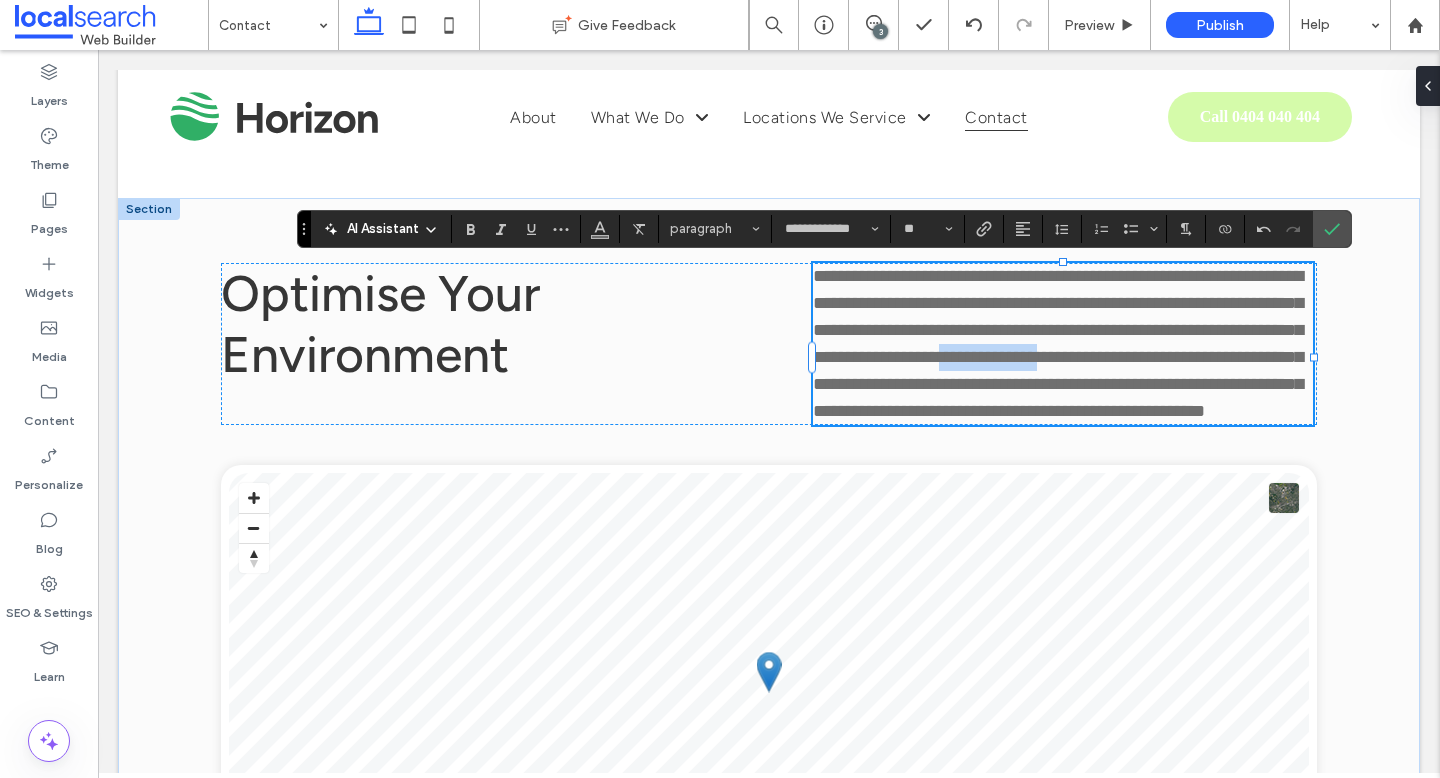drag, startPoint x: 1164, startPoint y: 354, endPoint x: 1275, endPoint y: 356, distance: 111.01801 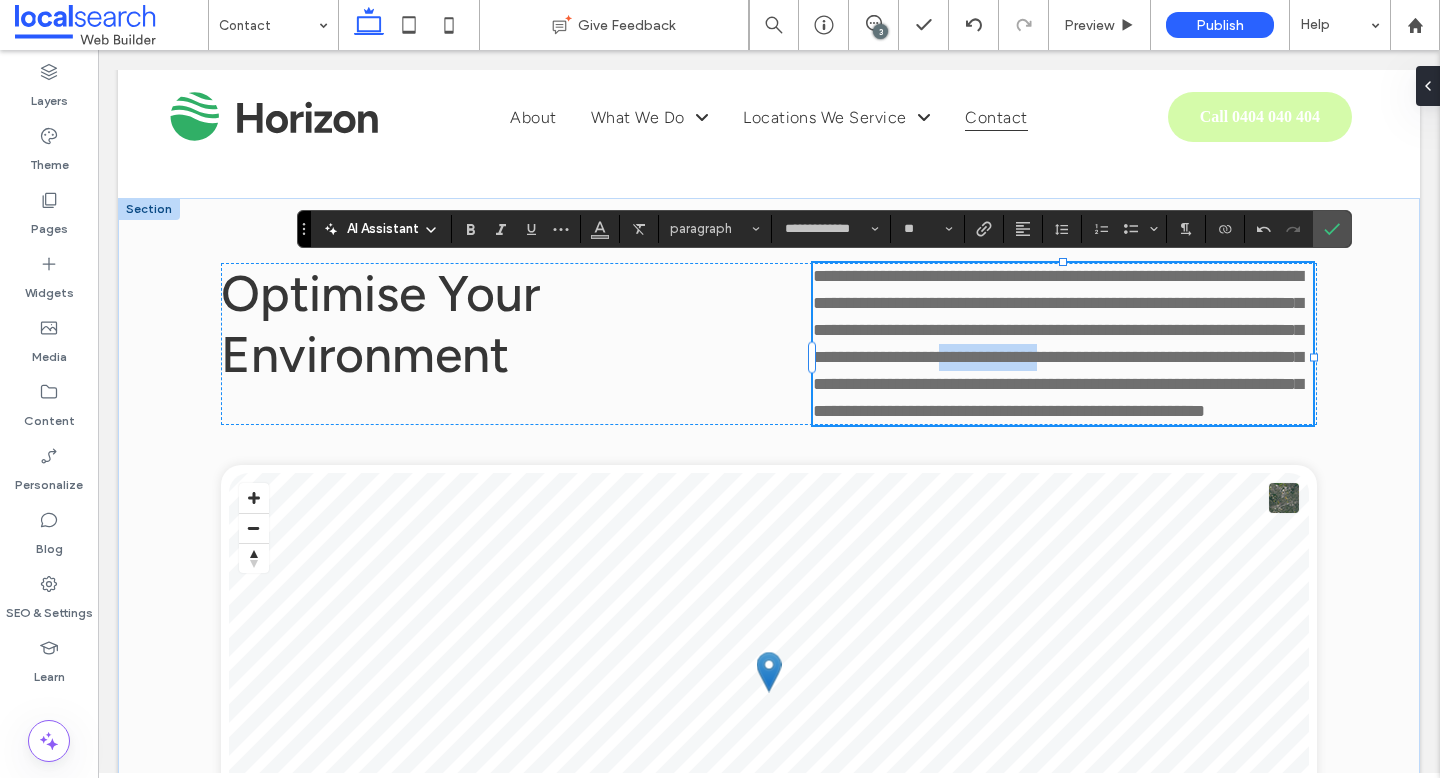 click on "**********" at bounding box center [1058, 343] 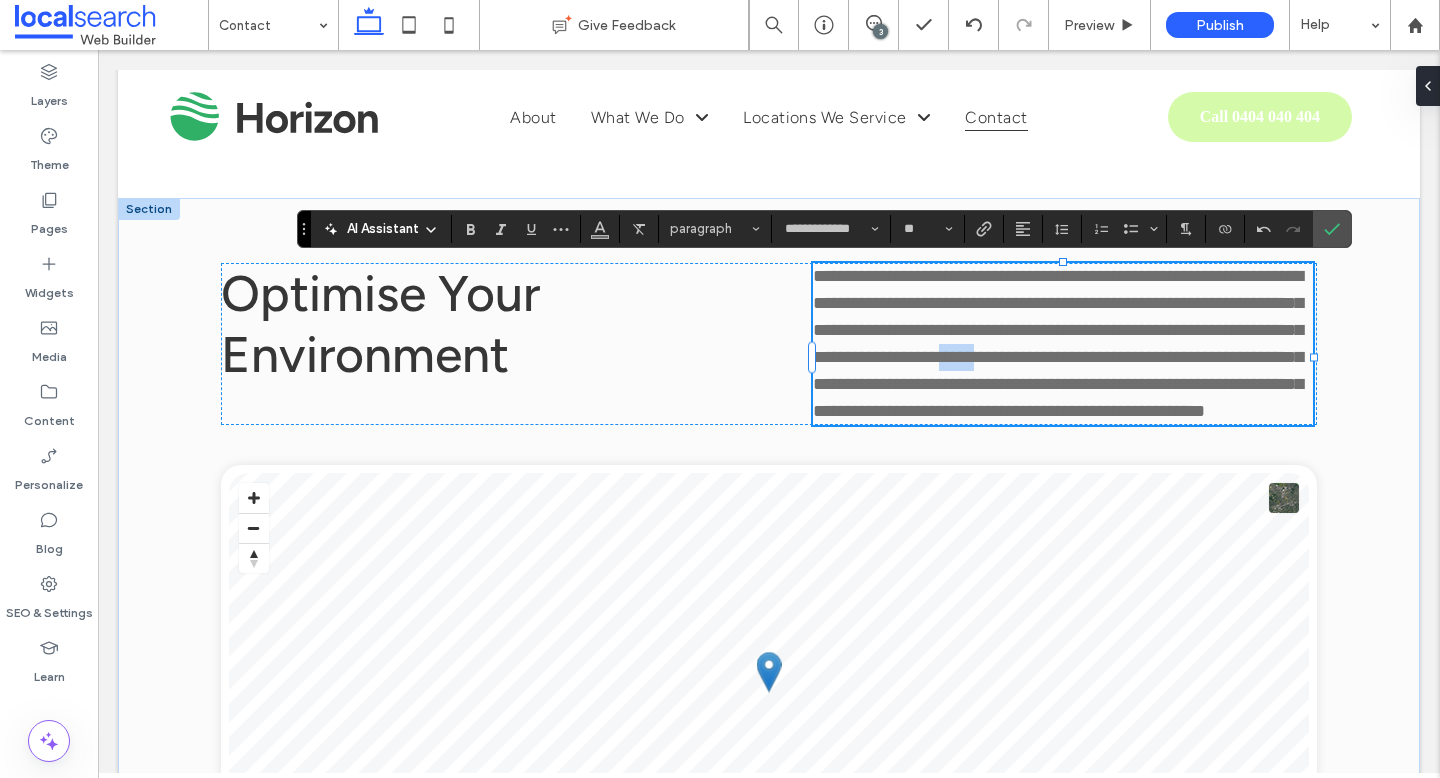 click on "**********" at bounding box center (1058, 343) 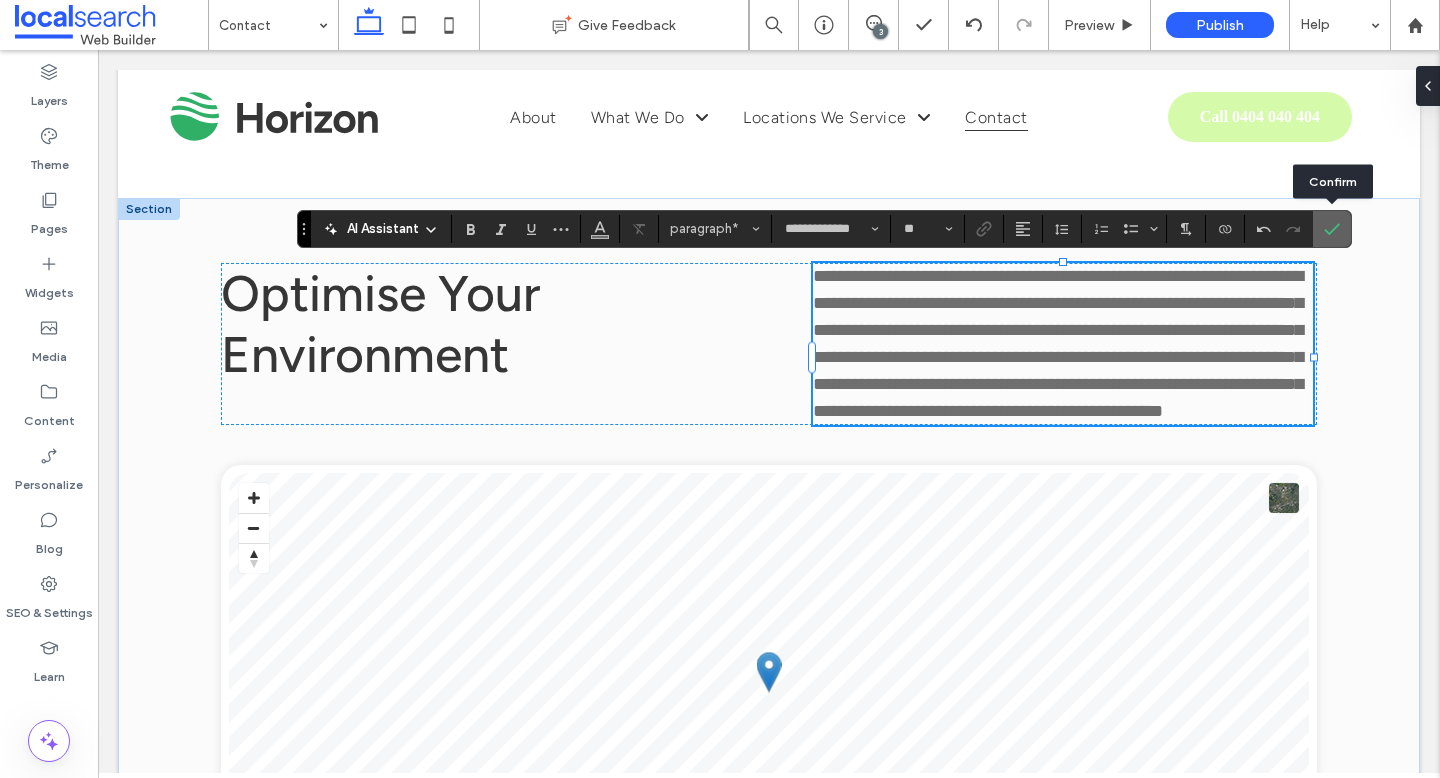 click 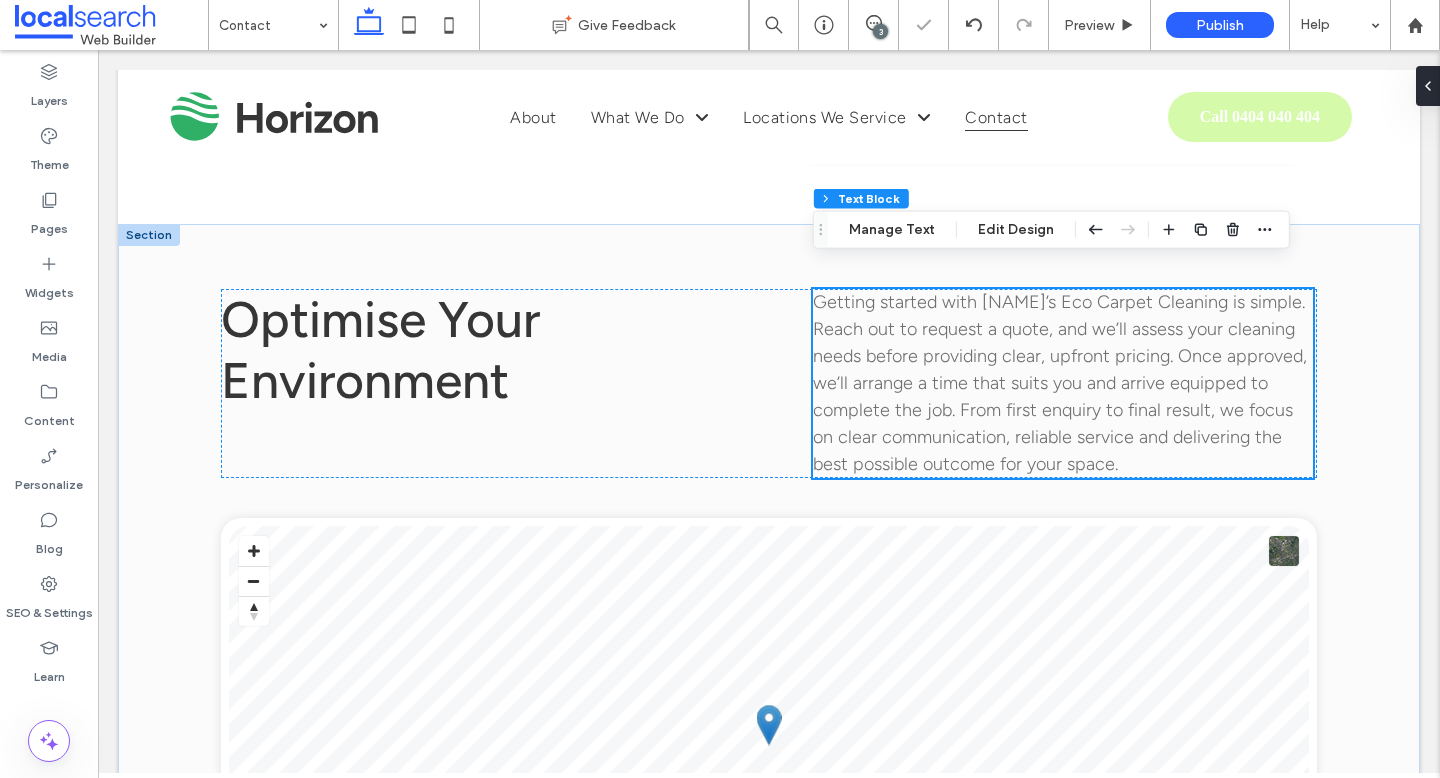 scroll, scrollTop: 897, scrollLeft: 0, axis: vertical 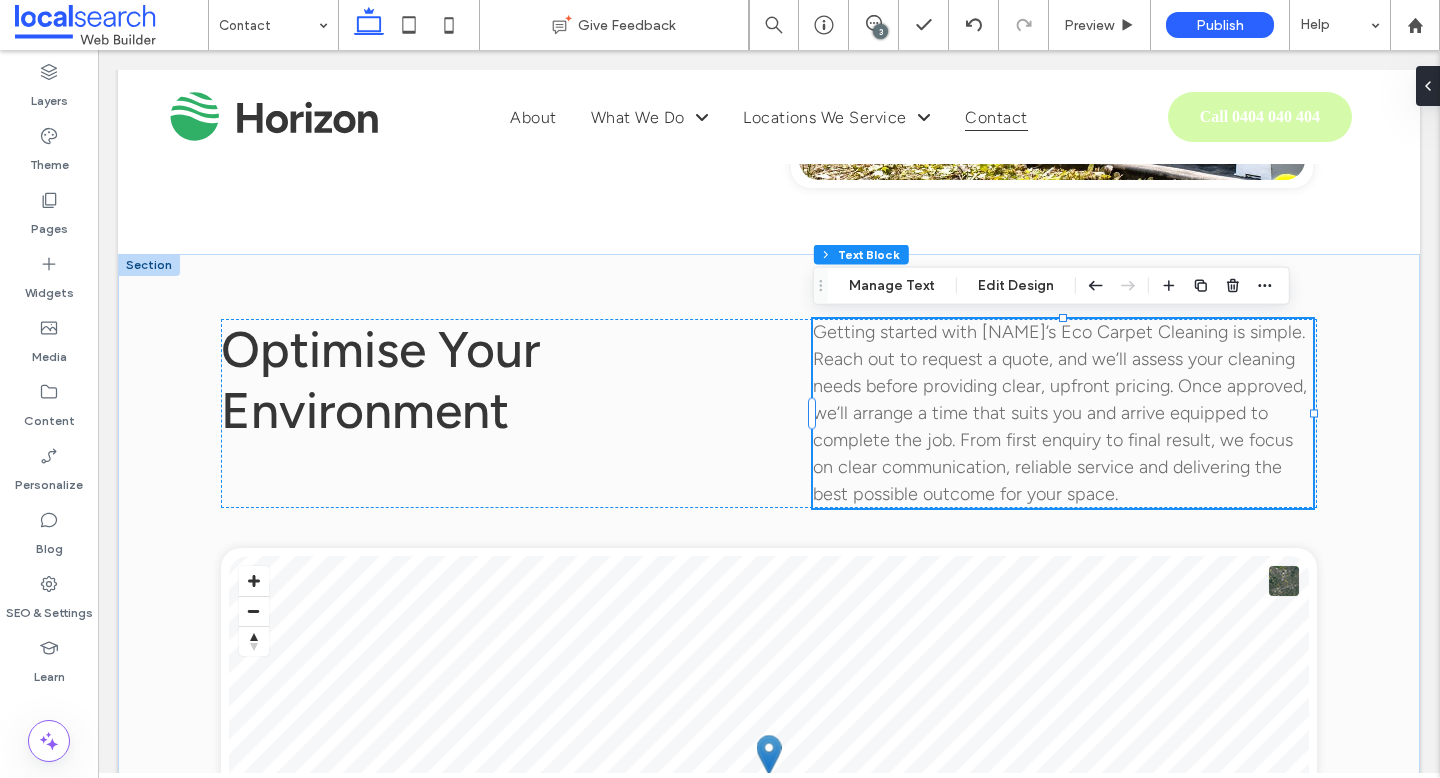 click on "Getting started with [NAME]’s Eco Carpet Cleaning is simple. Reach out to request a quote, and we’ll assess your cleaning needs before providing clear, upfront pricing. Once approved, we’ll arrange a time that suits you and arrive equipped to complete the job. From first enquiry to final result, we focus on clear communication, reliable service and delivering the best possible outcome for your space." at bounding box center [1060, 413] 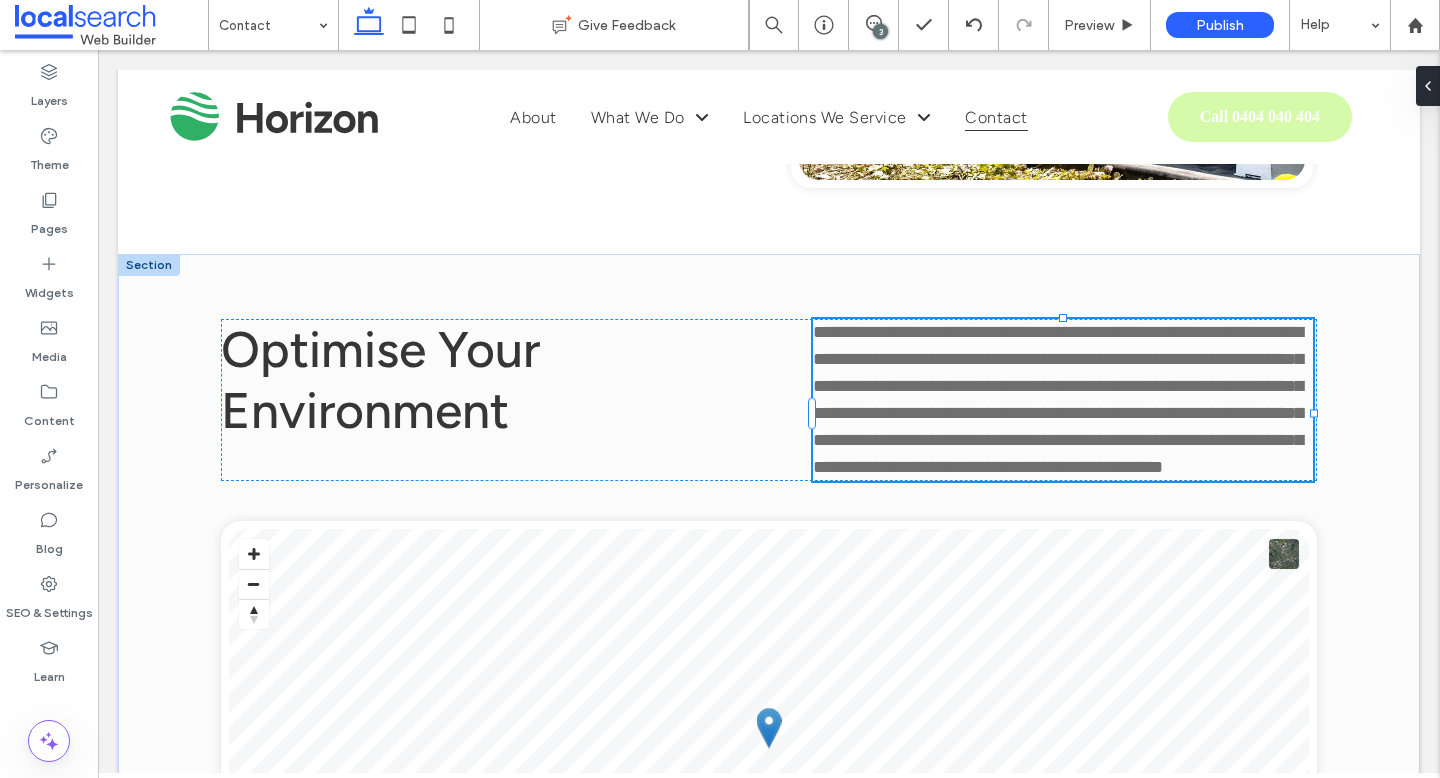 type on "**********" 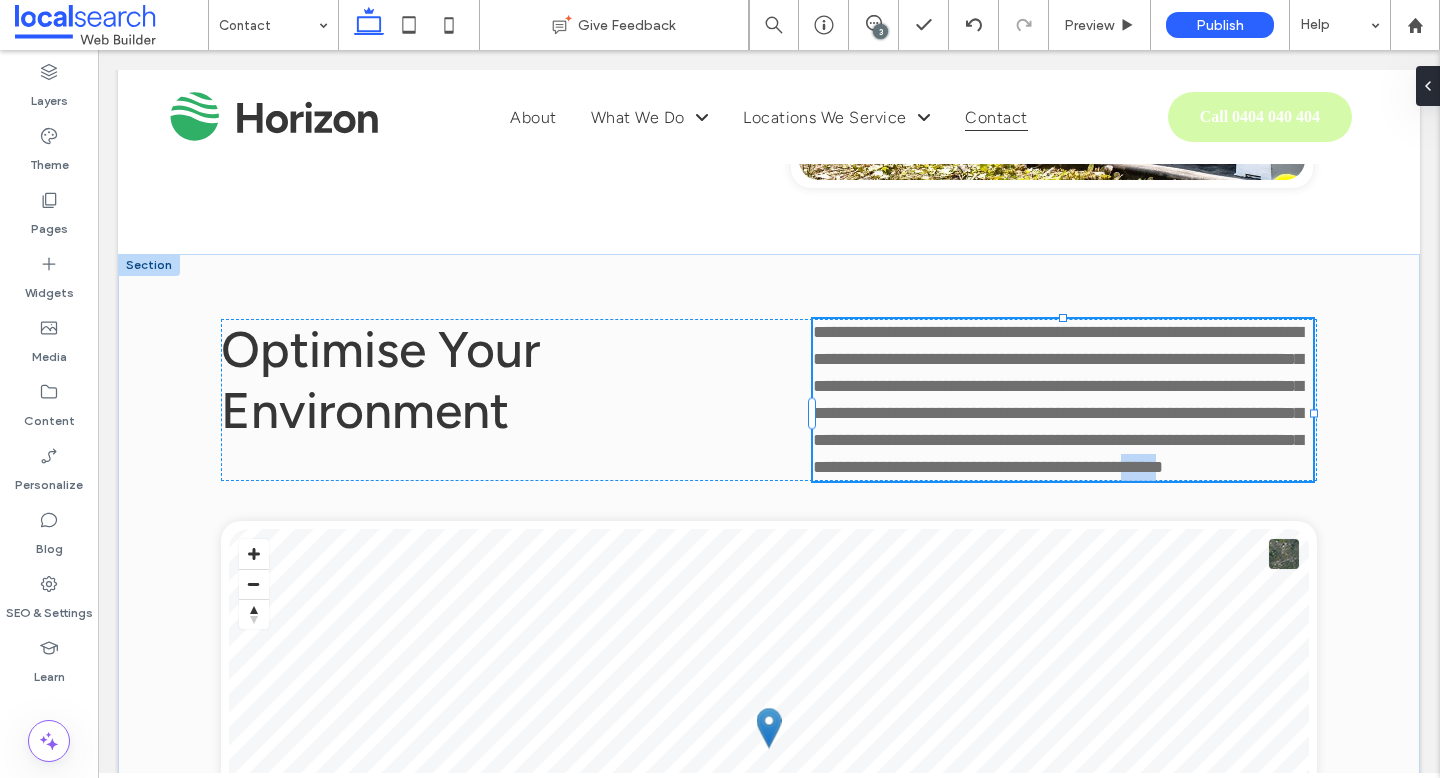 click on "**********" at bounding box center (1058, 399) 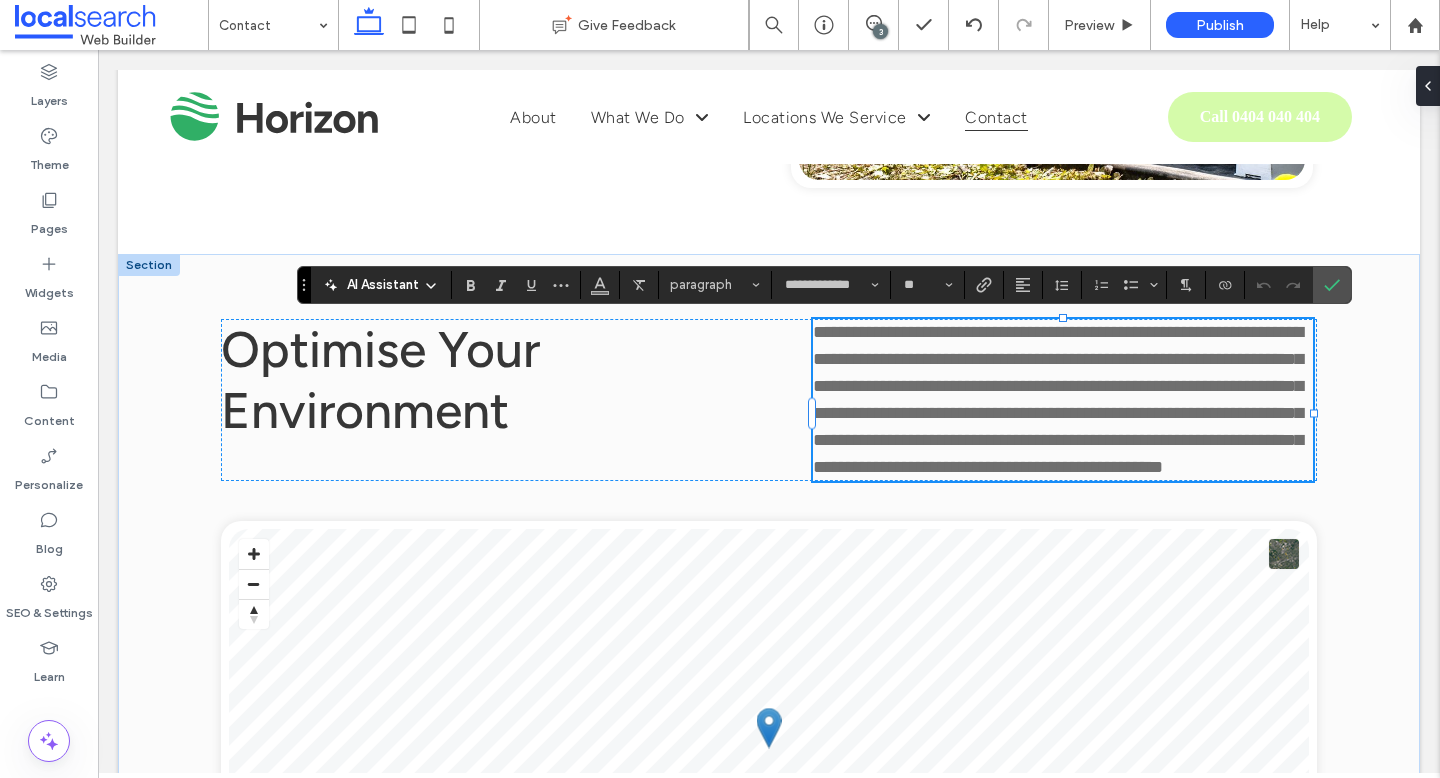 click on "**********" at bounding box center [1058, 399] 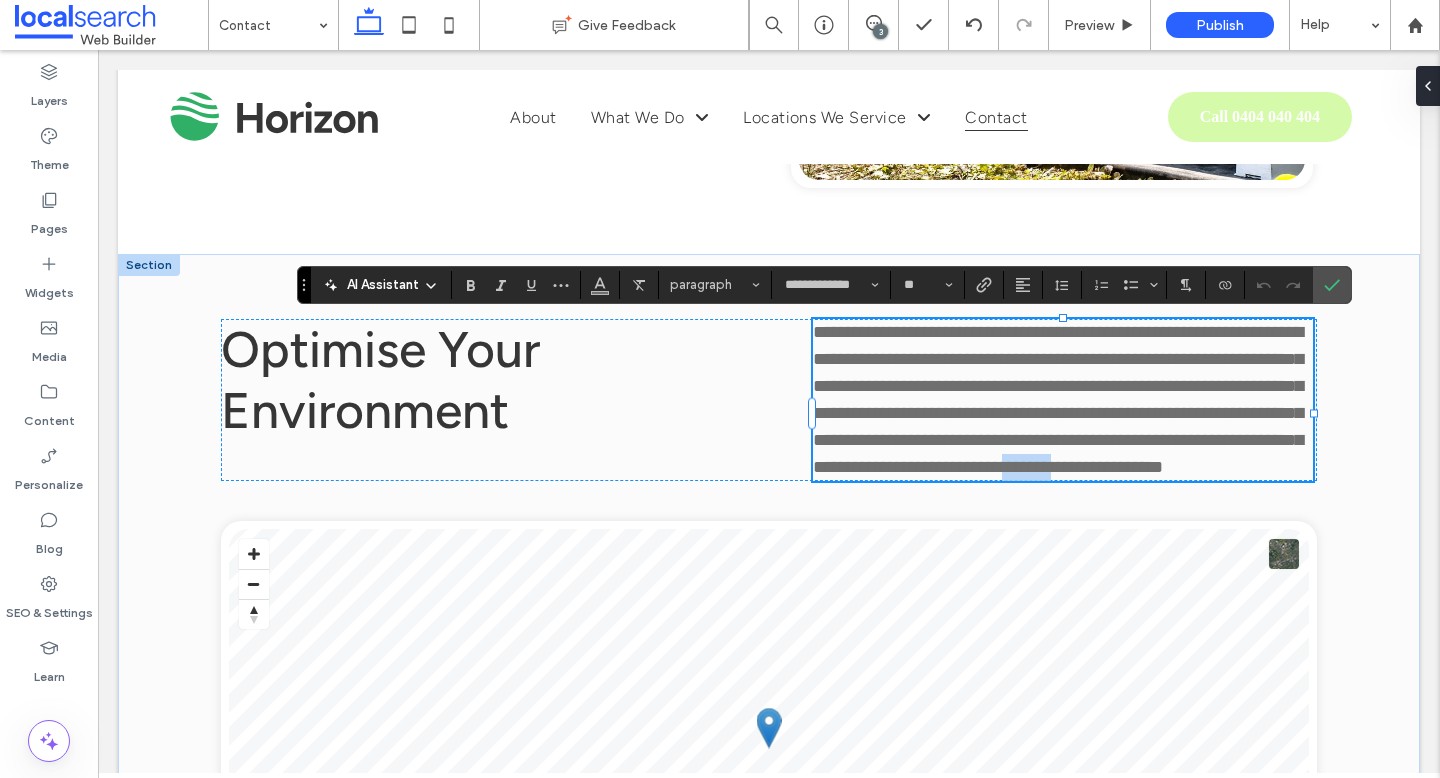 click on "**********" at bounding box center [1058, 399] 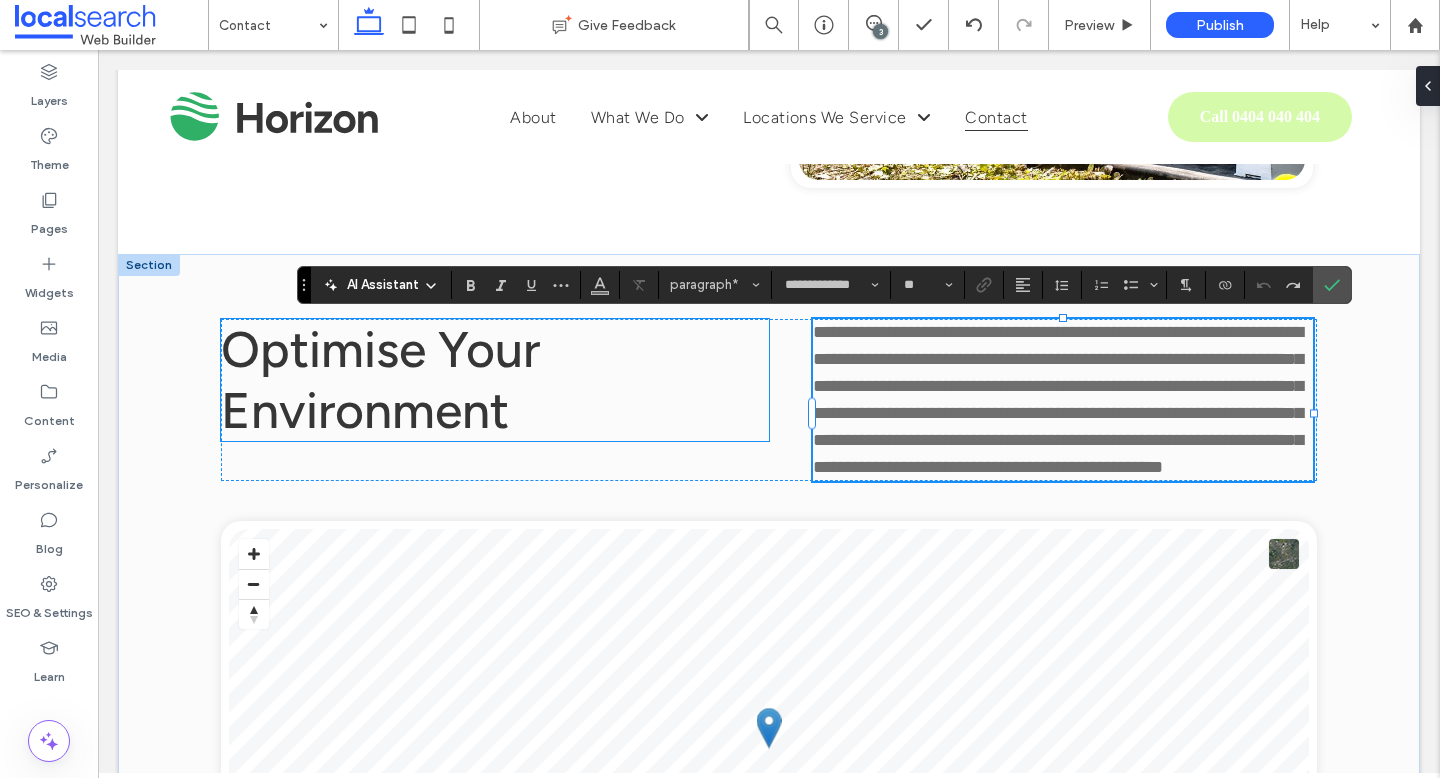 click on "Optimise Your Environment" at bounding box center [380, 380] 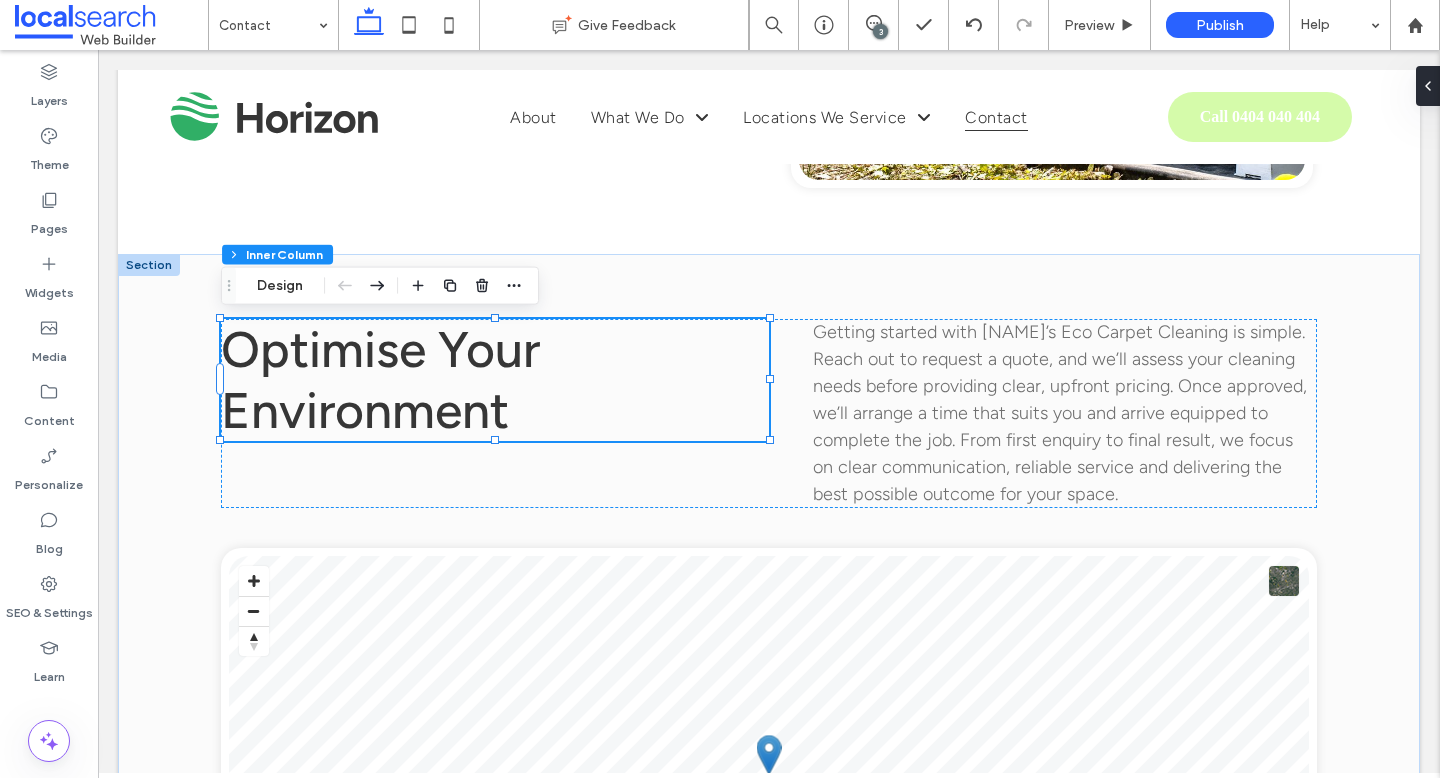 click on "Optimise Your Environment" at bounding box center [380, 380] 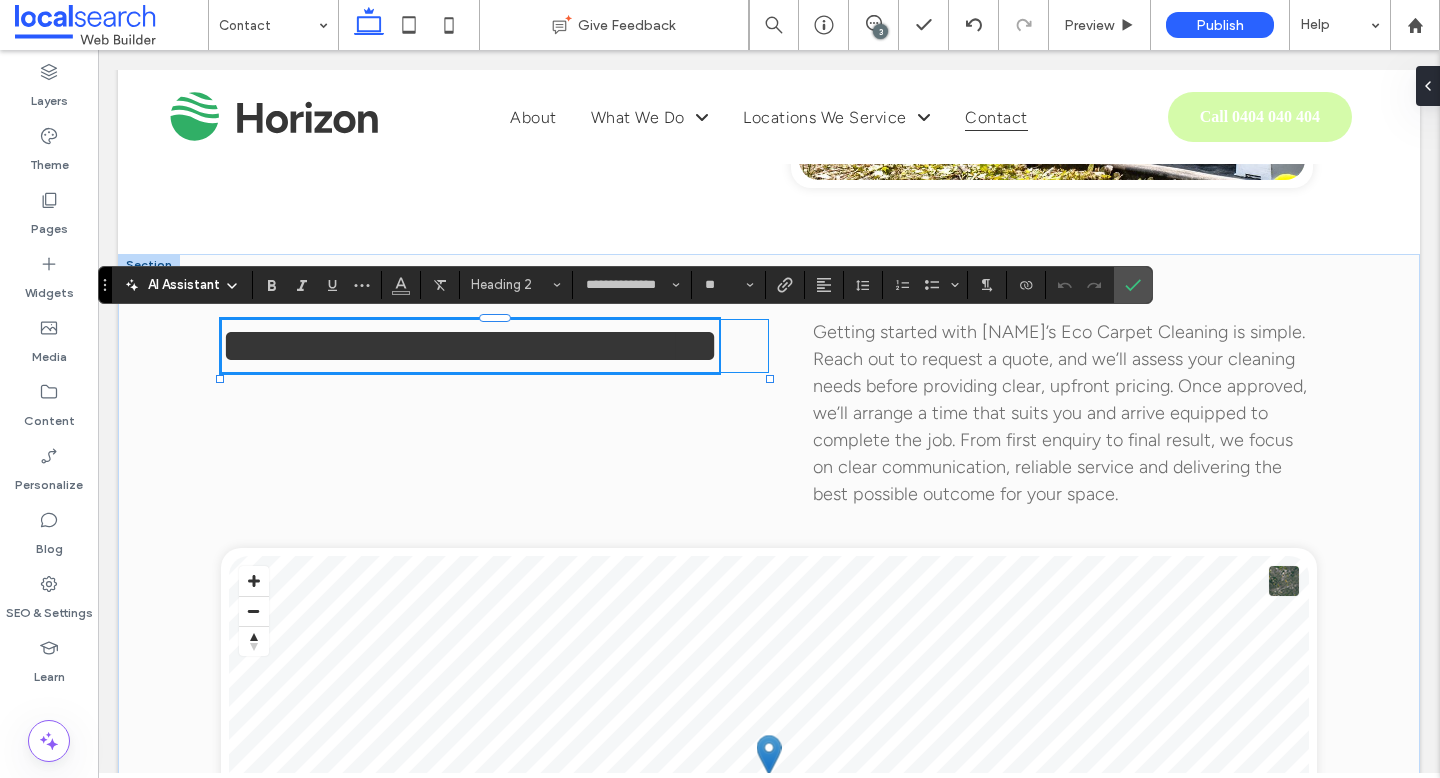 type 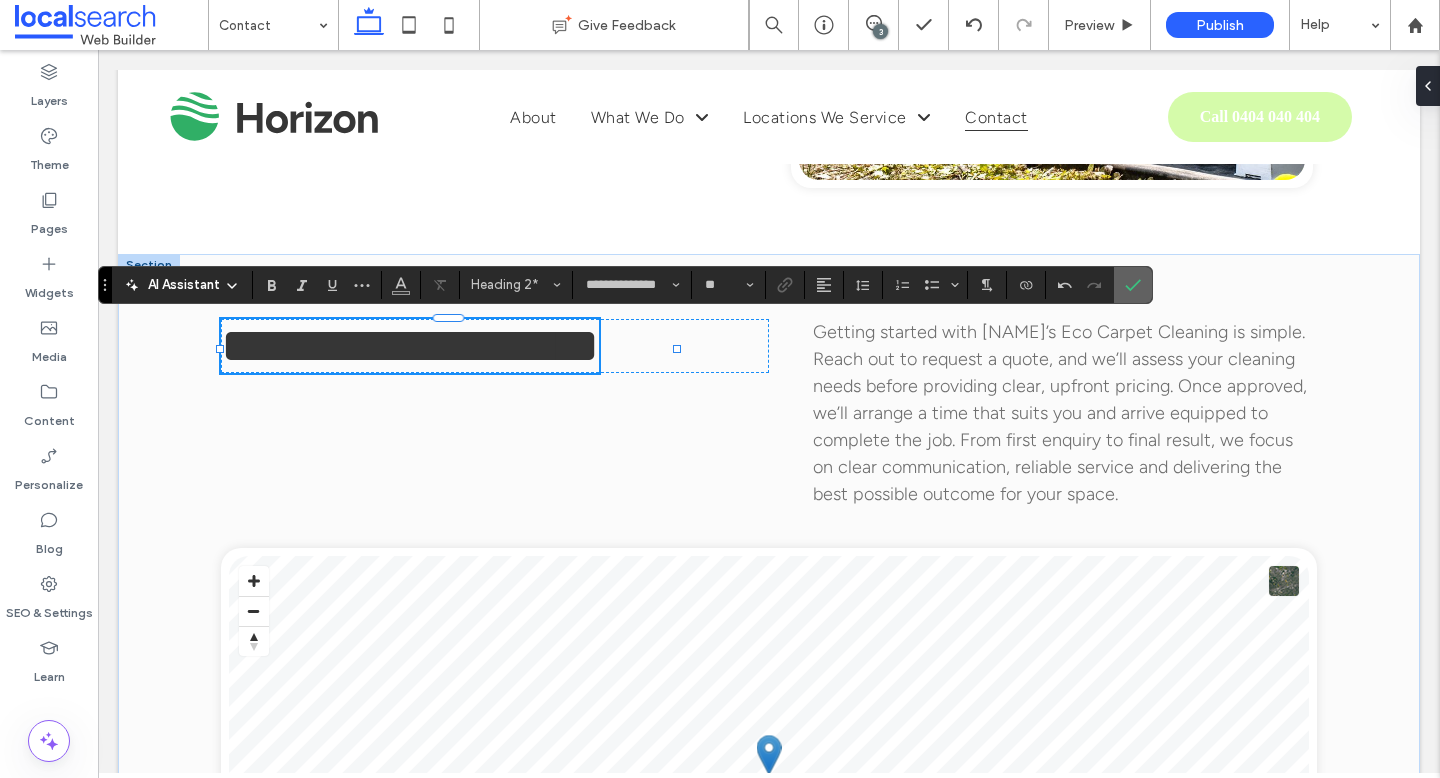 click 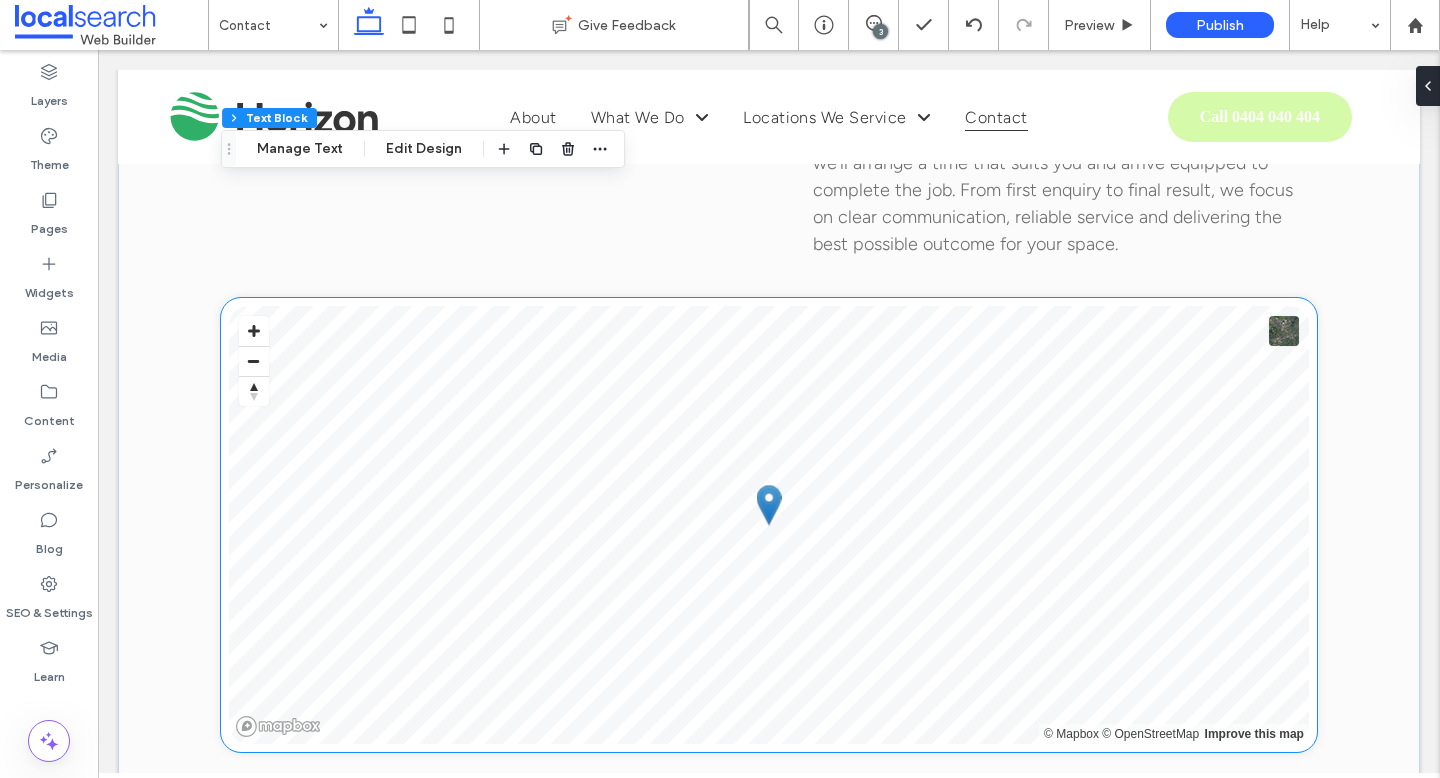 scroll, scrollTop: 996, scrollLeft: 0, axis: vertical 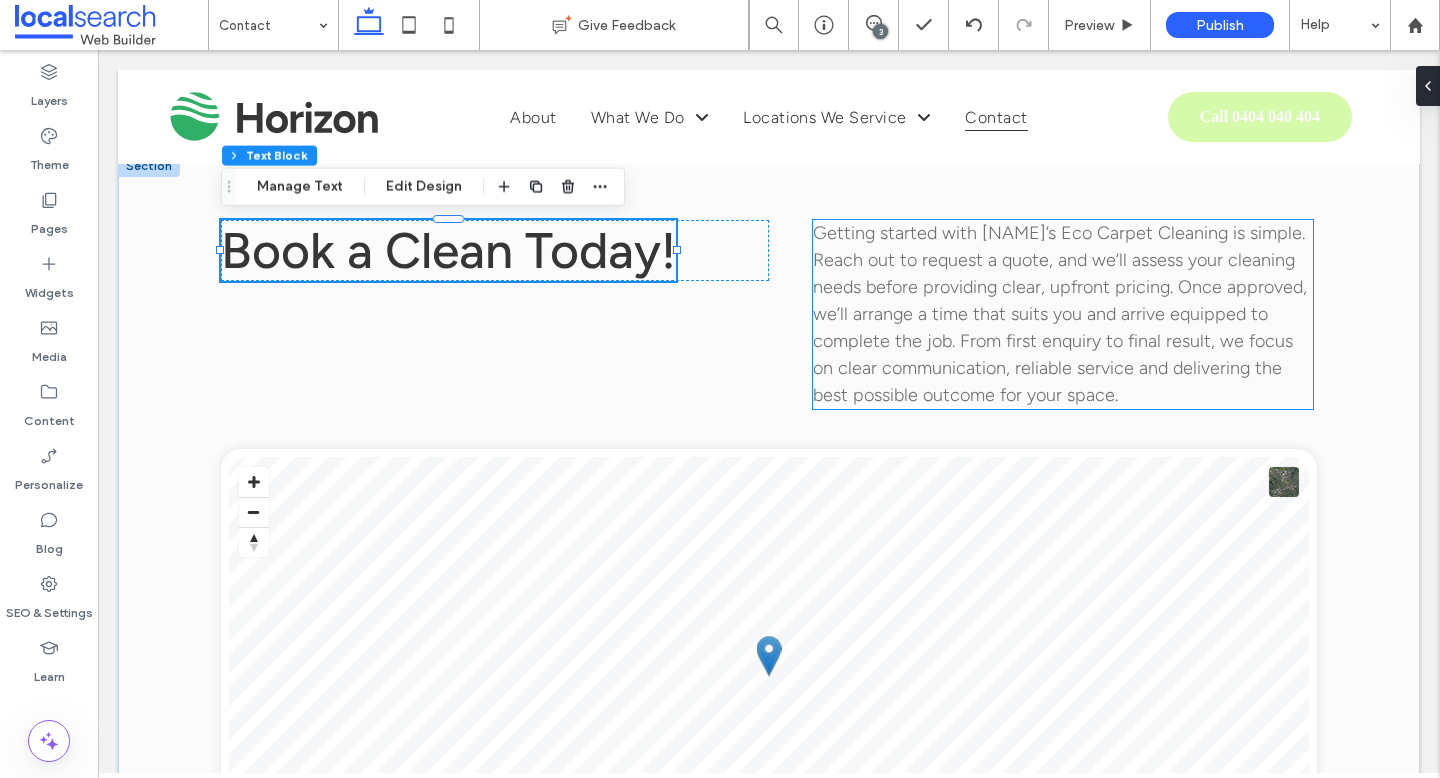 click on "Getting started with [NAME]’s Eco Carpet Cleaning is simple. Reach out to request a quote, and we’ll assess your cleaning needs before providing clear, upfront pricing. Once approved, we’ll arrange a time that suits you and arrive equipped to complete the job. From first enquiry to final result, we focus on clear communication, reliable service and delivering the best possible outcome for your space." at bounding box center [1060, 314] 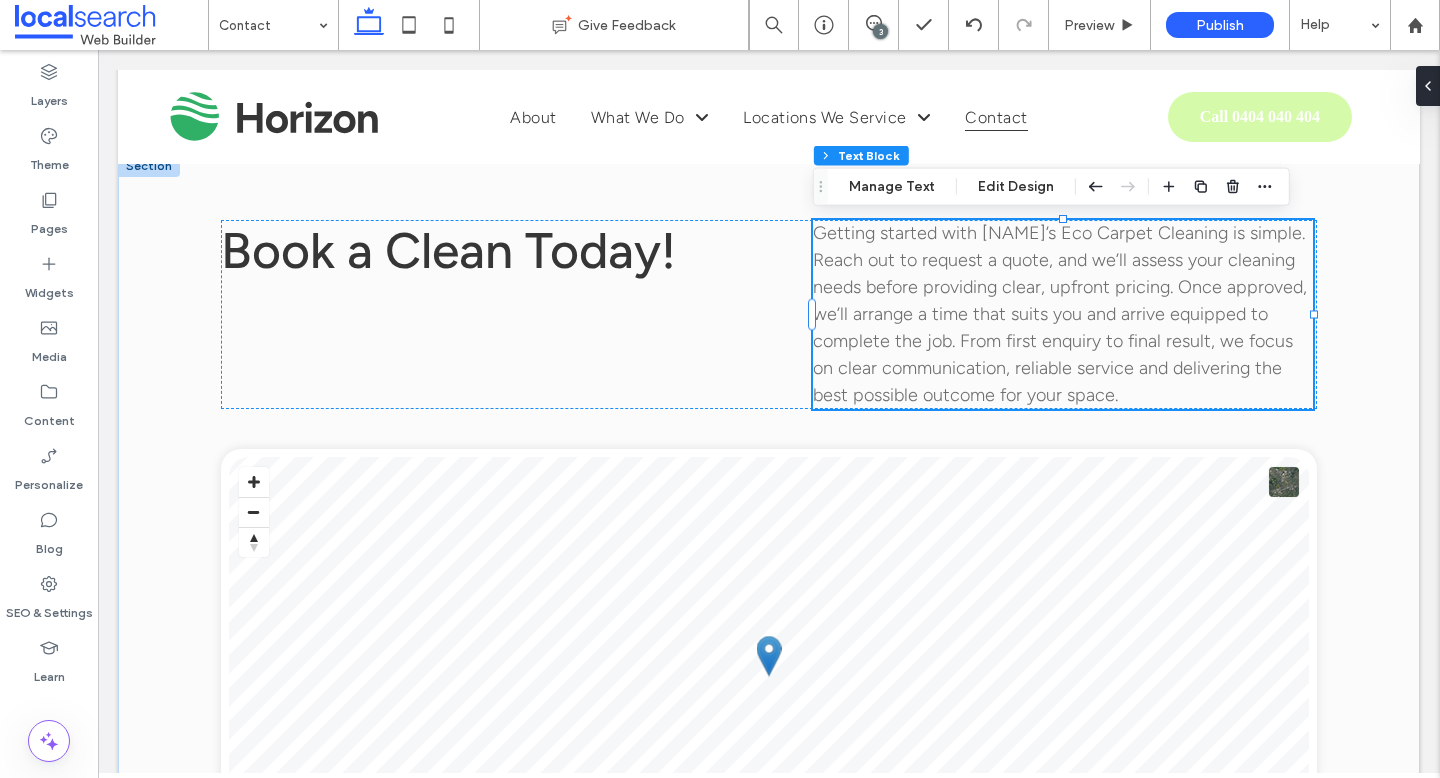 click on "Getting started with [NAME]’s Eco Carpet Cleaning is simple. Reach out to request a quote, and we’ll assess your cleaning needs before providing clear, upfront pricing. Once approved, we’ll arrange a time that suits you and arrive equipped to complete the job. From first enquiry to final result, we focus on clear communication, reliable service and delivering the best possible outcome for your space." at bounding box center [1063, 314] 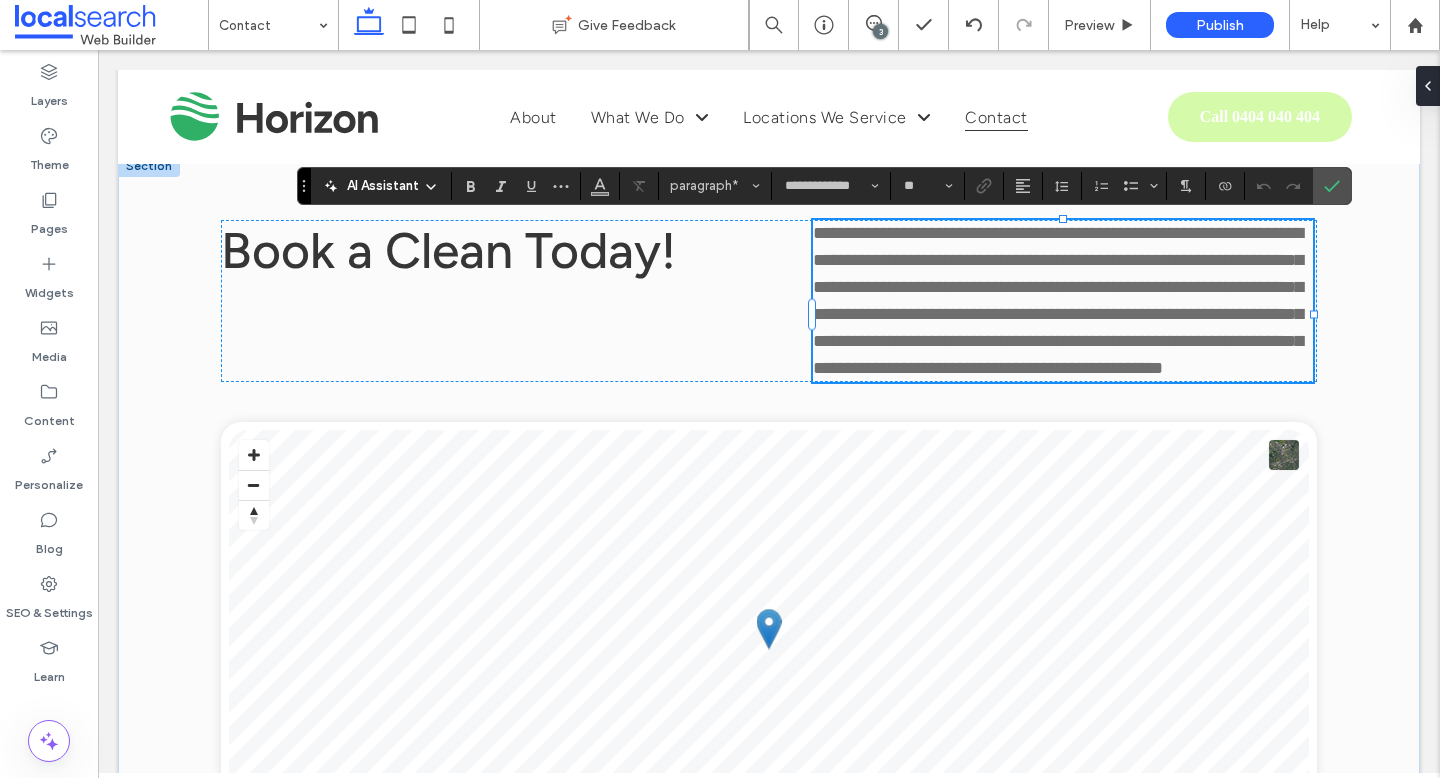 click on "**********" at bounding box center [1058, 300] 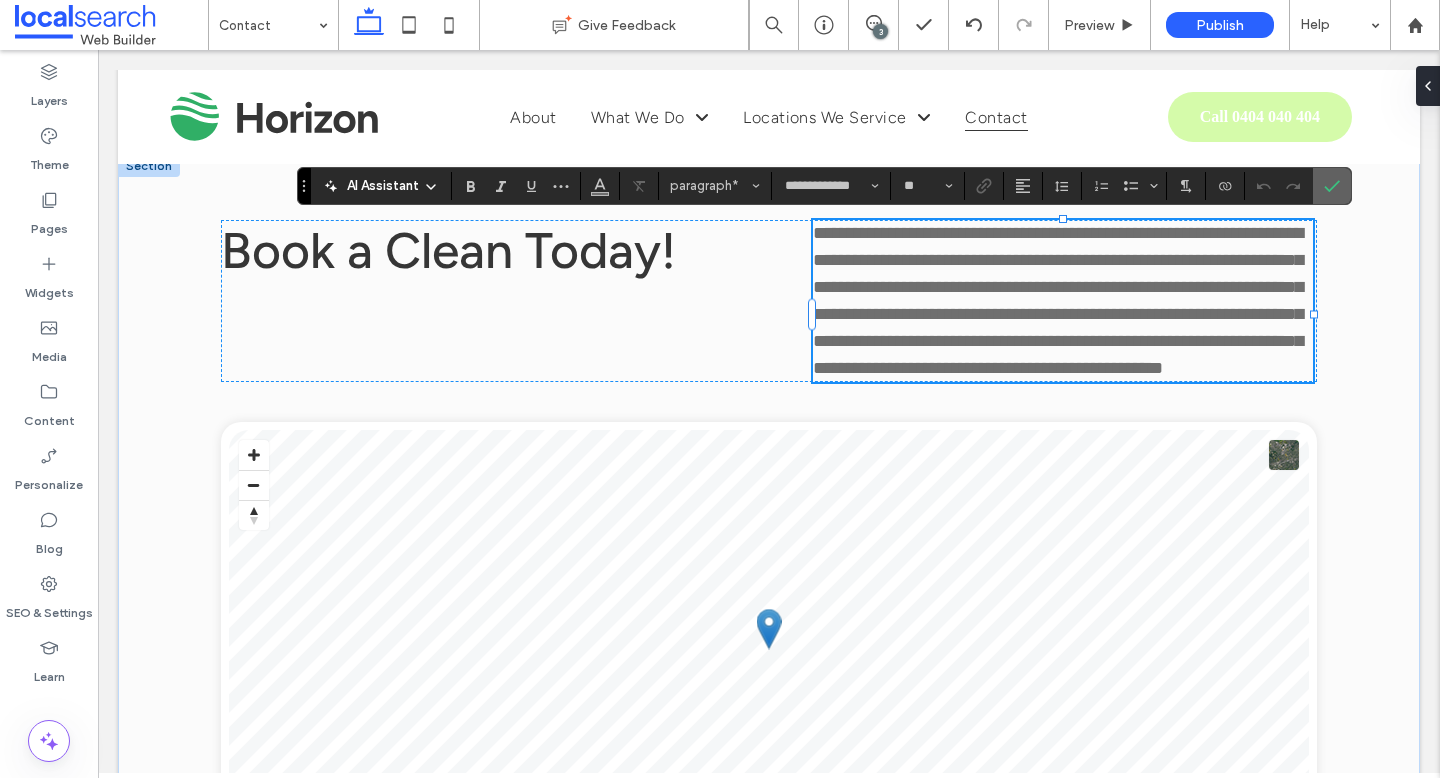 click 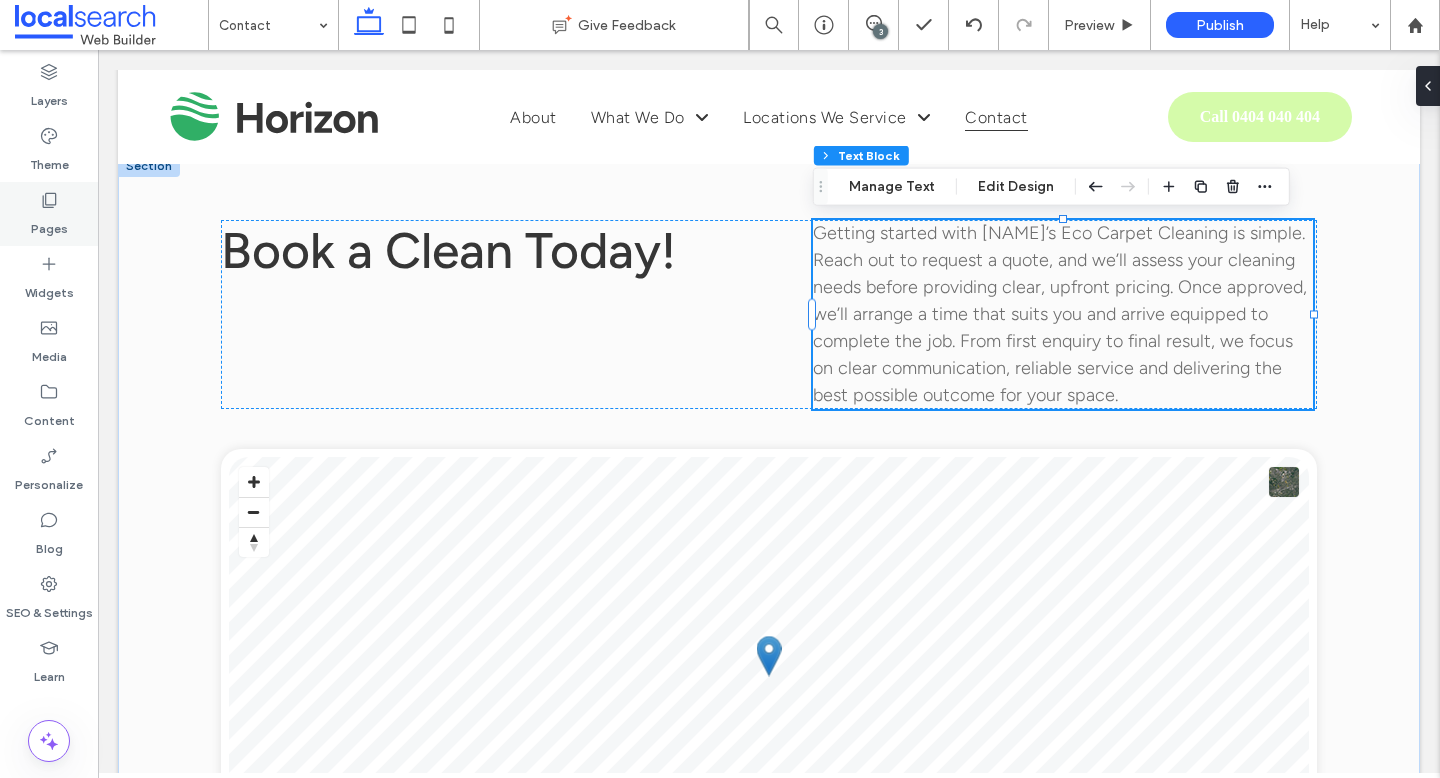 click on "Pages" at bounding box center [49, 214] 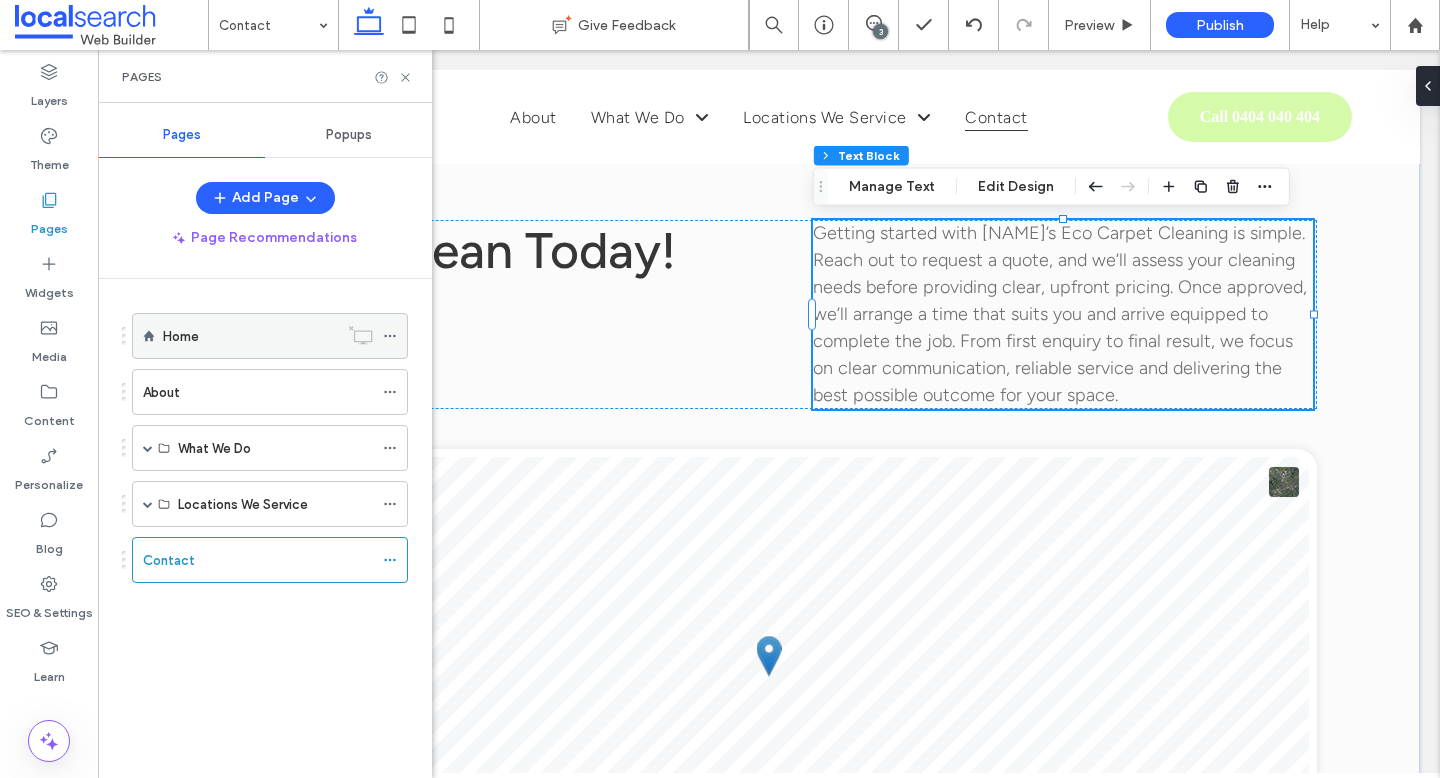 click on "Home" at bounding box center [250, 336] 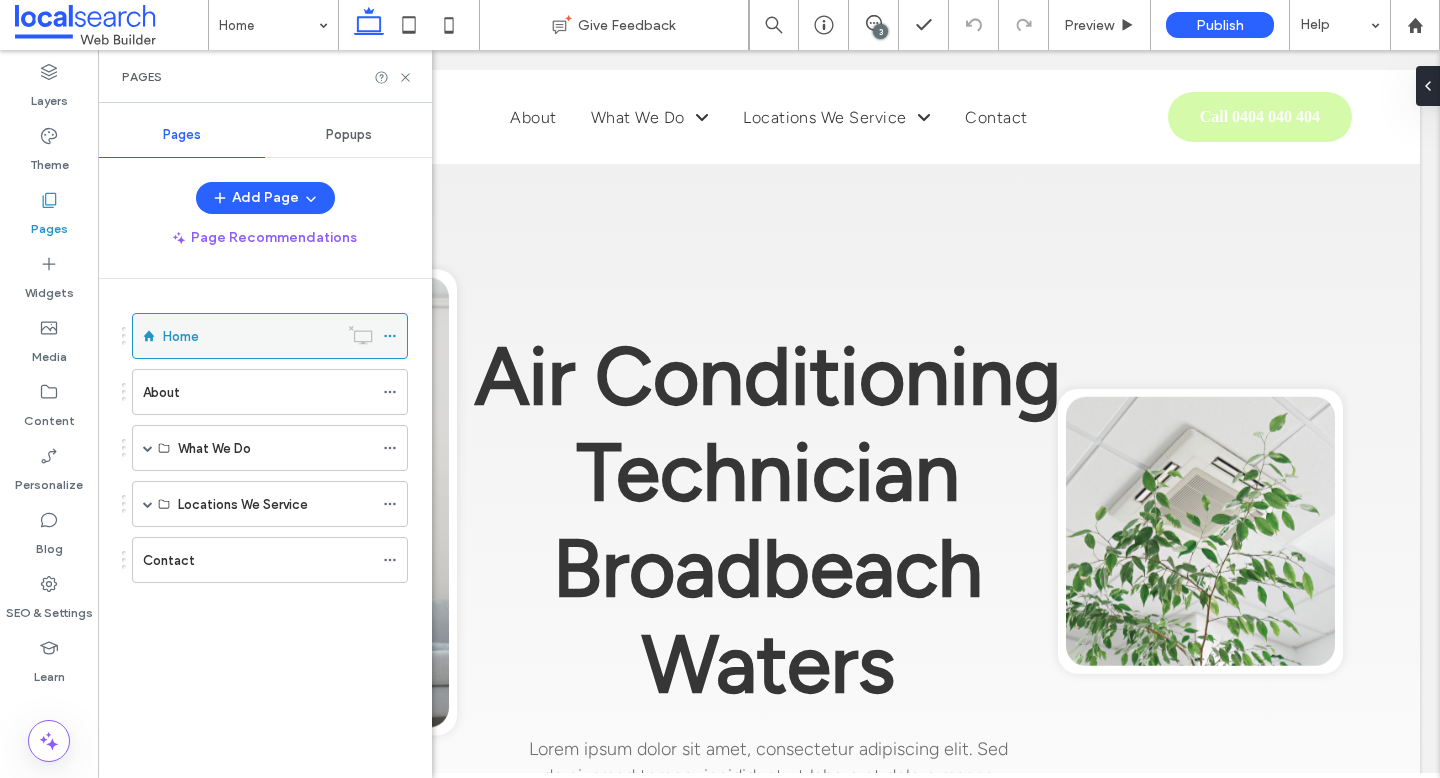 scroll, scrollTop: 0, scrollLeft: 0, axis: both 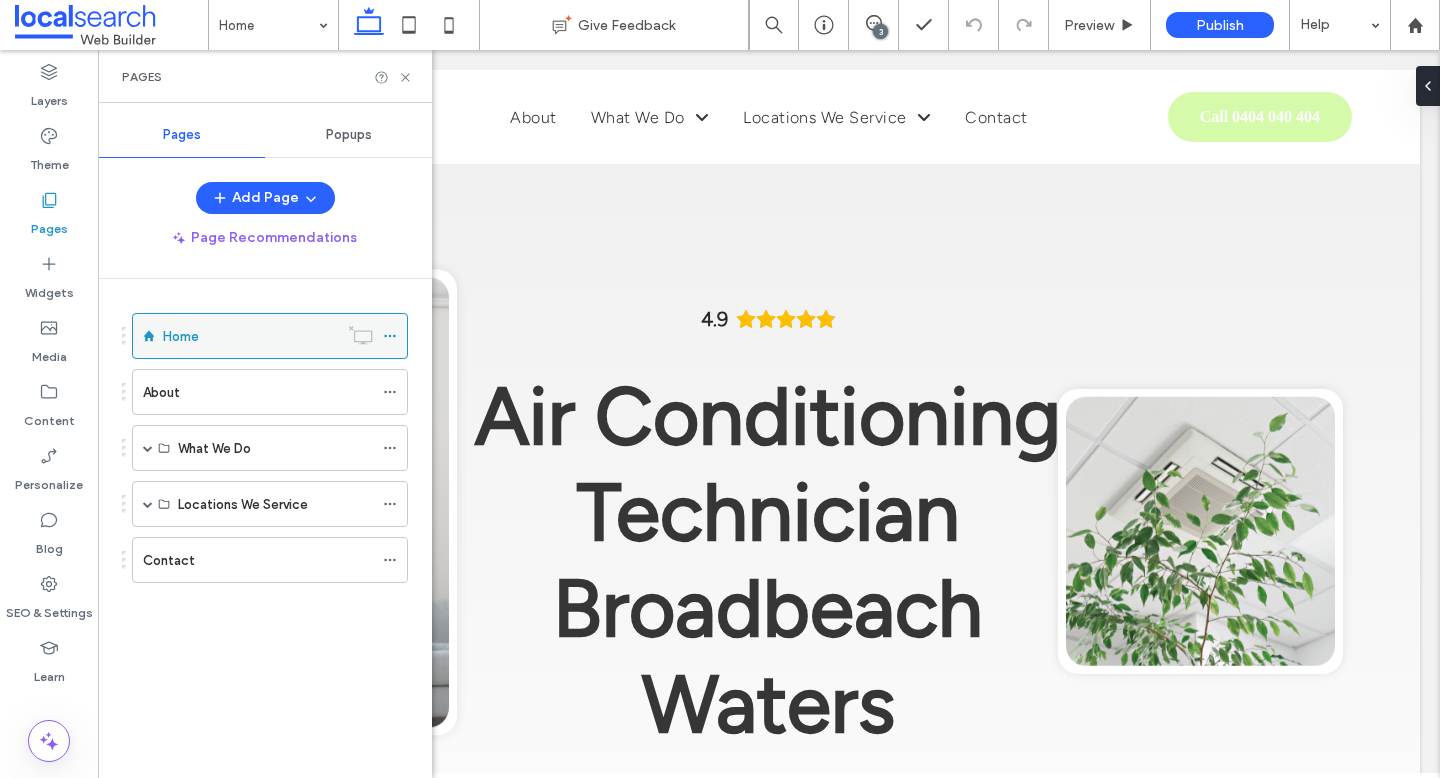 click 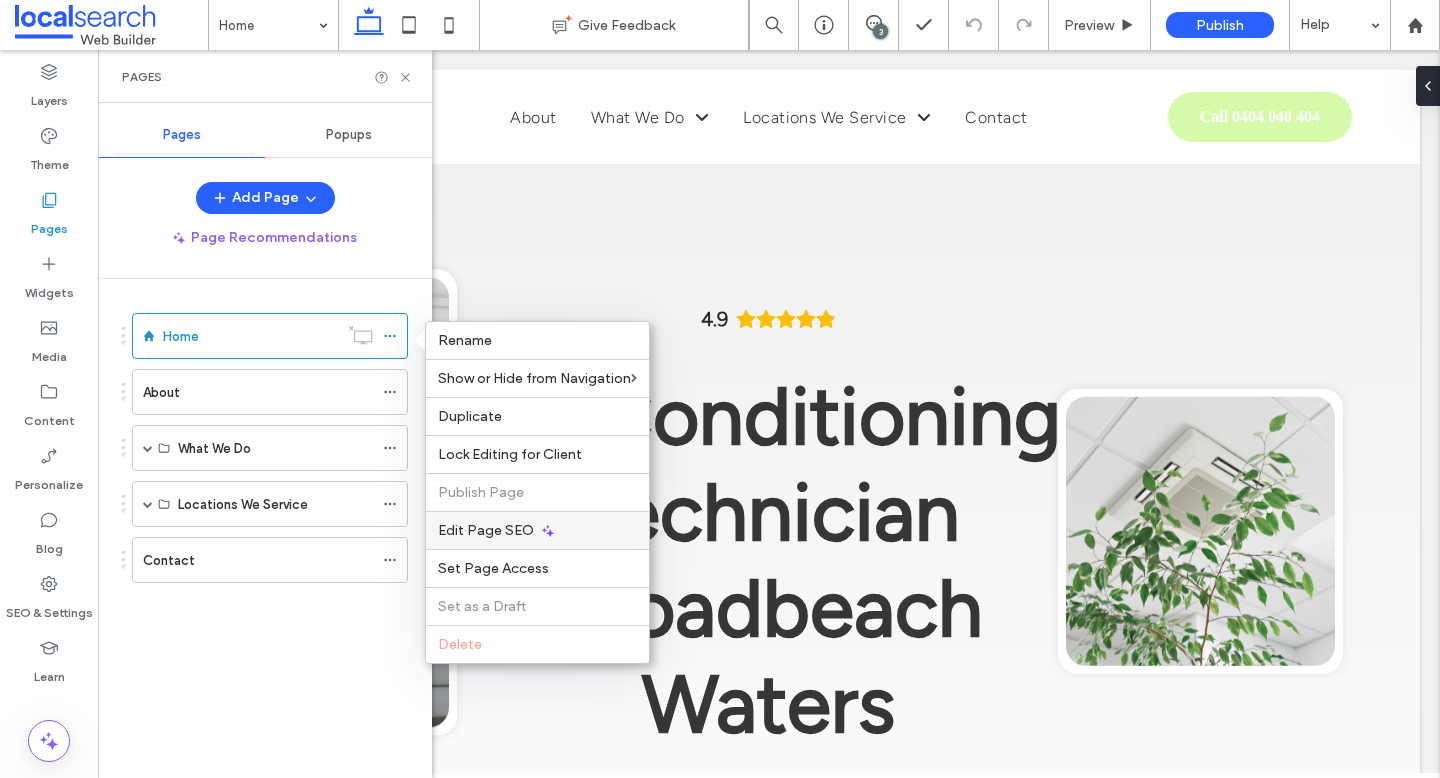 click on "Edit Page SEO" at bounding box center (537, 530) 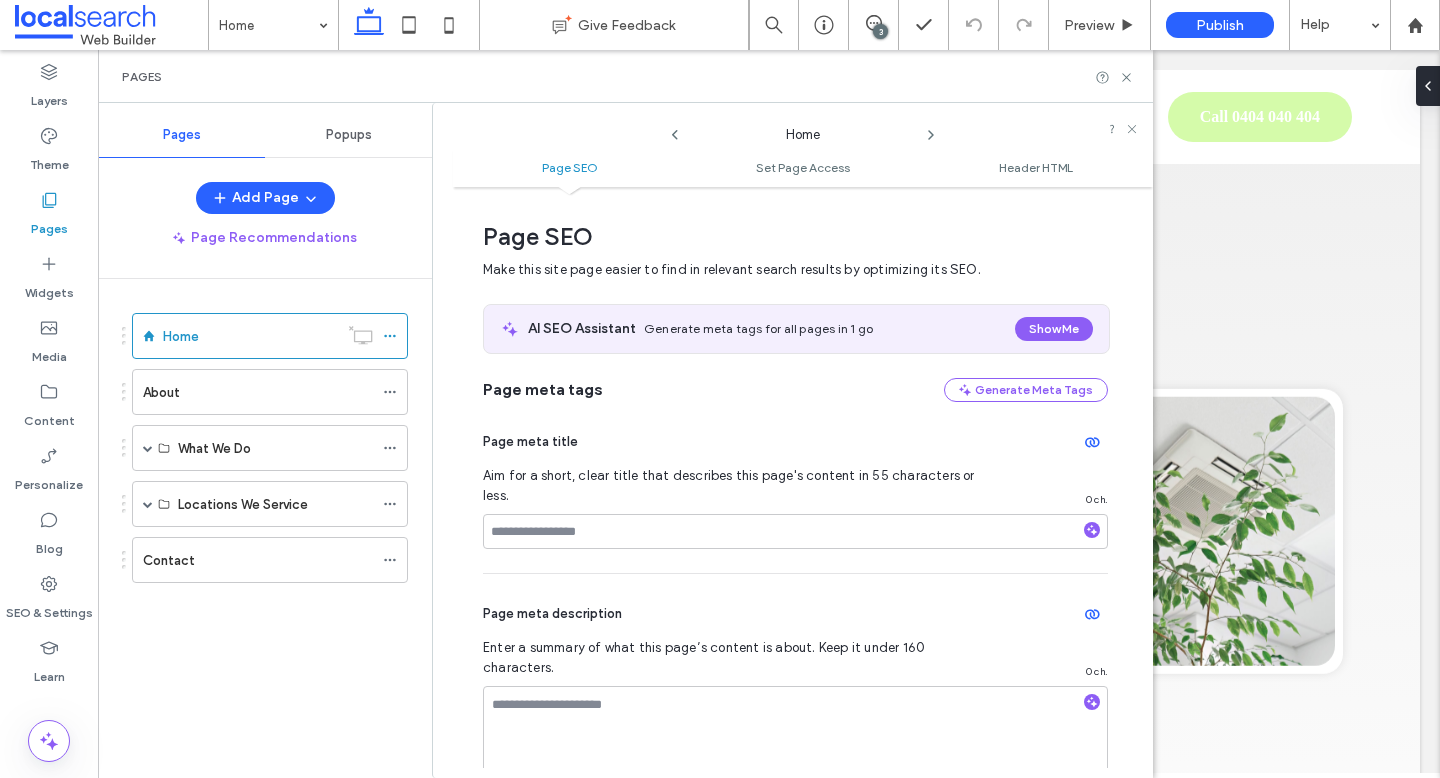 scroll, scrollTop: 10, scrollLeft: 0, axis: vertical 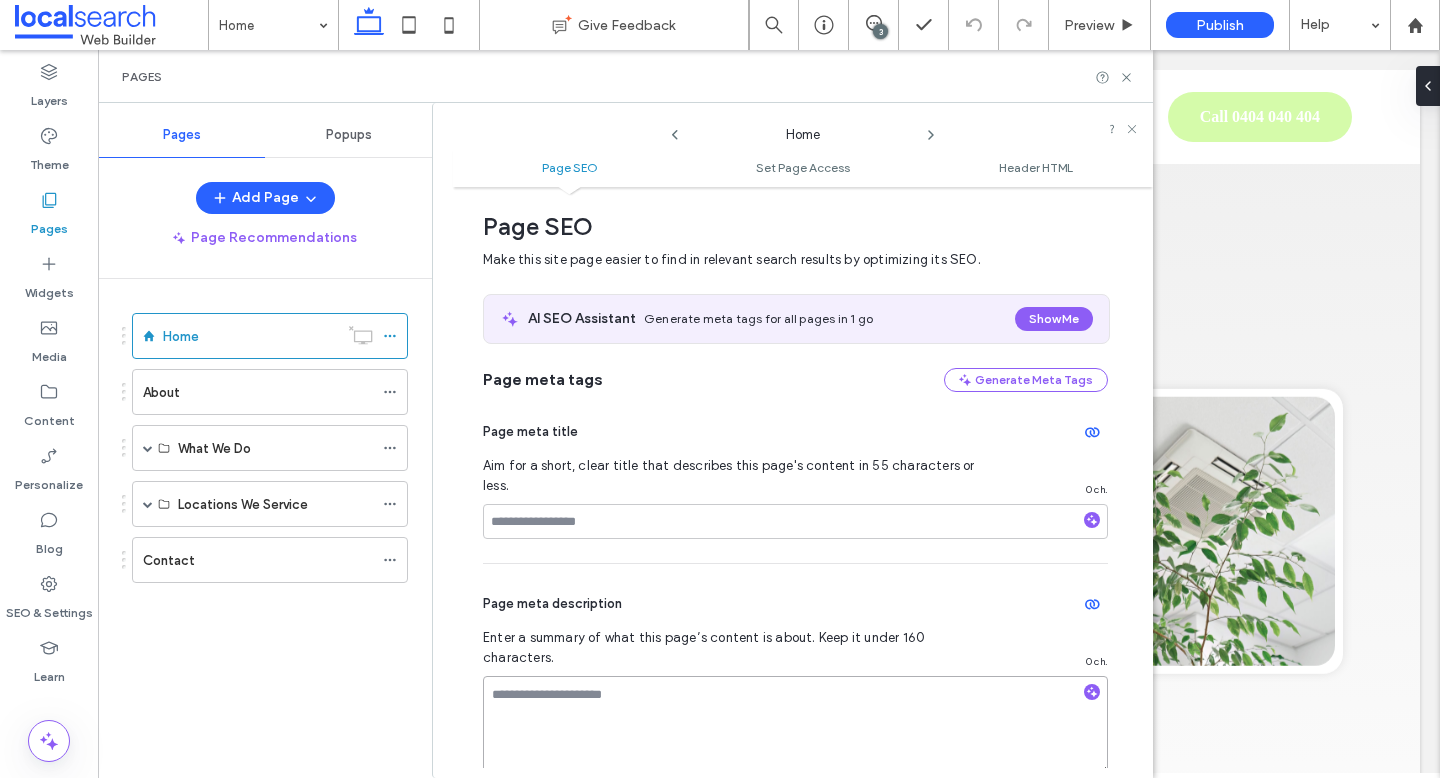 click at bounding box center [795, 726] 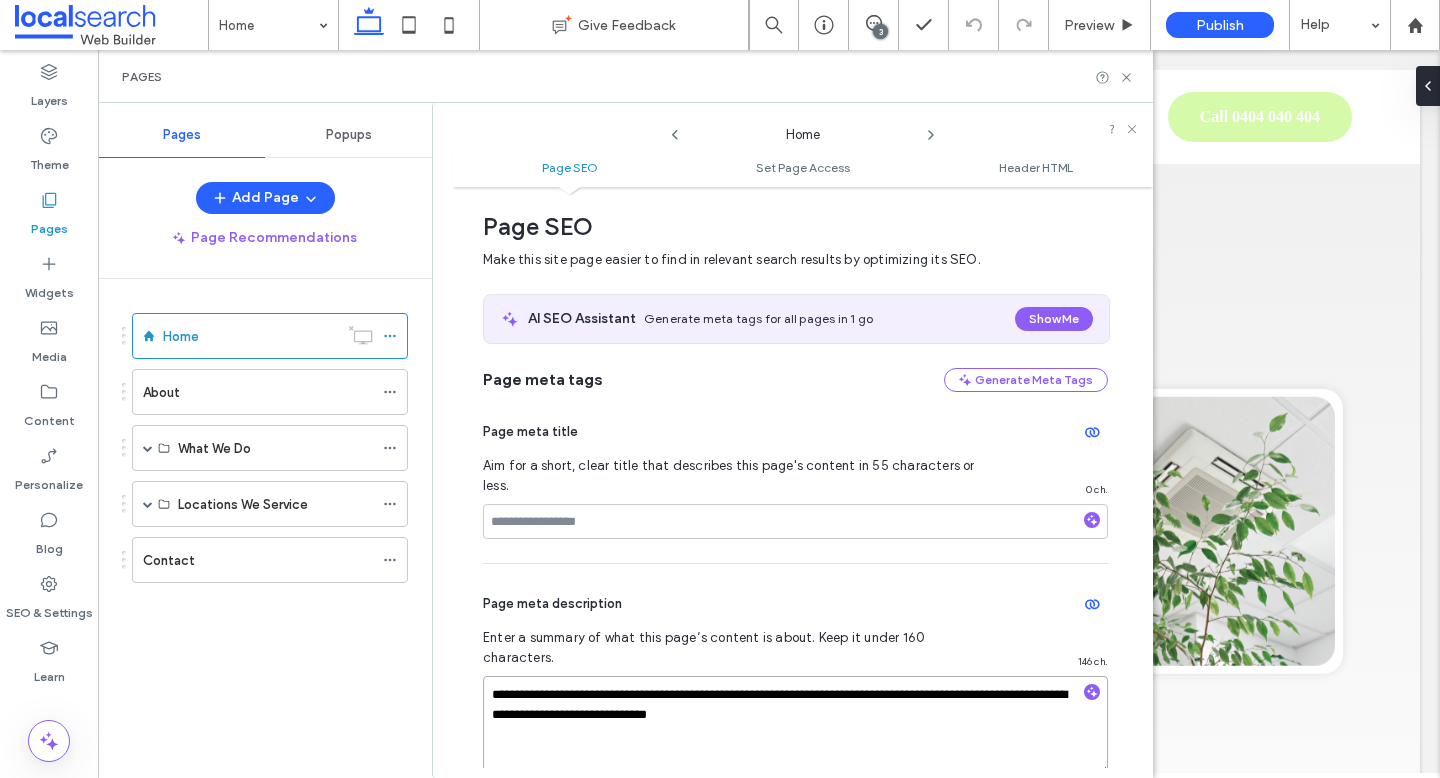 click on "**********" at bounding box center (795, 726) 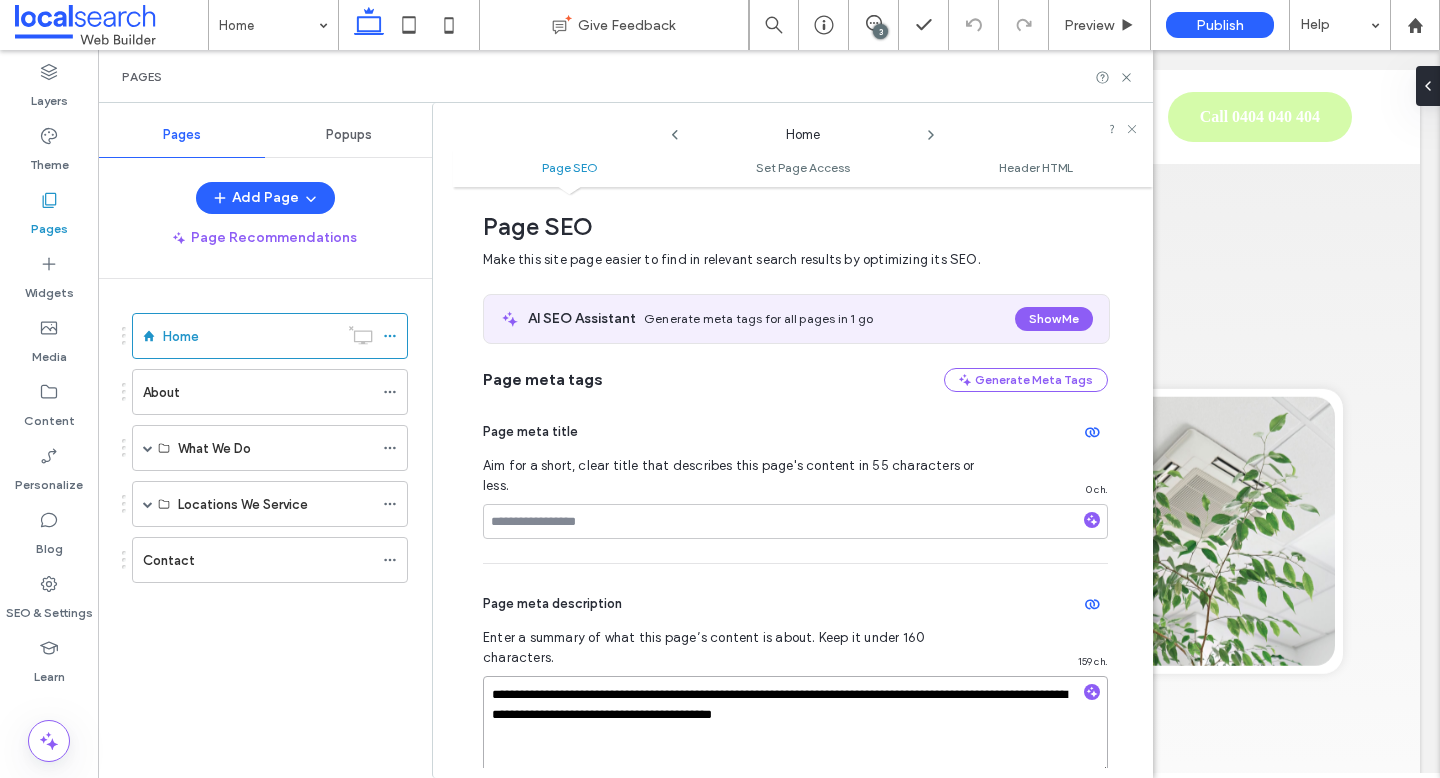 click on "**********" at bounding box center (795, 726) 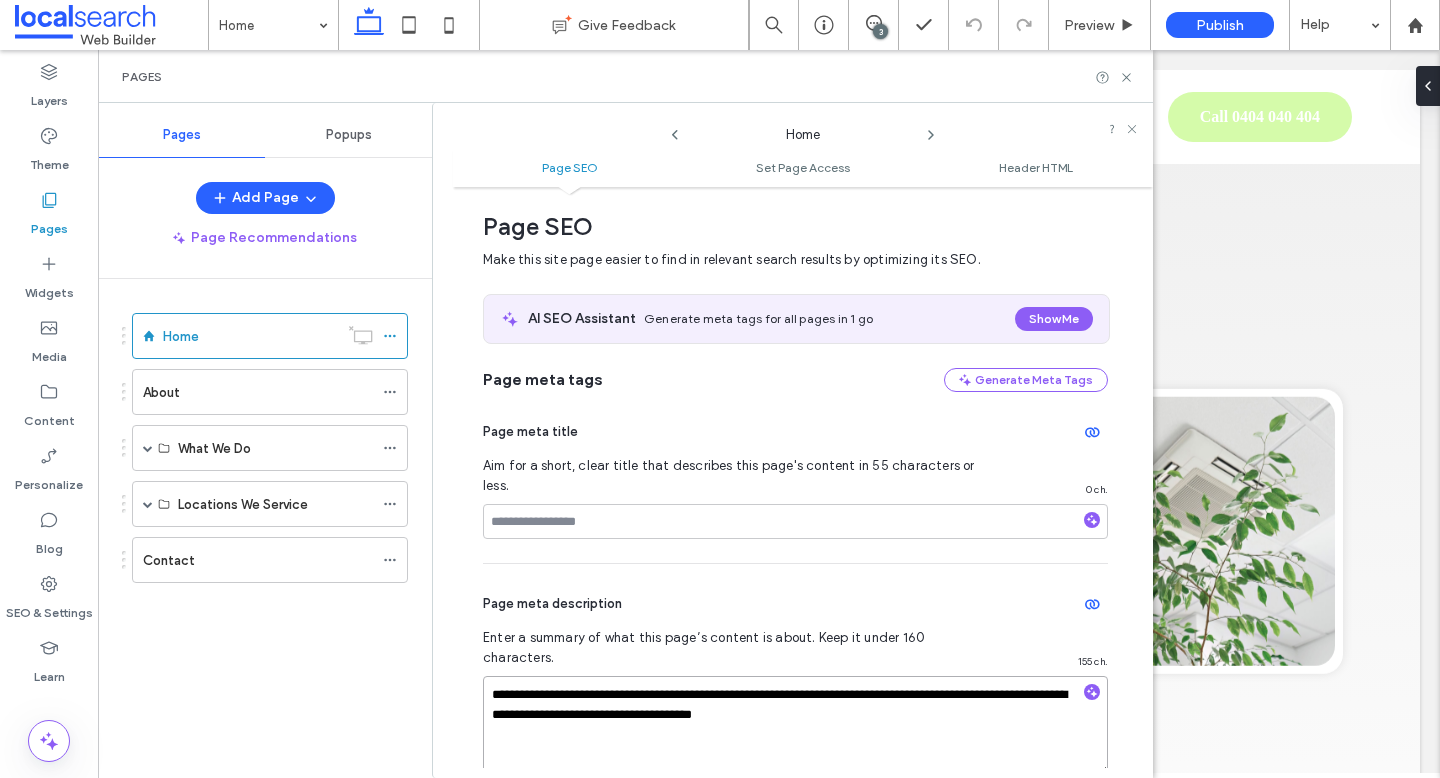 click on "**********" at bounding box center (795, 726) 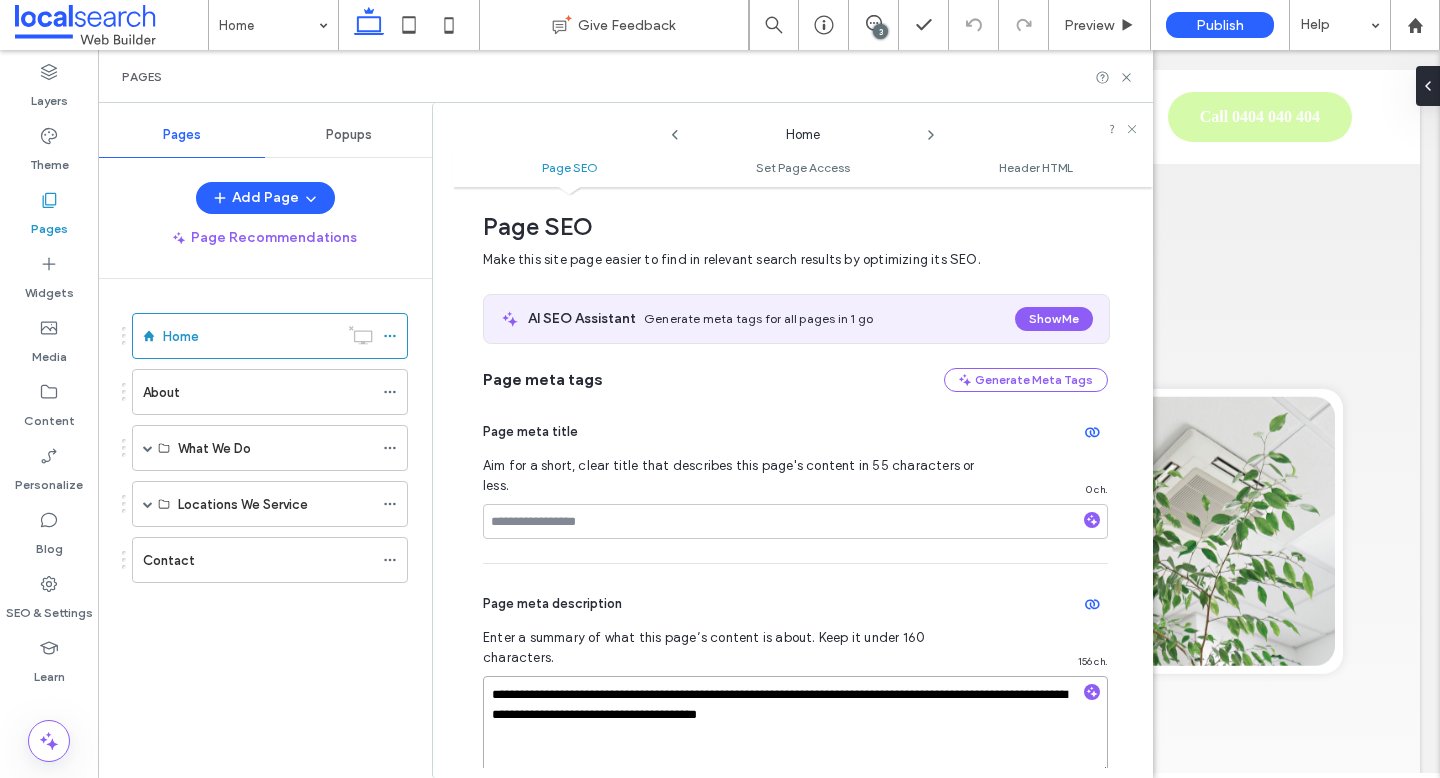 click on "**********" at bounding box center (795, 726) 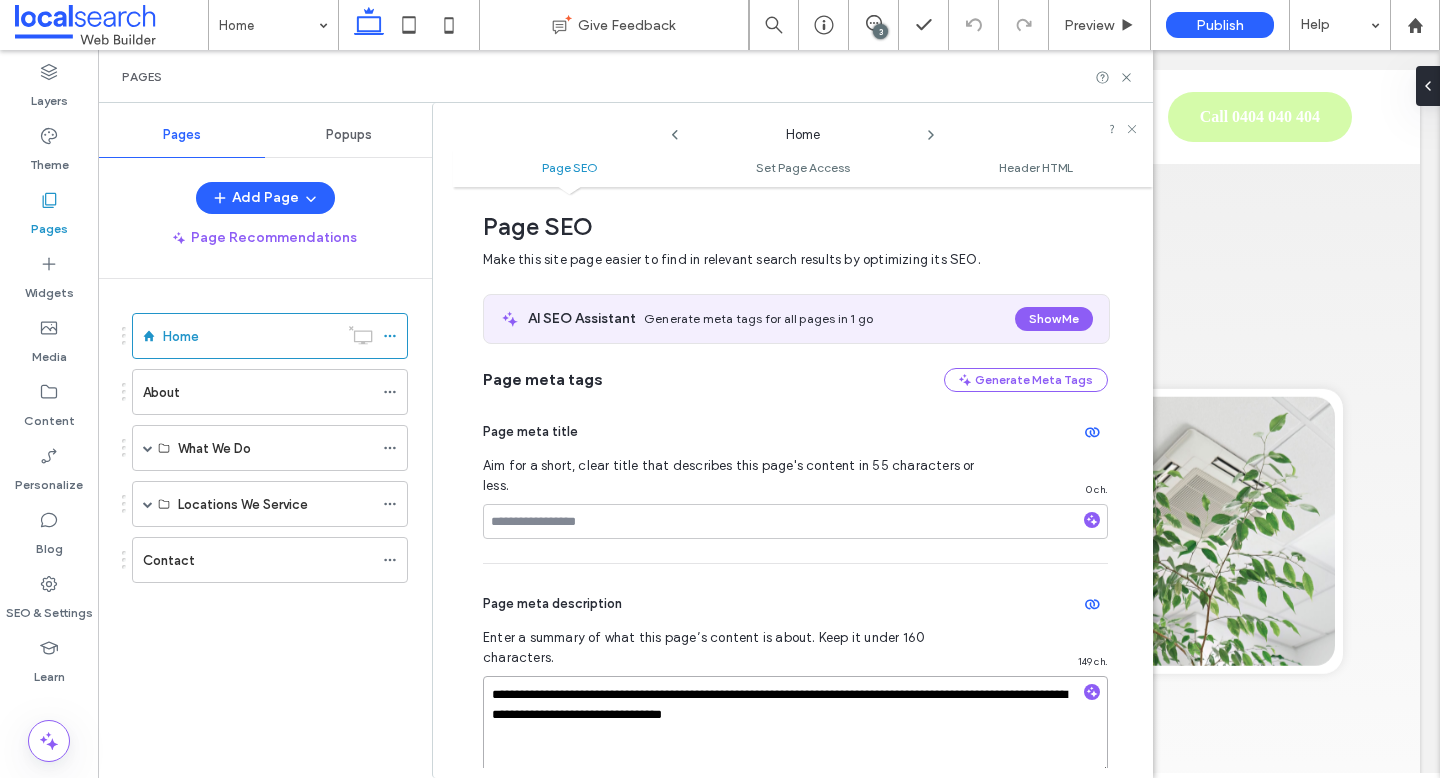 click on "**********" at bounding box center [795, 726] 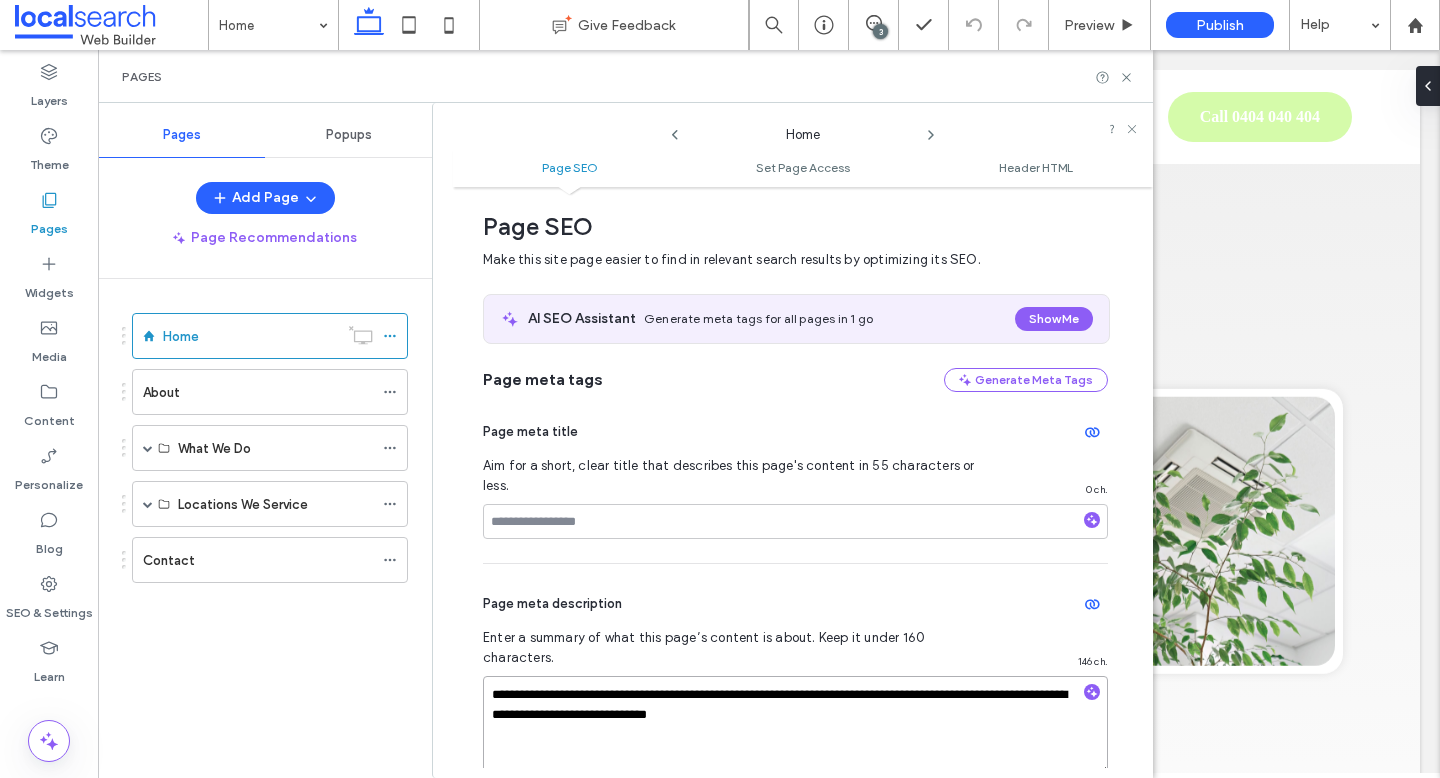 click on "**********" at bounding box center [795, 726] 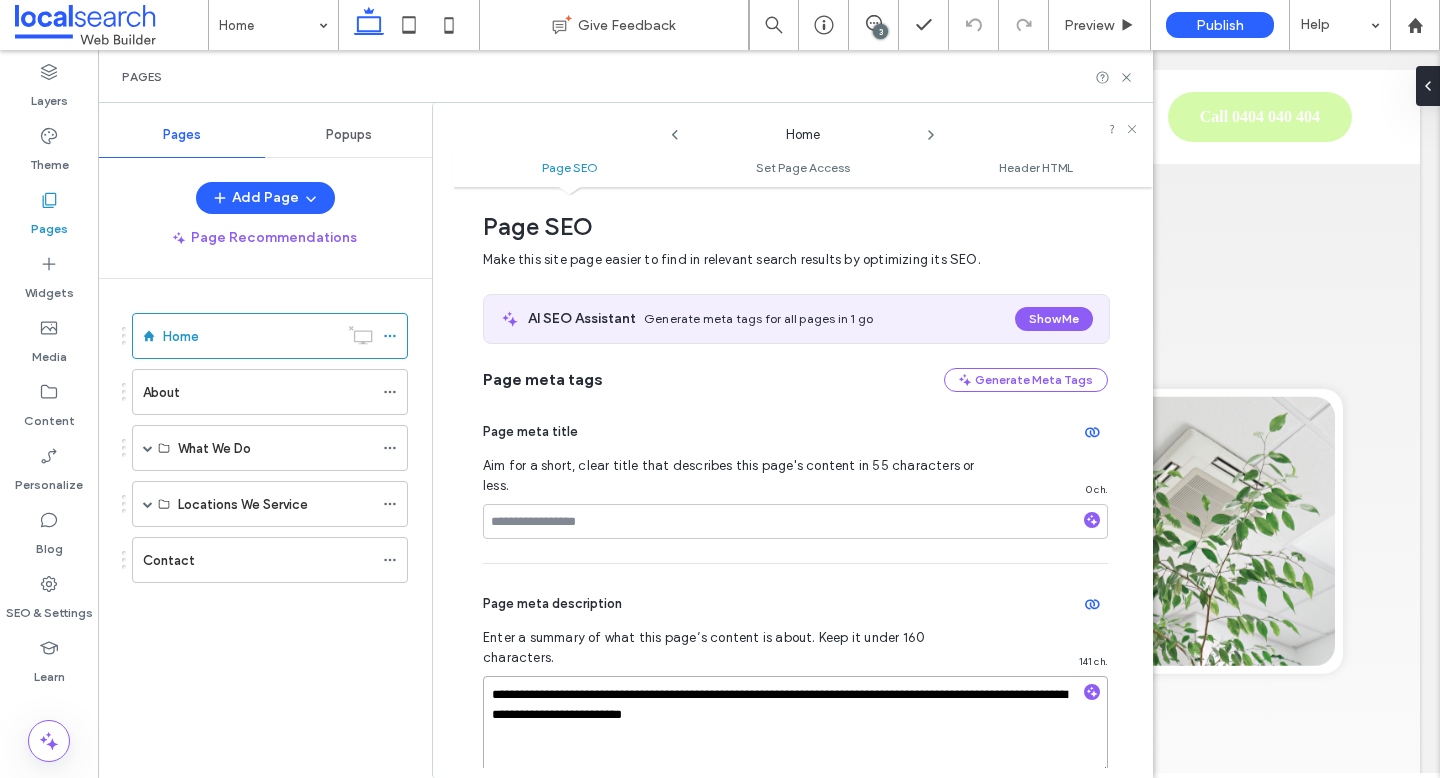 click on "**********" at bounding box center [795, 726] 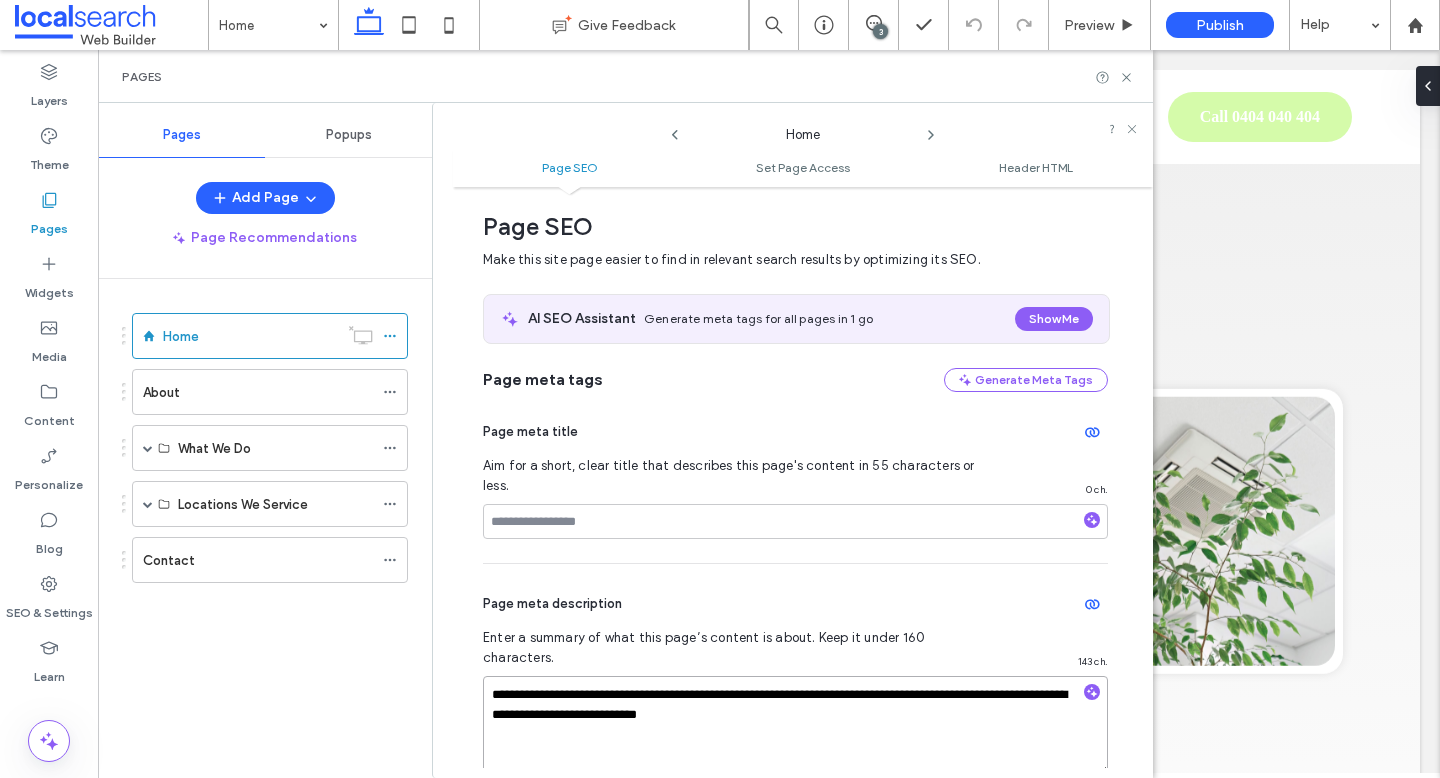type on "**********" 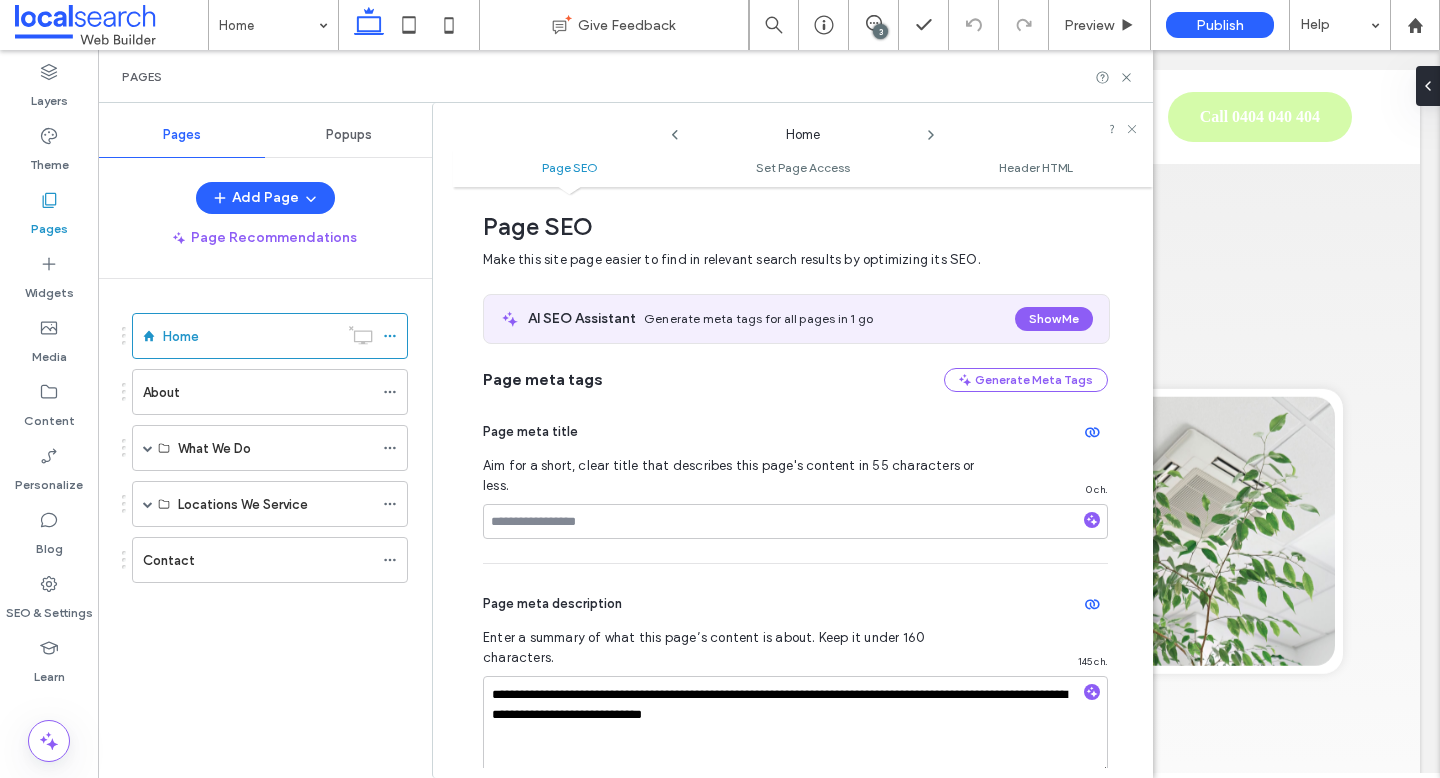 click on "Page meta description" at bounding box center (795, 604) 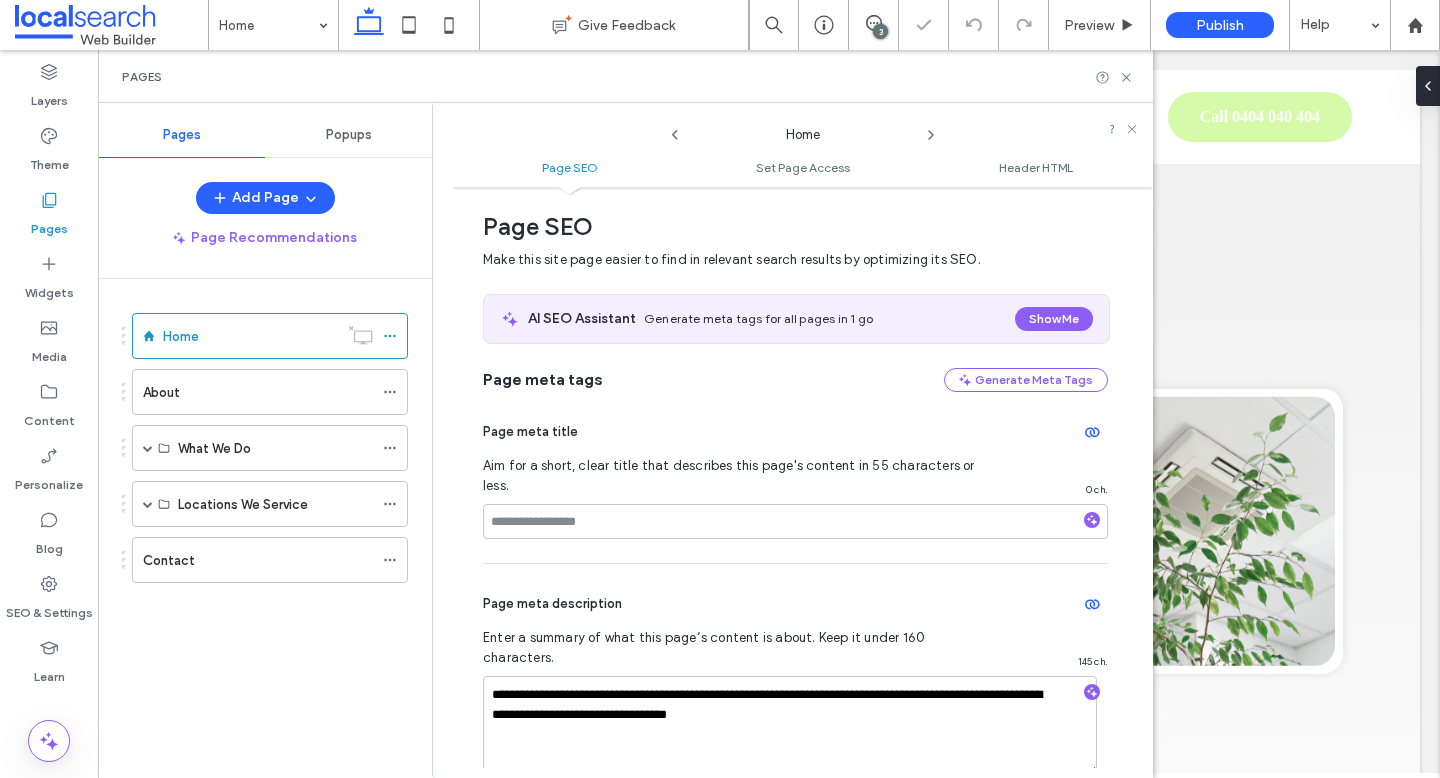 scroll, scrollTop: 0, scrollLeft: 0, axis: both 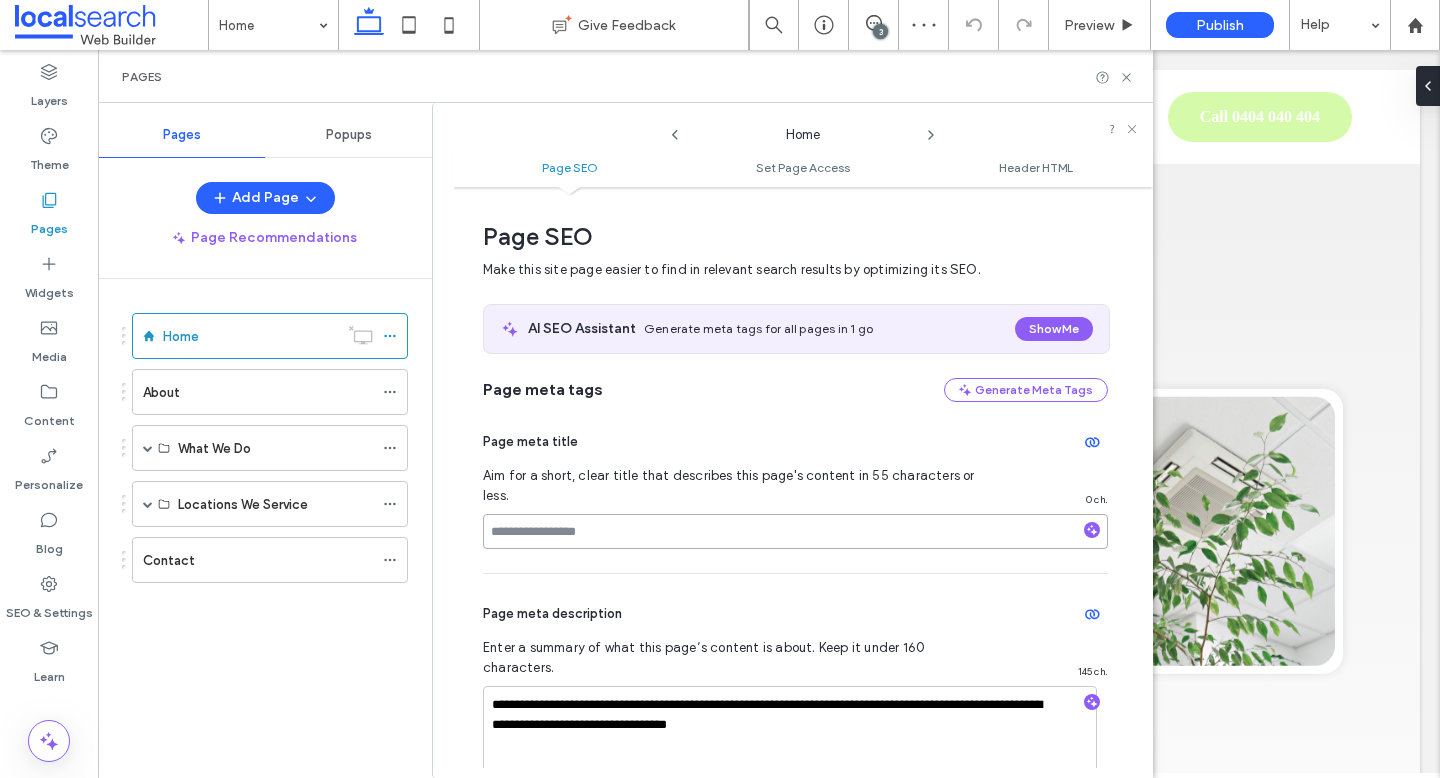 click at bounding box center [795, 531] 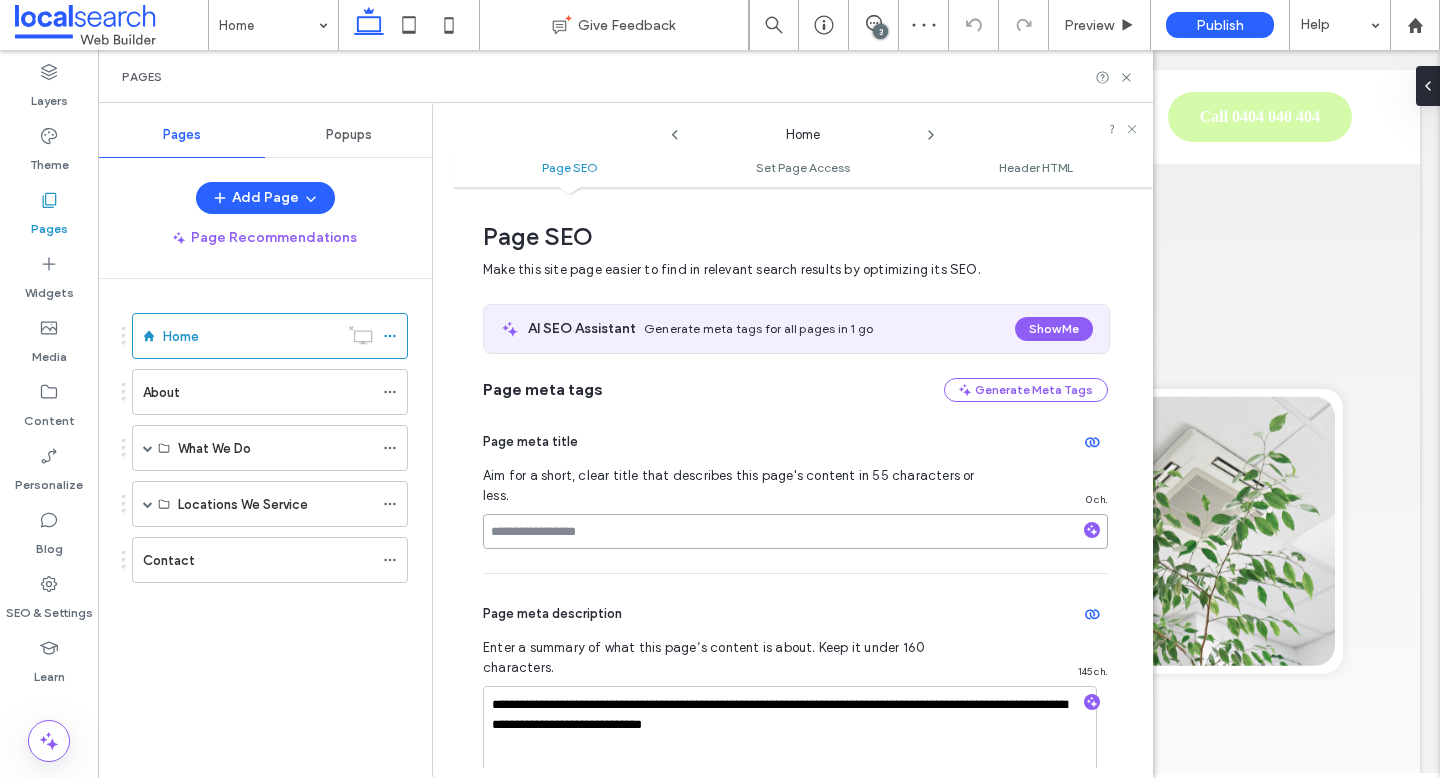 click at bounding box center (795, 531) 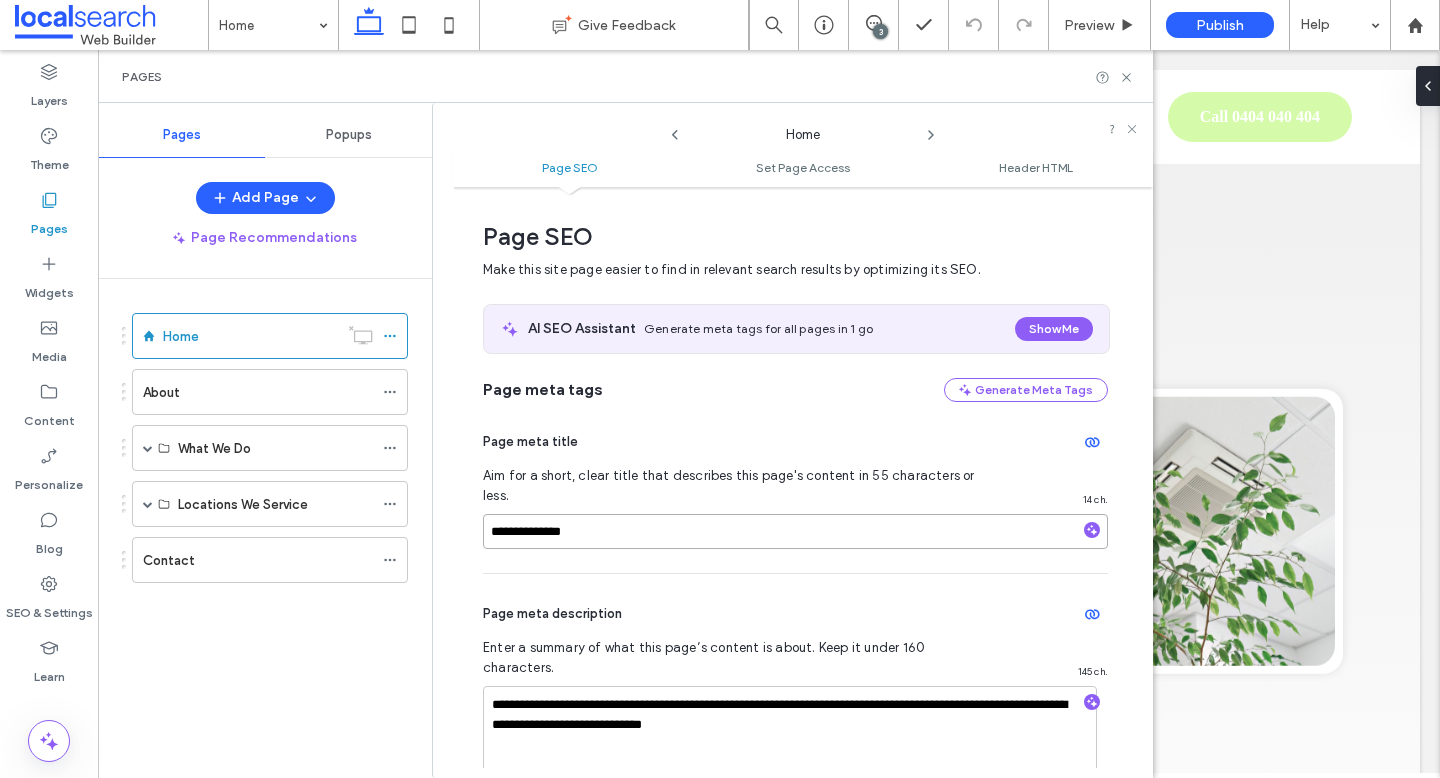type on "**********" 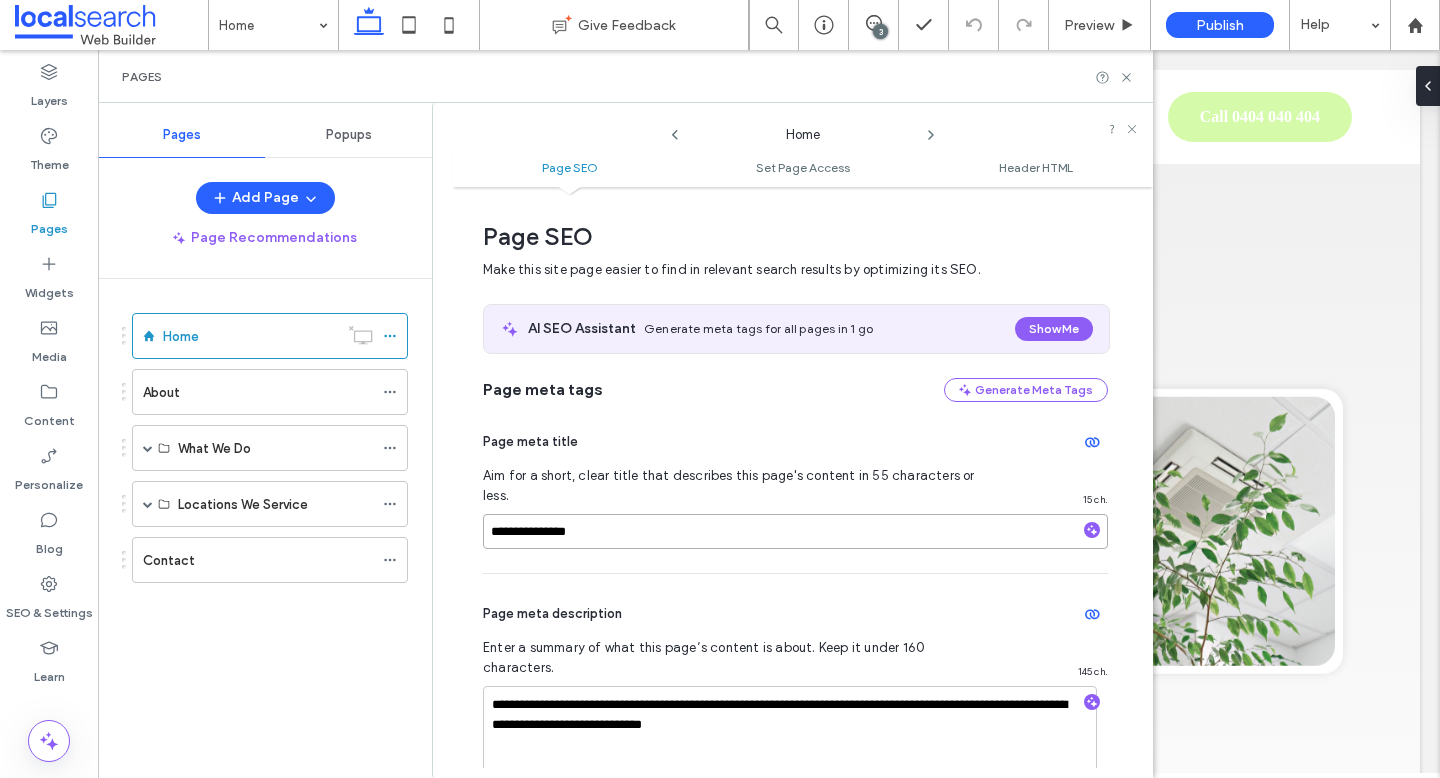 click on "**********" at bounding box center [795, 531] 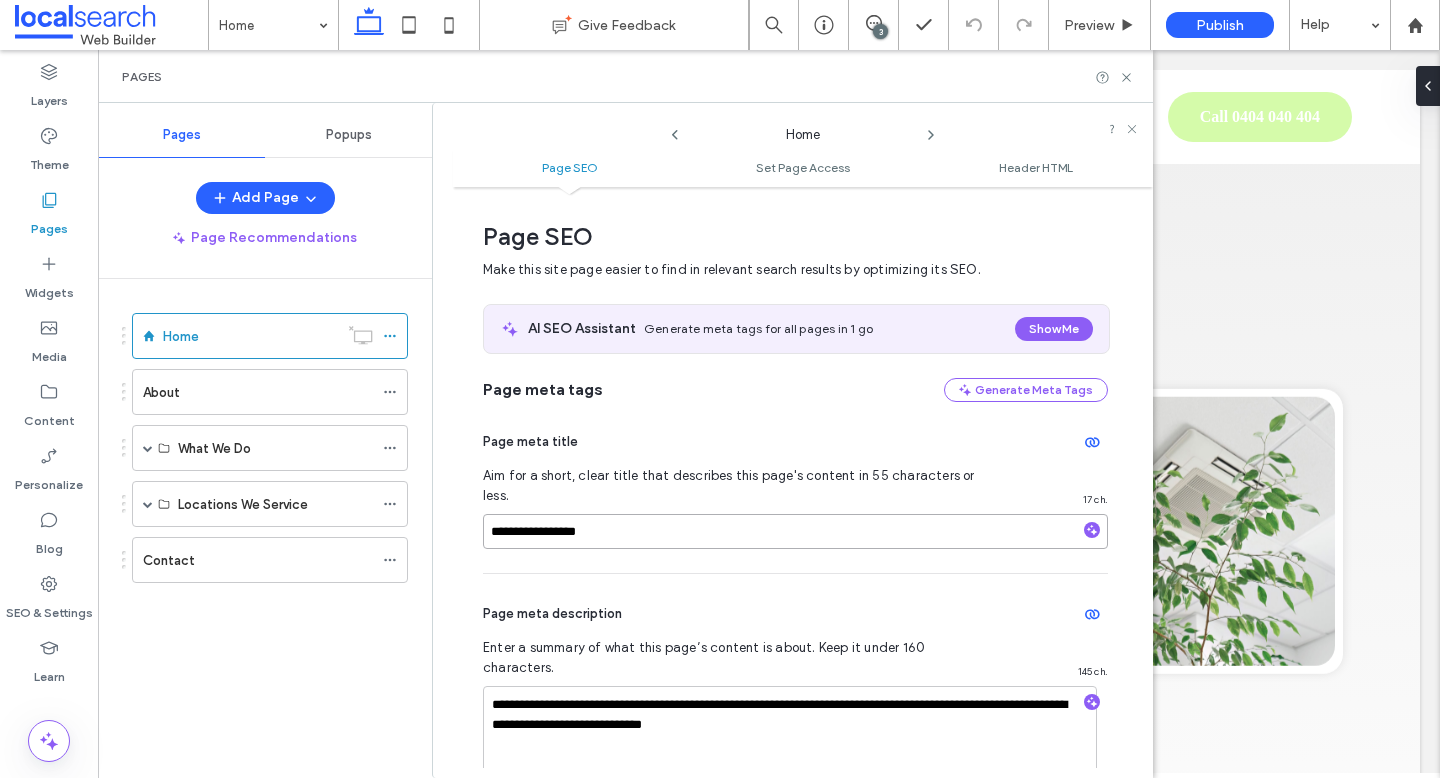 paste on "**********" 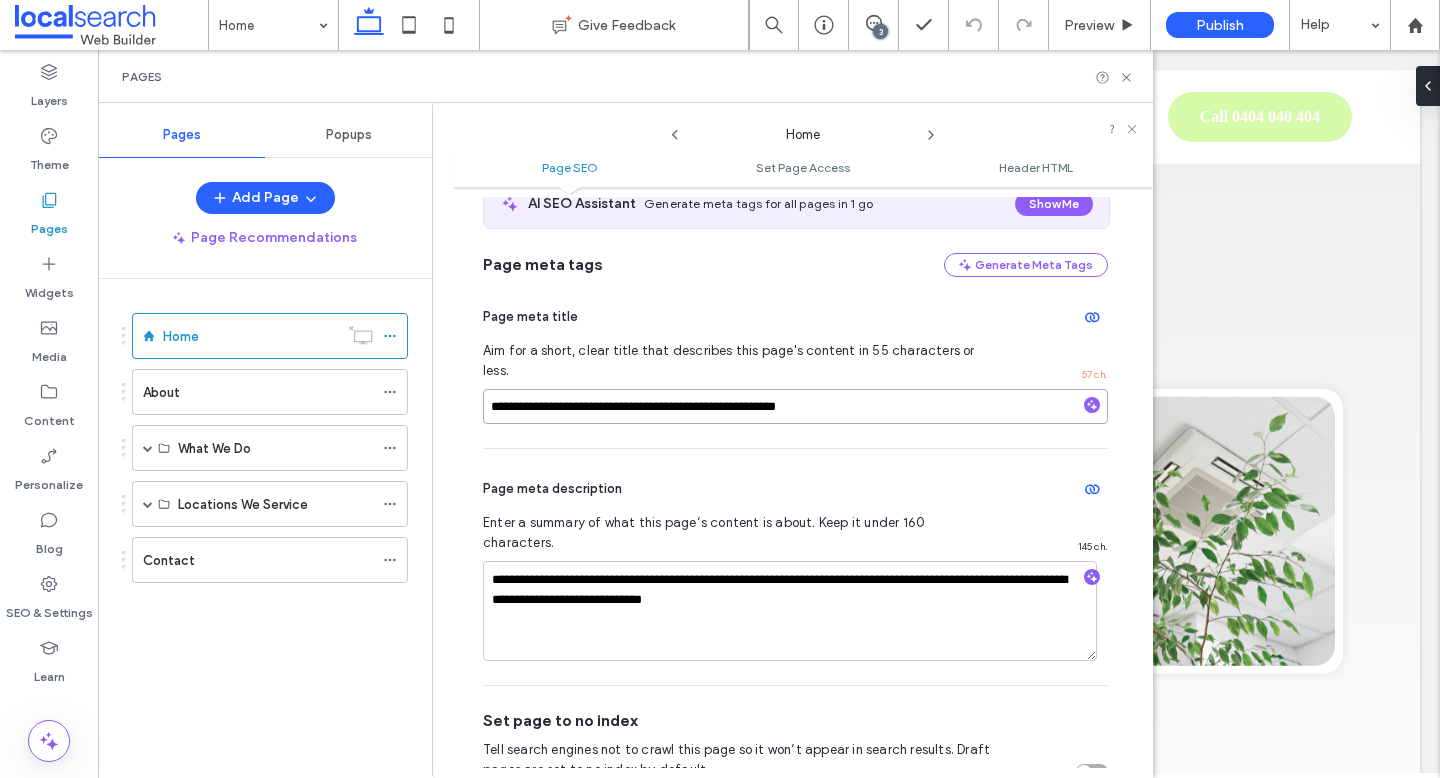 scroll, scrollTop: 0, scrollLeft: 0, axis: both 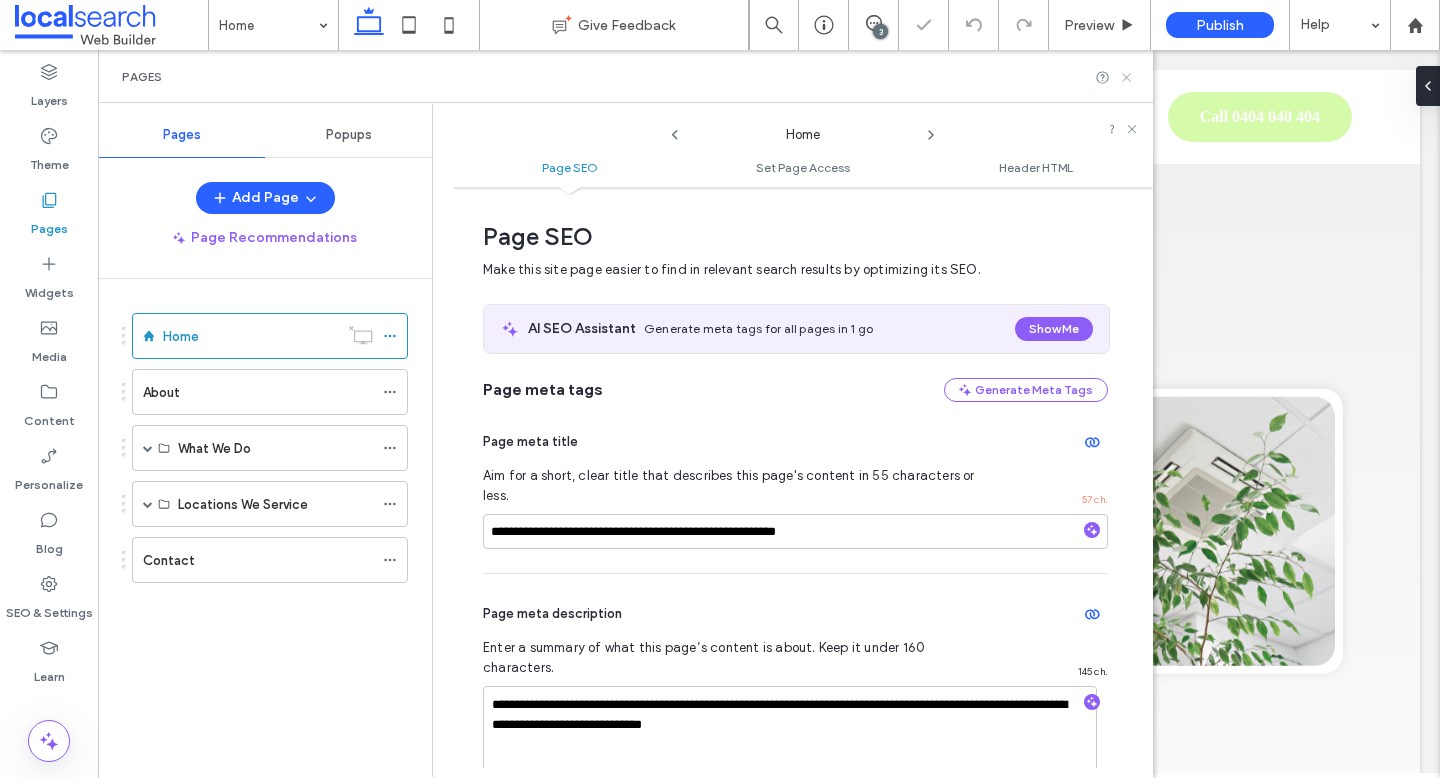 click 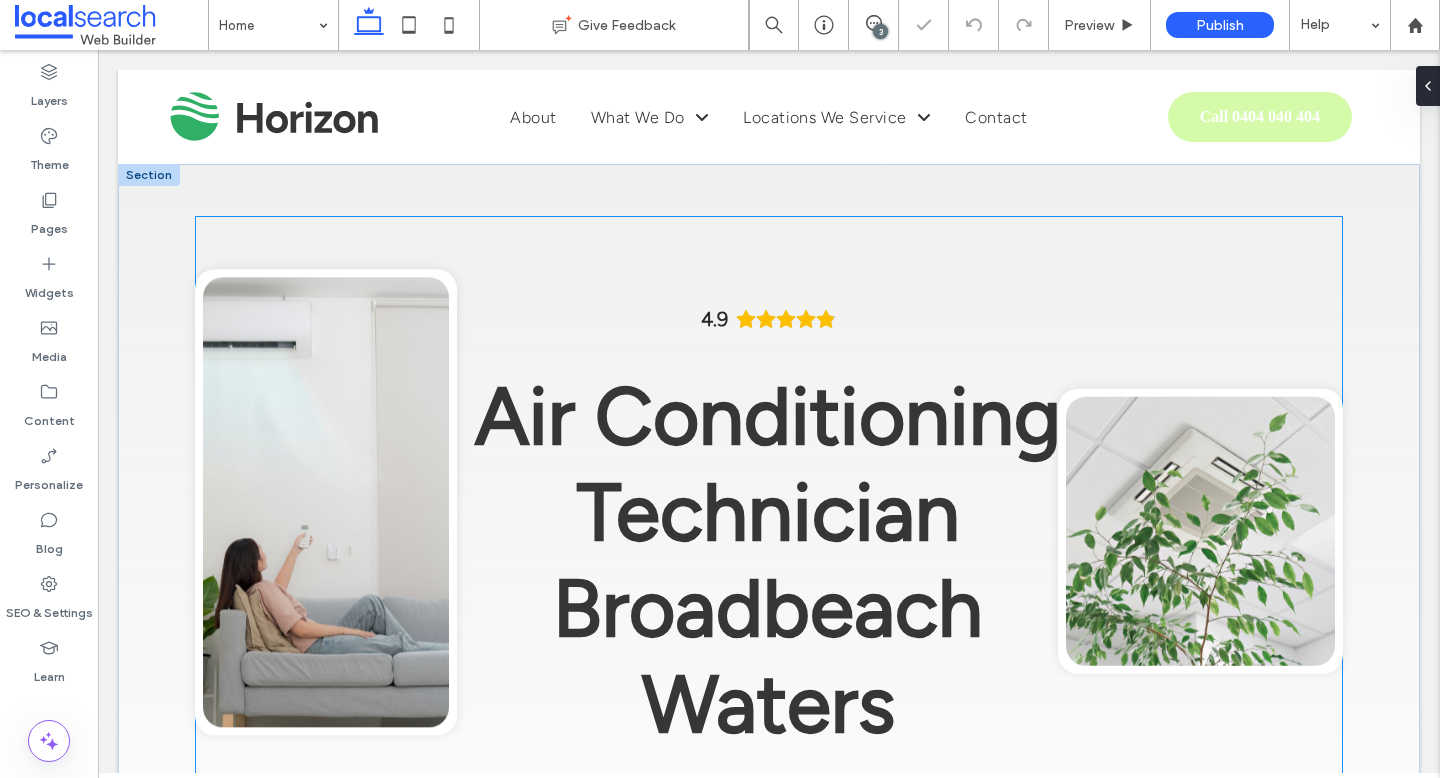 click on "Air Conditioning Technician Broadbeach Waters" at bounding box center [768, 560] 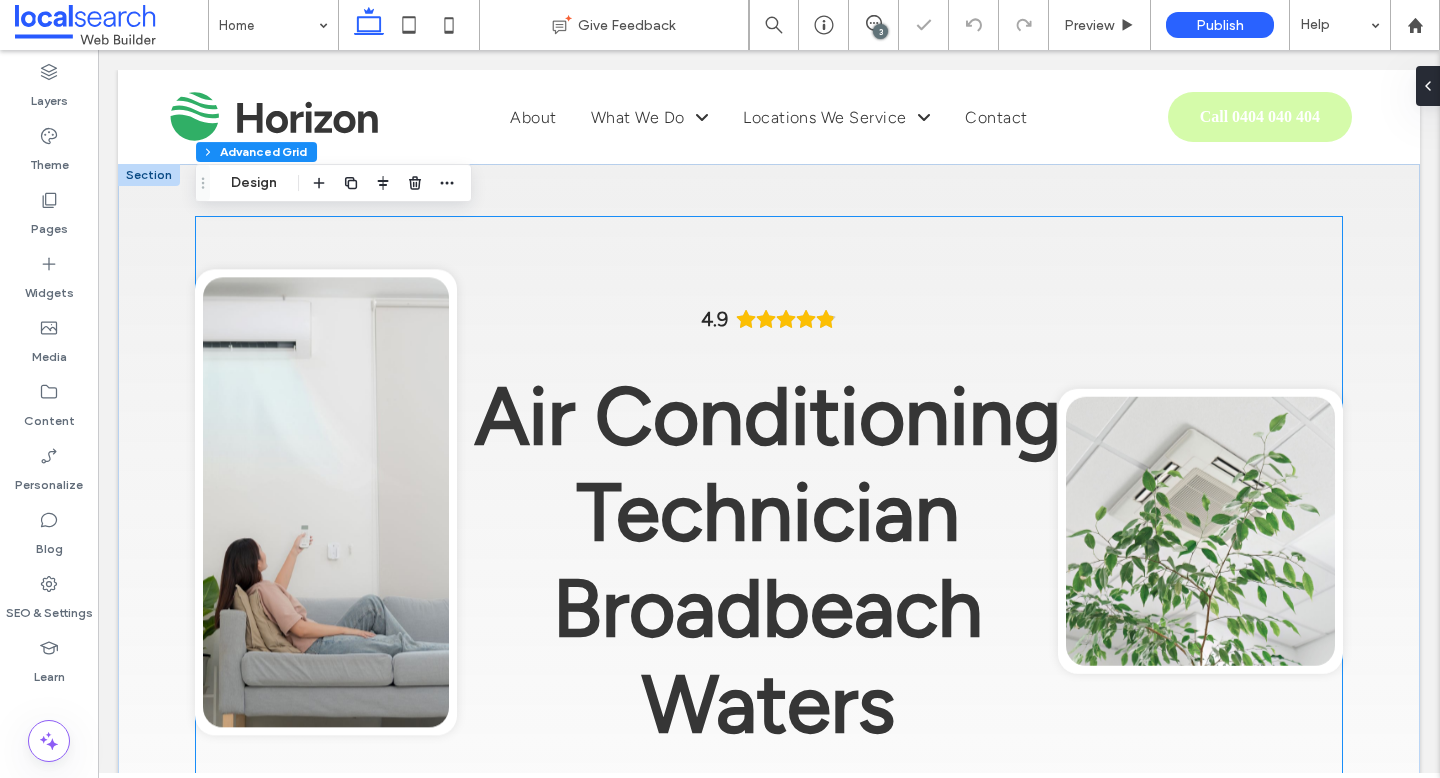 click on "Air Conditioning Technician Broadbeach Waters" at bounding box center [768, 560] 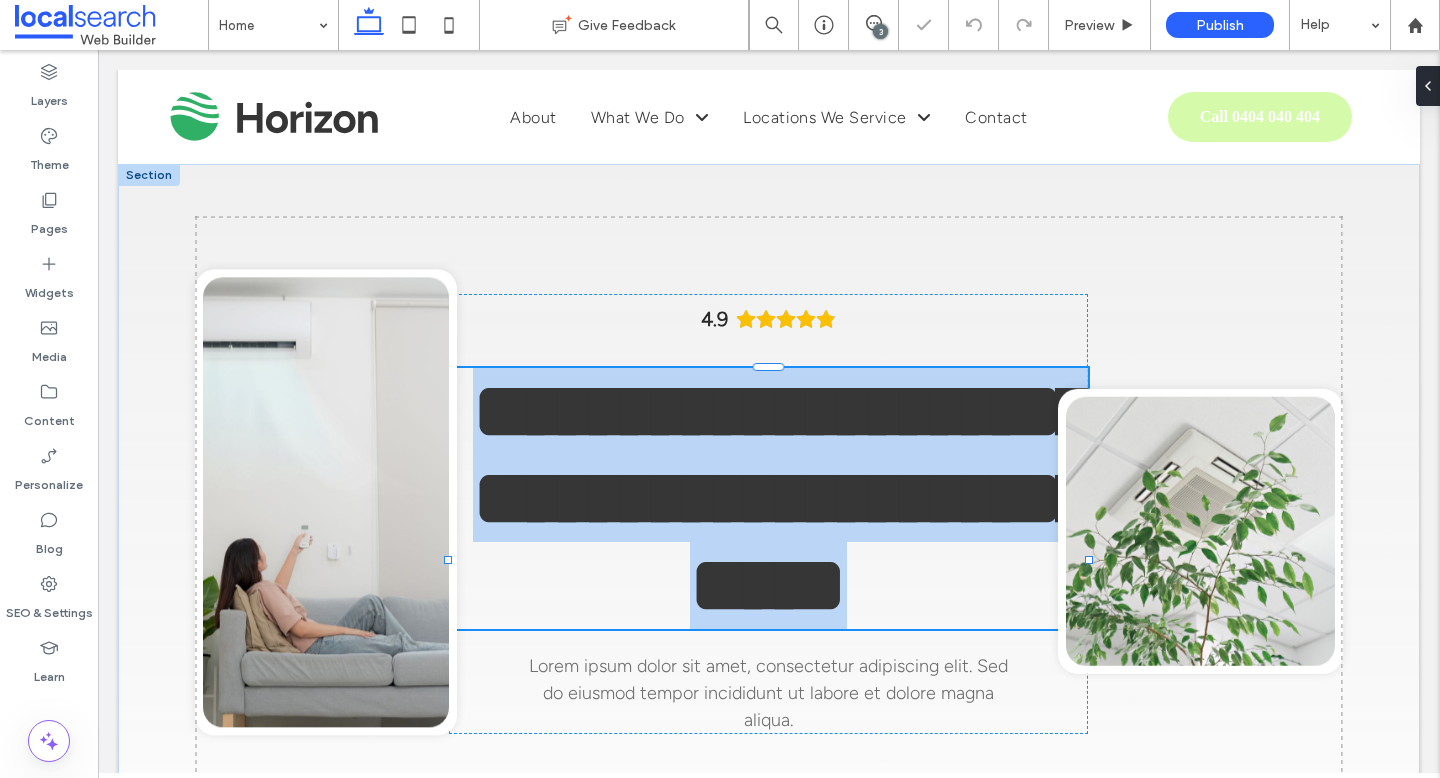 type on "**********" 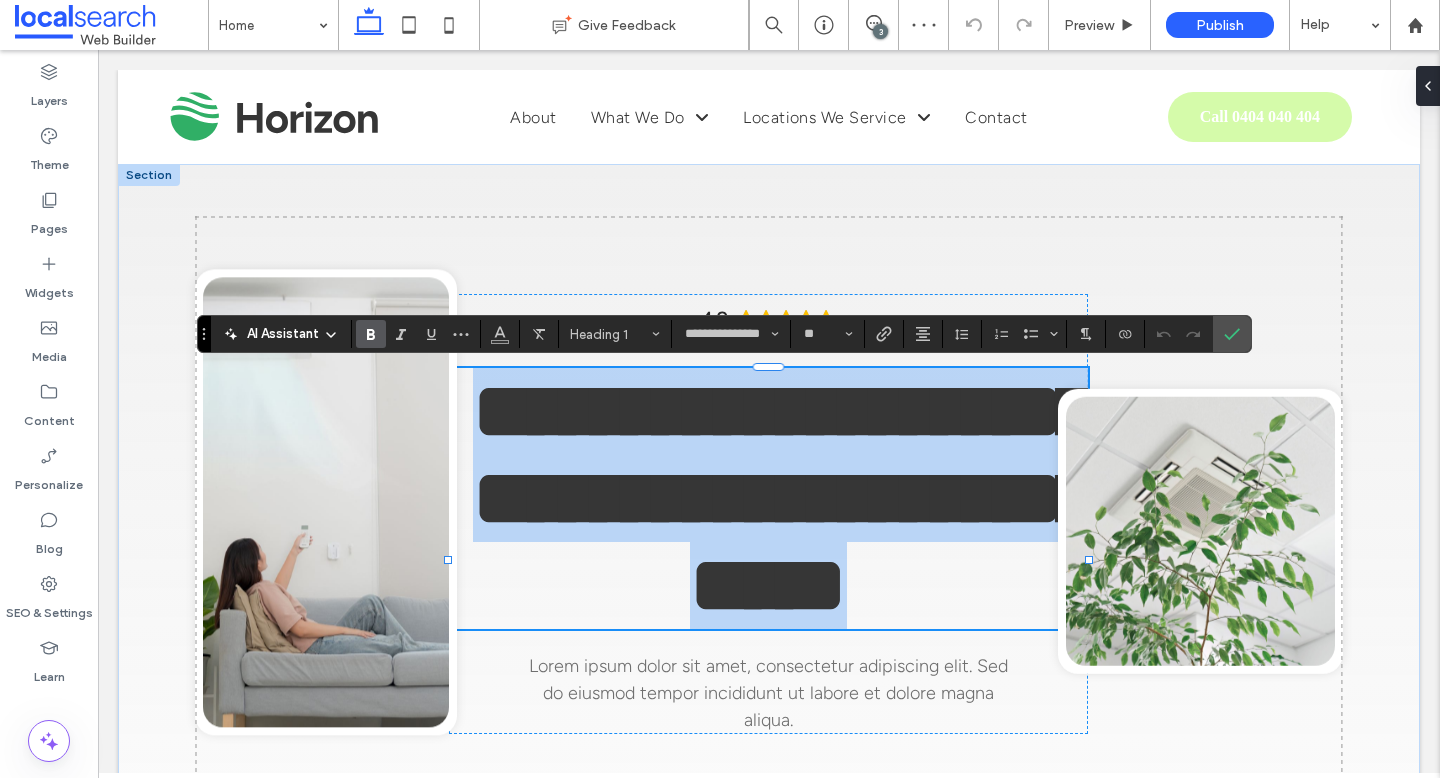 type on "**********" 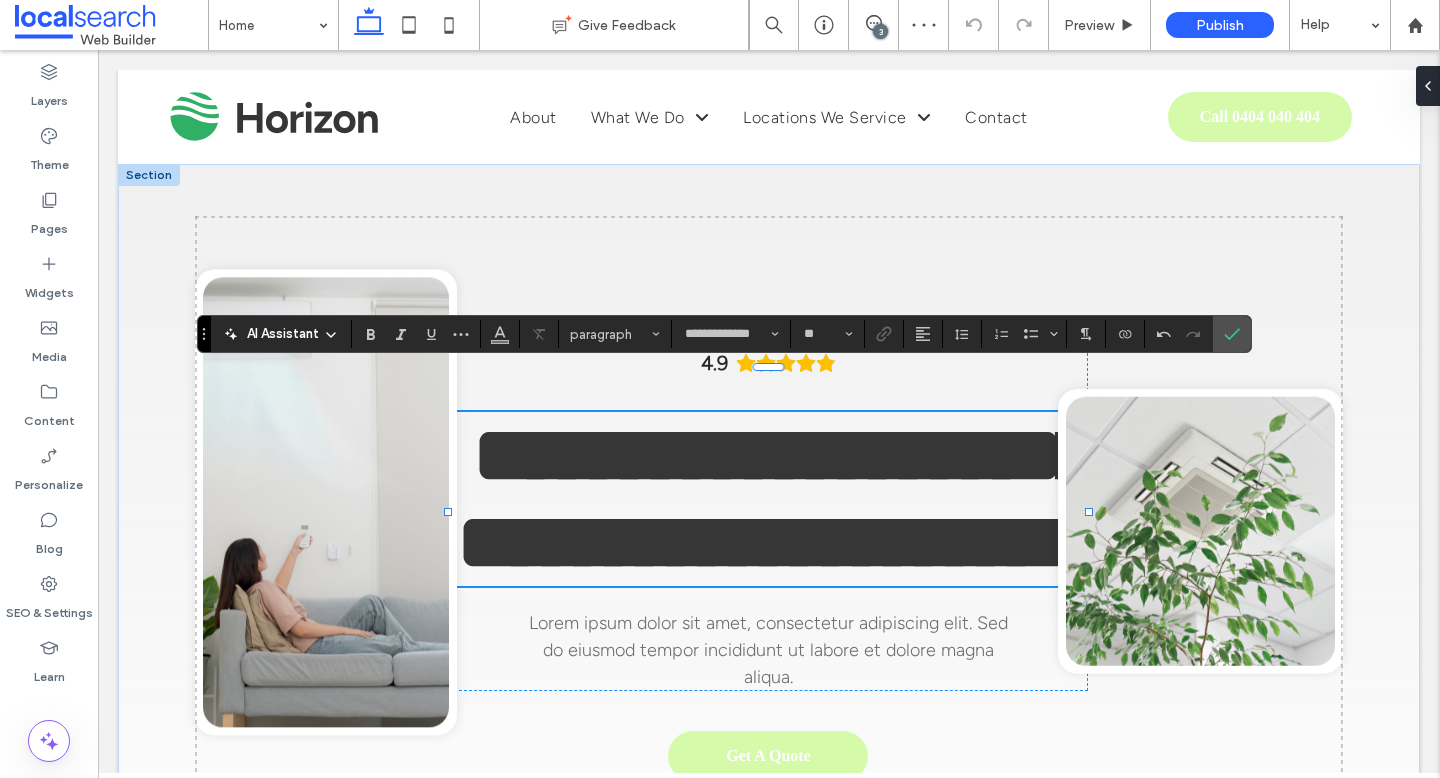 type on "**********" 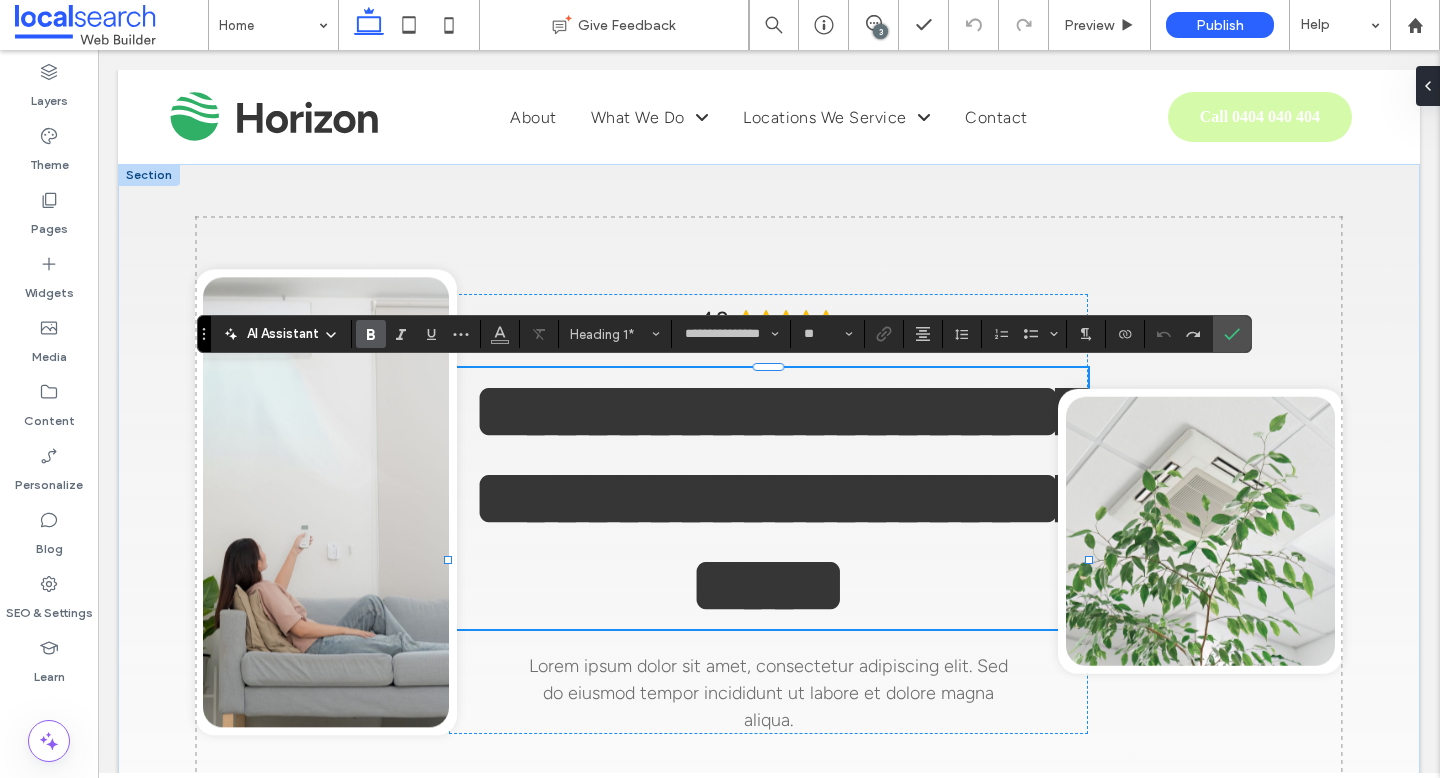 click on "**********" at bounding box center (784, 498) 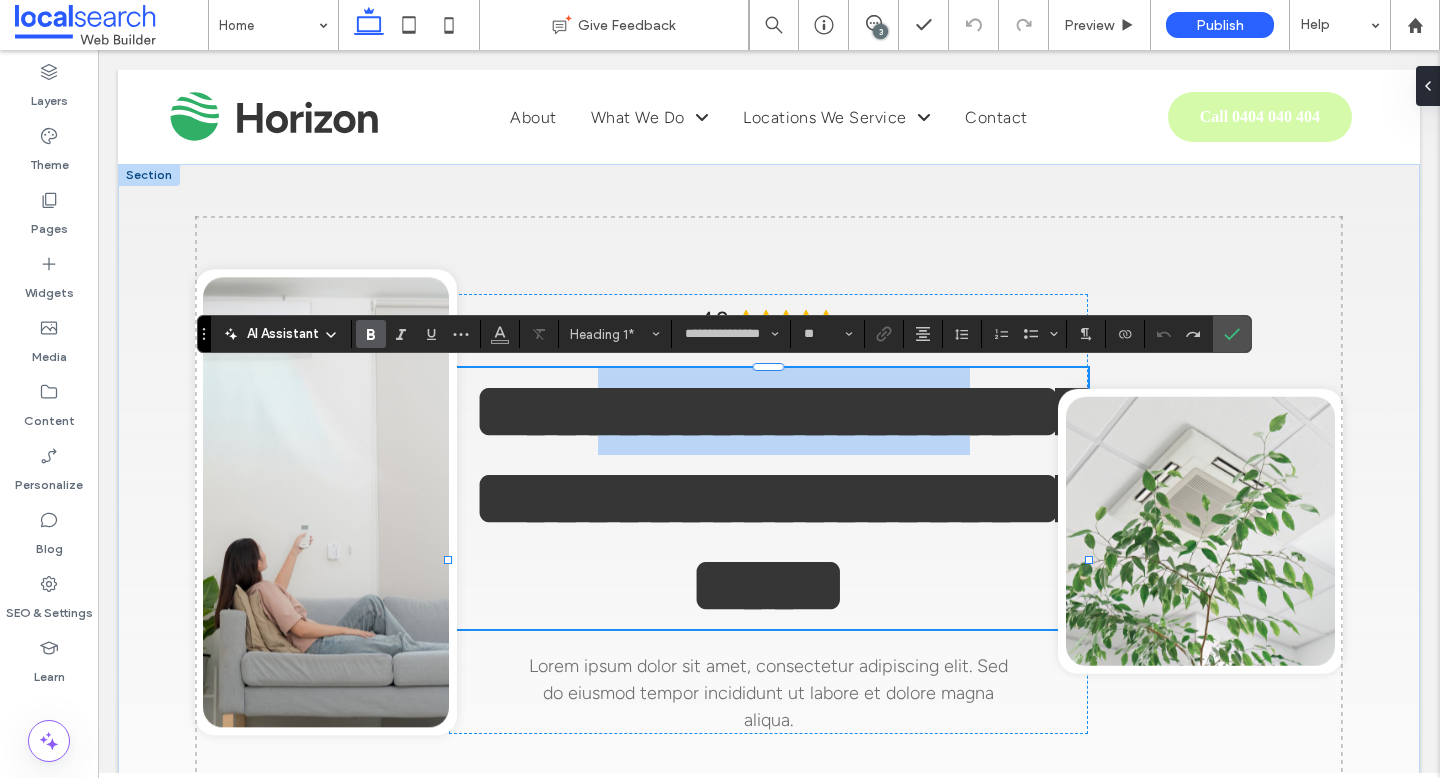 click on "**********" at bounding box center (784, 498) 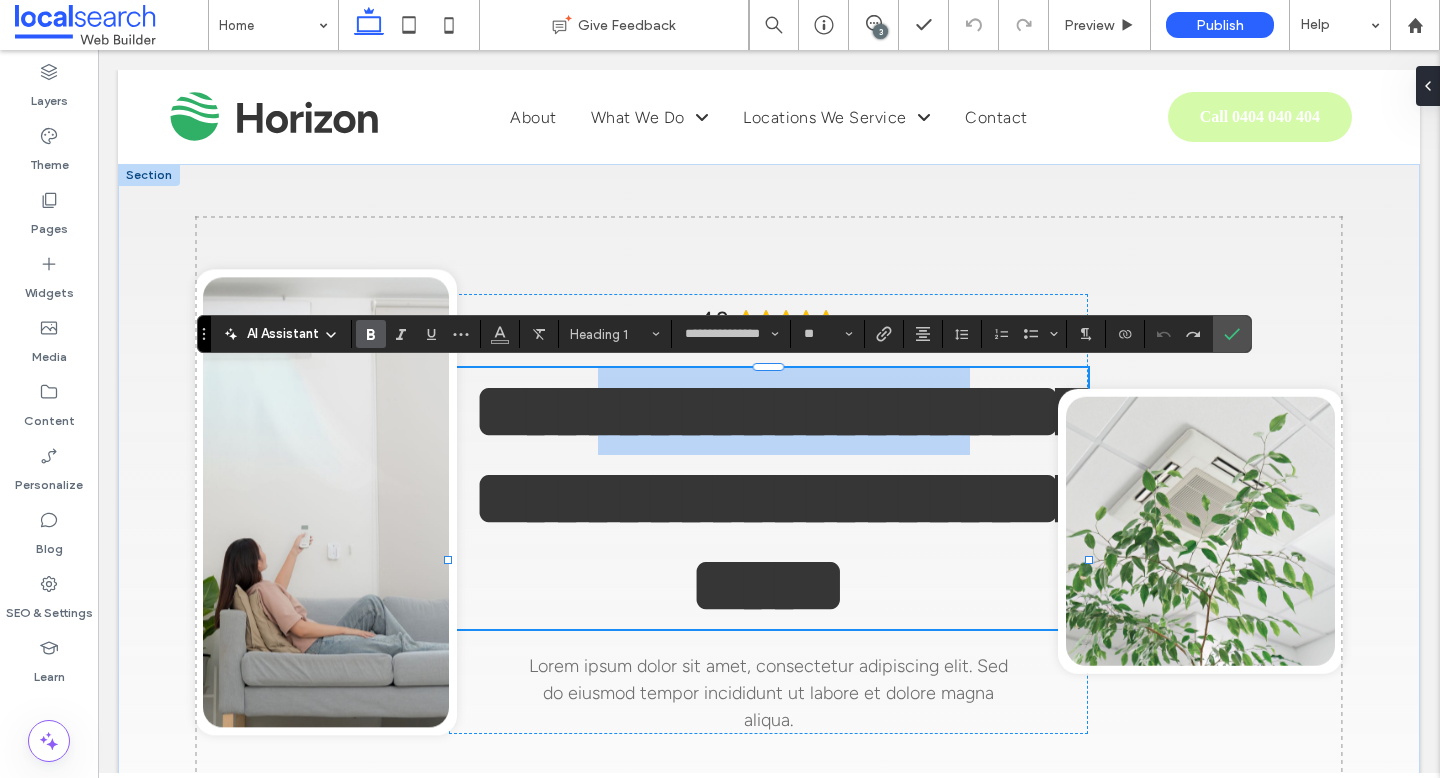 type on "**********" 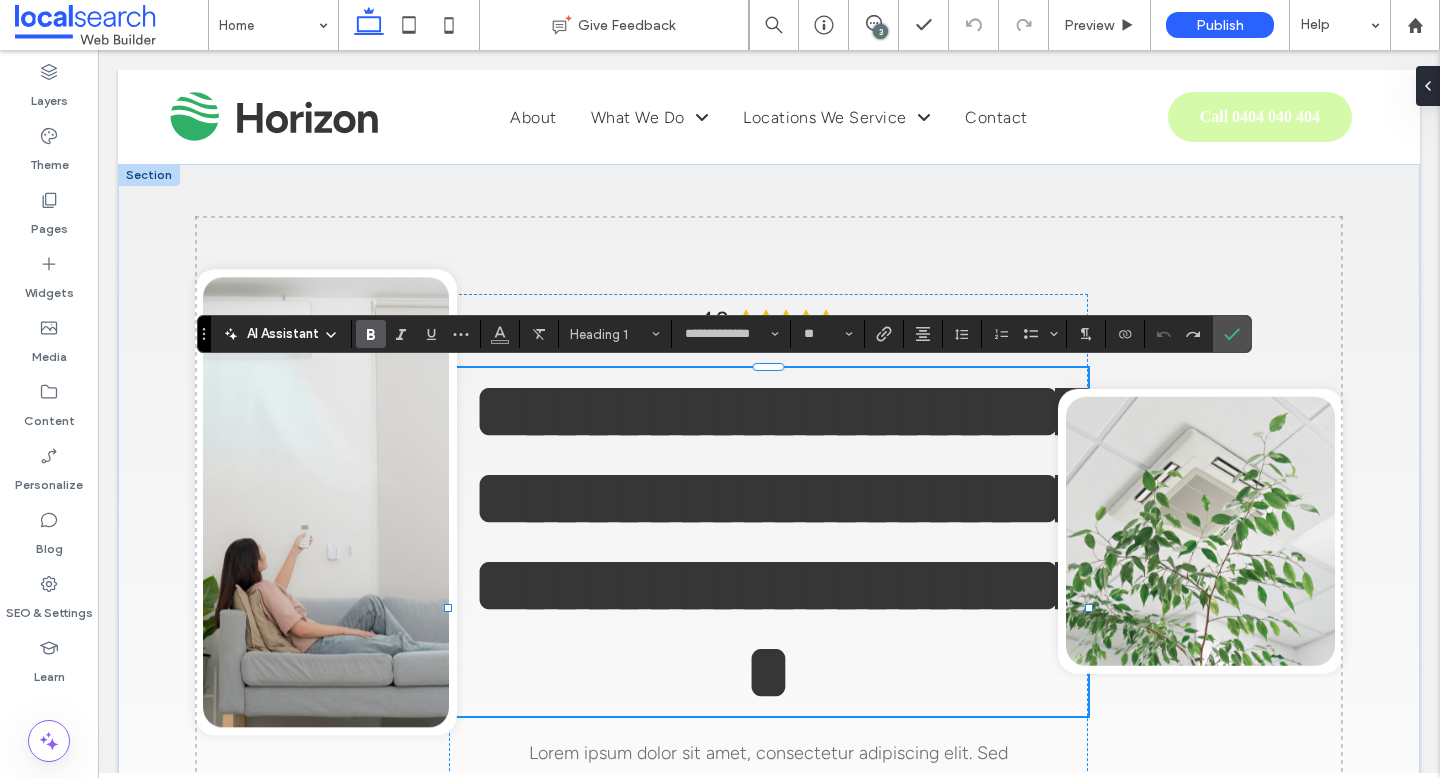 type on "**********" 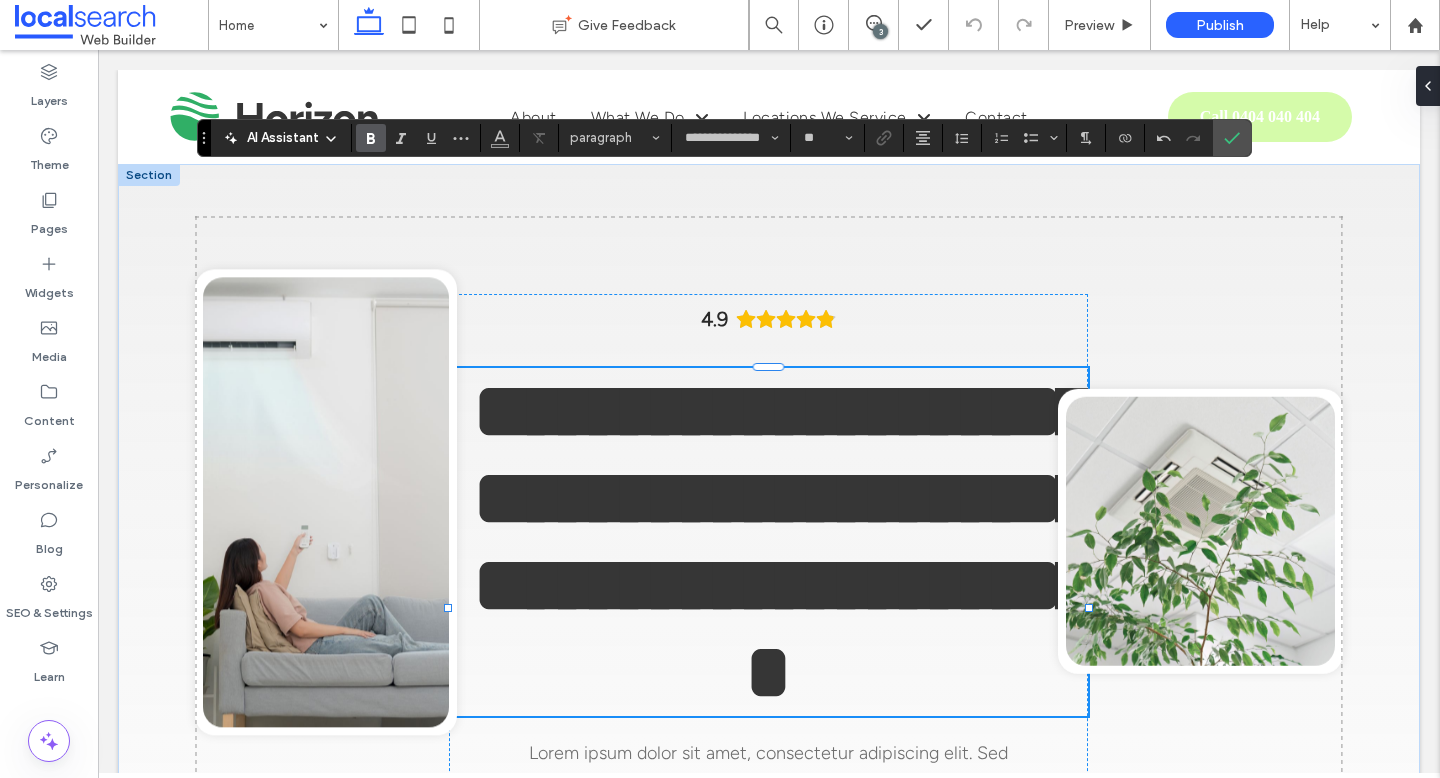 scroll, scrollTop: 196, scrollLeft: 0, axis: vertical 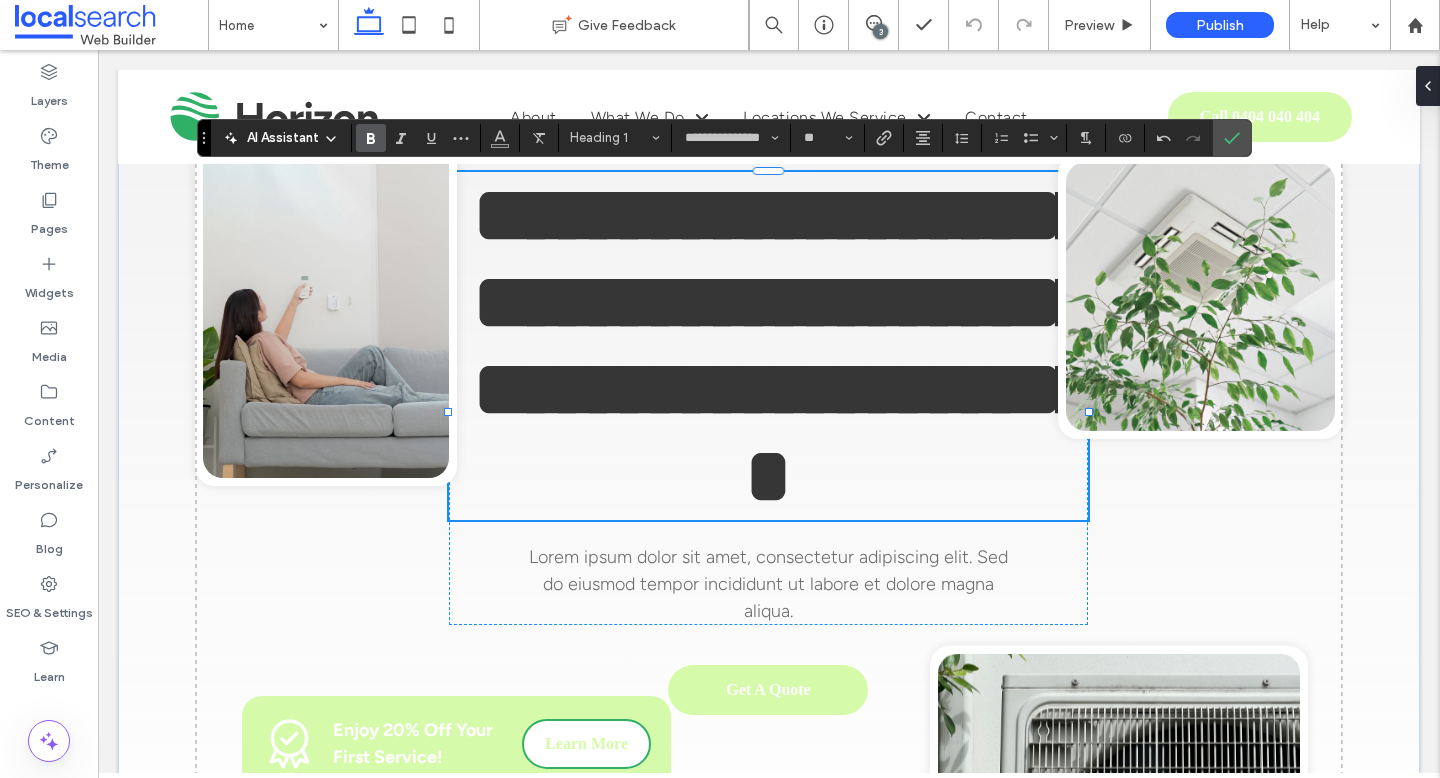 type on "**********" 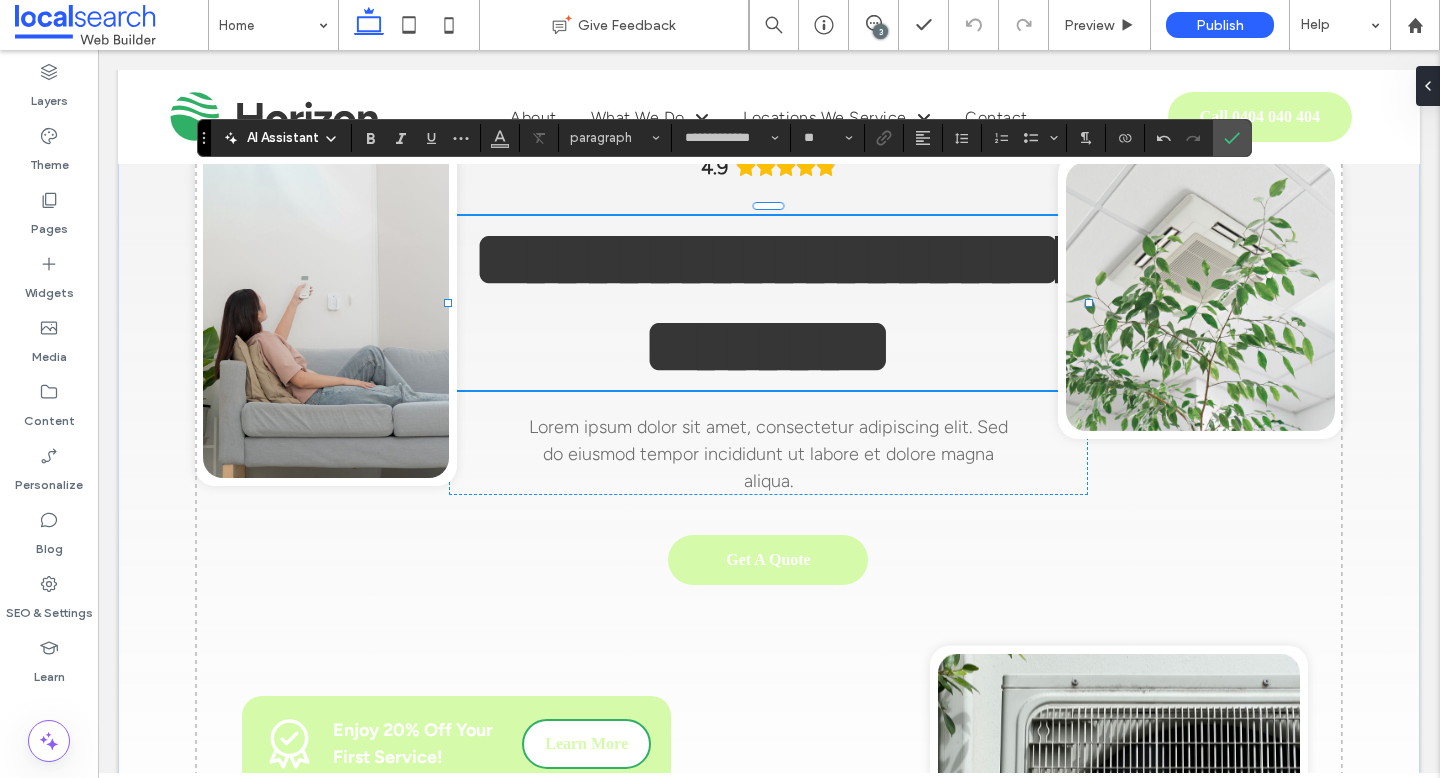 click on "**********" at bounding box center [784, 303] 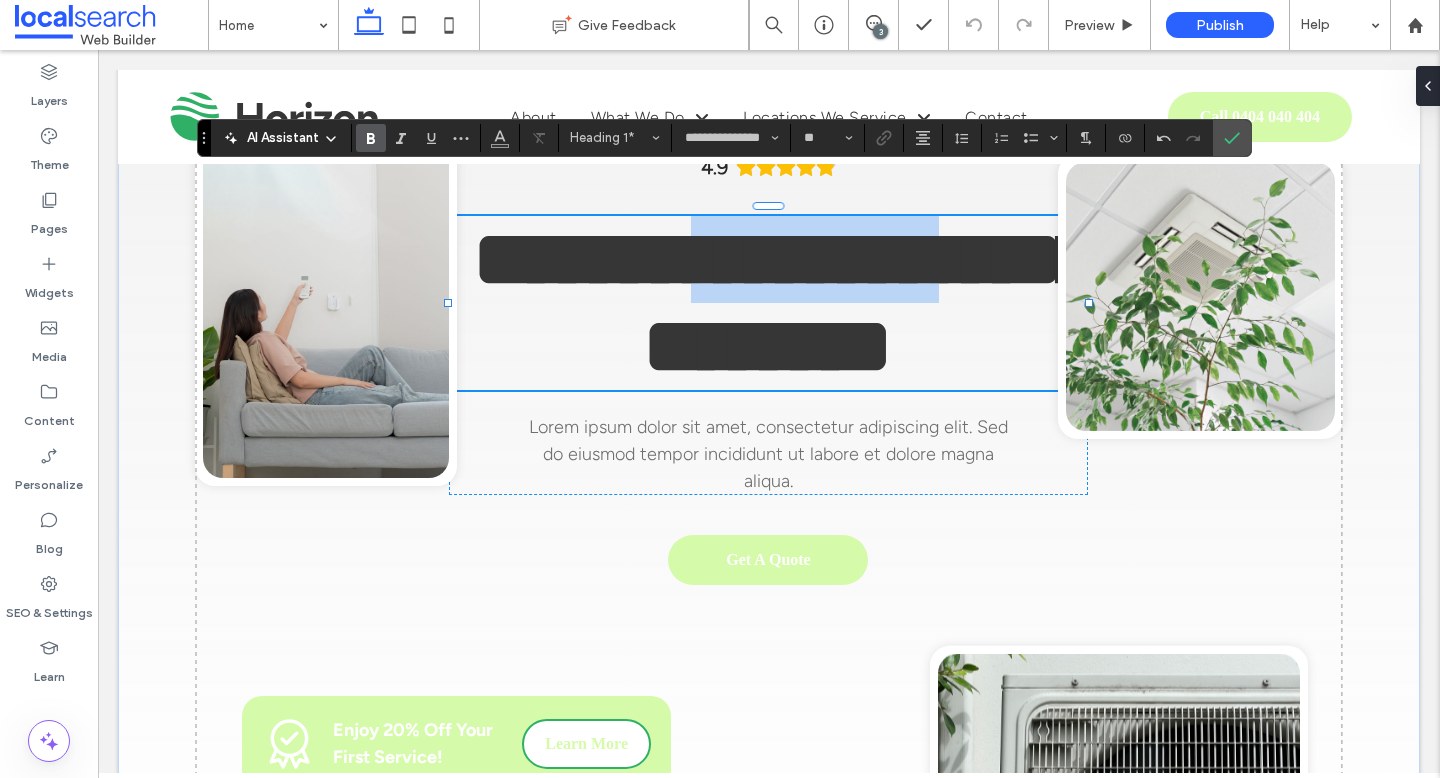click on "**********" at bounding box center (784, 303) 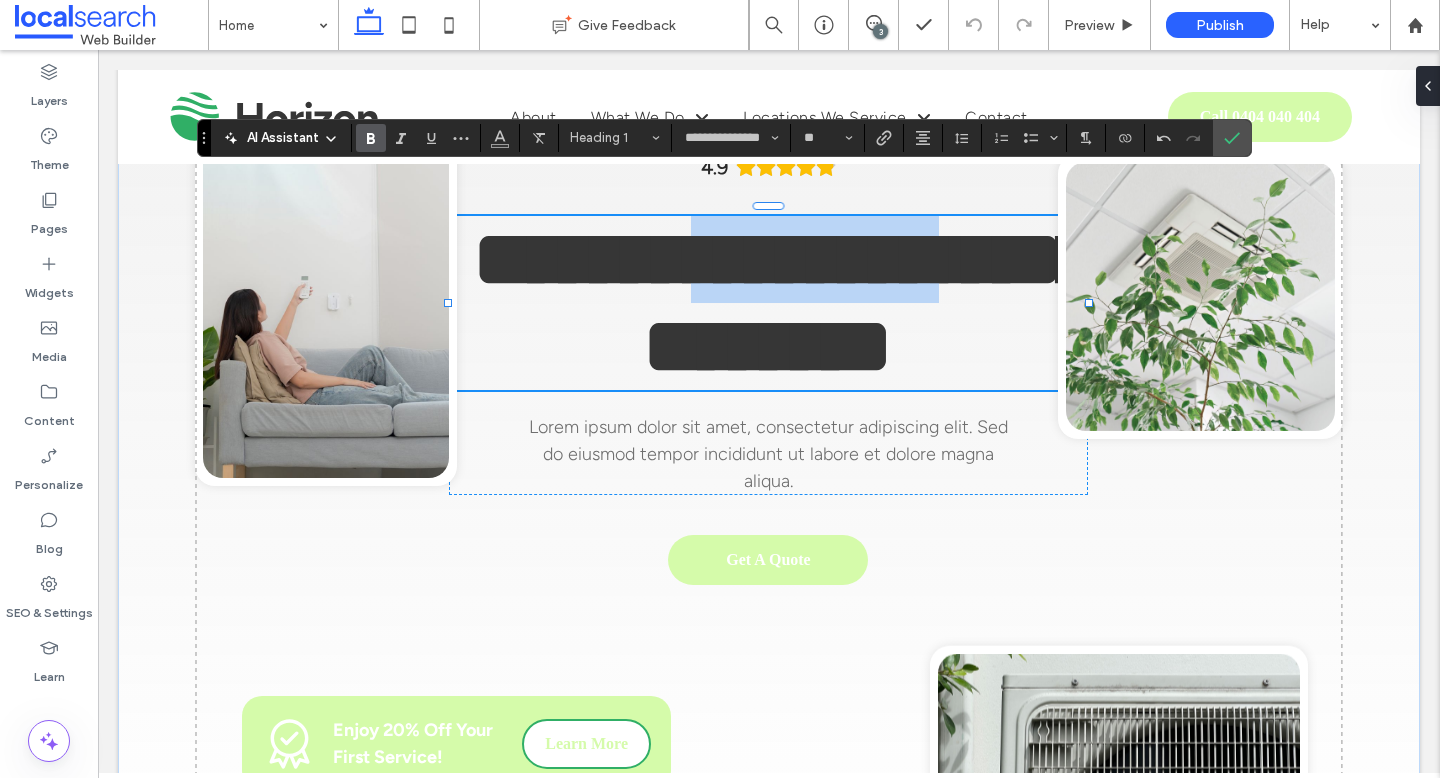 type 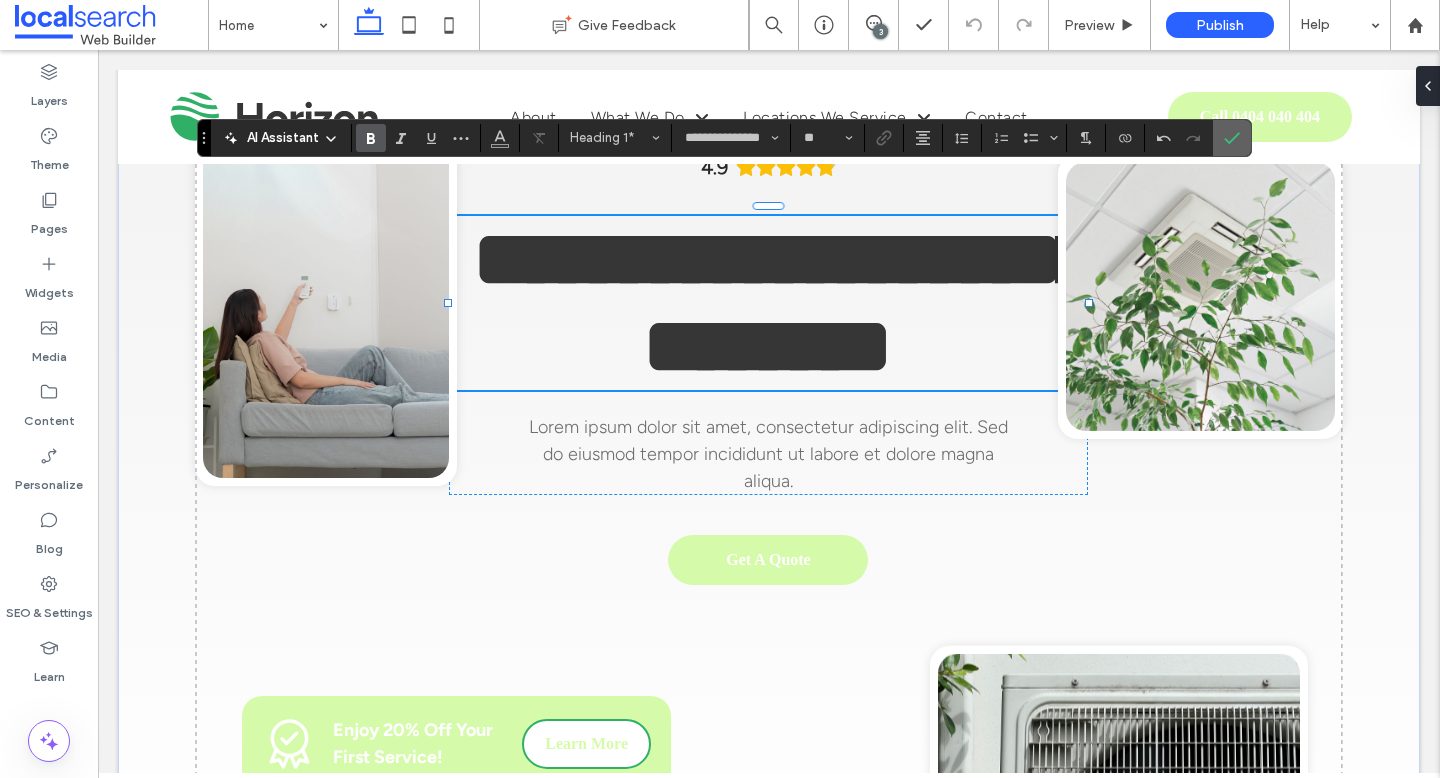 click 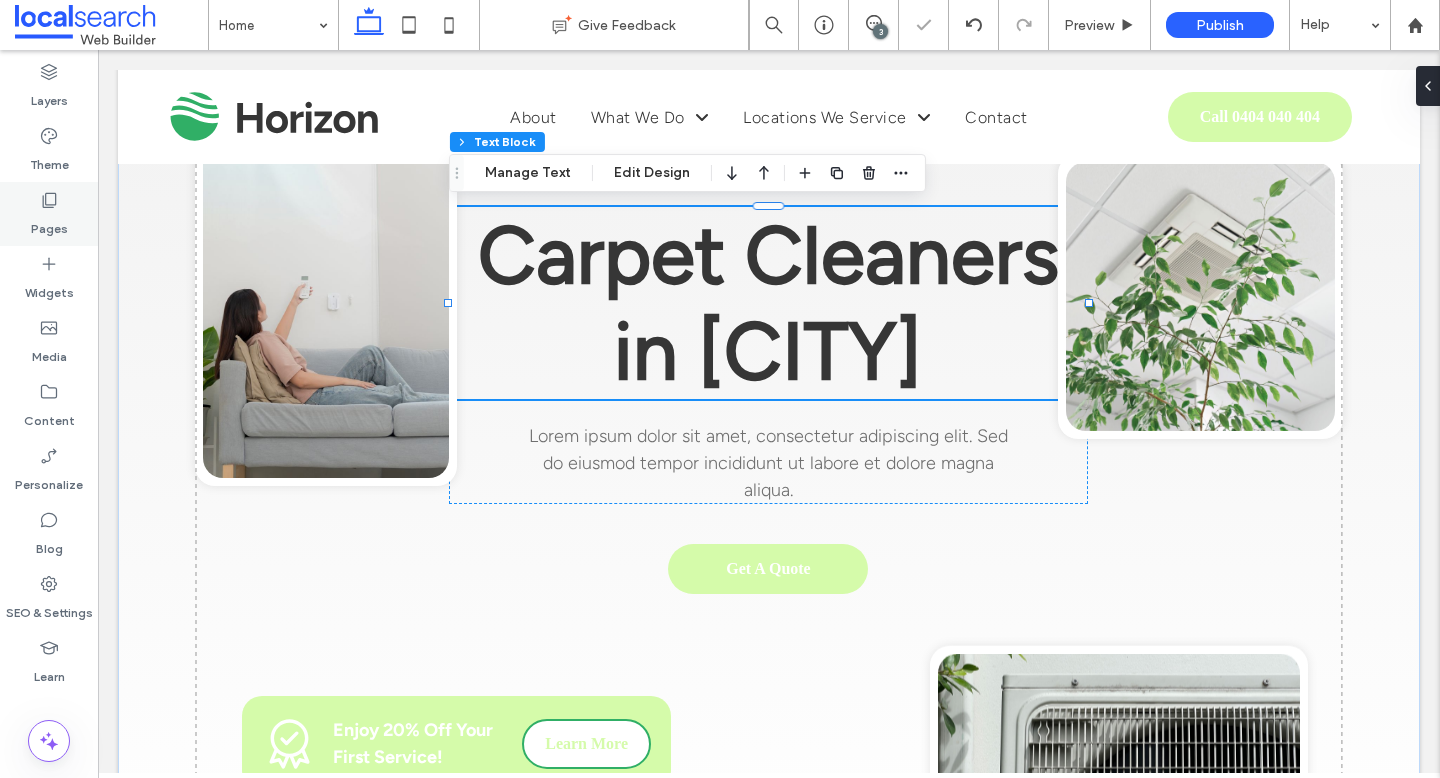 click on "Pages" at bounding box center (49, 224) 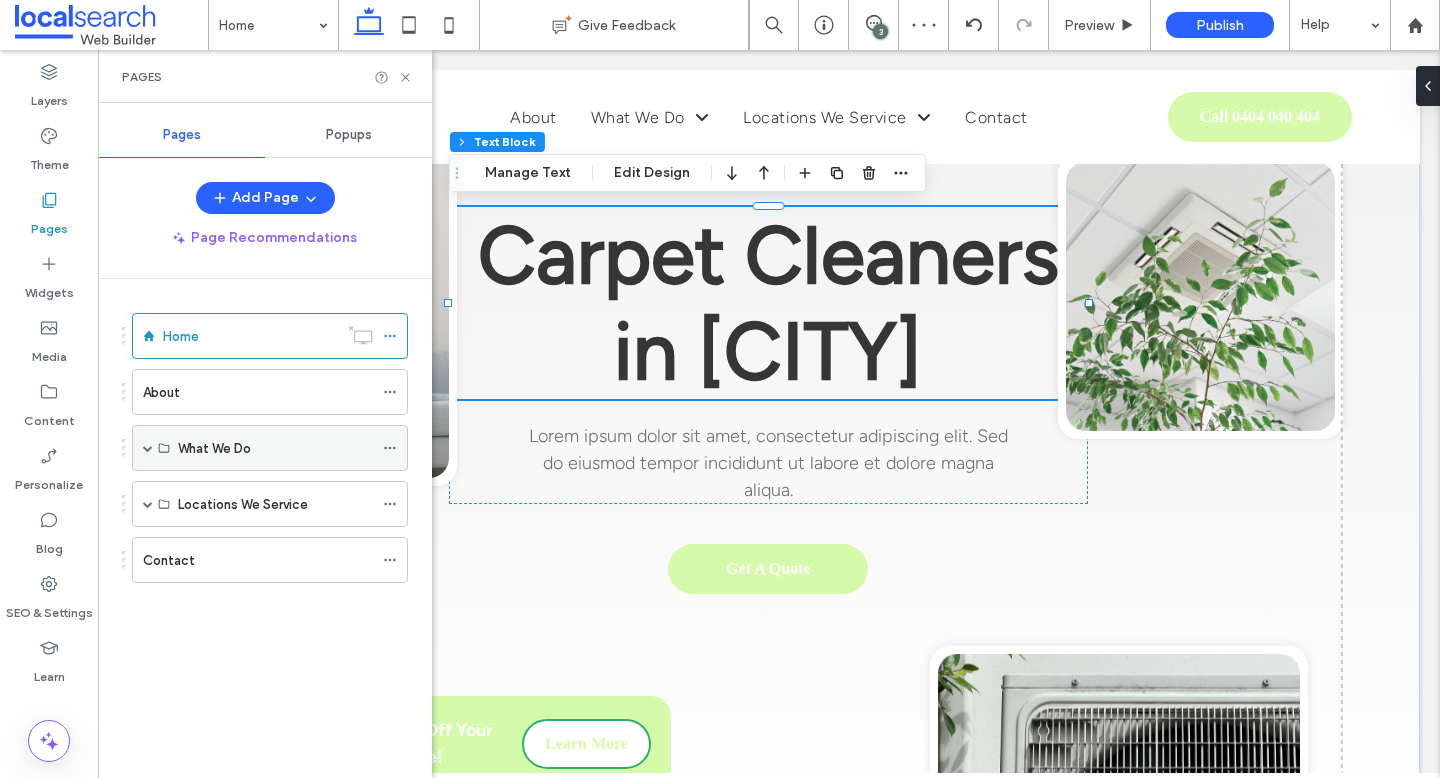 click on "What We Do" at bounding box center (270, 448) 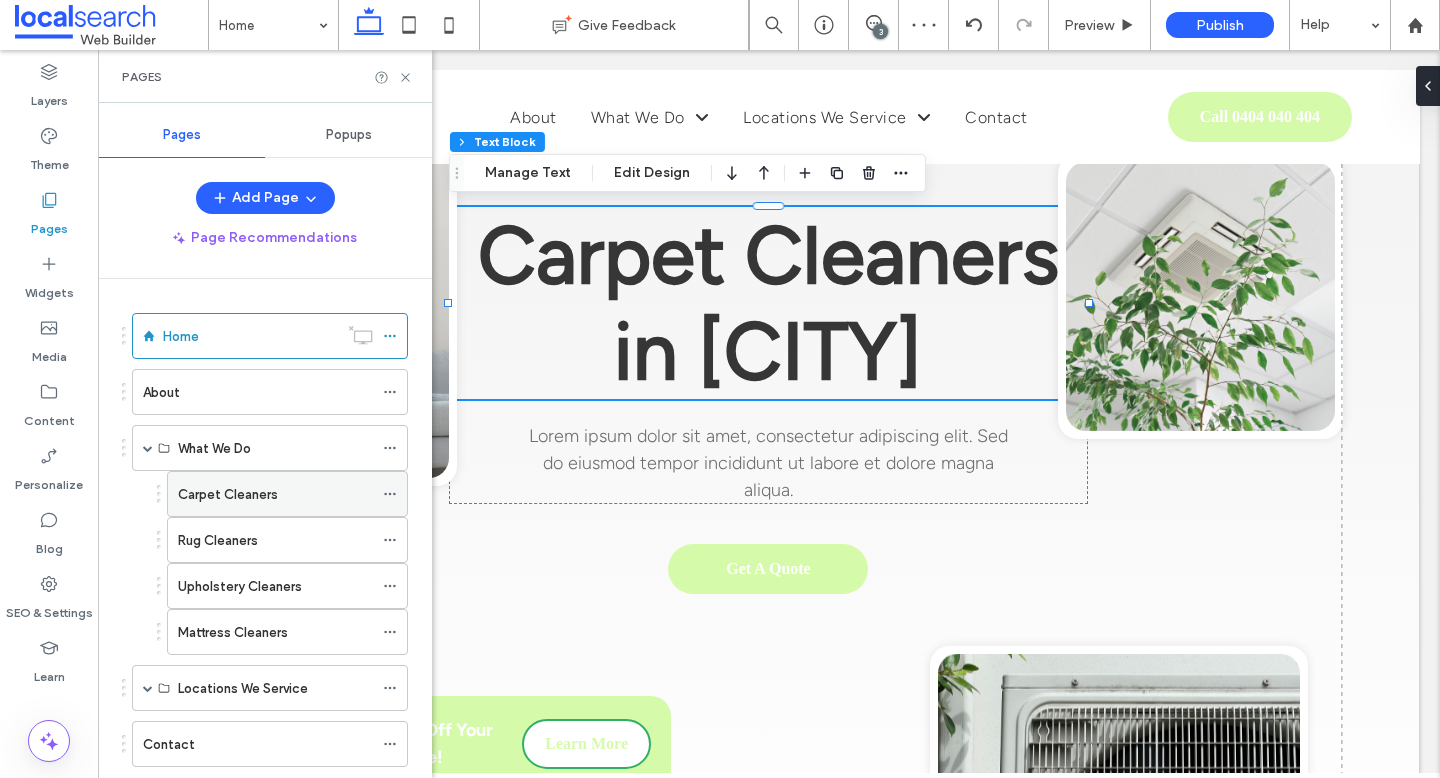 click on "Carpet Cleaners" at bounding box center (228, 494) 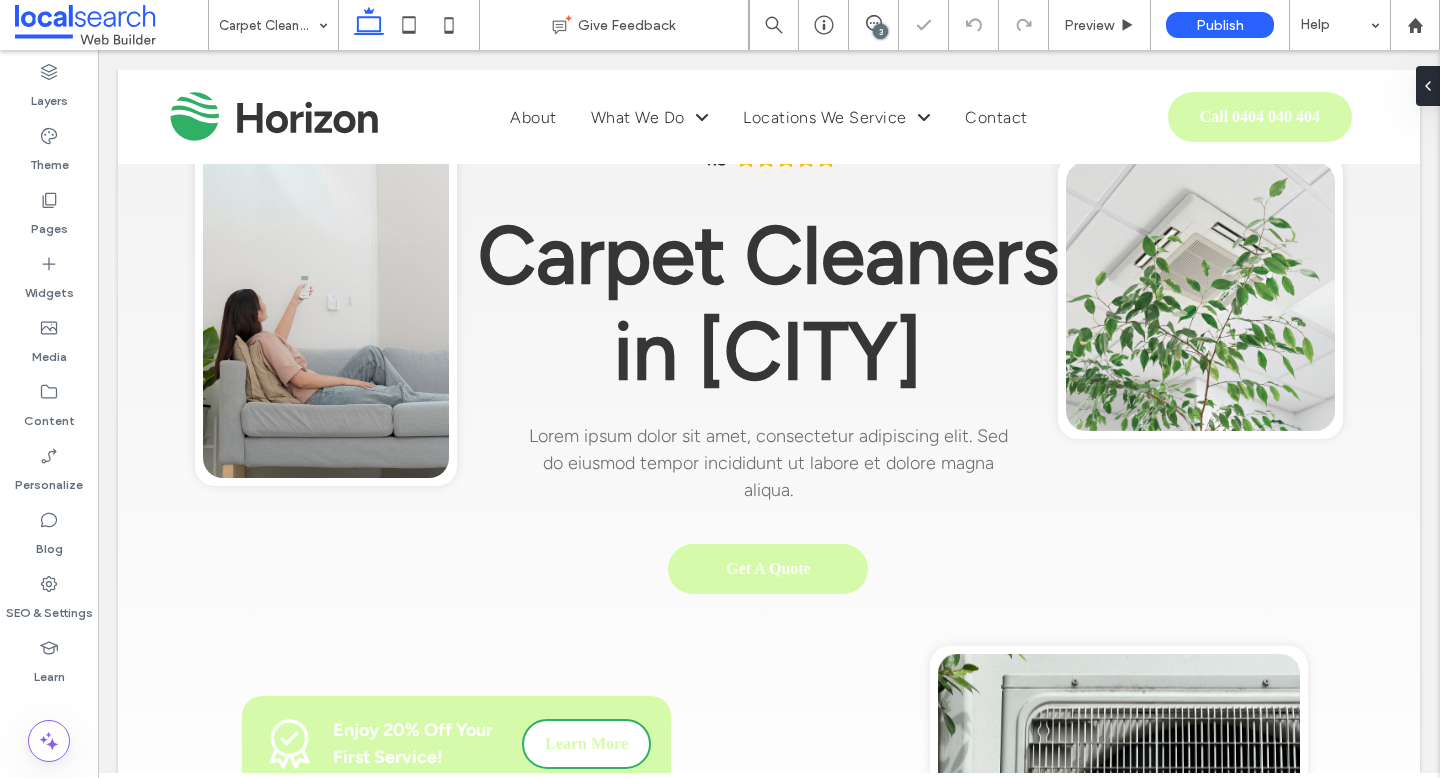 type on "**********" 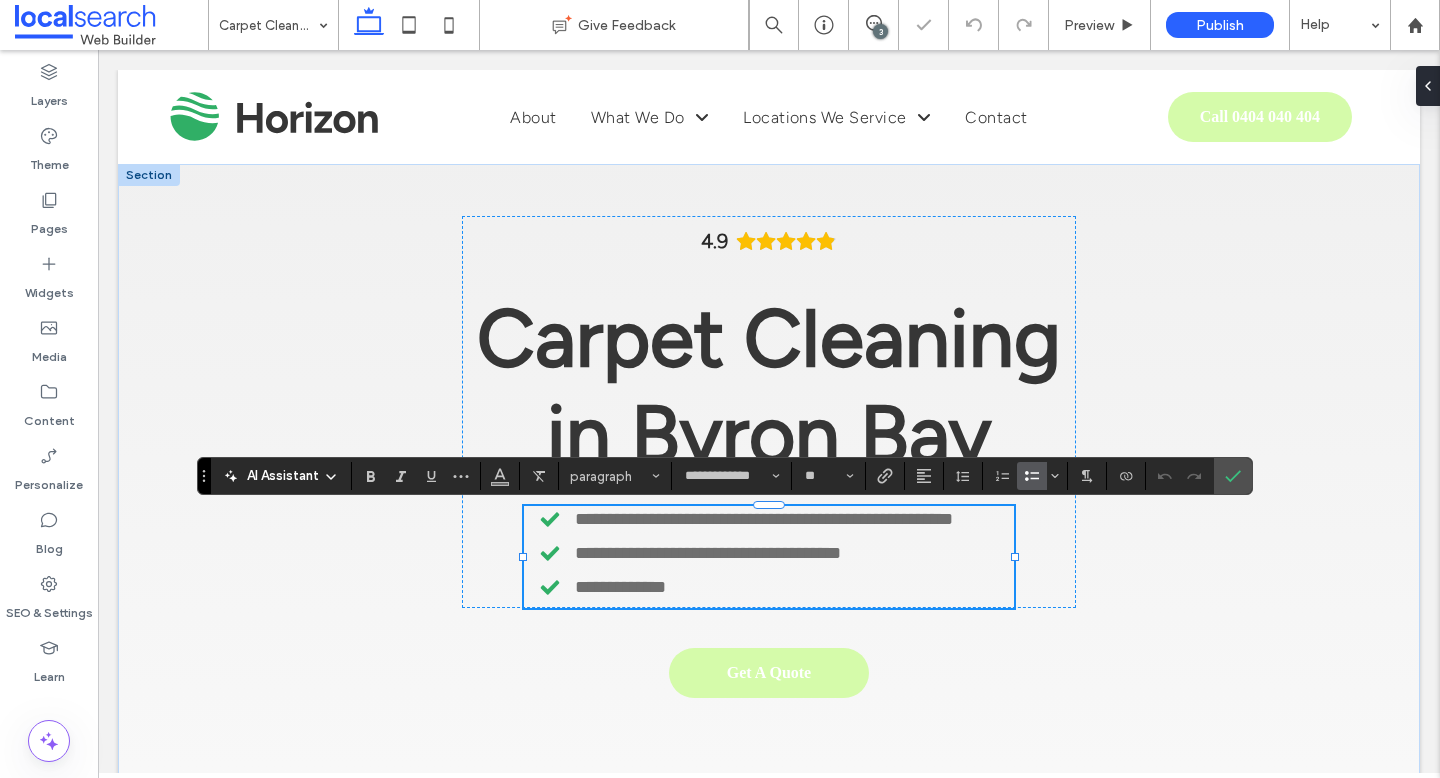 scroll, scrollTop: 0, scrollLeft: 0, axis: both 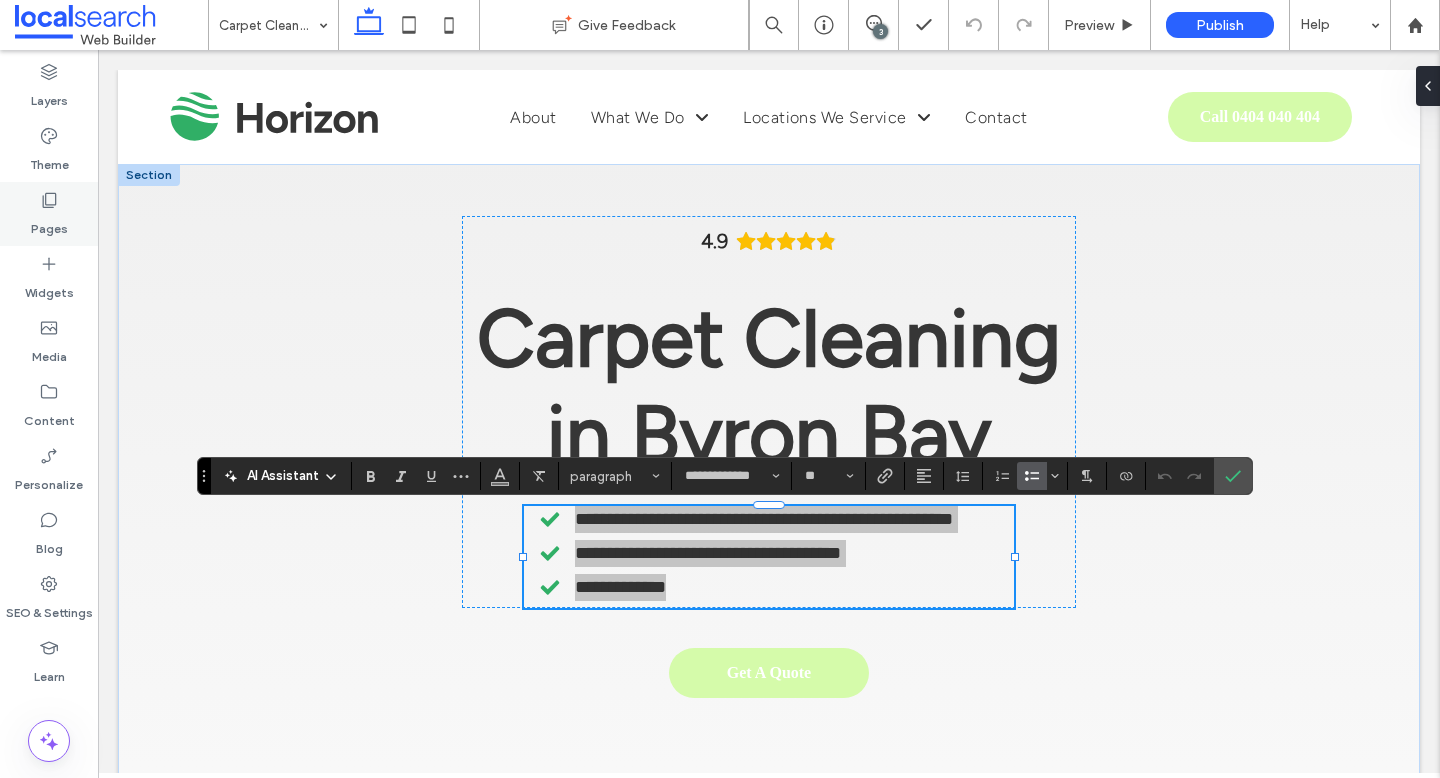 click on "Pages" at bounding box center (49, 224) 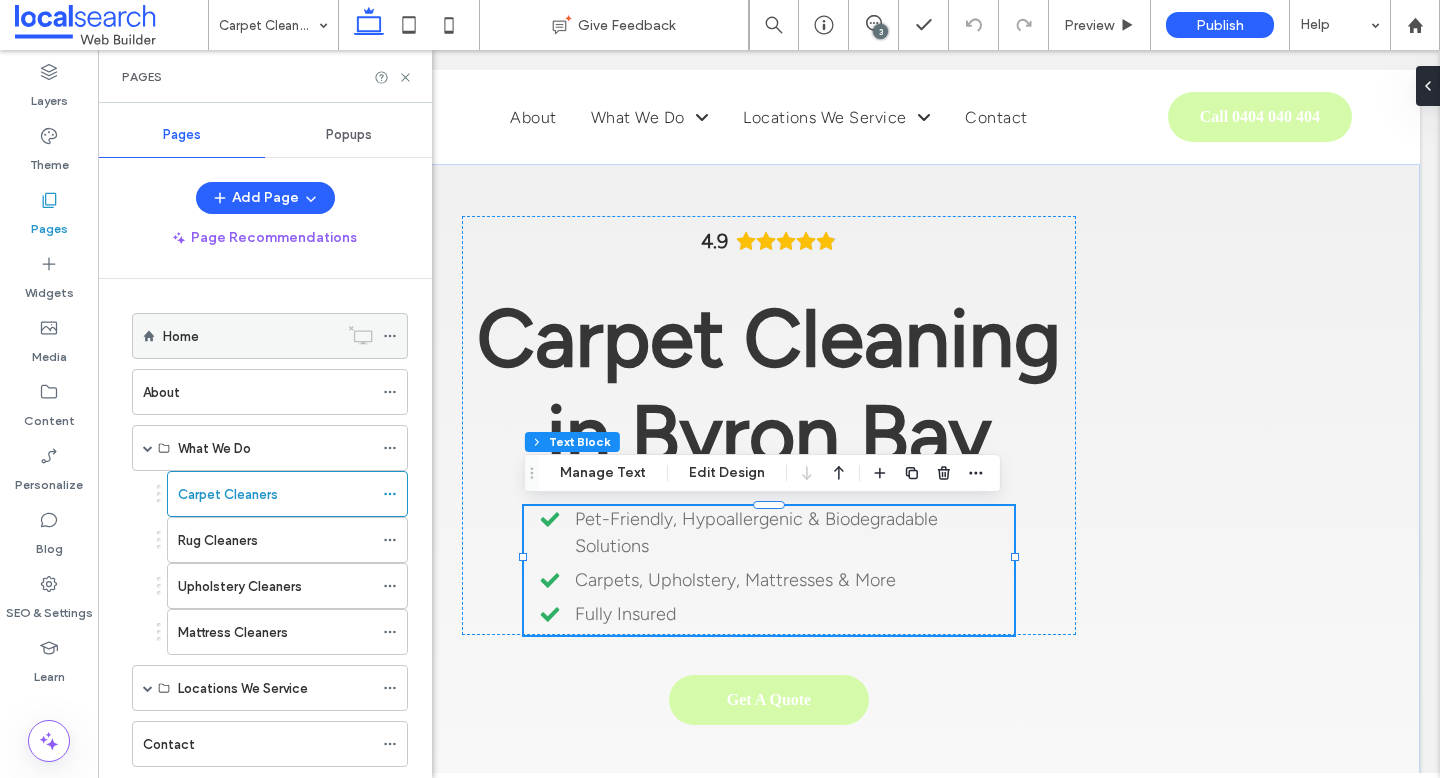 click on "Home" at bounding box center (250, 336) 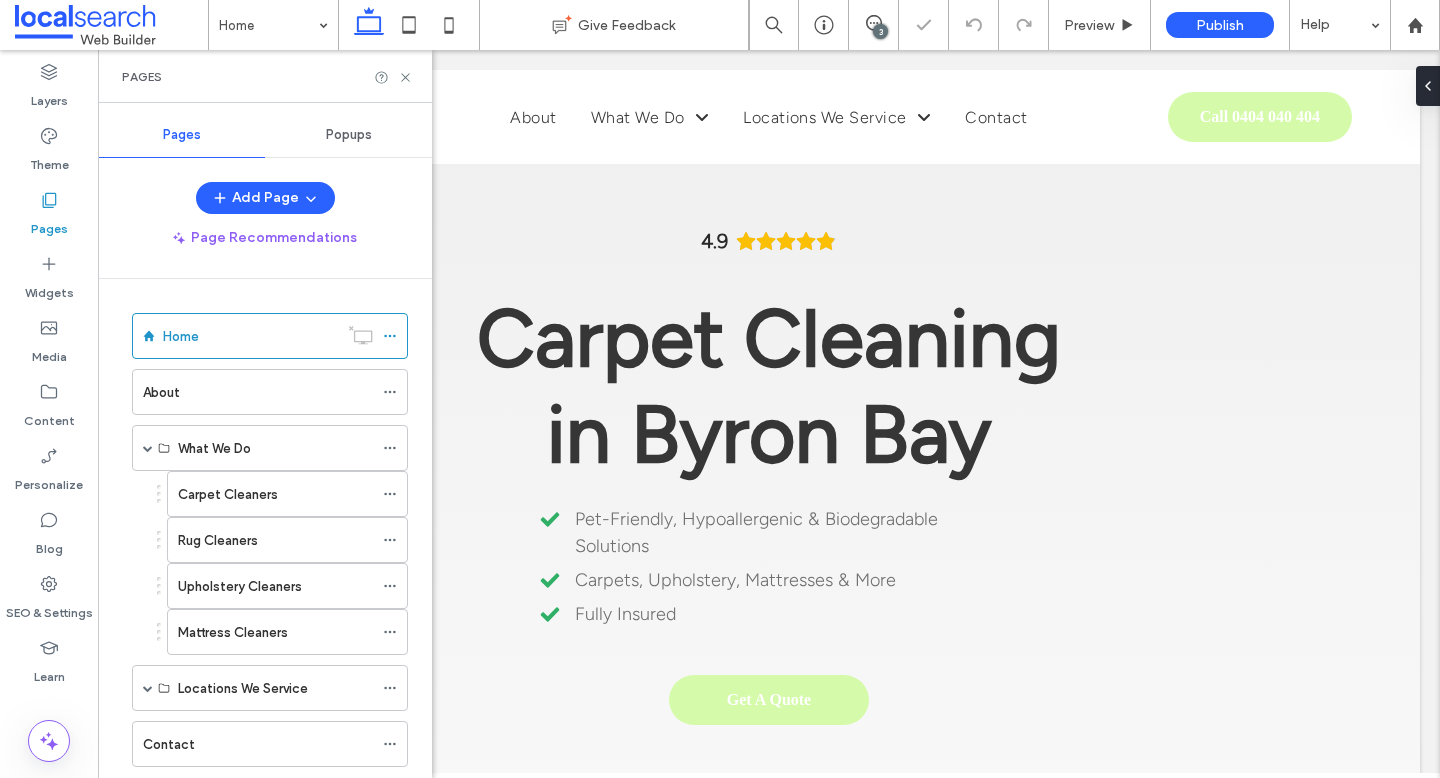 click 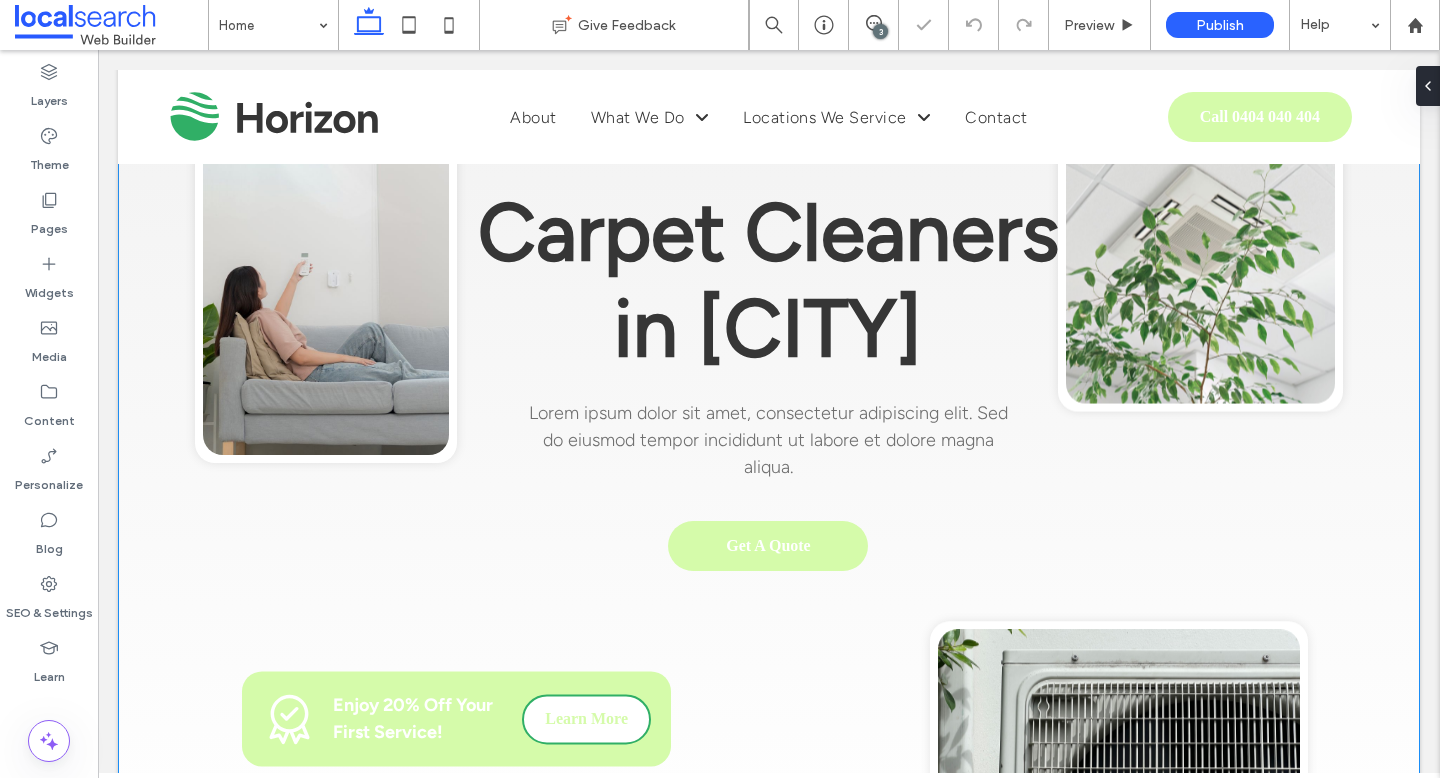 scroll, scrollTop: 235, scrollLeft: 0, axis: vertical 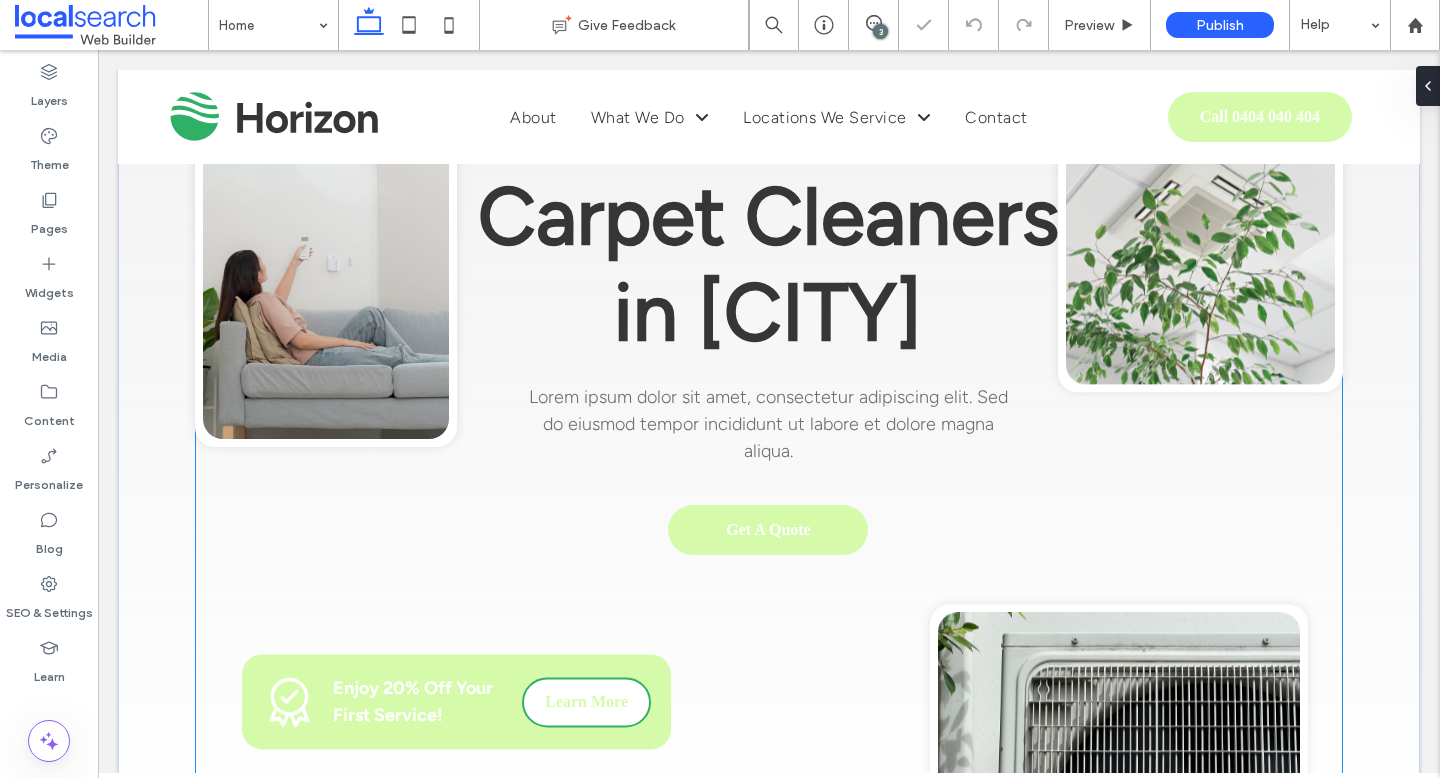 click on "Lorem ipsum dolor sit amet, consectetur adipiscing elit. Sed do eiusmod tempor incididunt ut labore et dolore magna aliqua." at bounding box center [768, 424] 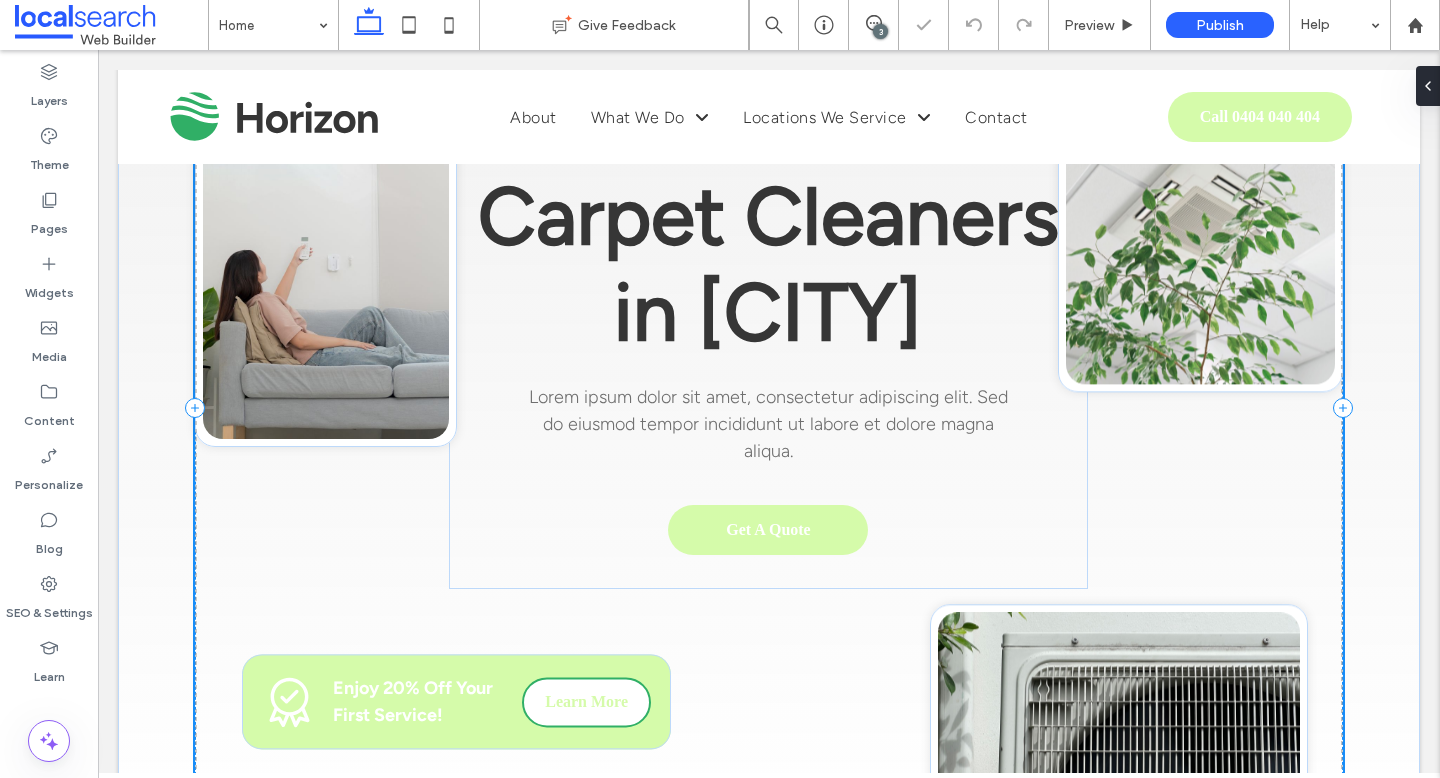 click on "Lorem ipsum dolor sit amet, consectetur adipiscing elit. Sed do eiusmod tempor incididunt ut labore et dolore magna aliqua." at bounding box center [768, 424] 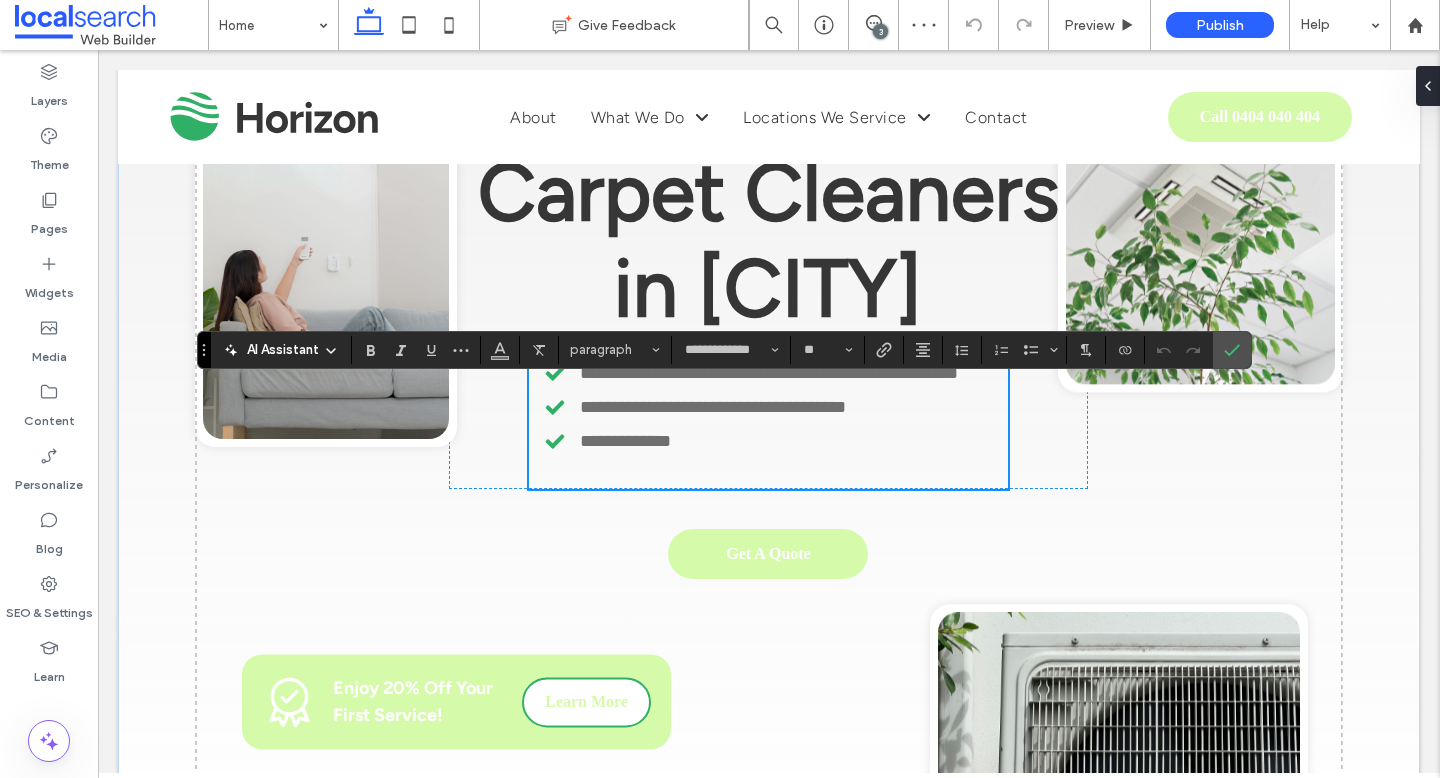 scroll, scrollTop: 0, scrollLeft: 0, axis: both 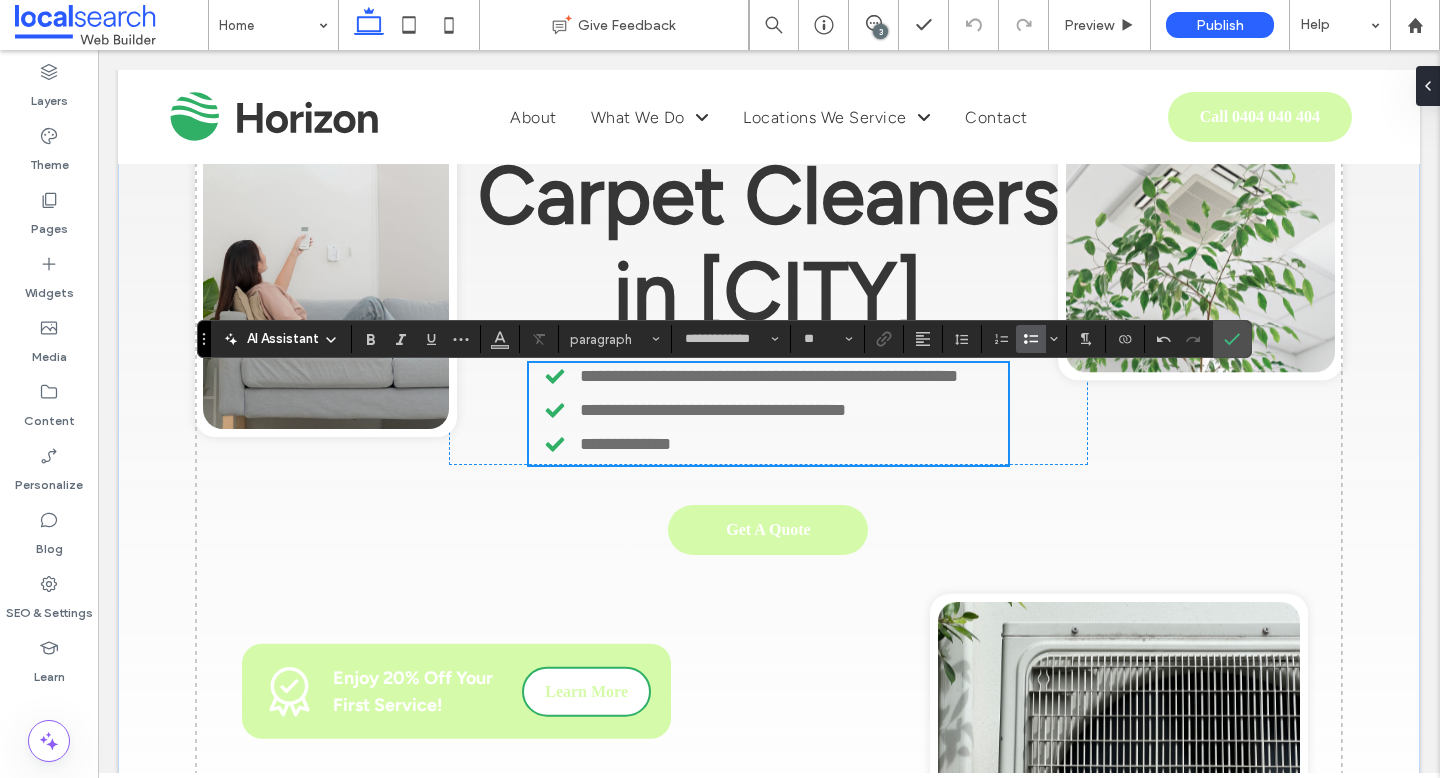 type 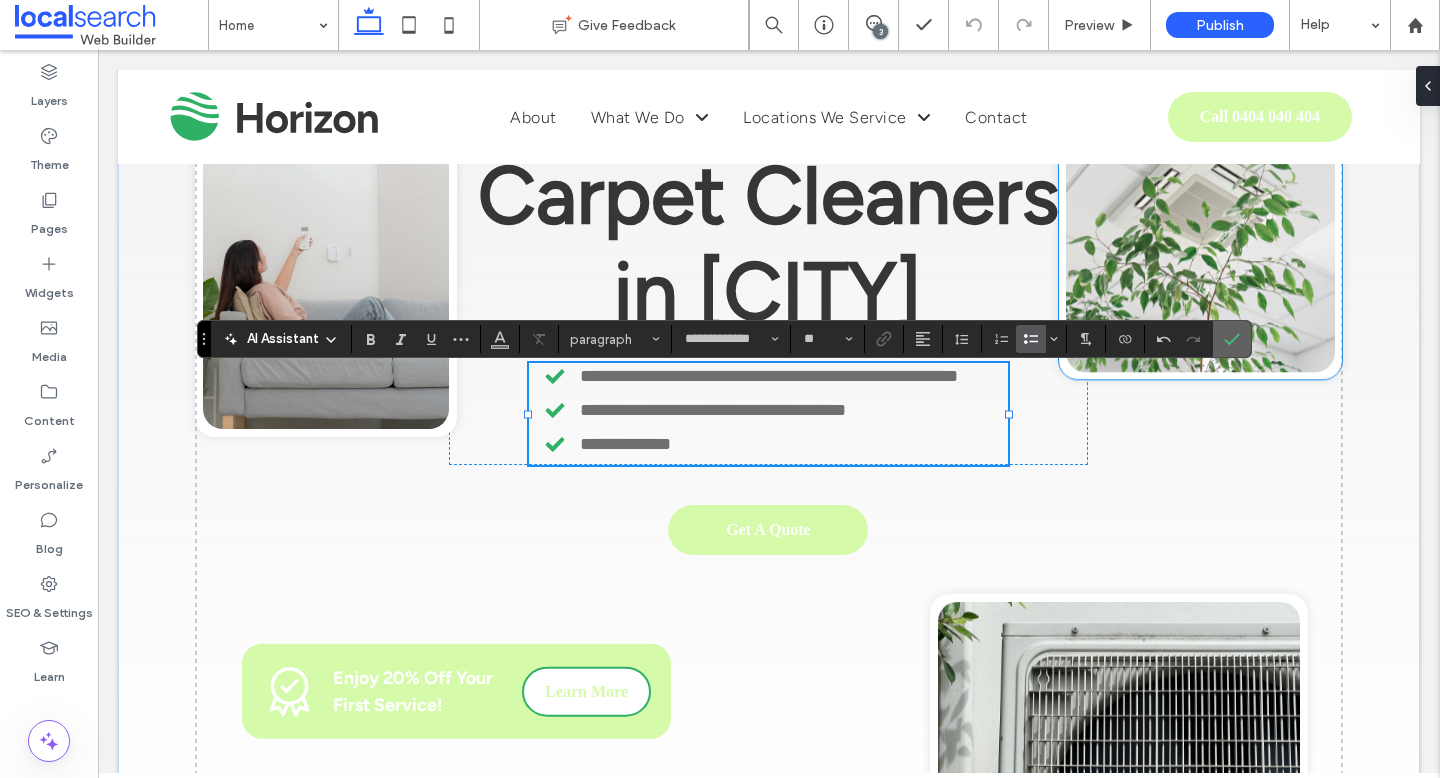 click 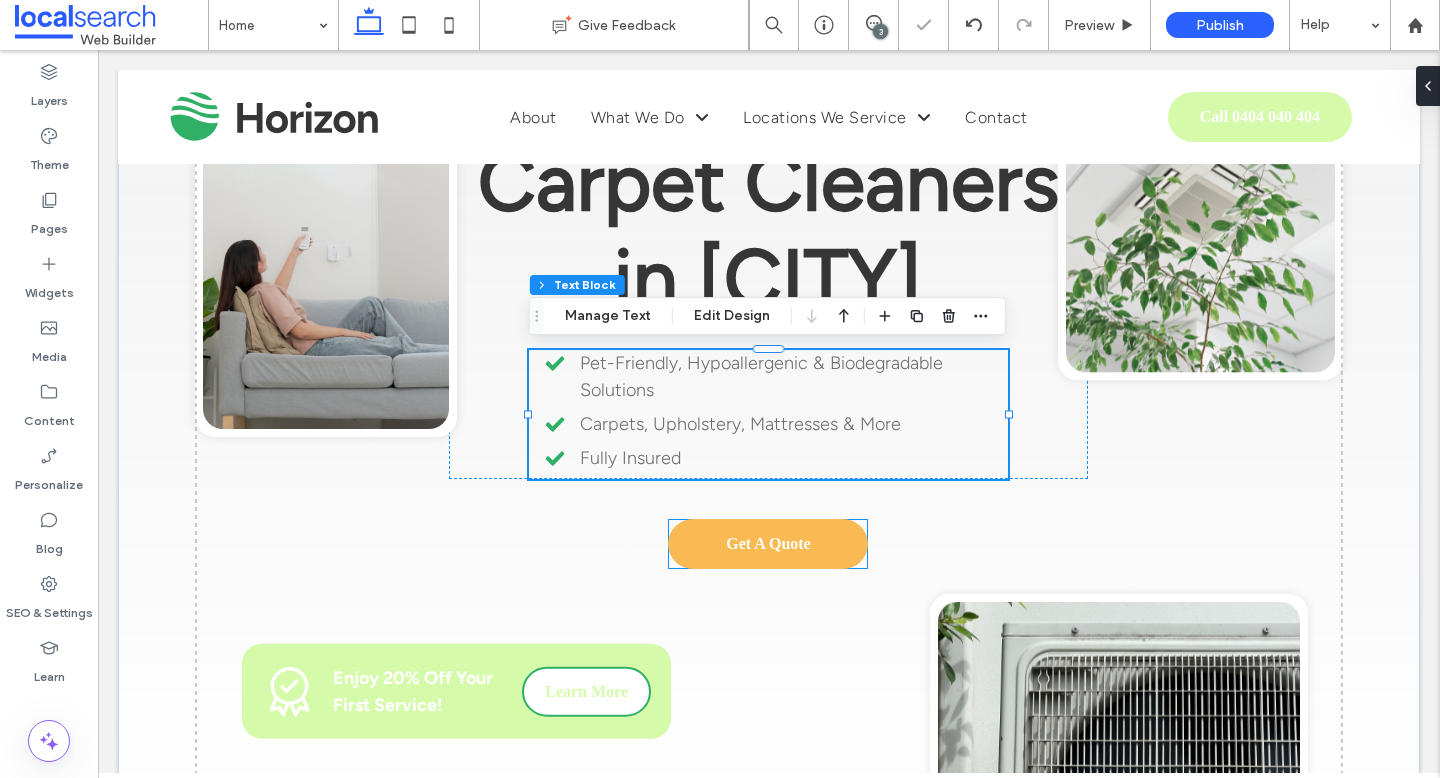 click on "Get A Quote" at bounding box center (768, 544) 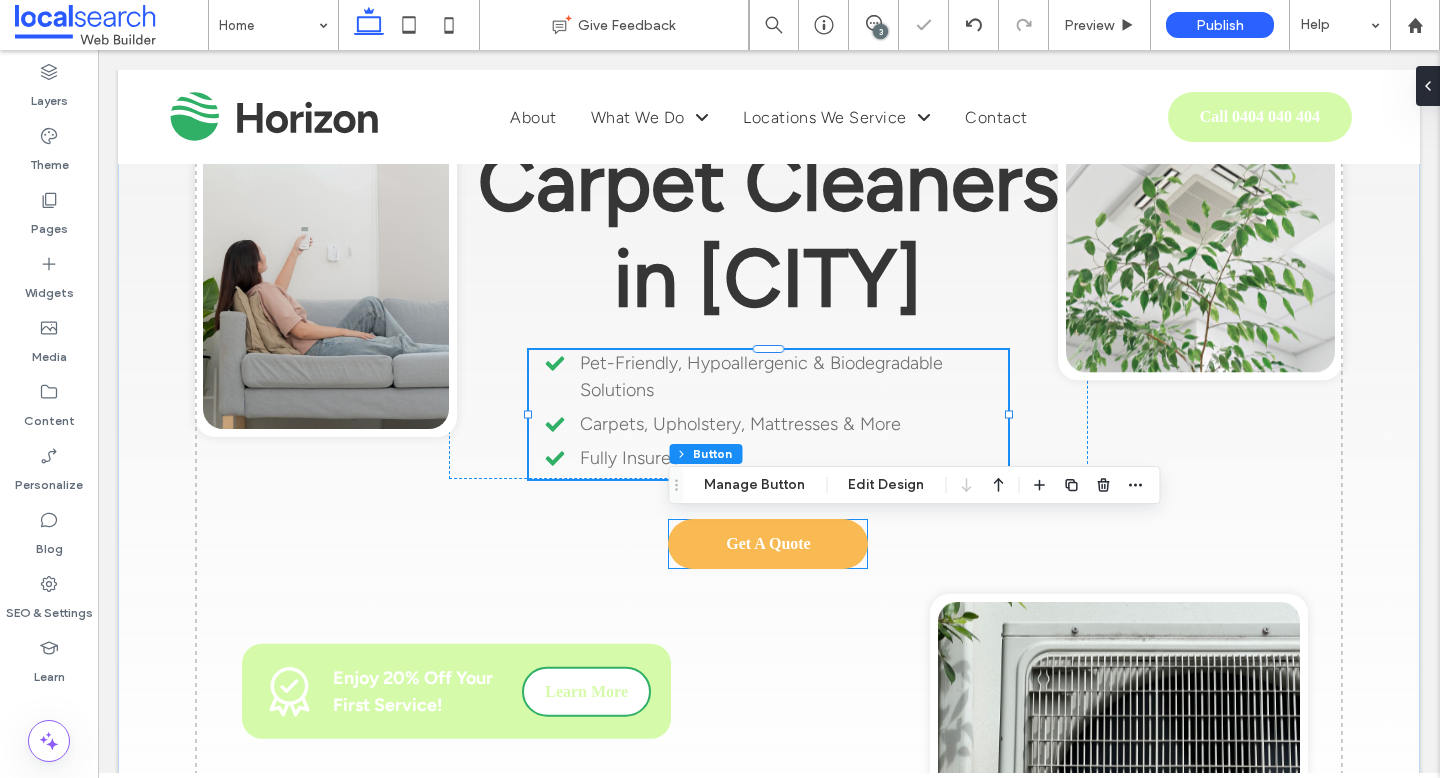 click on "Get A Quote" at bounding box center (768, 544) 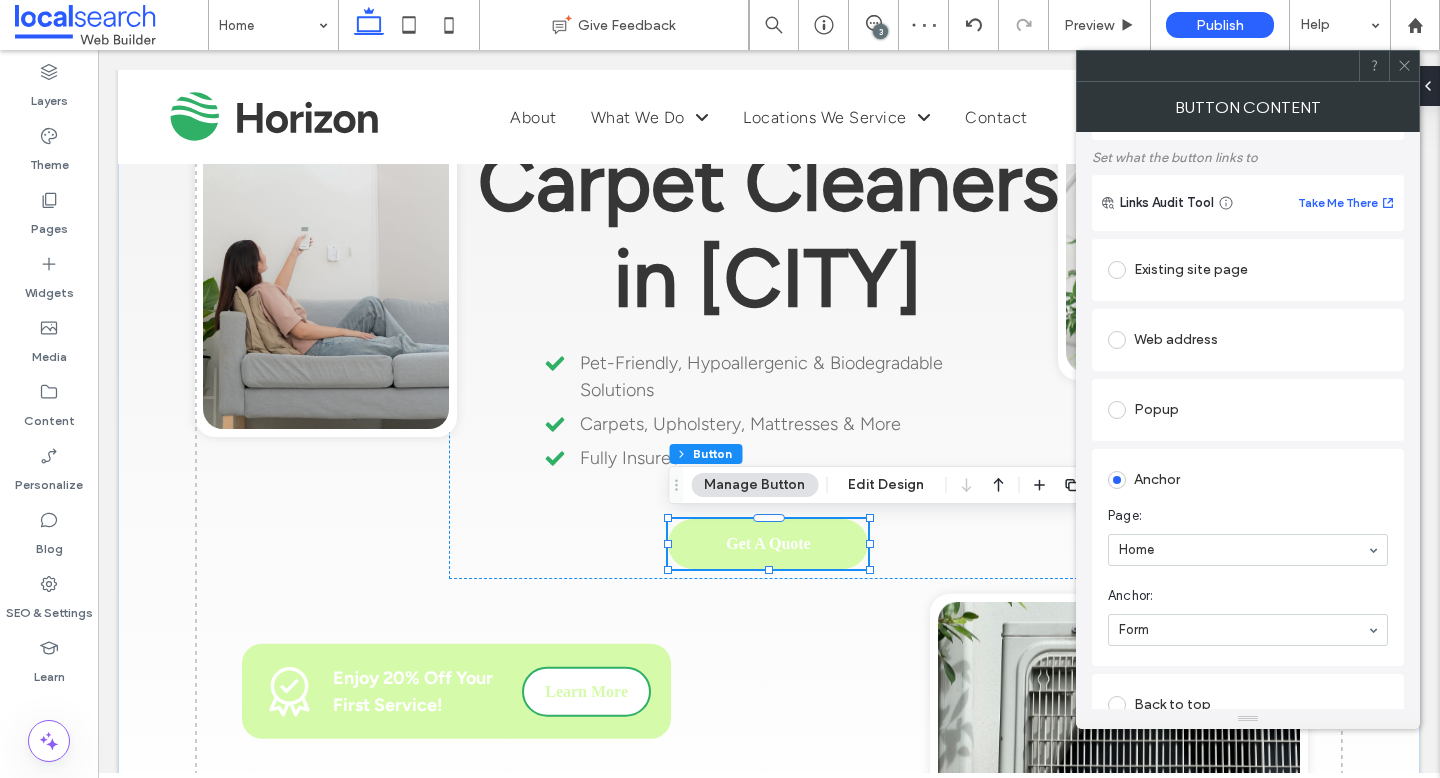 scroll, scrollTop: 28, scrollLeft: 0, axis: vertical 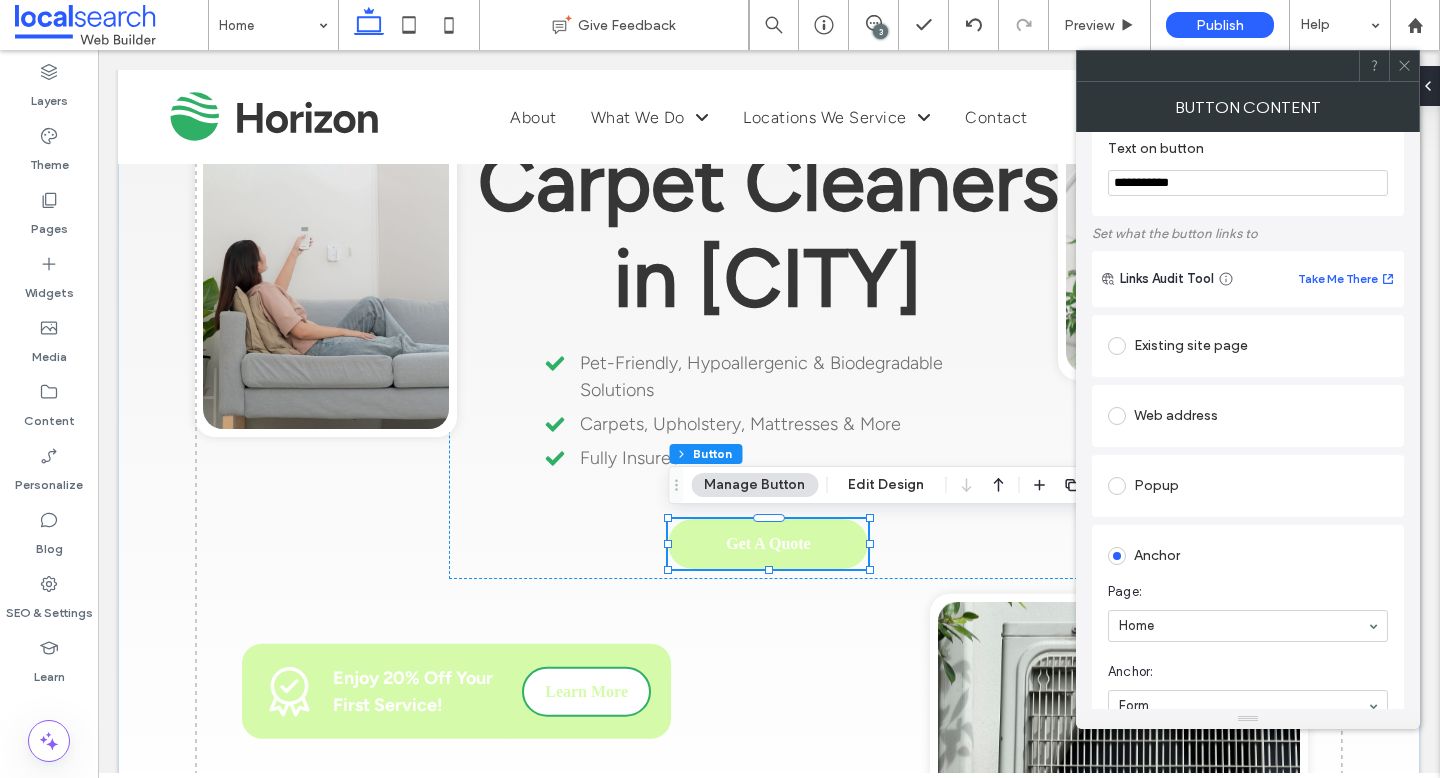 click on "Existing site page" at bounding box center [1248, 346] 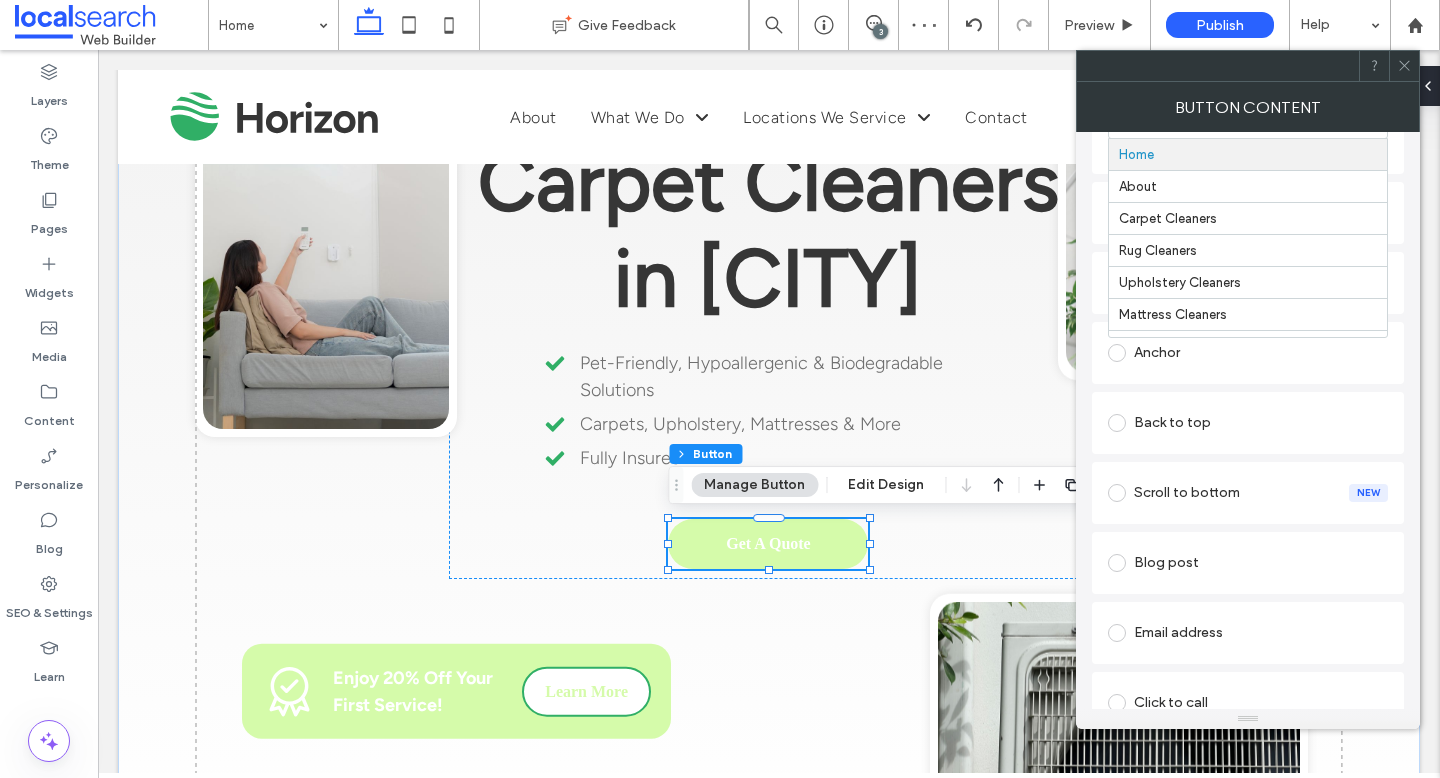 scroll, scrollTop: 317, scrollLeft: 0, axis: vertical 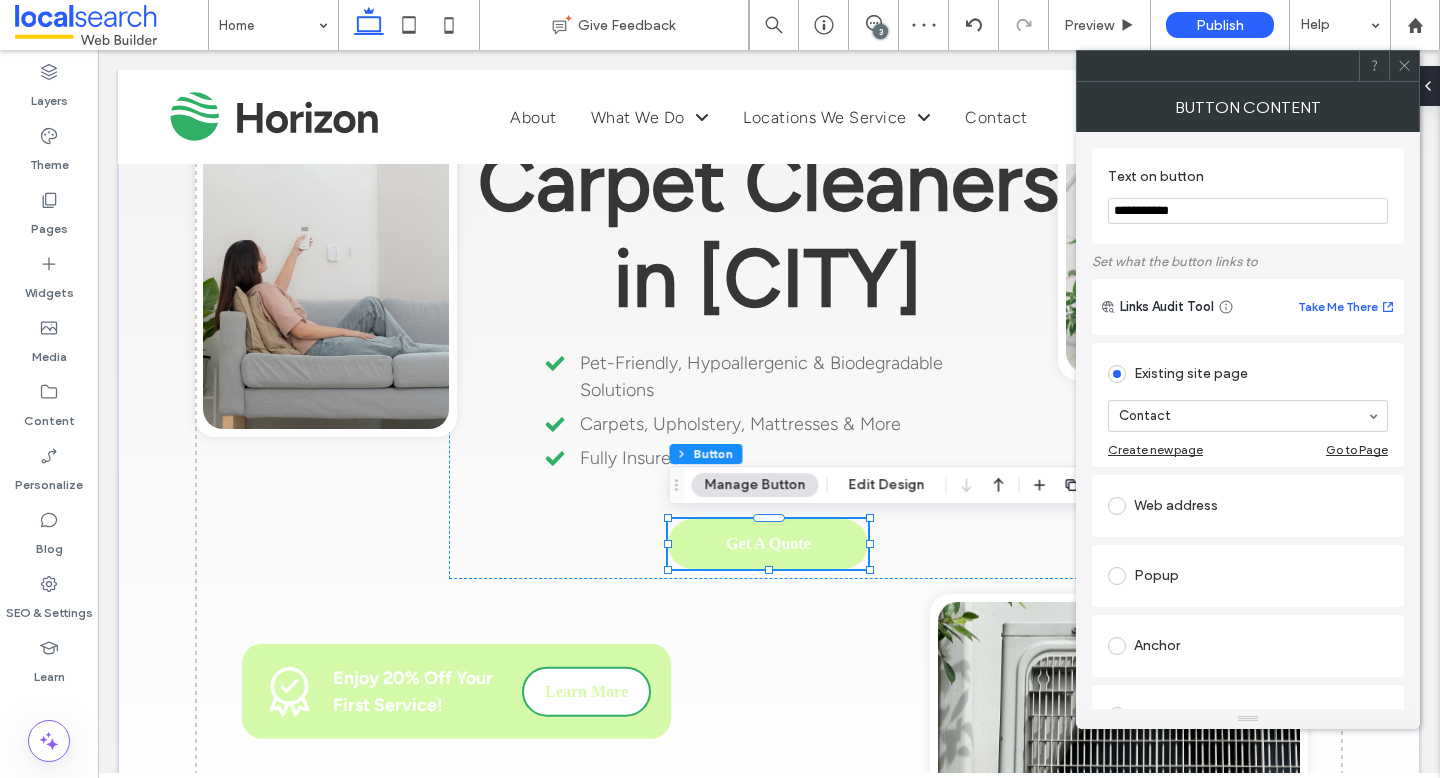 click 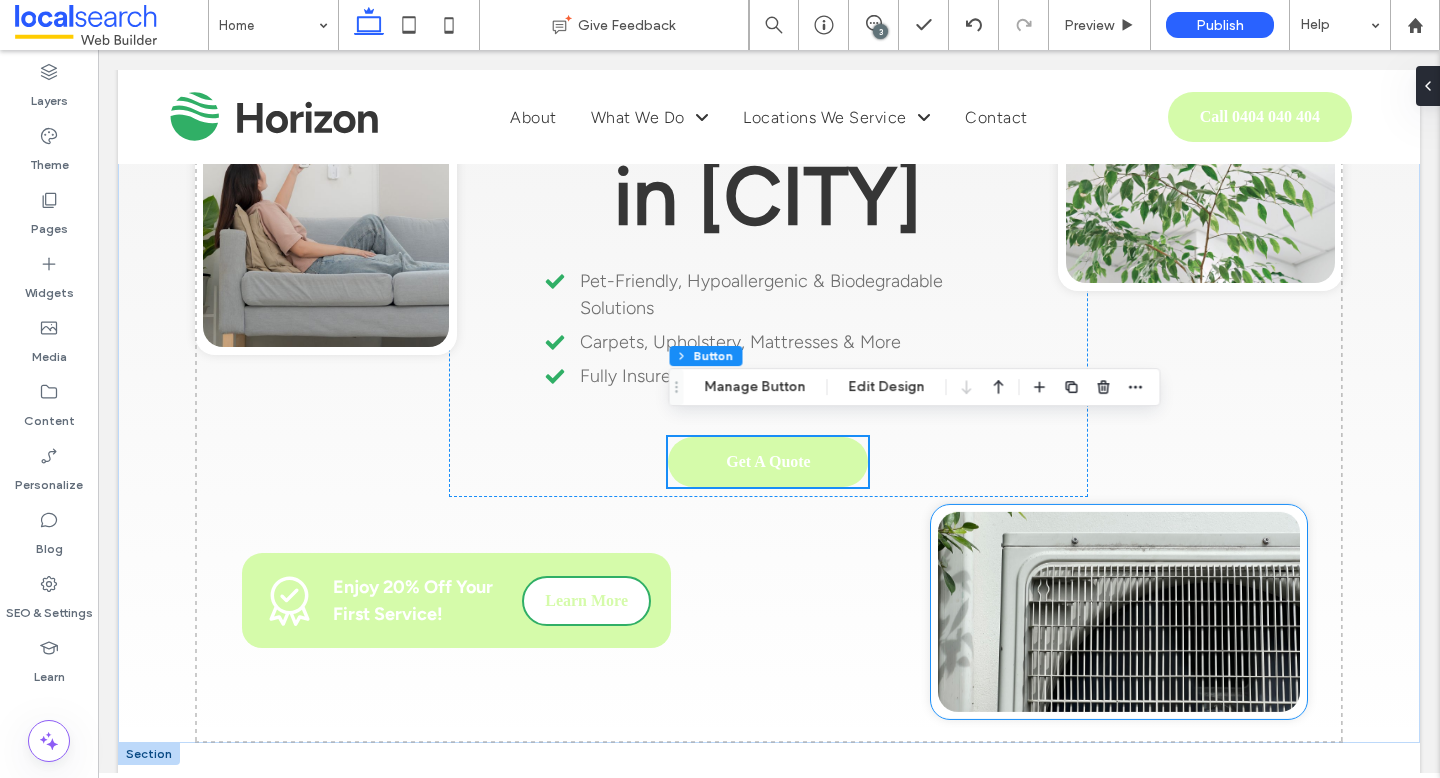 scroll, scrollTop: 407, scrollLeft: 0, axis: vertical 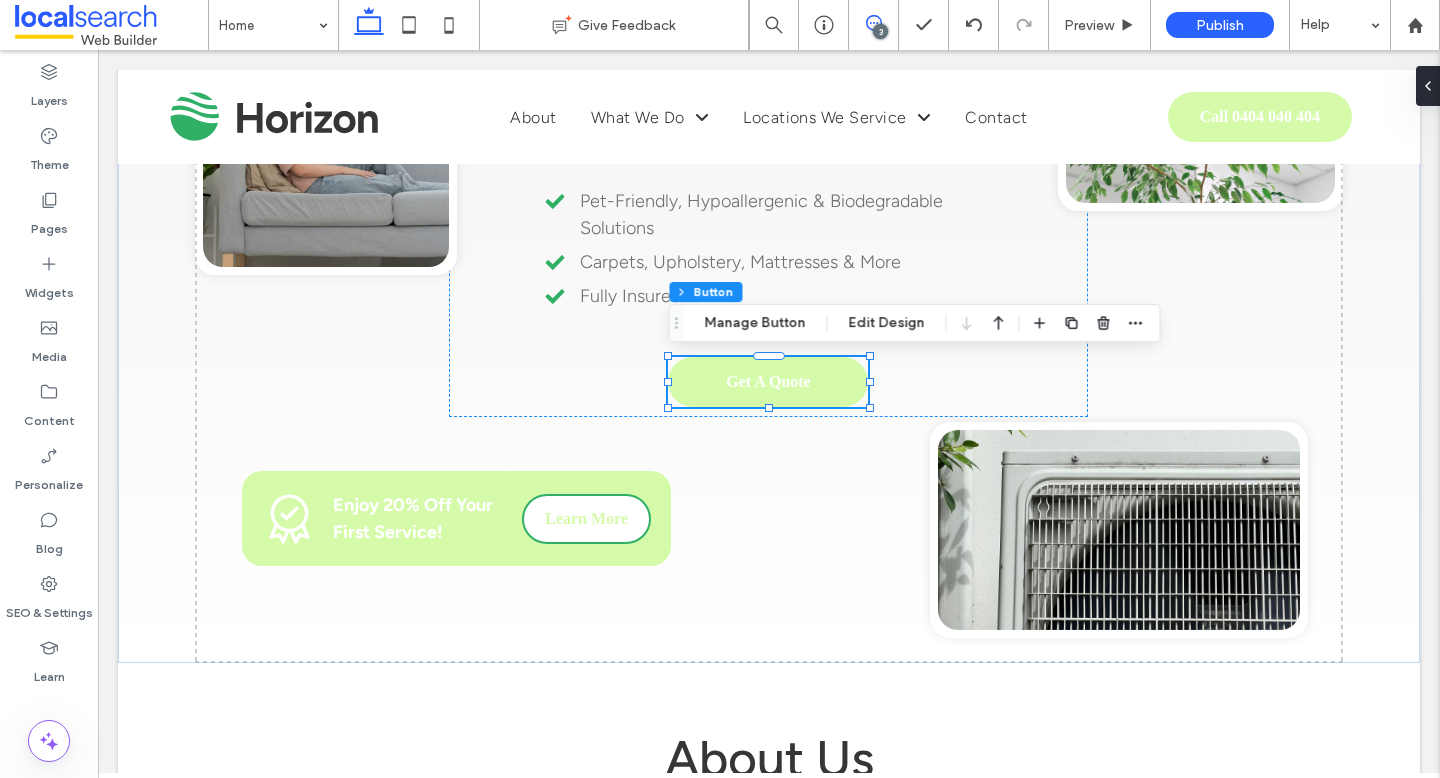 click at bounding box center [873, 23] 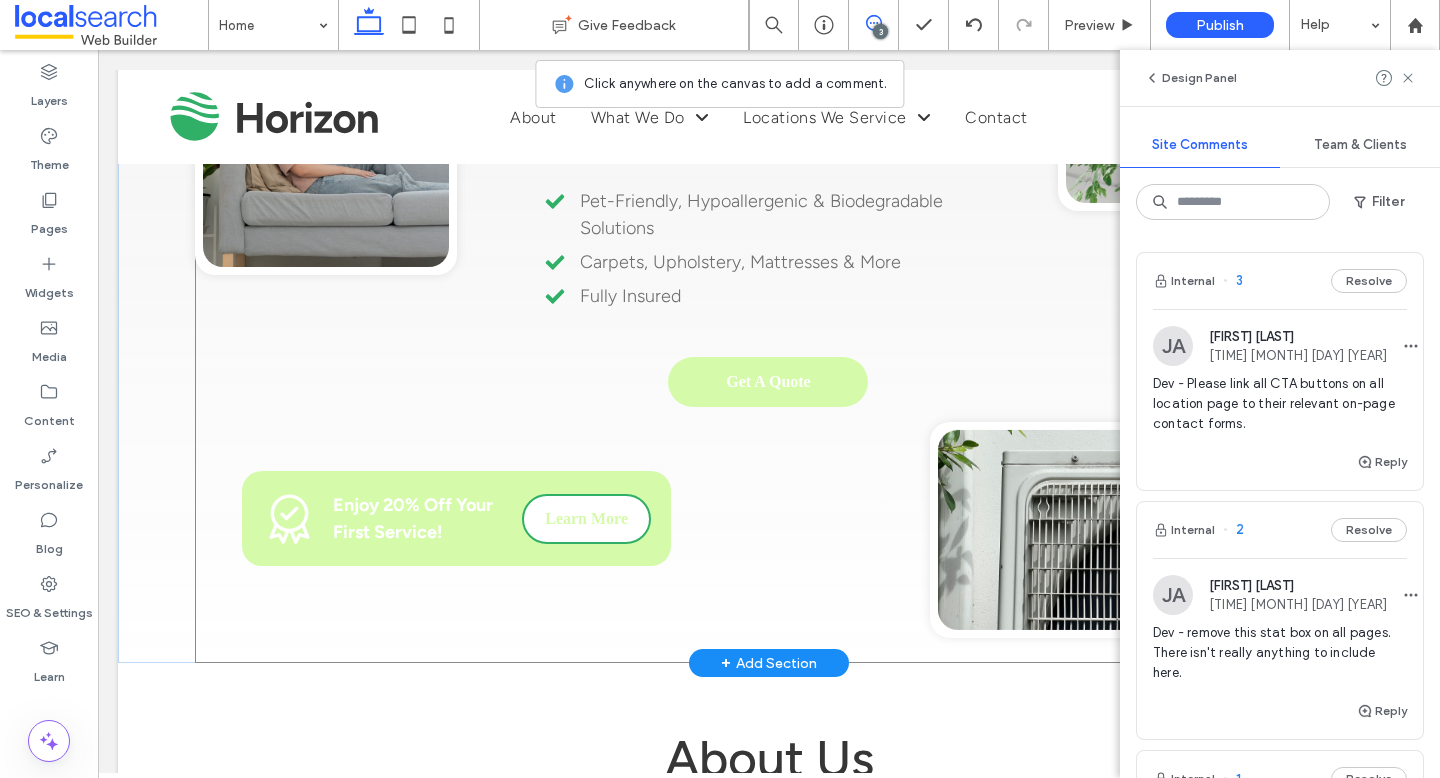 click on "4.9
Carpet Cleaners in Byron Bay
Pet-Friendly, Hypoallergenic & Biodegradable Solutions Carpets, Upholstery, Mattresses & More Fully Insured
Get A Quote
Button
Button
Button
Enjoy 20% Off Your First Service!
Learn More" at bounding box center [769, 236] 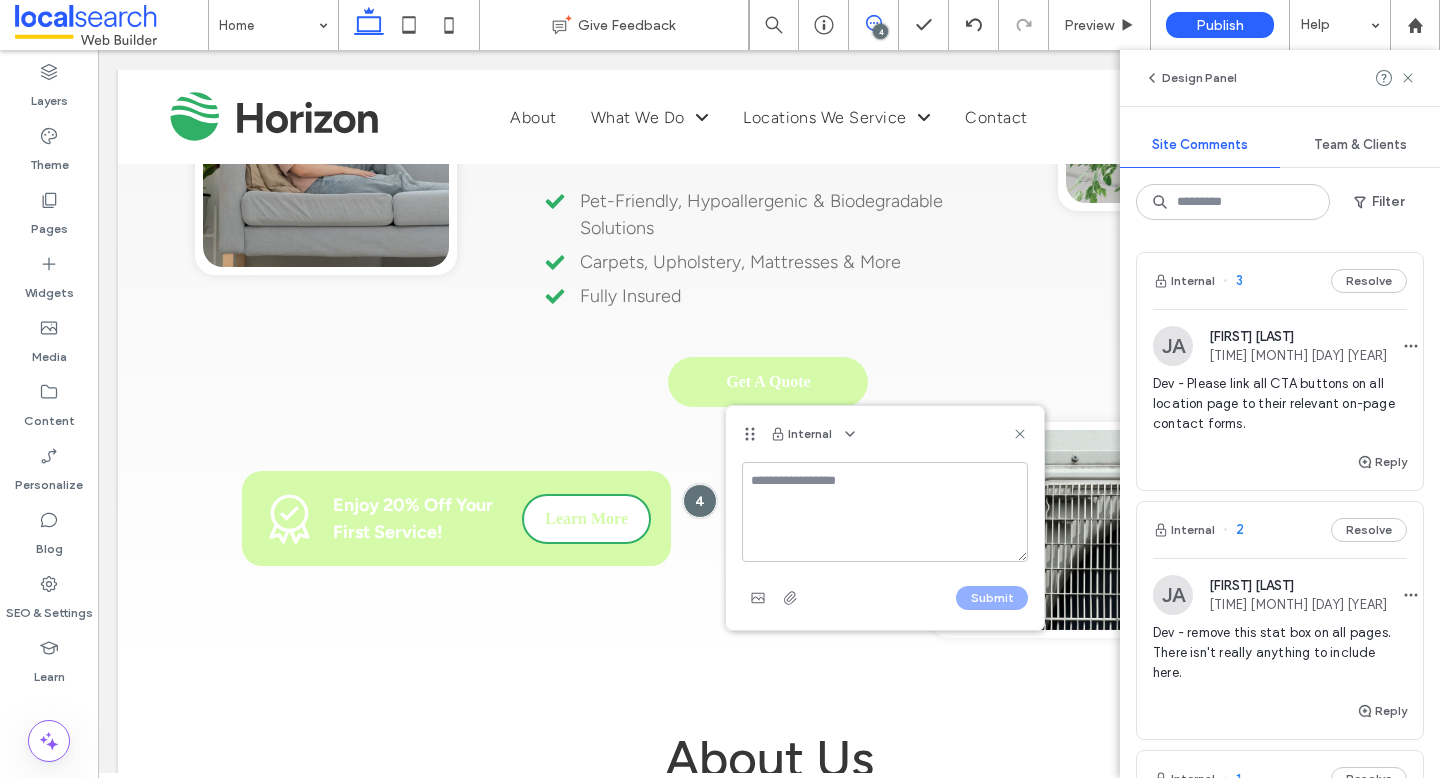 type on "*" 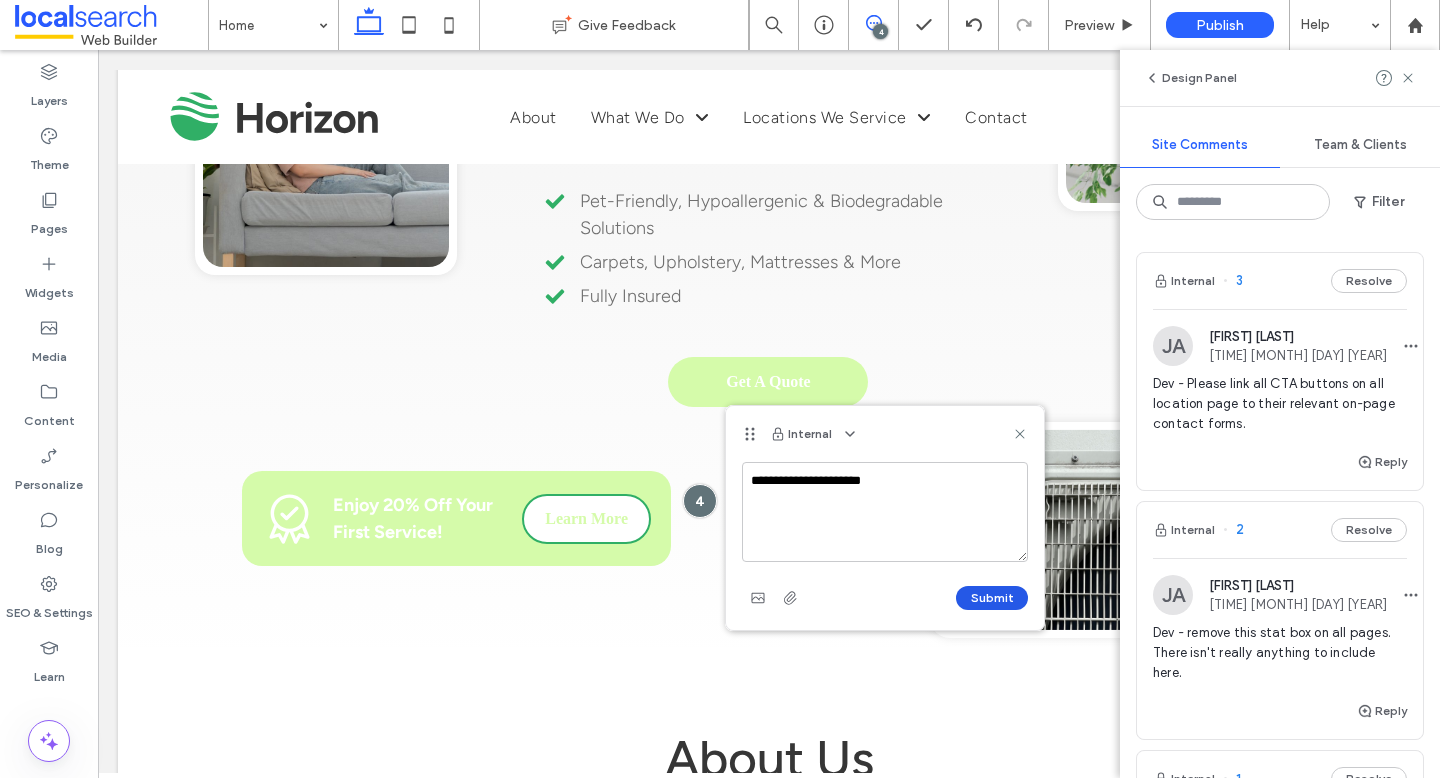 type on "**********" 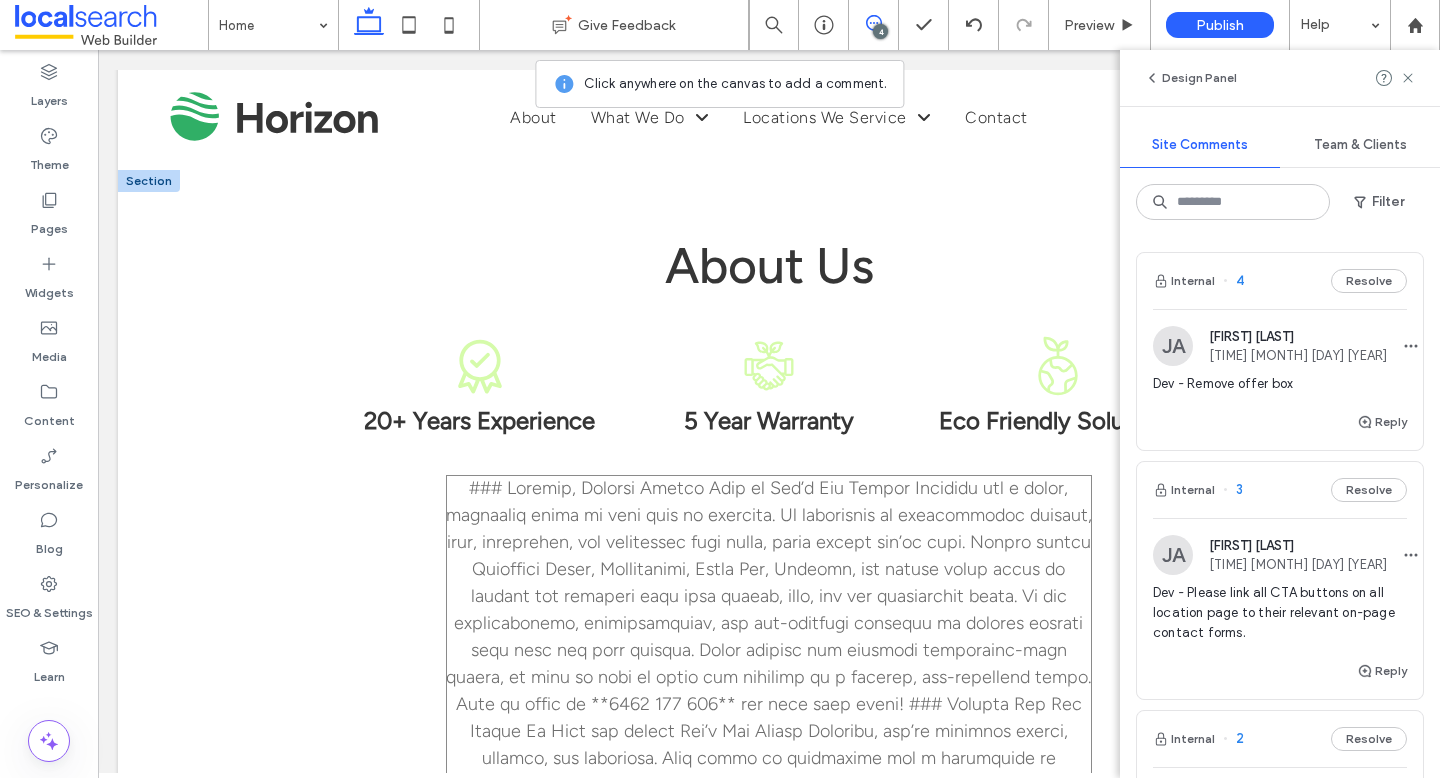 scroll, scrollTop: 957, scrollLeft: 0, axis: vertical 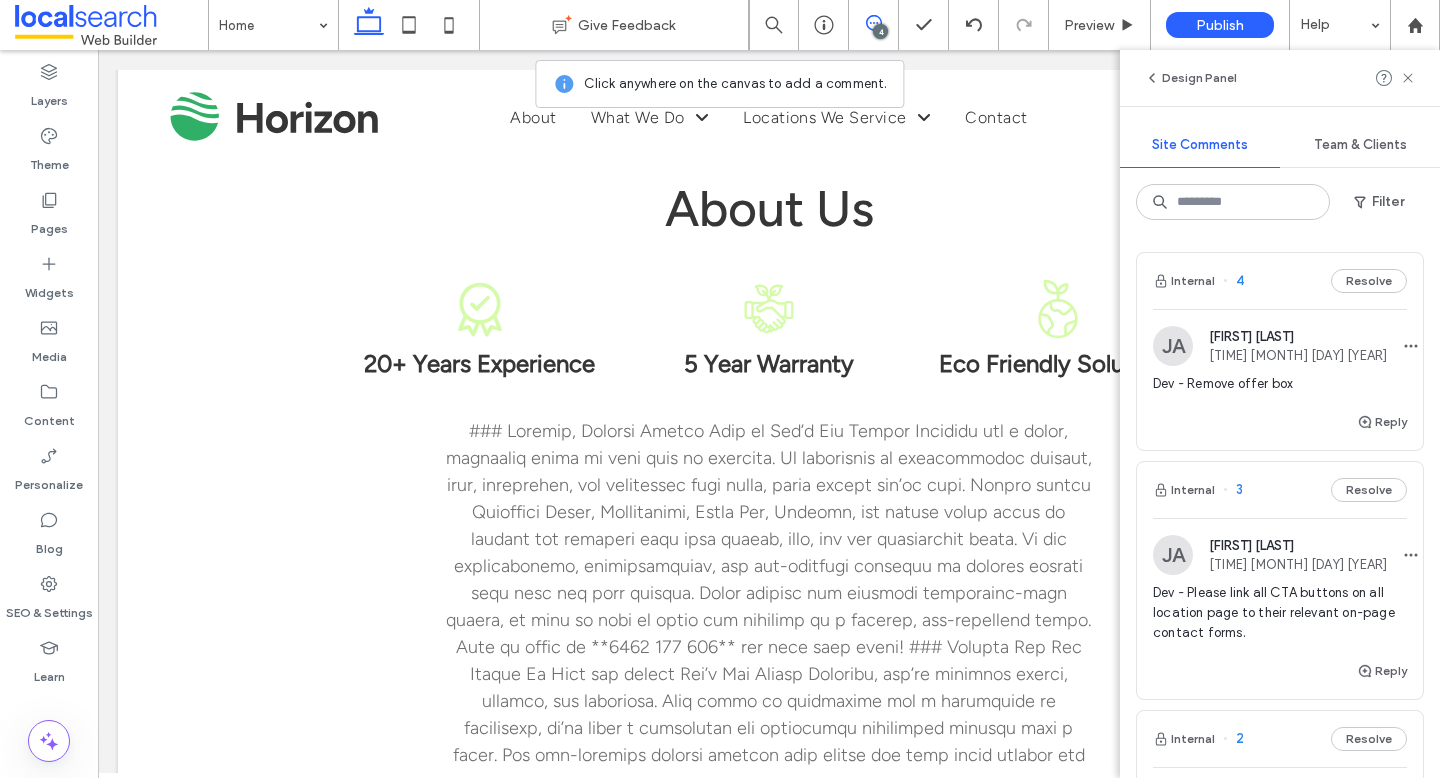click at bounding box center (1396, 78) 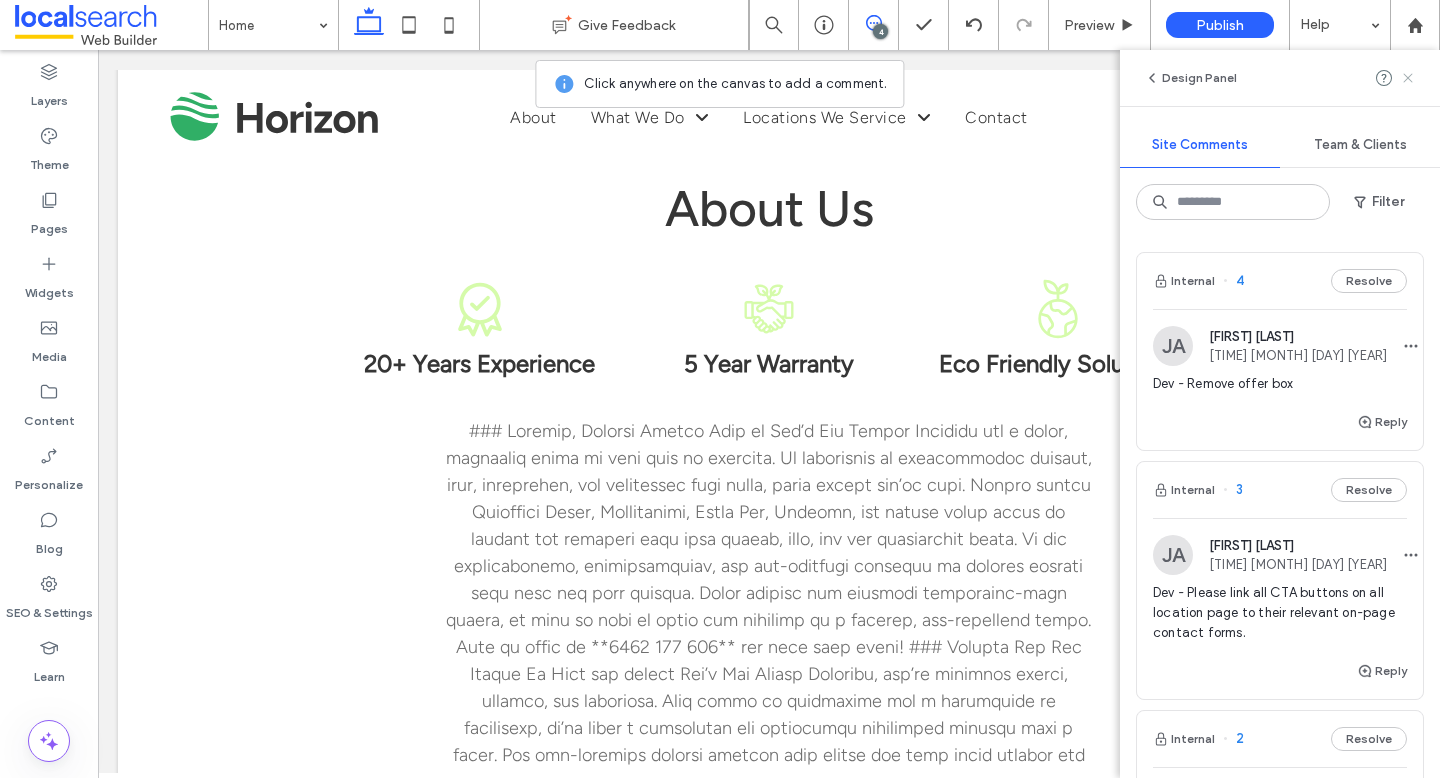 click 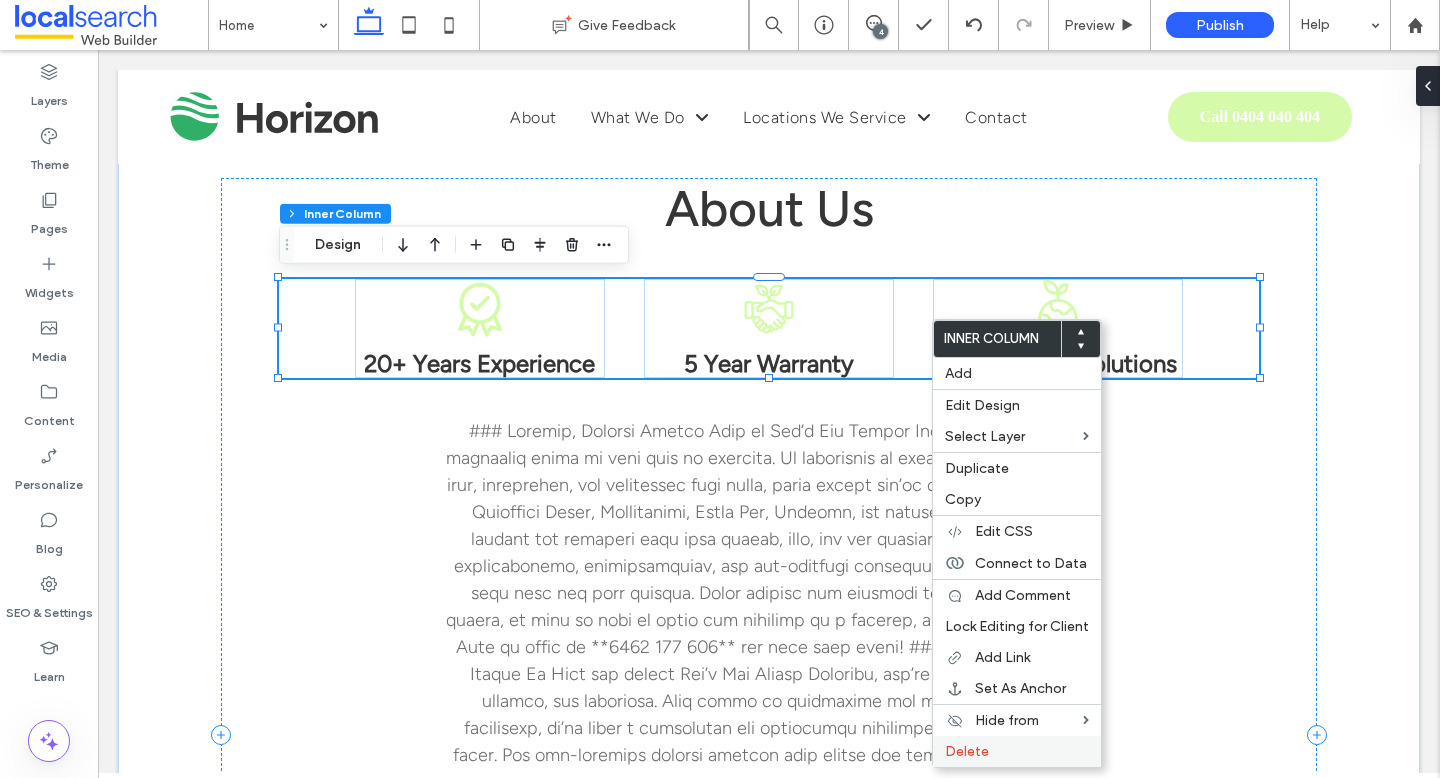 click on "Delete" at bounding box center [967, 751] 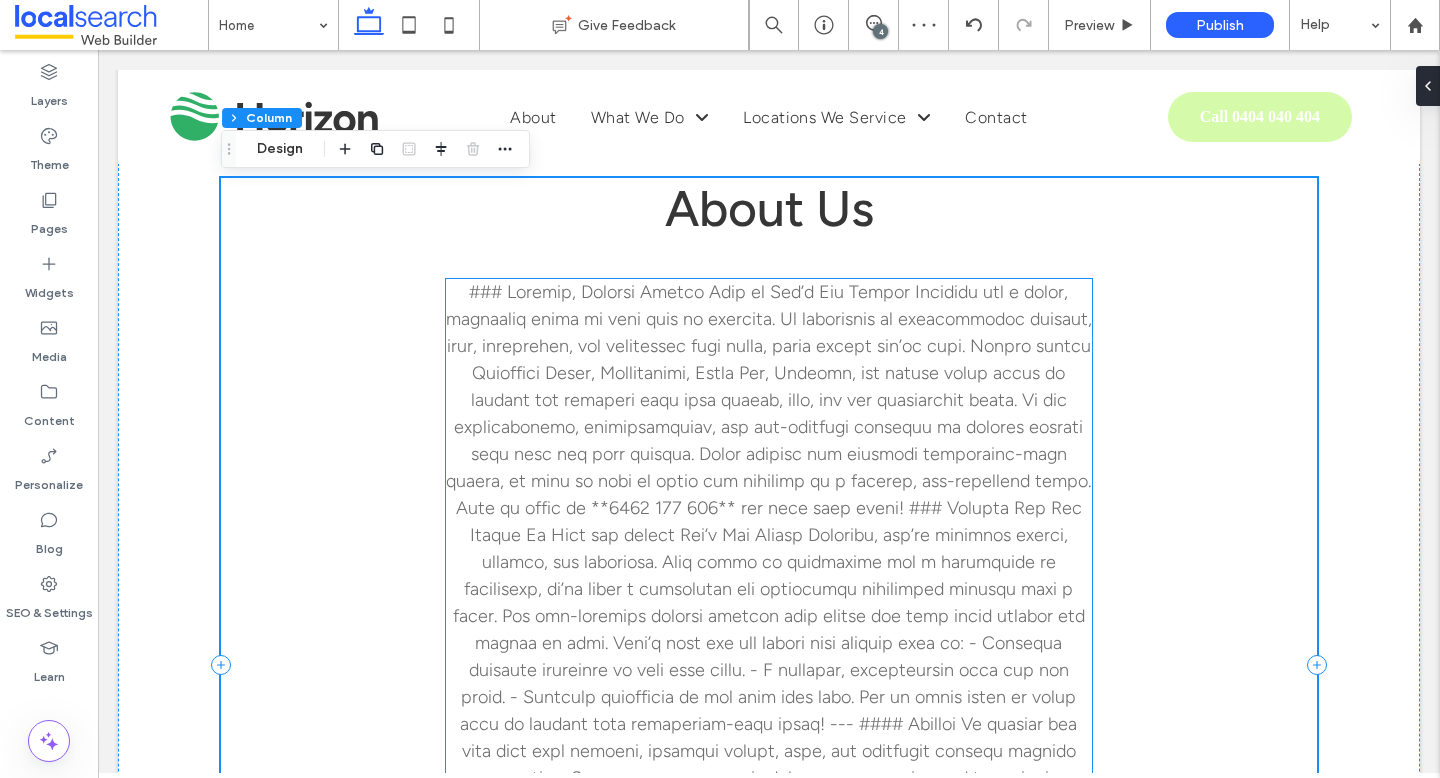 click at bounding box center [769, 670] 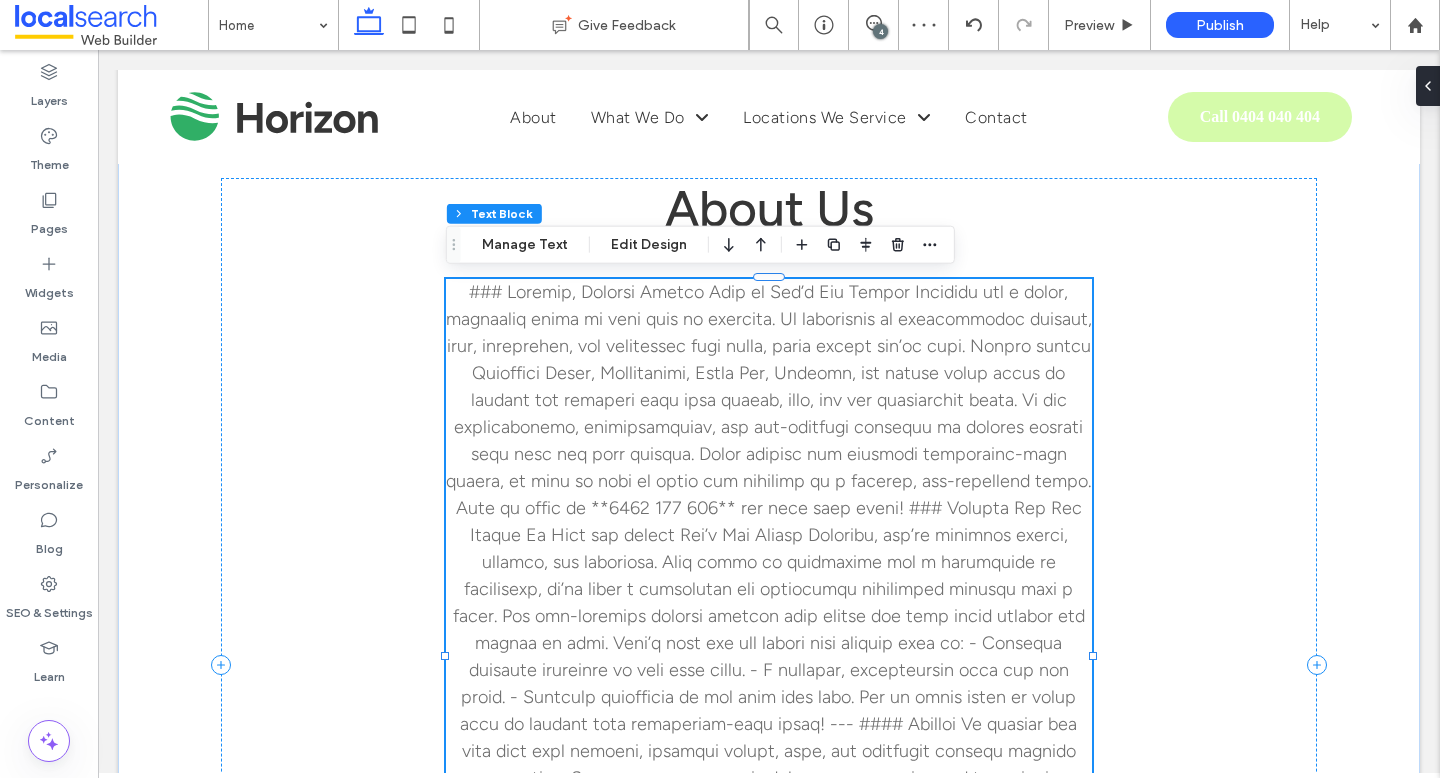 click at bounding box center [769, 670] 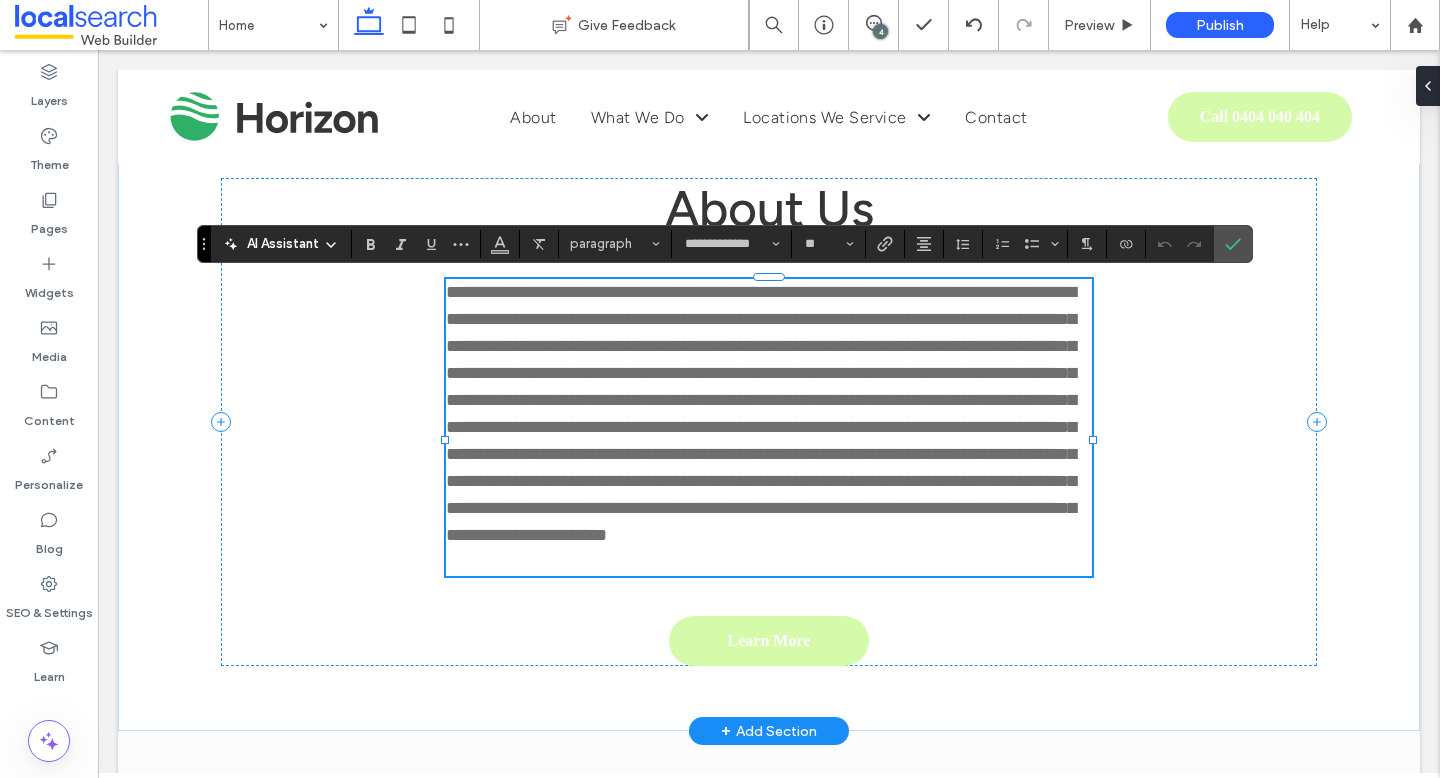 scroll, scrollTop: 0, scrollLeft: 0, axis: both 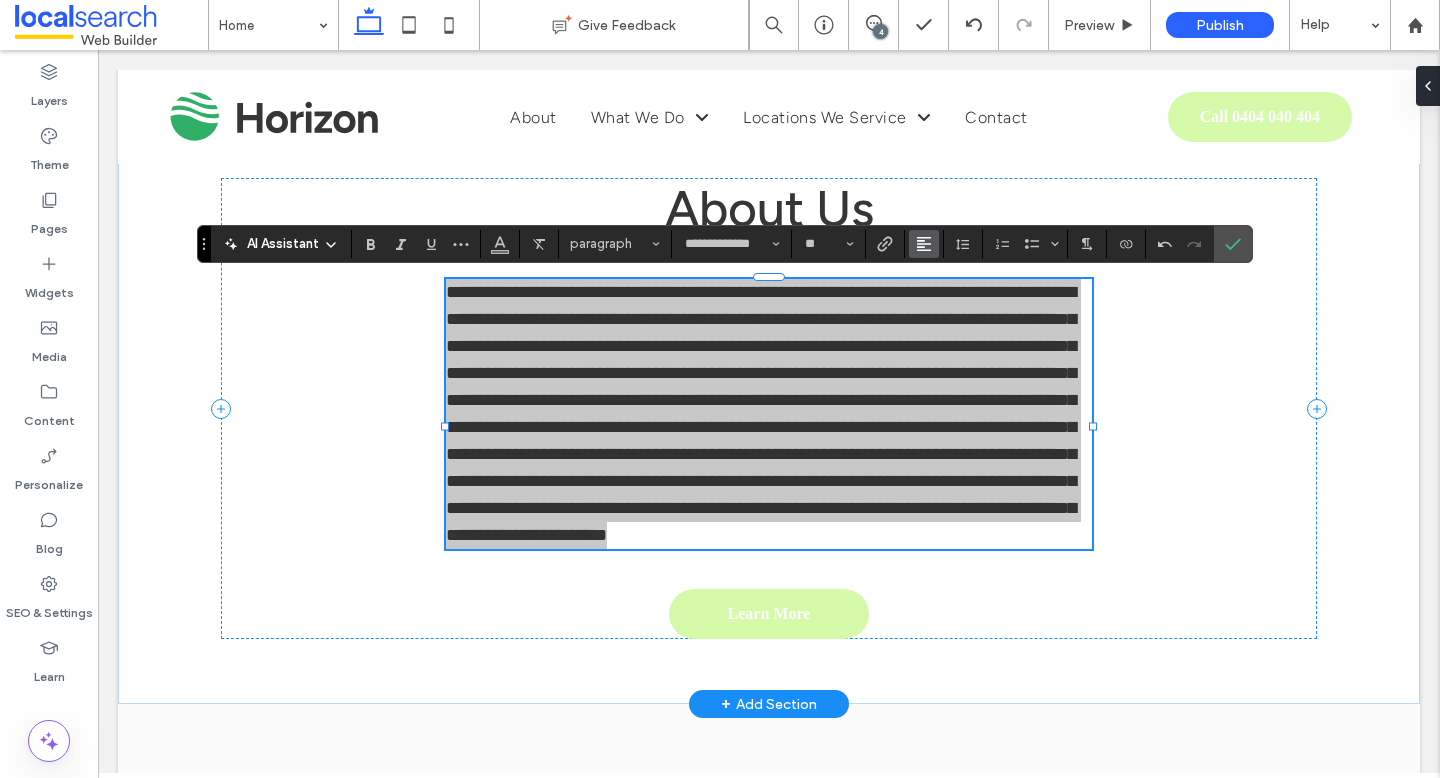 click 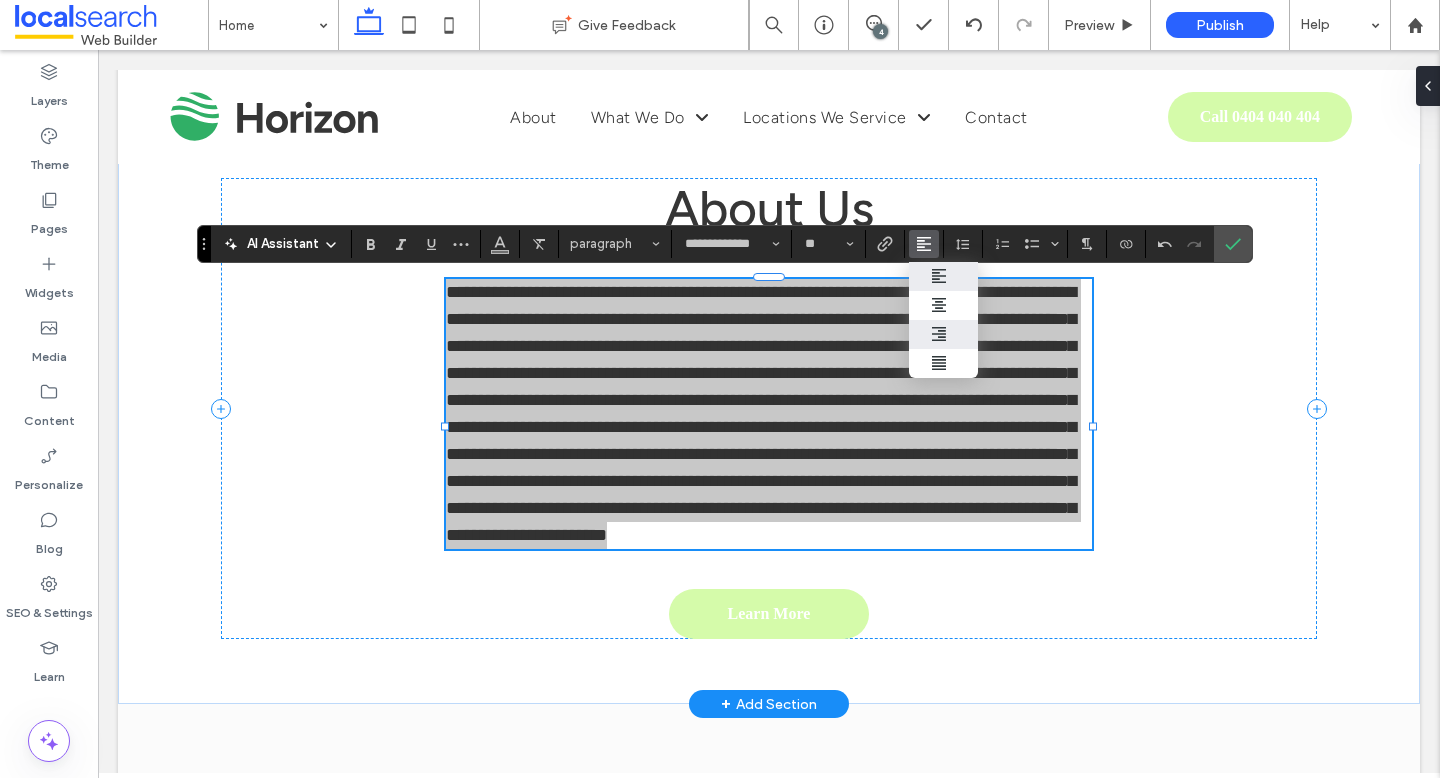 click at bounding box center [944, 334] 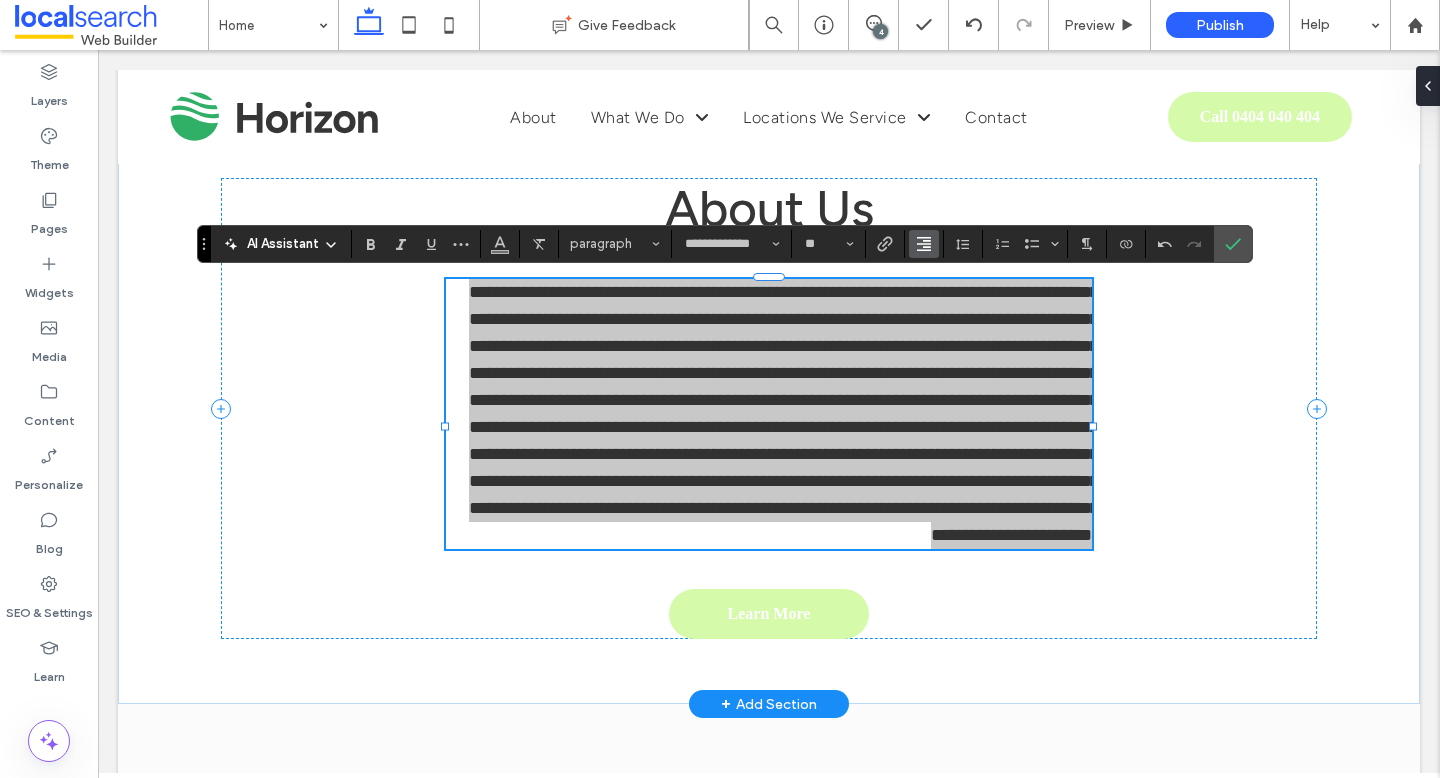 click 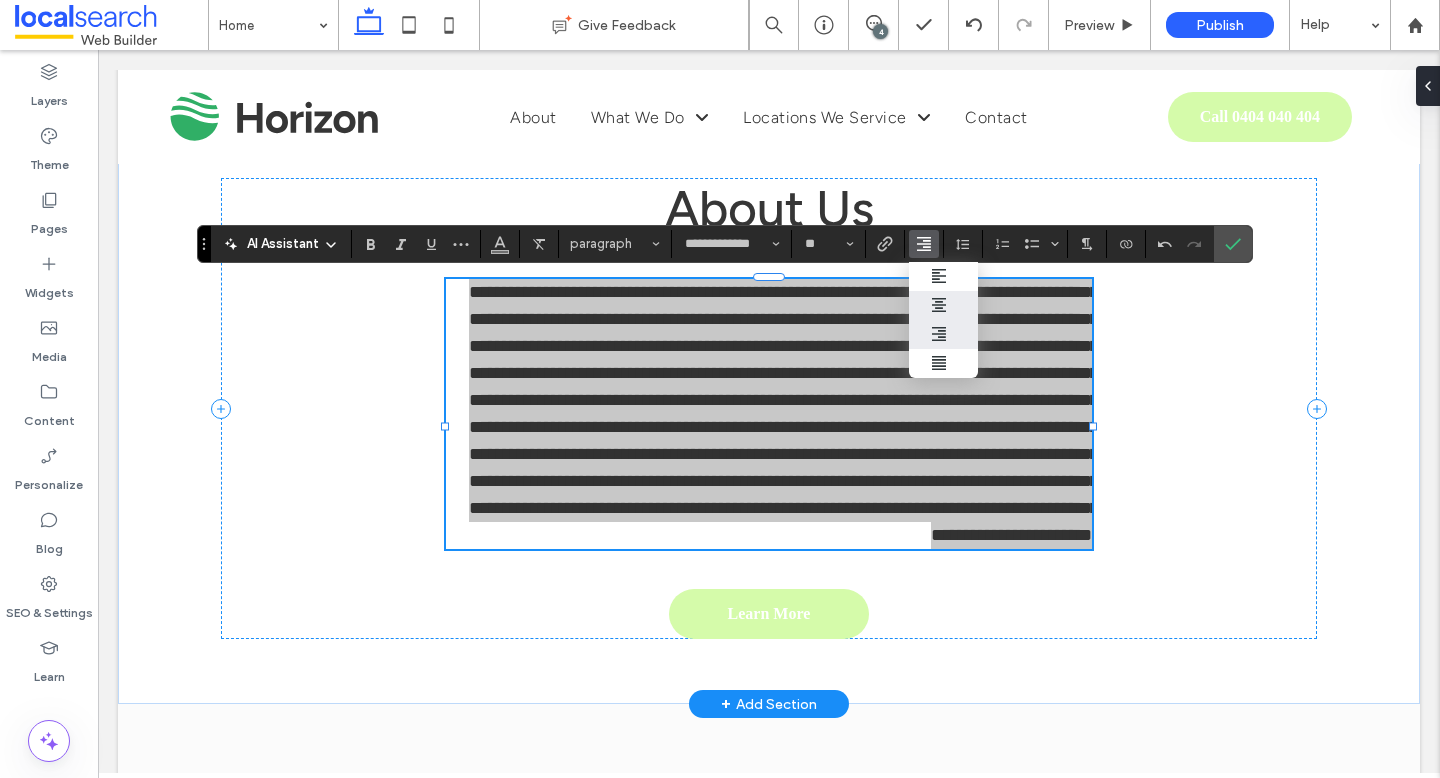 click 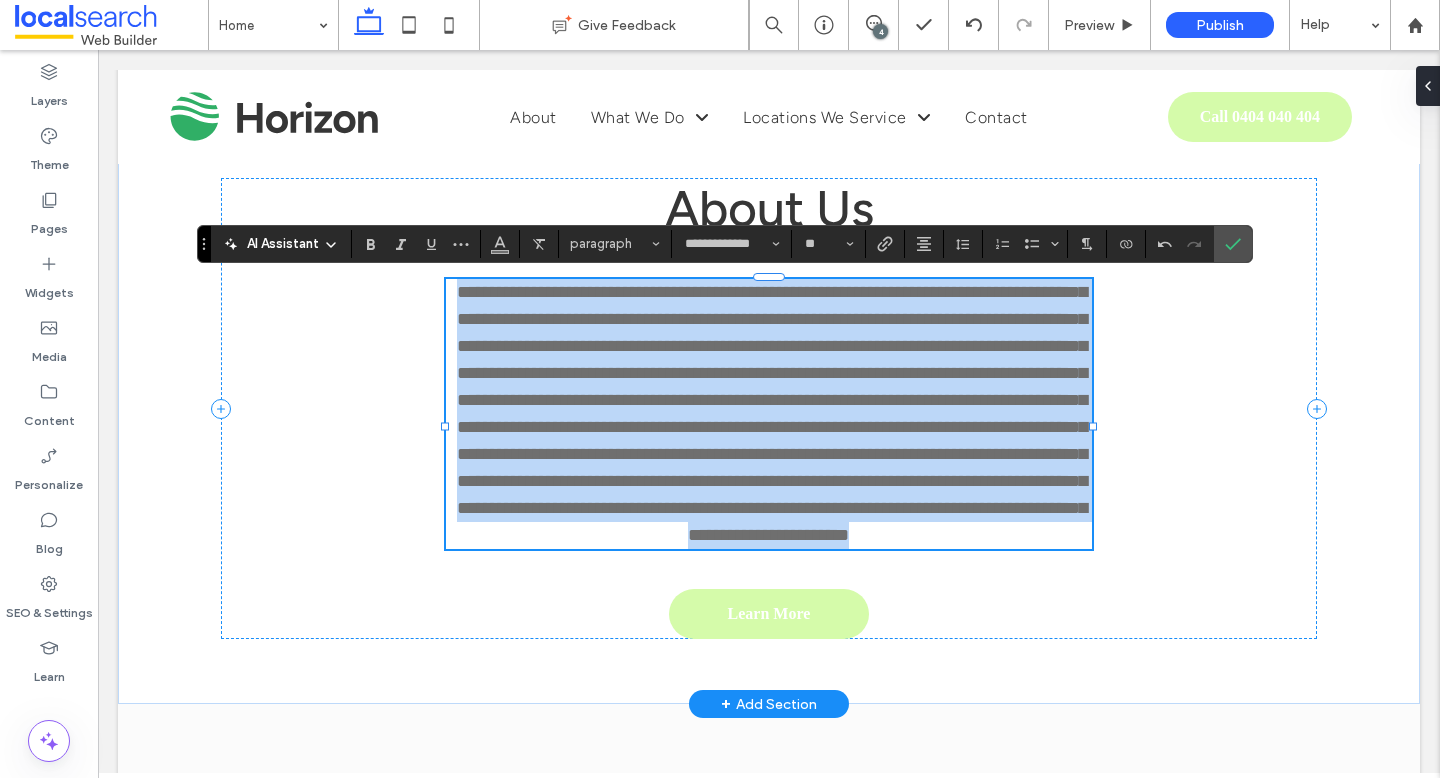 scroll, scrollTop: 964, scrollLeft: 0, axis: vertical 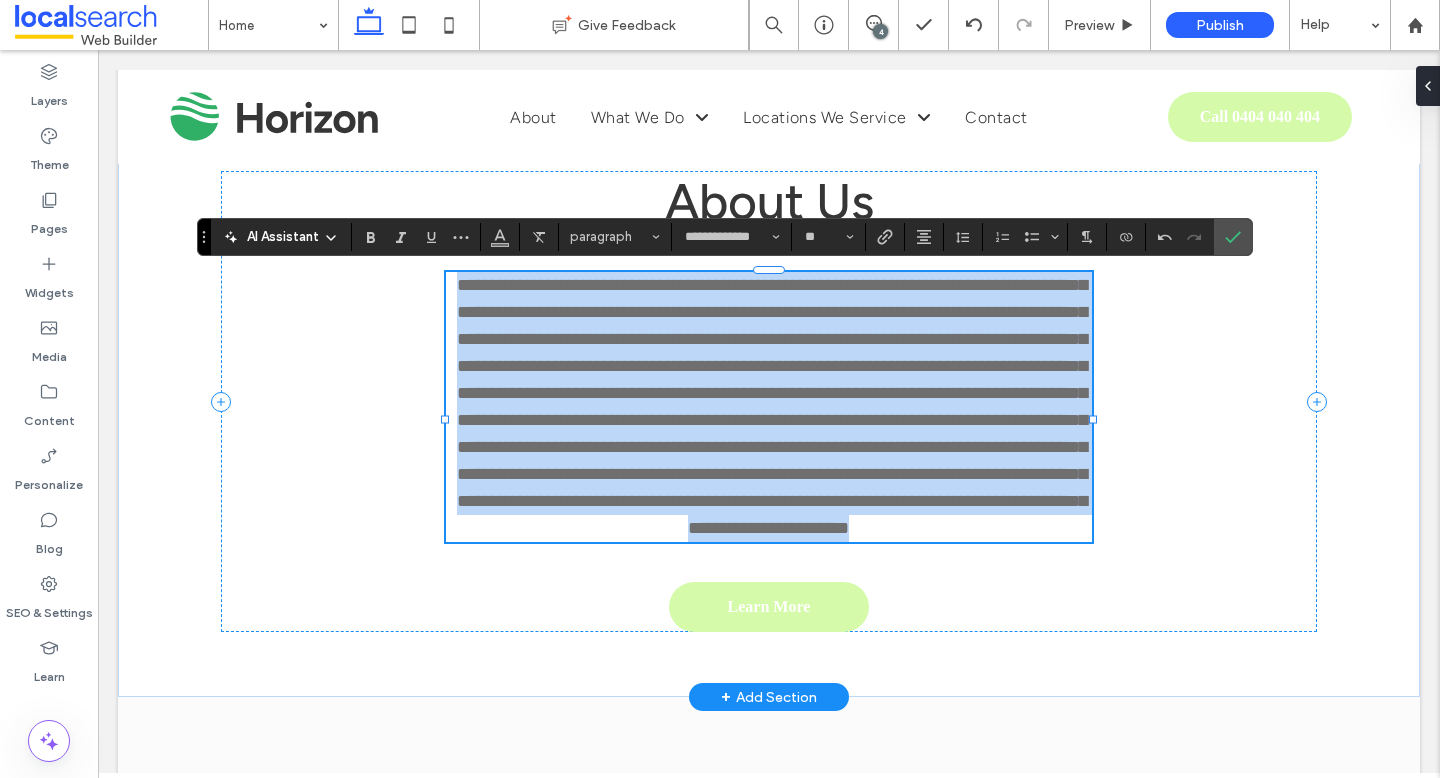 click on "**********" at bounding box center (772, 406) 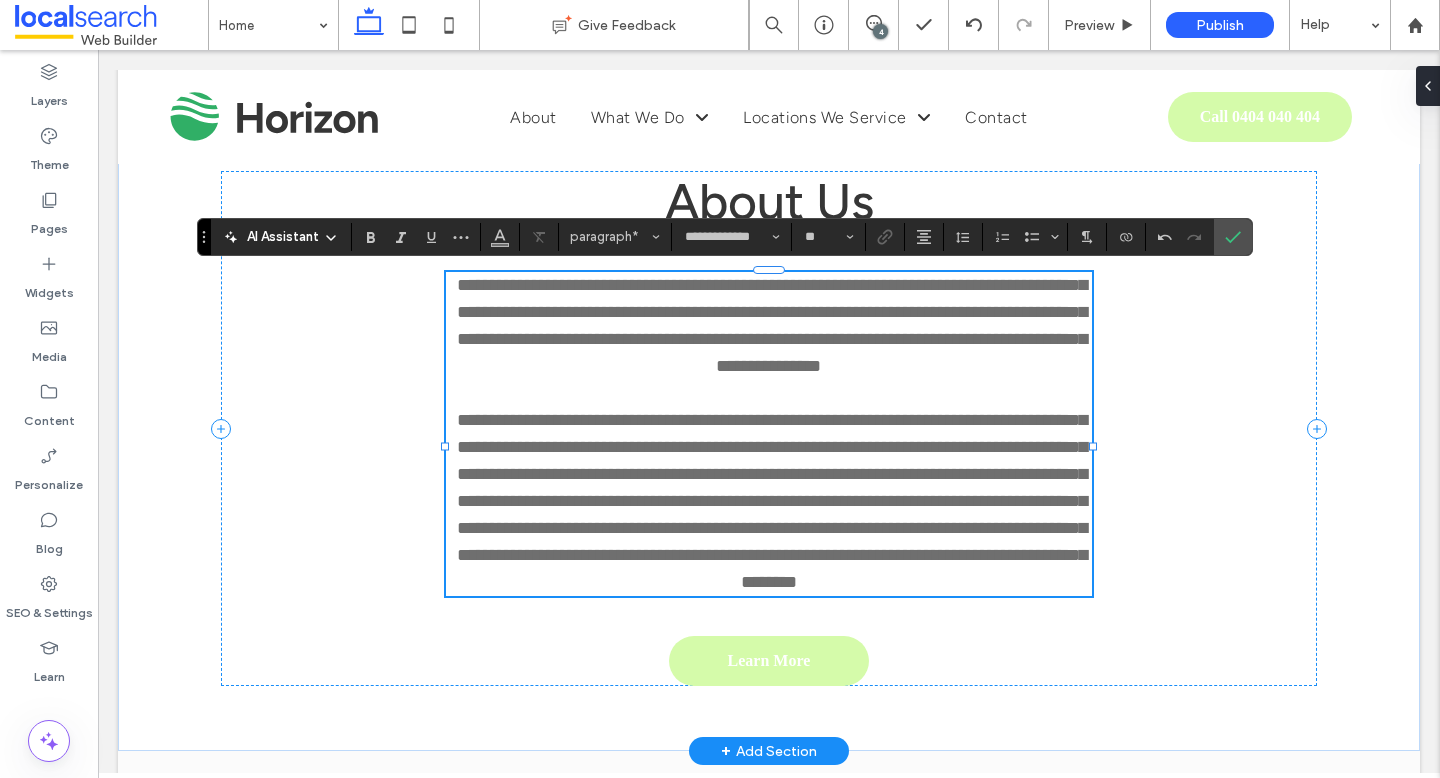 click on "**********" at bounding box center (772, 501) 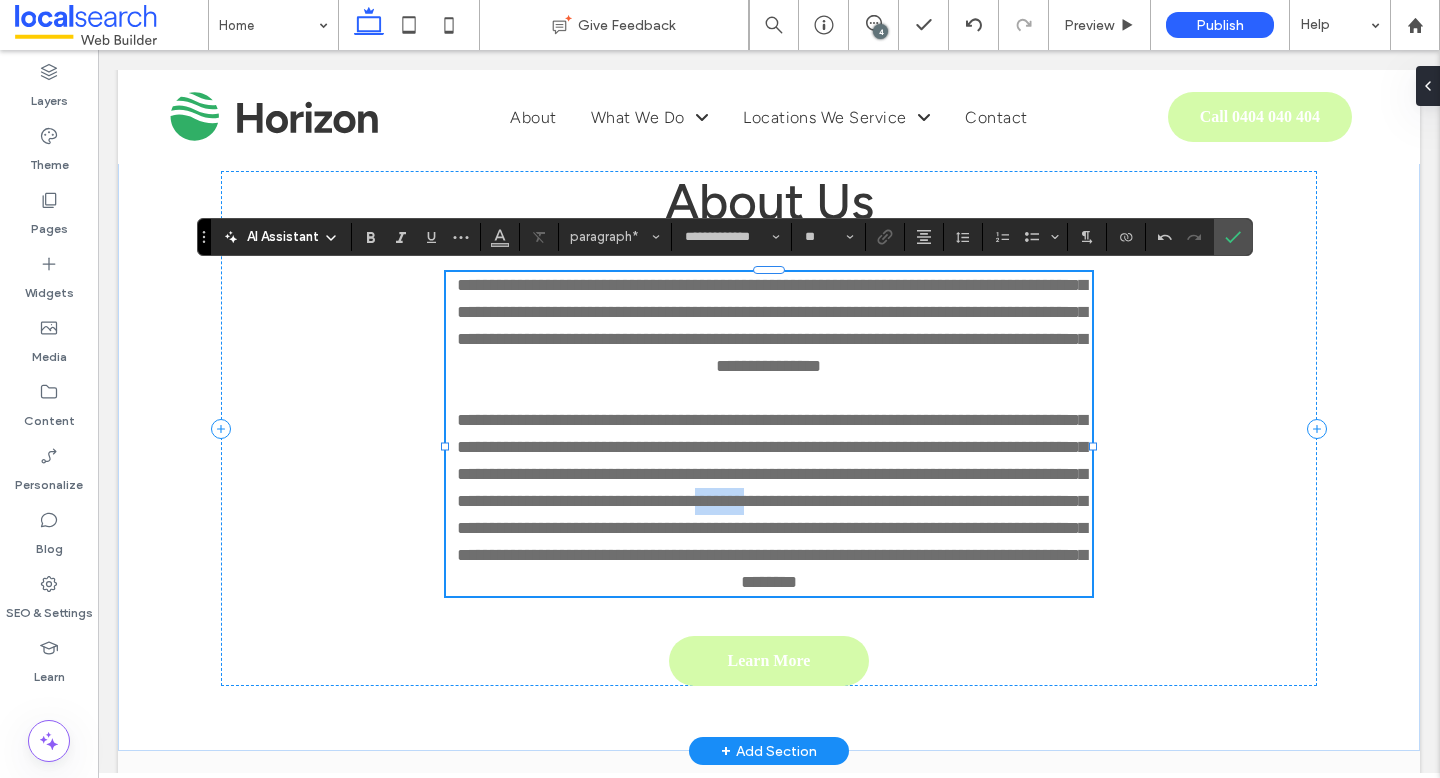 click on "**********" at bounding box center [772, 501] 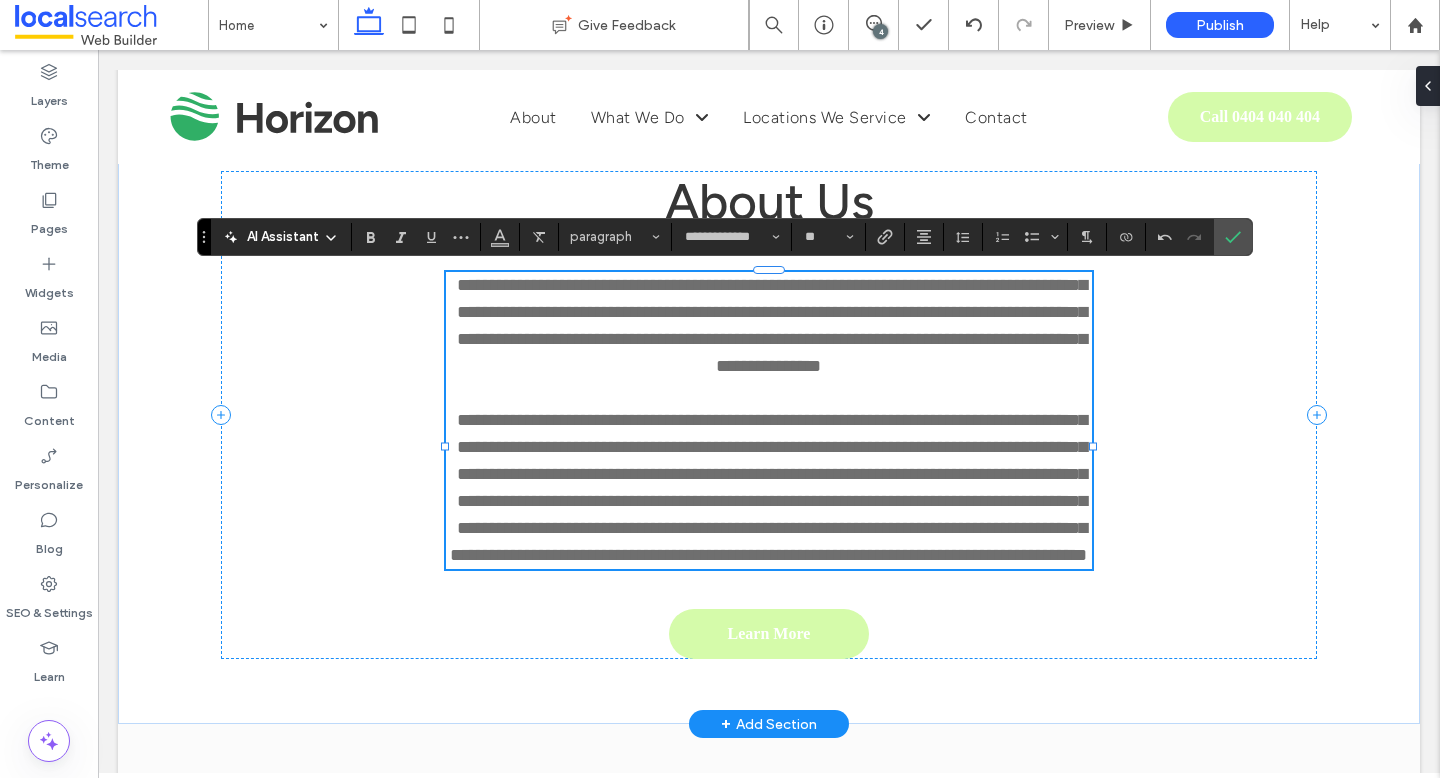 type 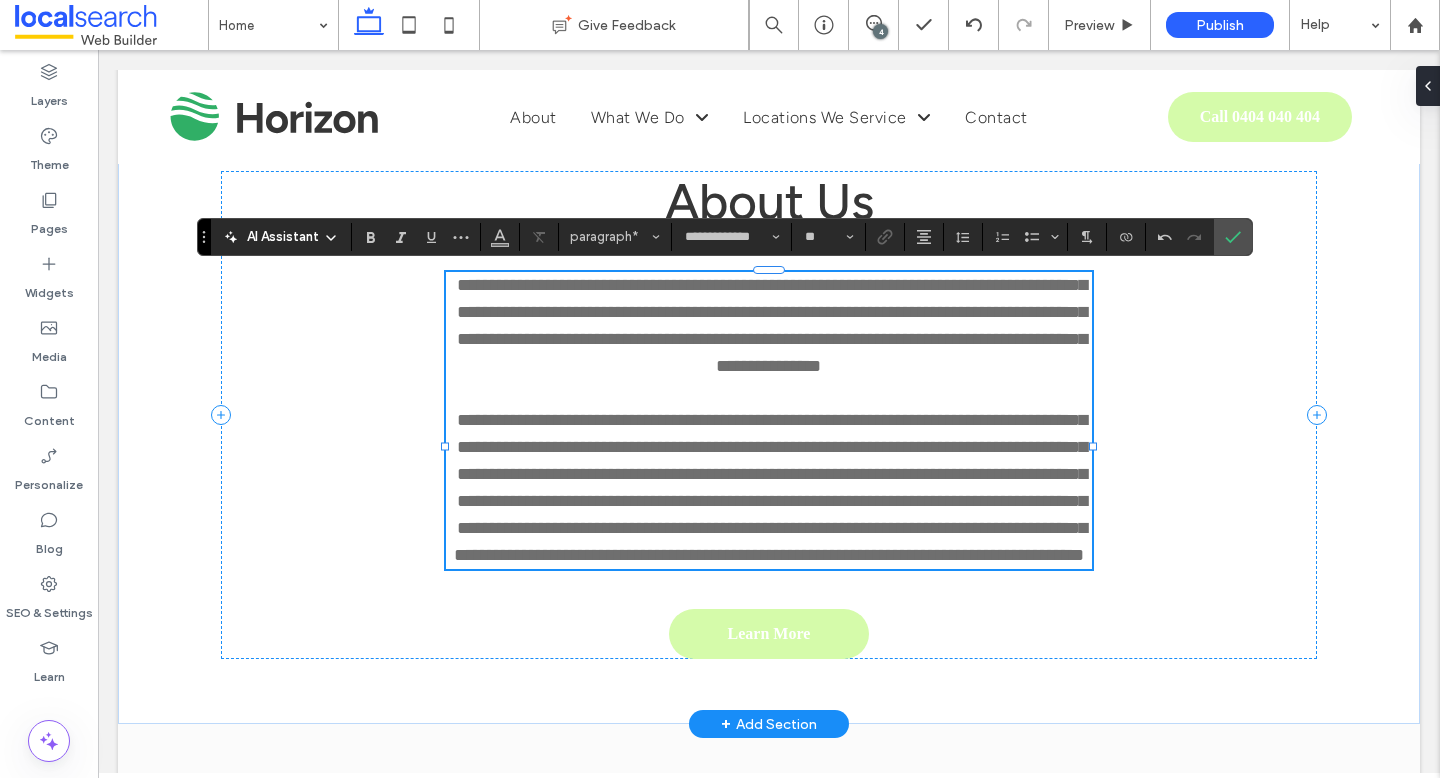 click on "**********" at bounding box center (771, 487) 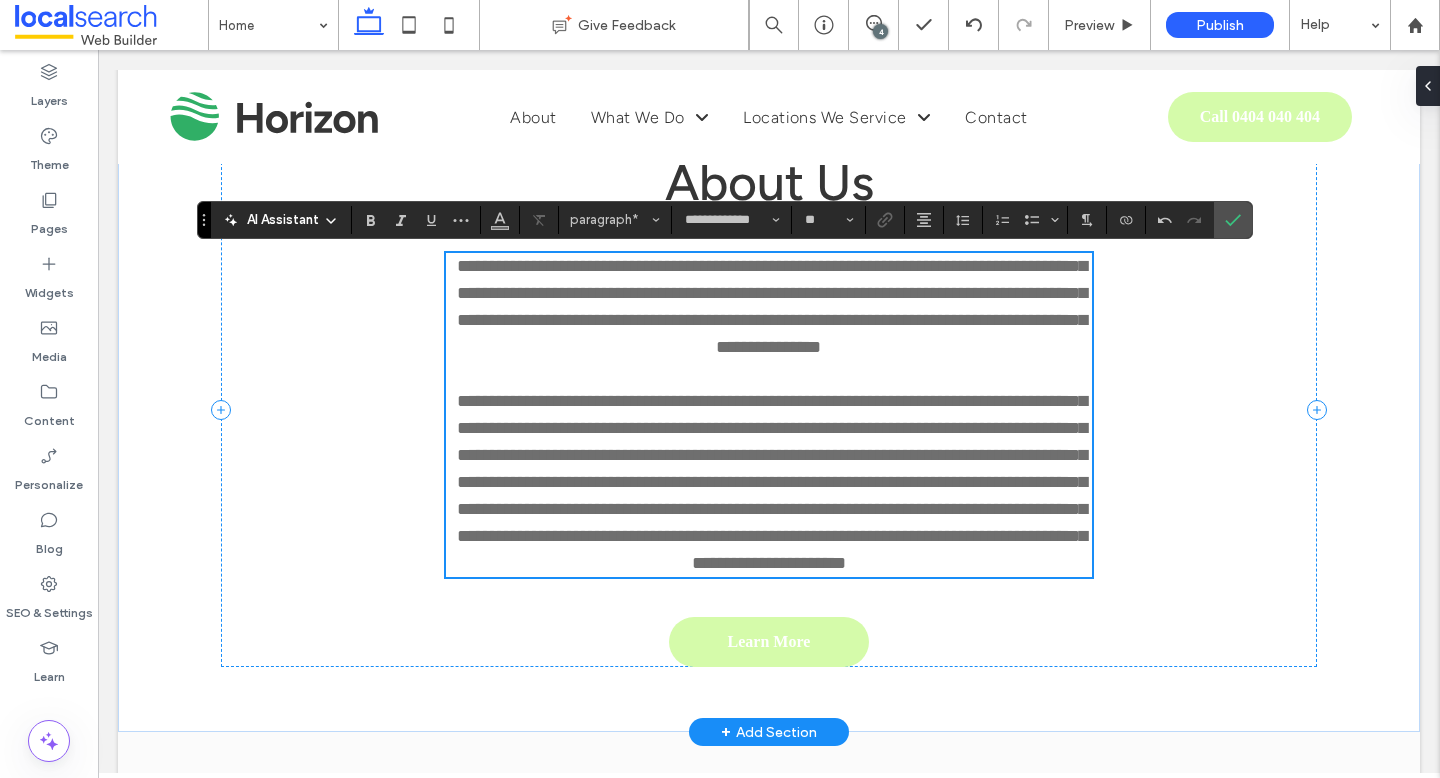 scroll, scrollTop: 989, scrollLeft: 0, axis: vertical 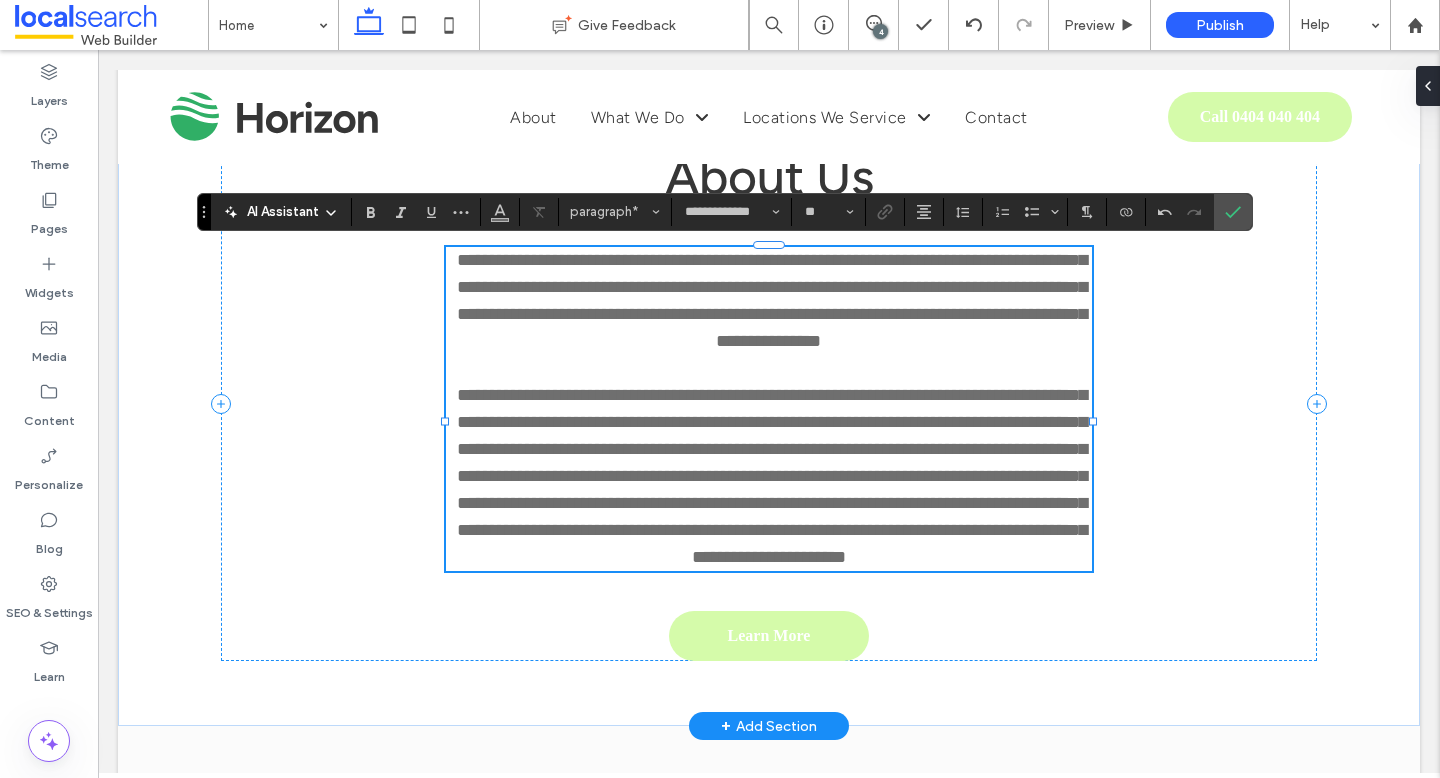 click on "**********" at bounding box center (772, 476) 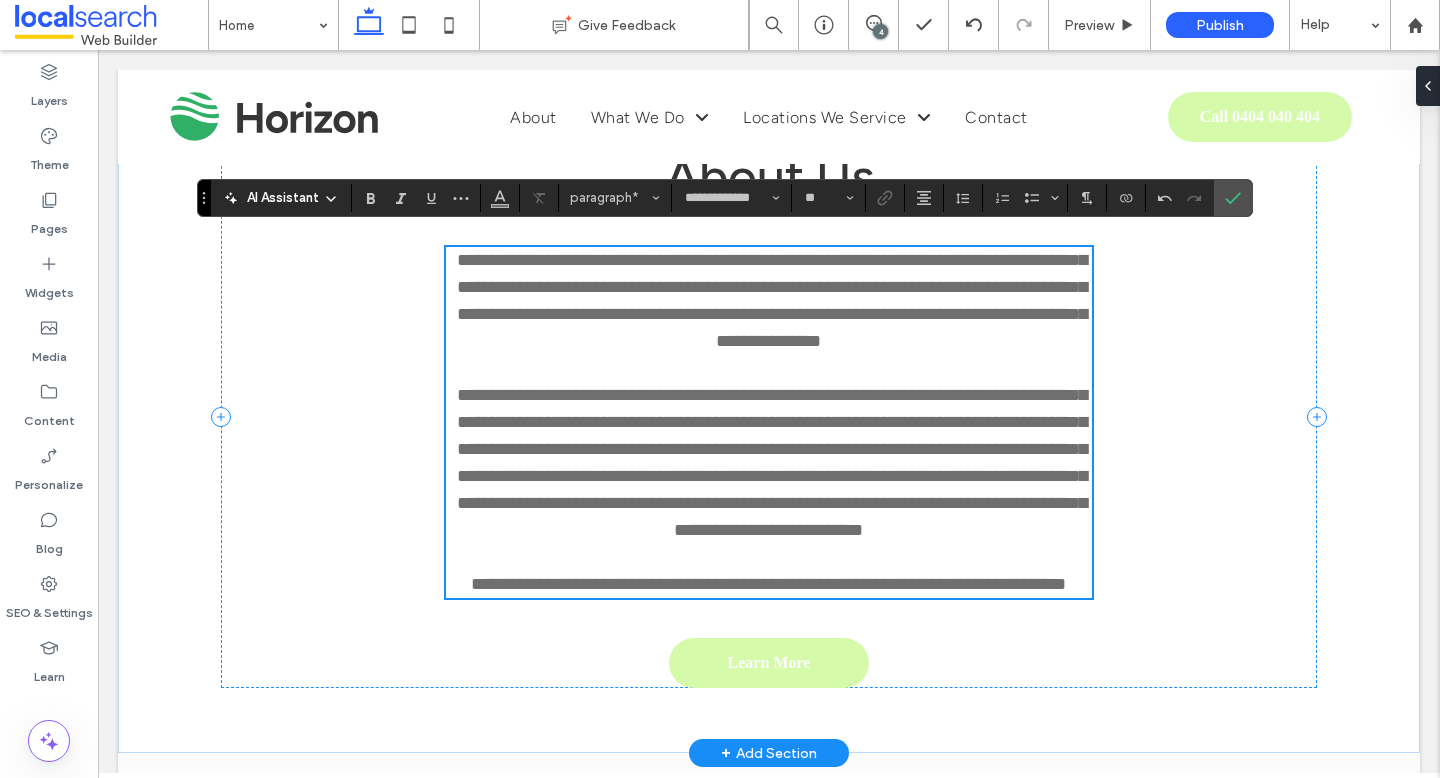 scroll, scrollTop: 1033, scrollLeft: 0, axis: vertical 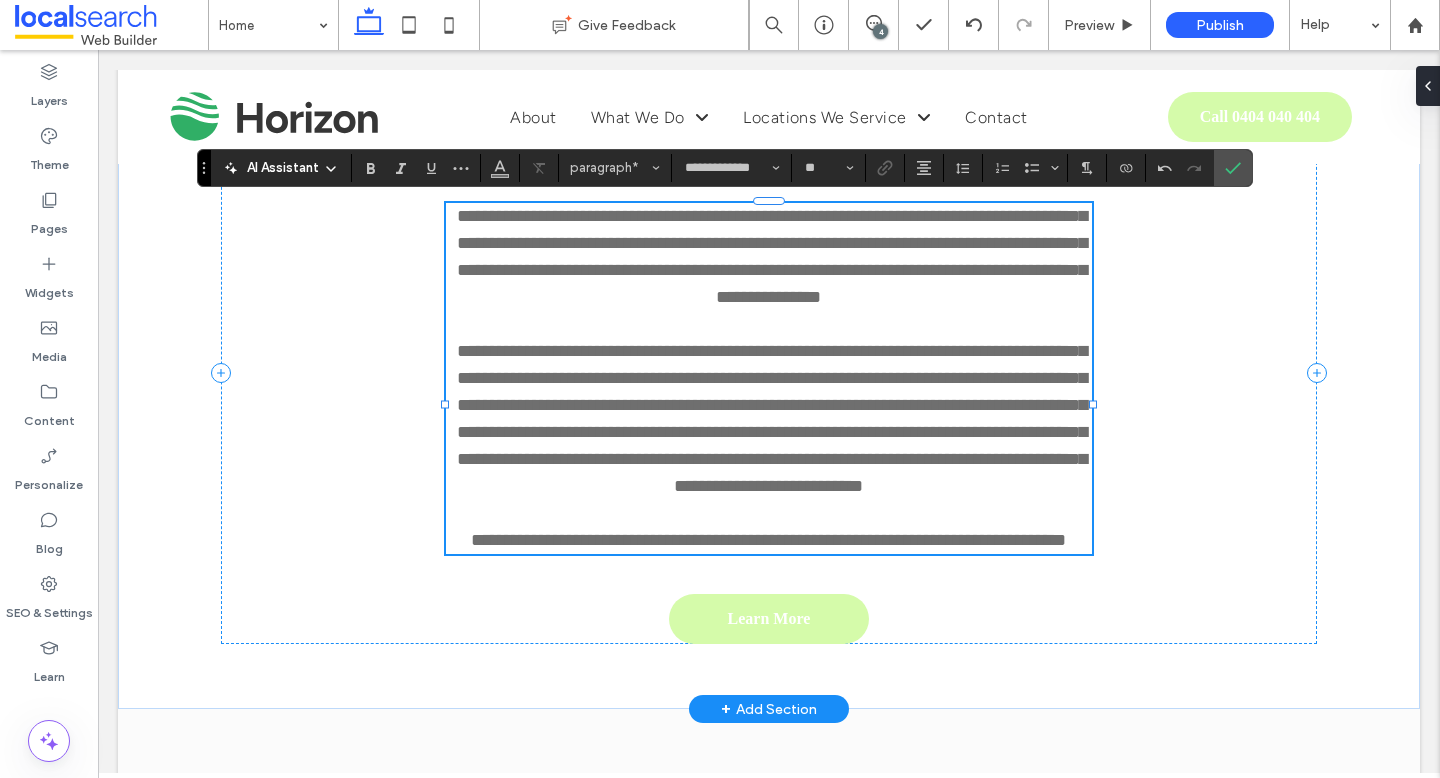 click on "**********" at bounding box center [769, 540] 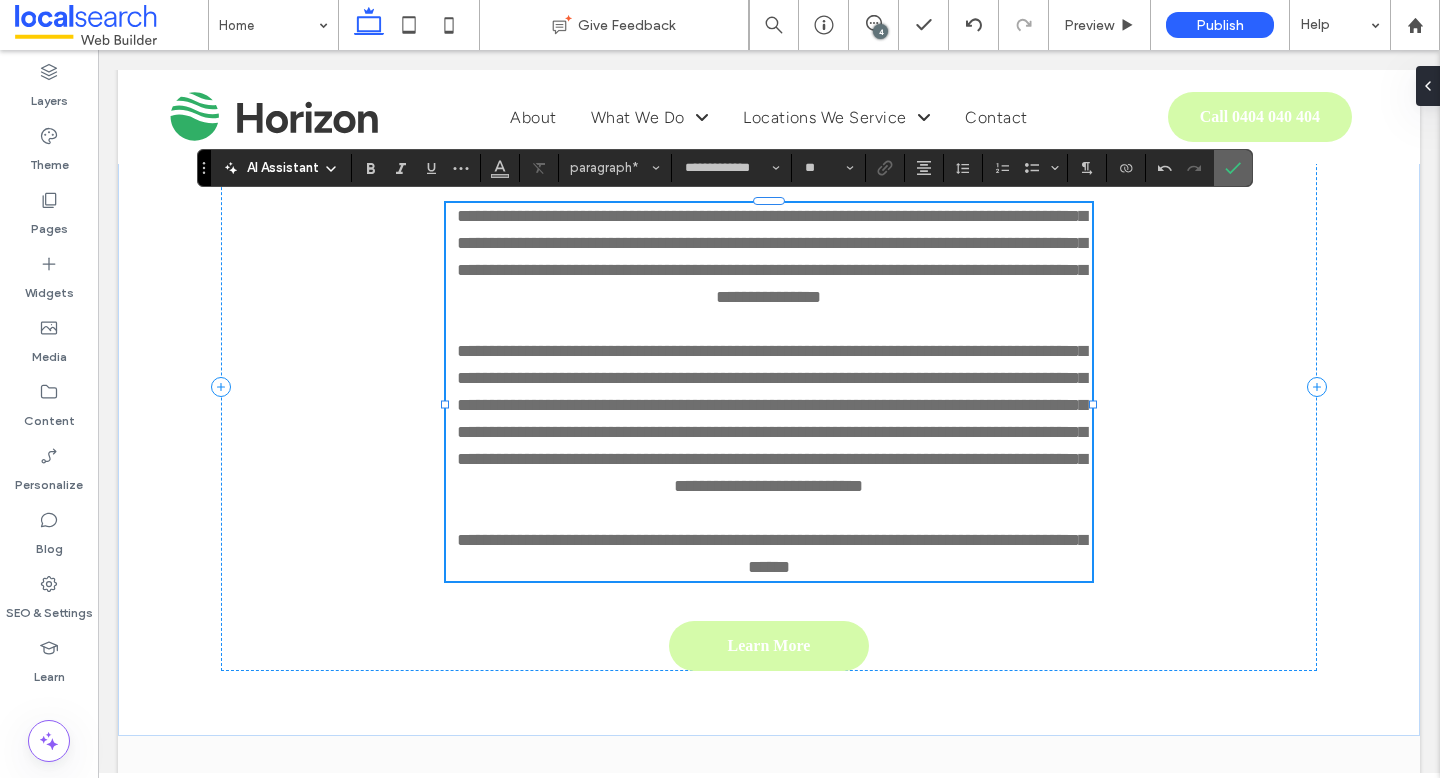 click 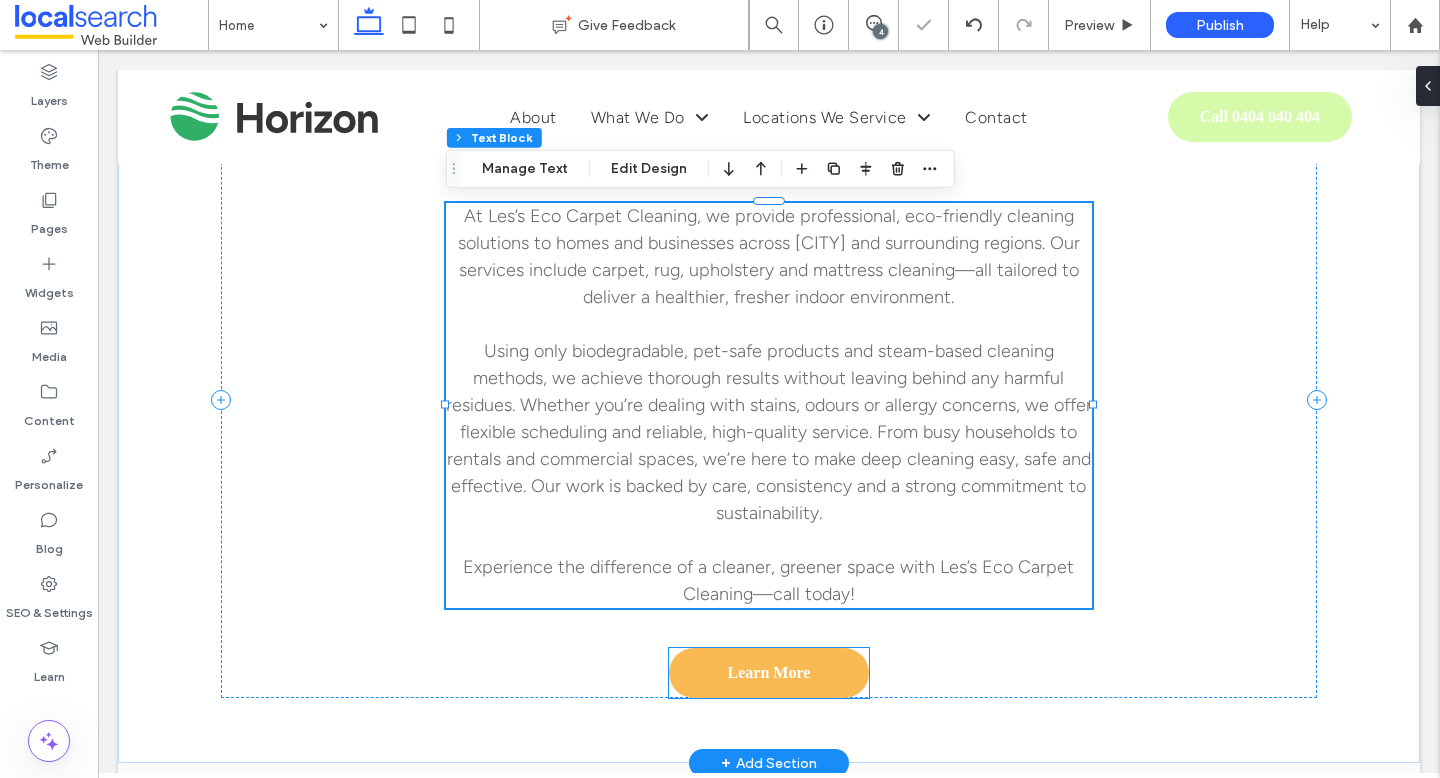 click on "Learn More" at bounding box center [769, 673] 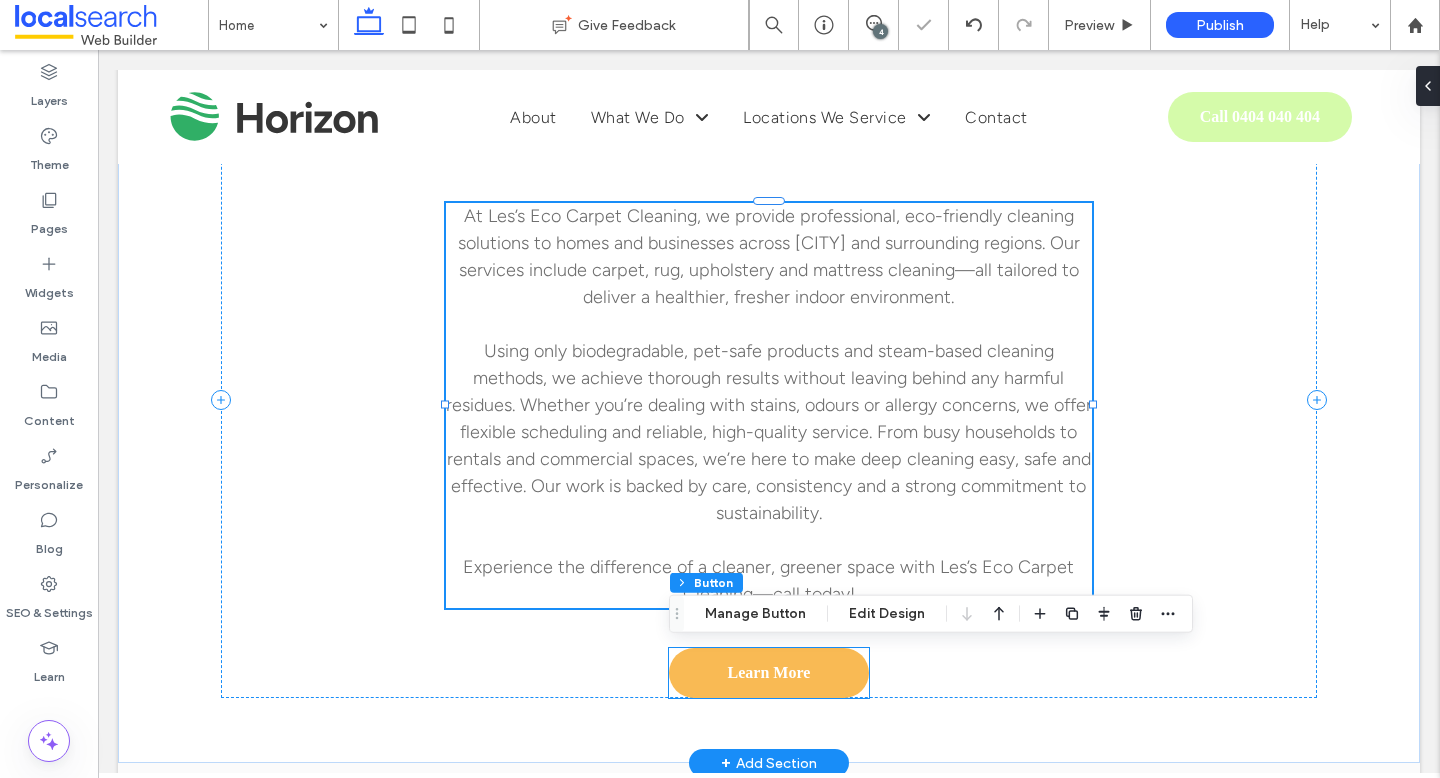 click on "Learn More" at bounding box center (769, 673) 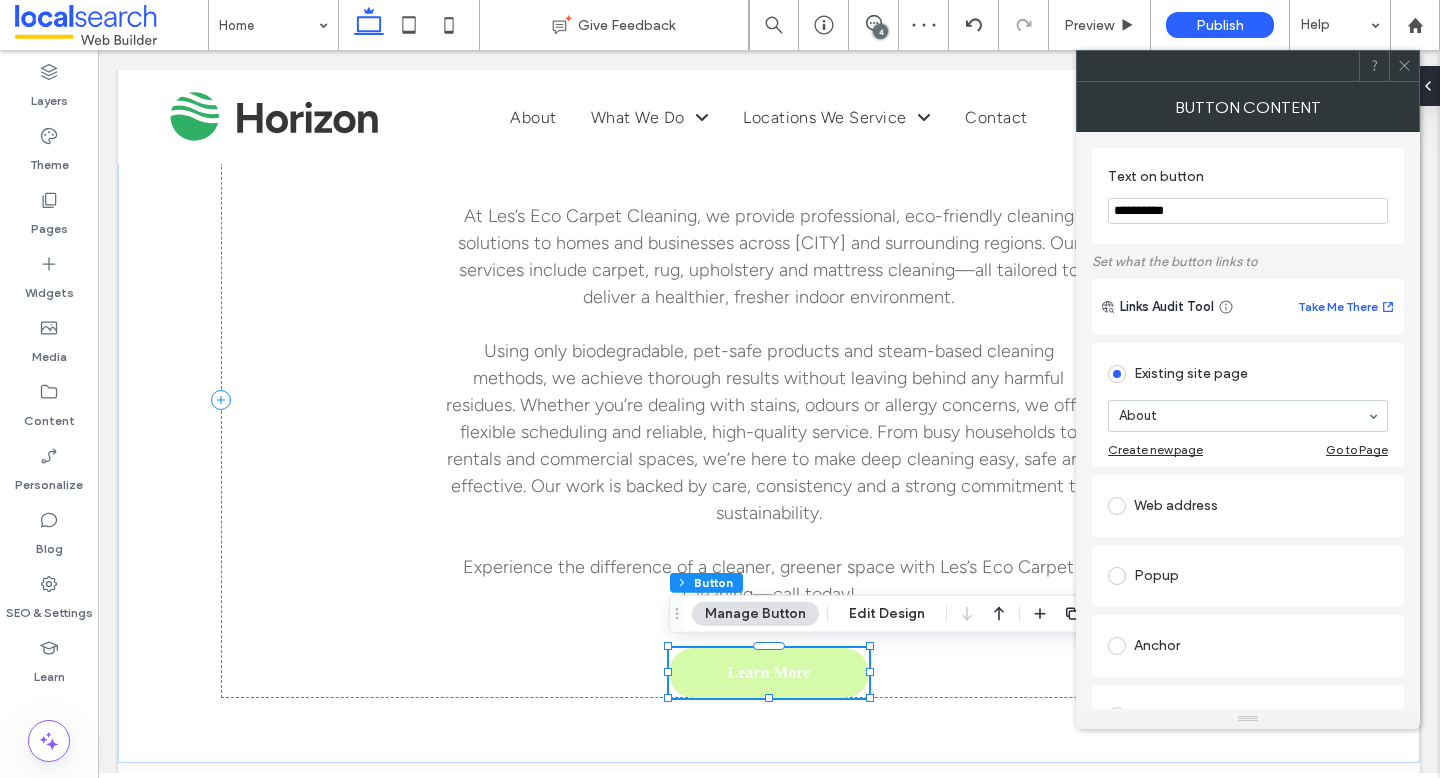 click on "**********" at bounding box center [1248, 211] 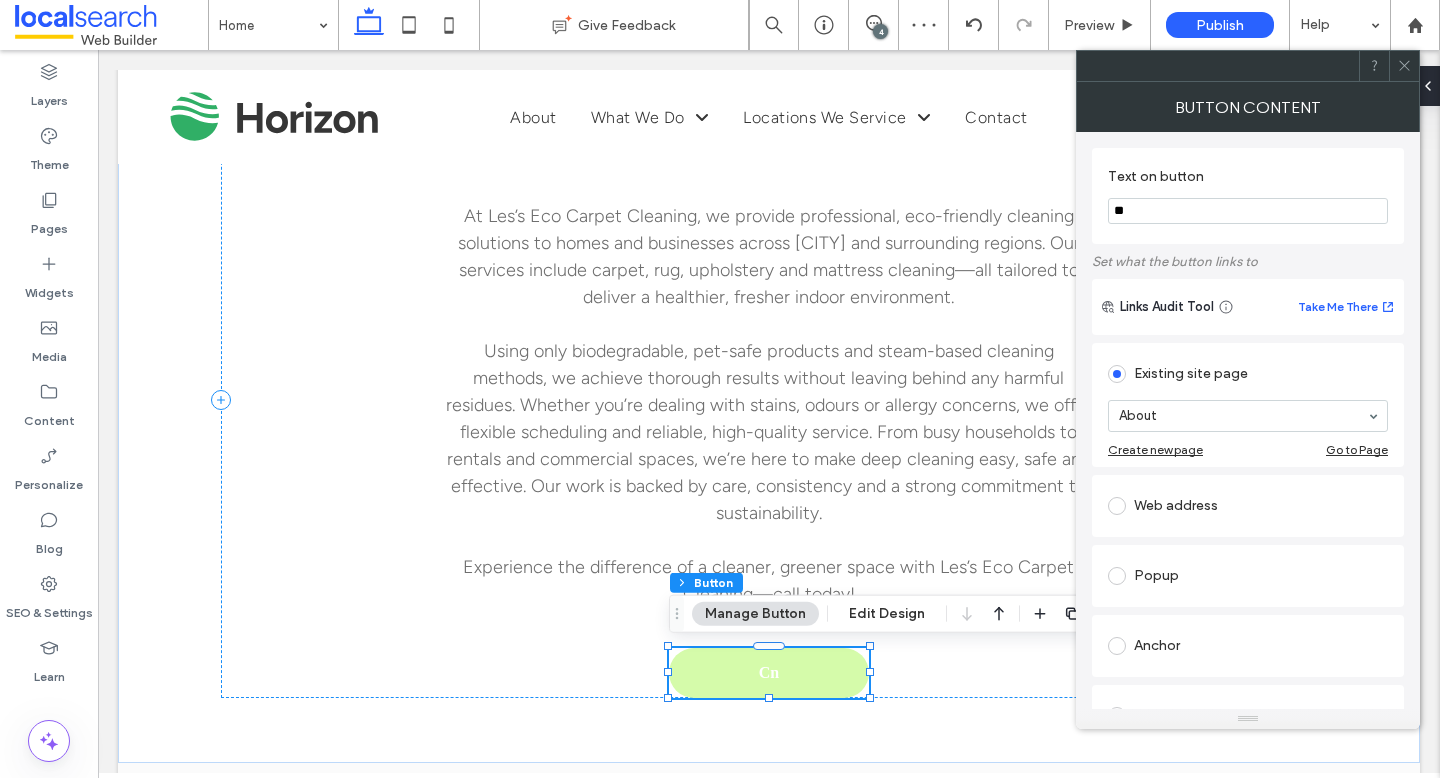 type on "*" 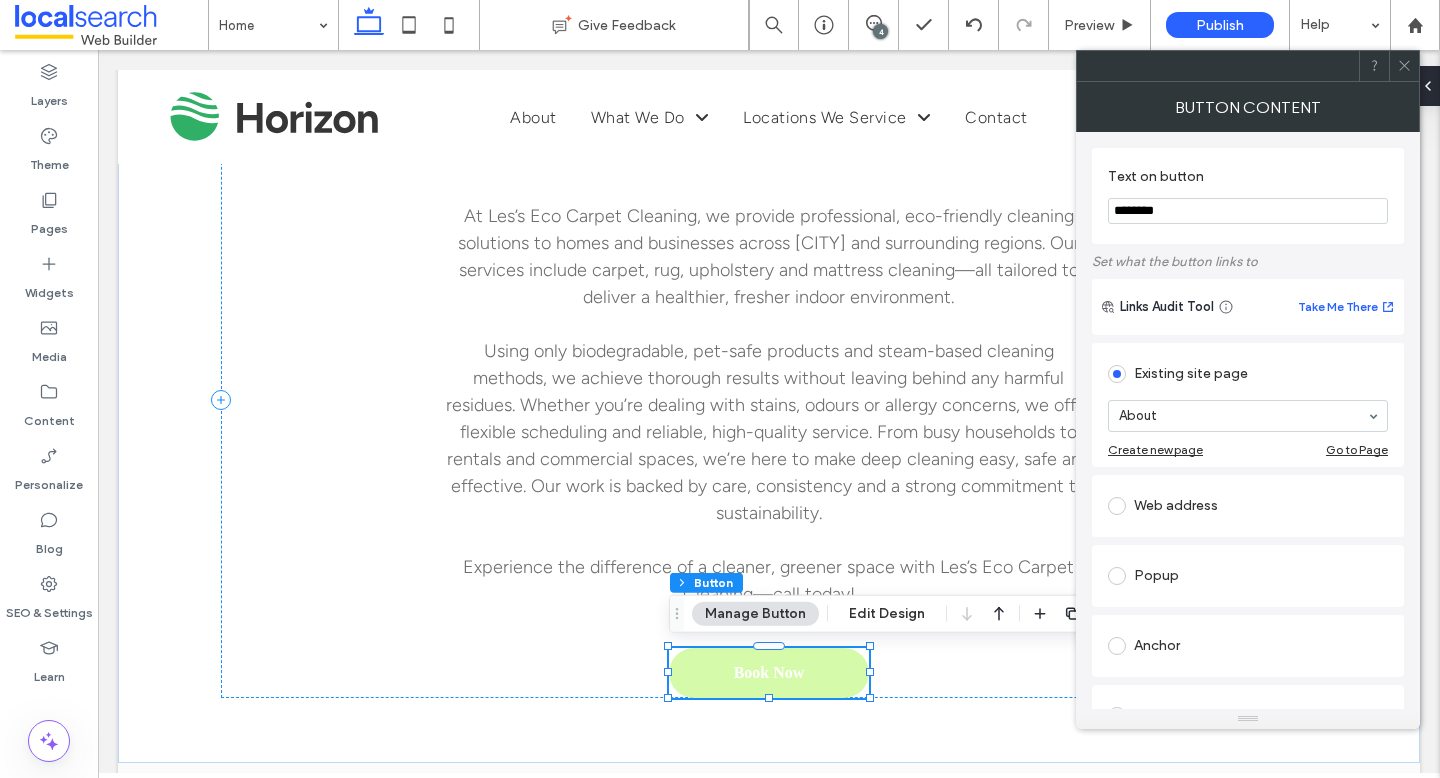 type on "********" 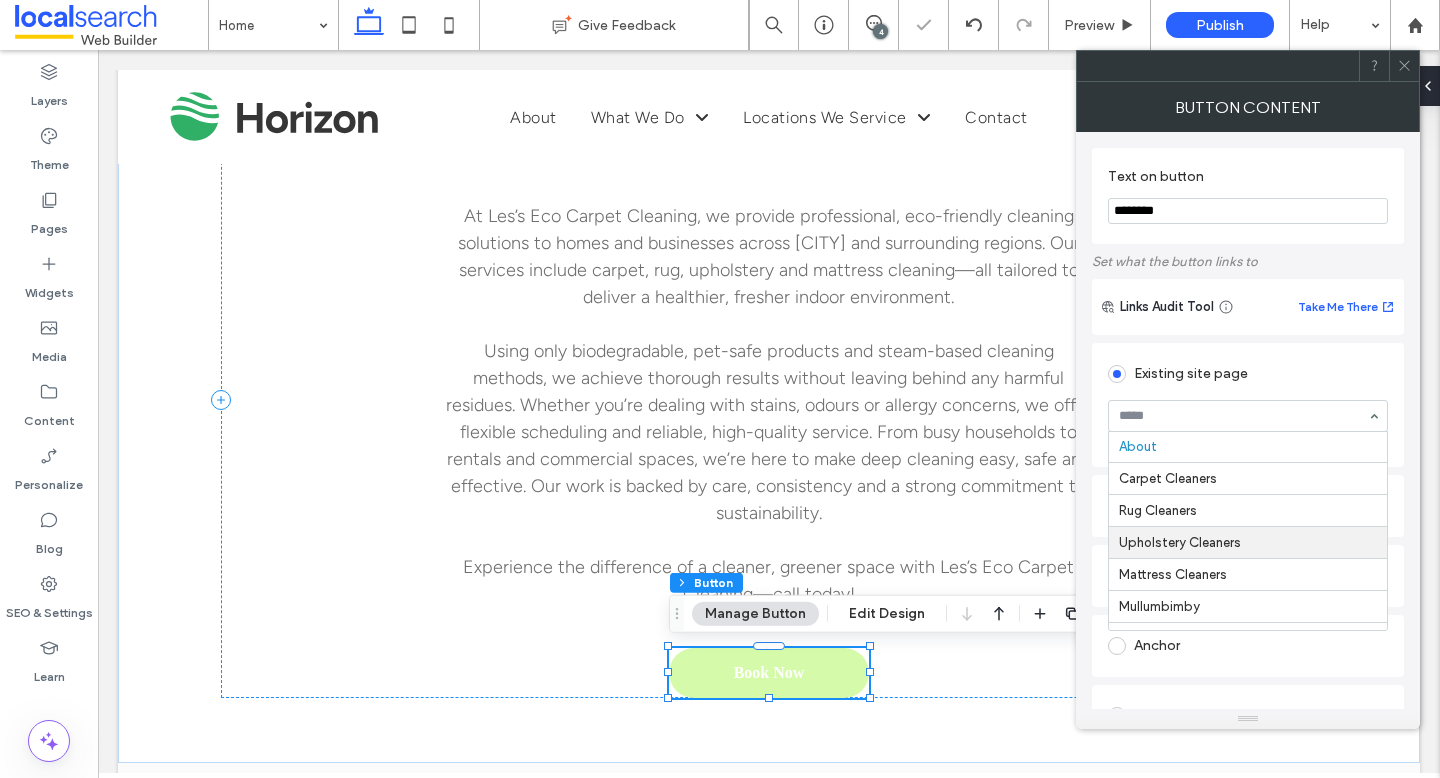 scroll, scrollTop: 131, scrollLeft: 0, axis: vertical 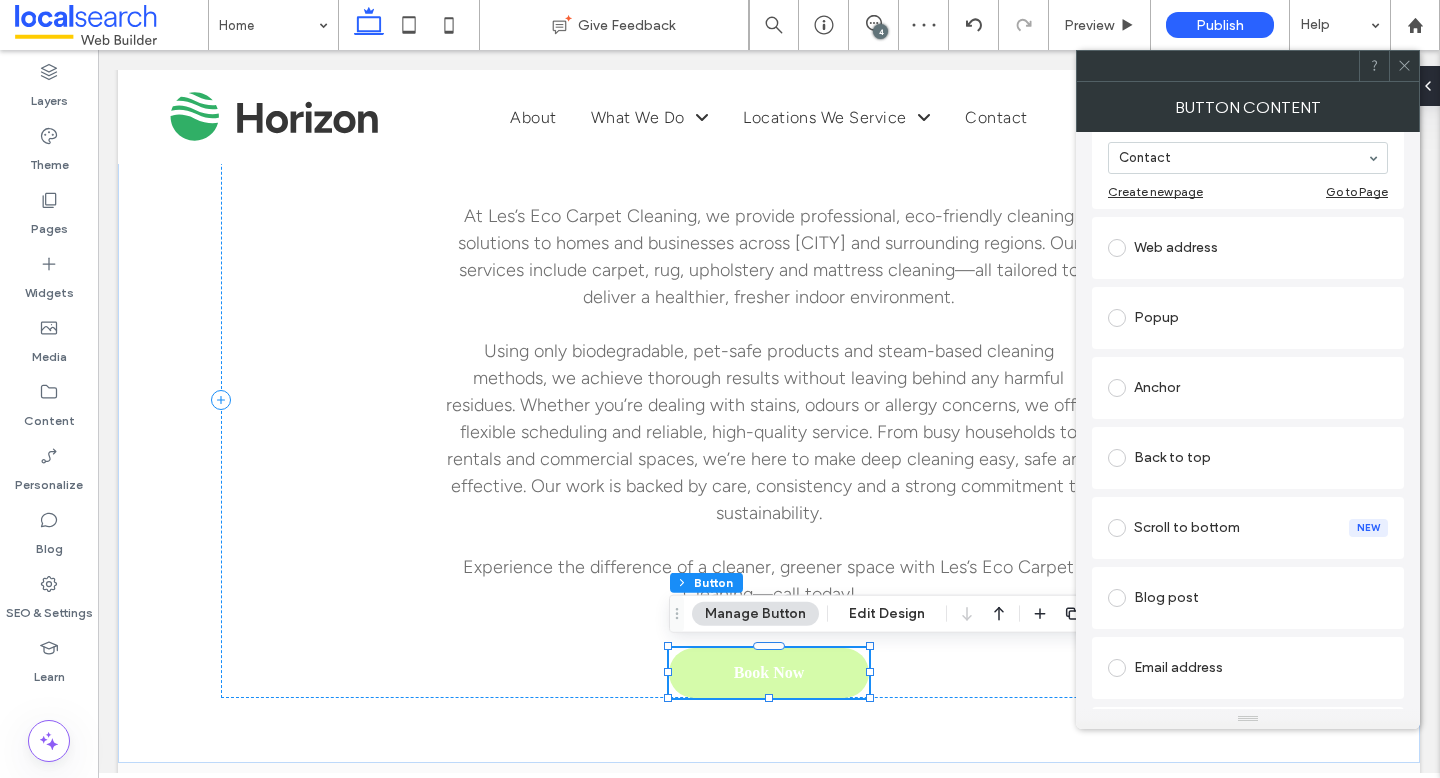 click at bounding box center [1404, 66] 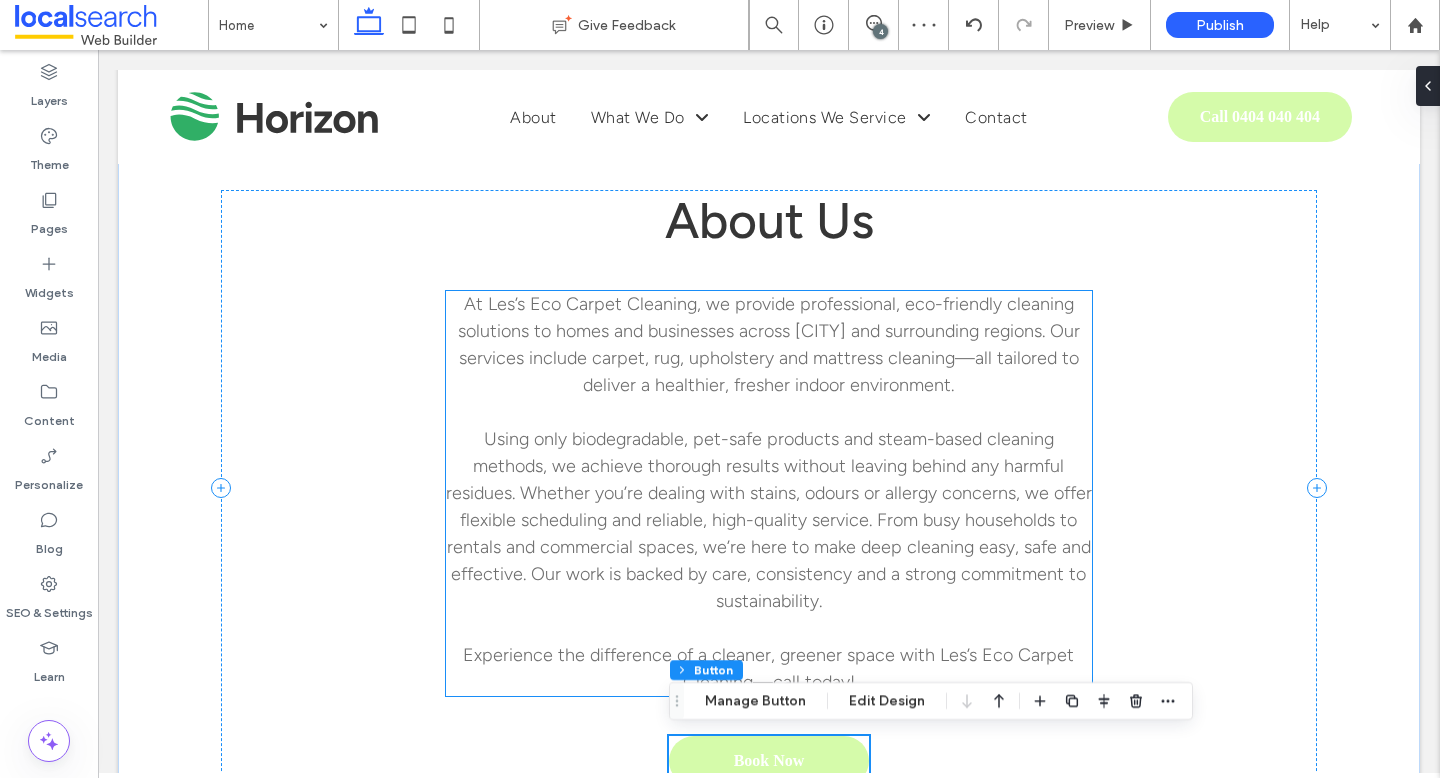 scroll, scrollTop: 1113, scrollLeft: 0, axis: vertical 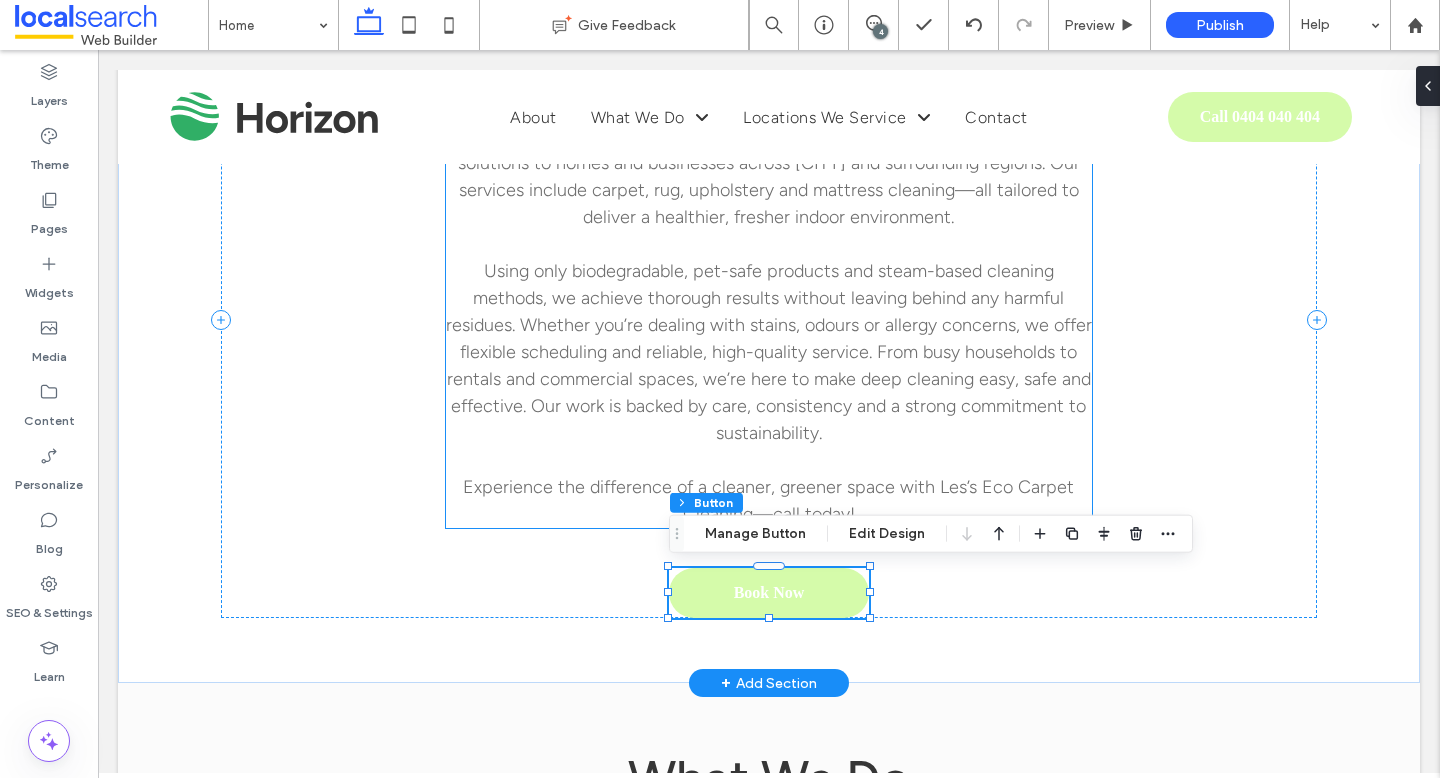 click on "Using only biodegradable, pet-safe products and steam-based cleaning methods, we achieve thorough results without leaving behind any harmful residues. Whether you’re dealing with stains, odours or allergy concerns, we offer flexible scheduling and reliable, high-quality service. From busy households to rentals and commercial spaces, we’re here to make deep cleaning easy, safe and effective. Our work is backed by care, consistency and a strong commitment to sustainability." at bounding box center (769, 352) 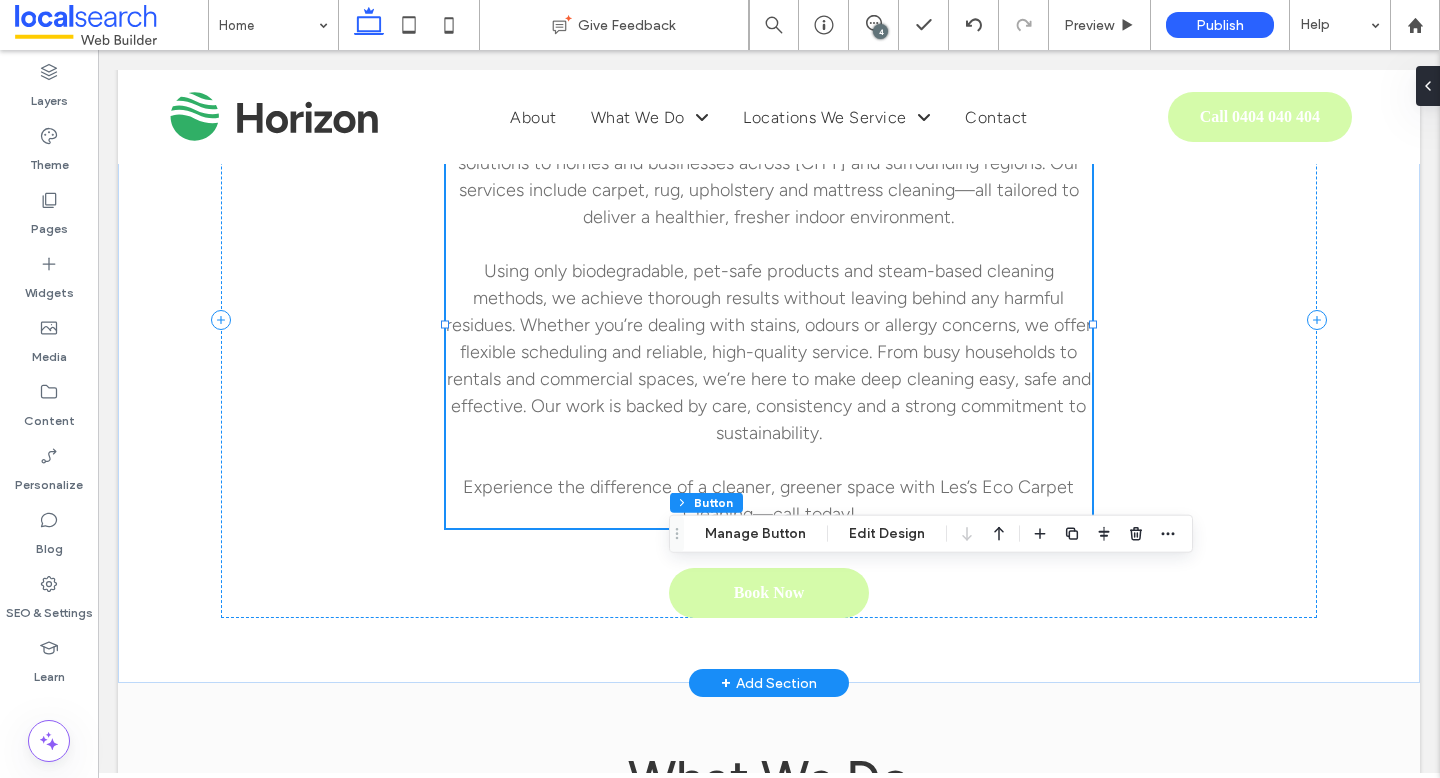 click on "Using only biodegradable, pet-safe products and steam-based cleaning methods, we achieve thorough results without leaving behind any harmful residues. Whether you’re dealing with stains, odours or allergy concerns, we offer flexible scheduling and reliable, high-quality service. From busy households to rentals and commercial spaces, we’re here to make deep cleaning easy, safe and effective. Our work is backed by care, consistency and a strong commitment to sustainability." at bounding box center [769, 352] 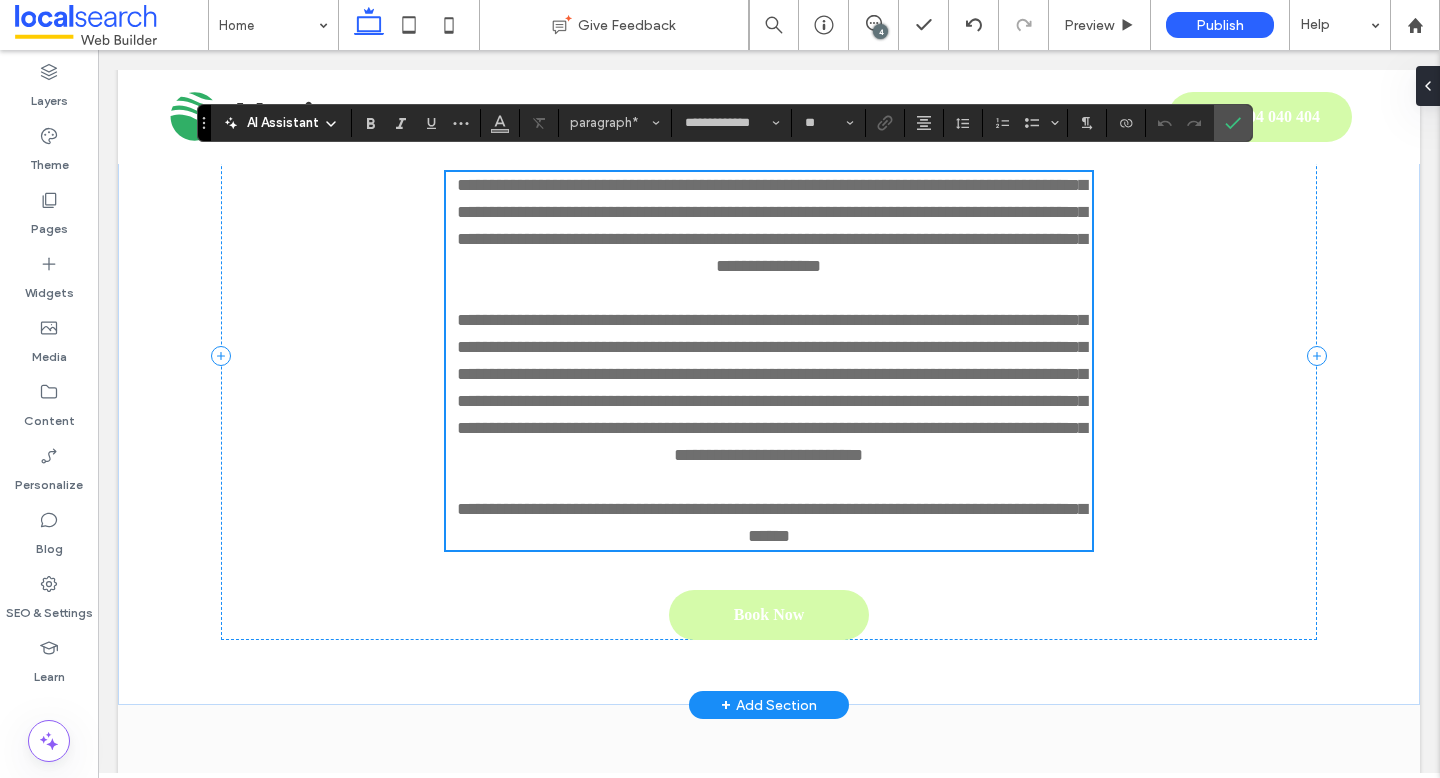 scroll, scrollTop: 1062, scrollLeft: 0, axis: vertical 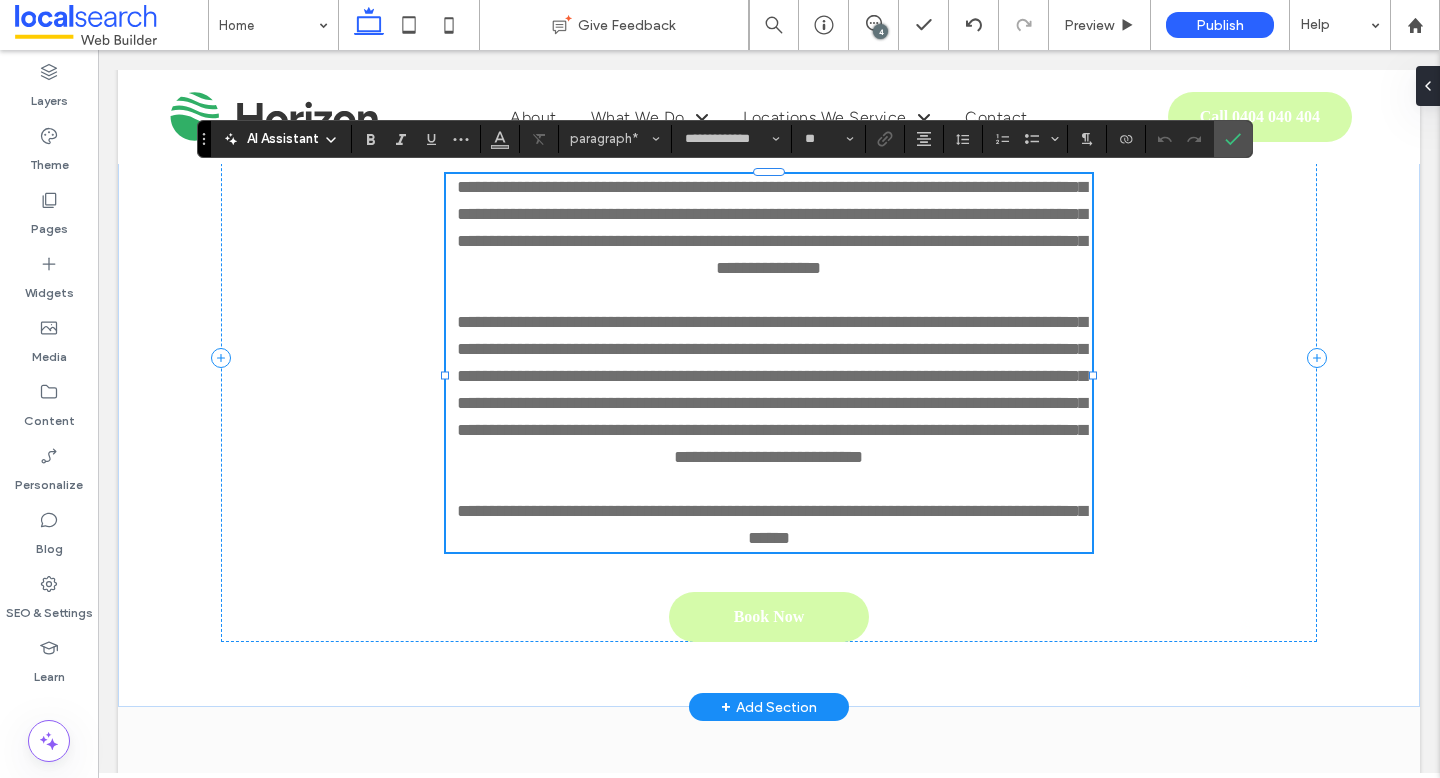 click on "**********" at bounding box center (772, 227) 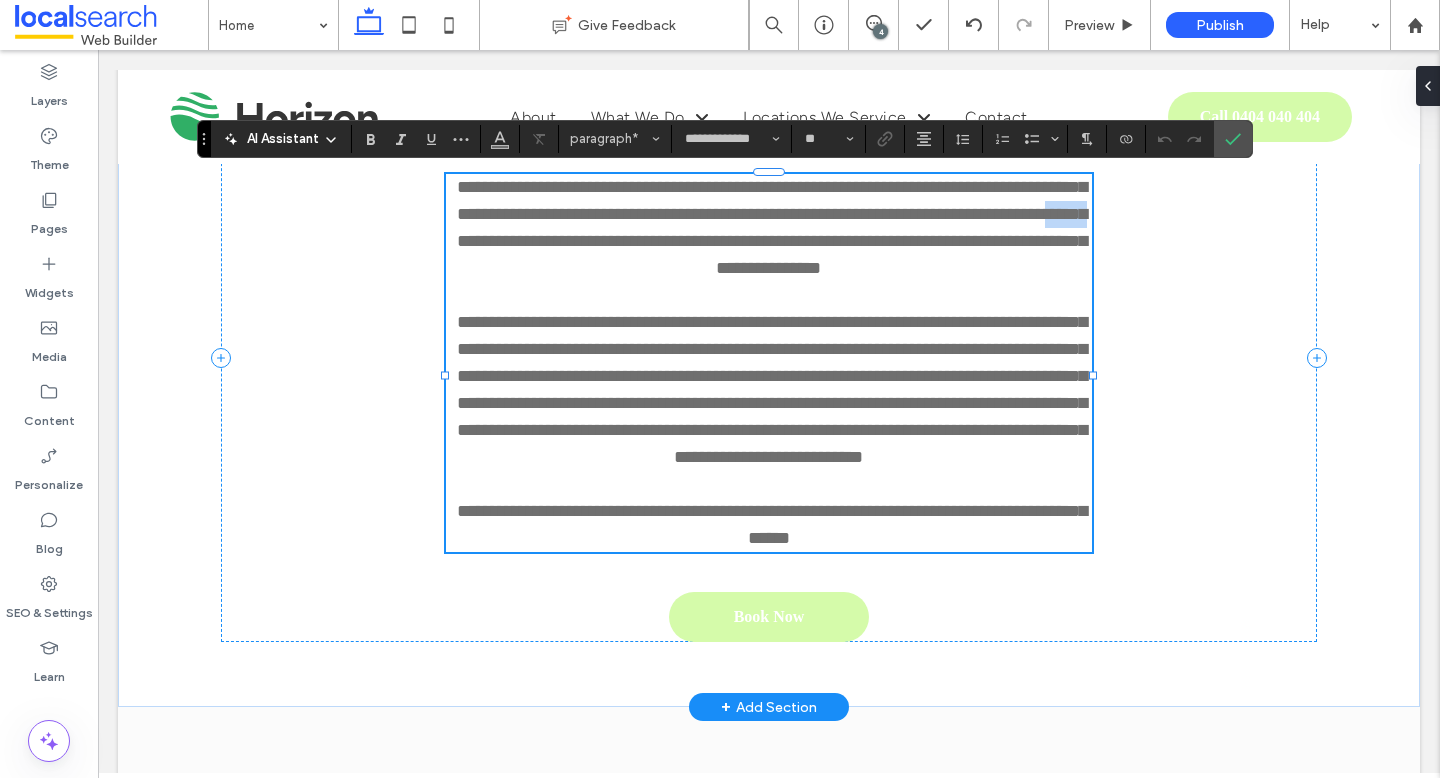 click on "**********" at bounding box center [772, 227] 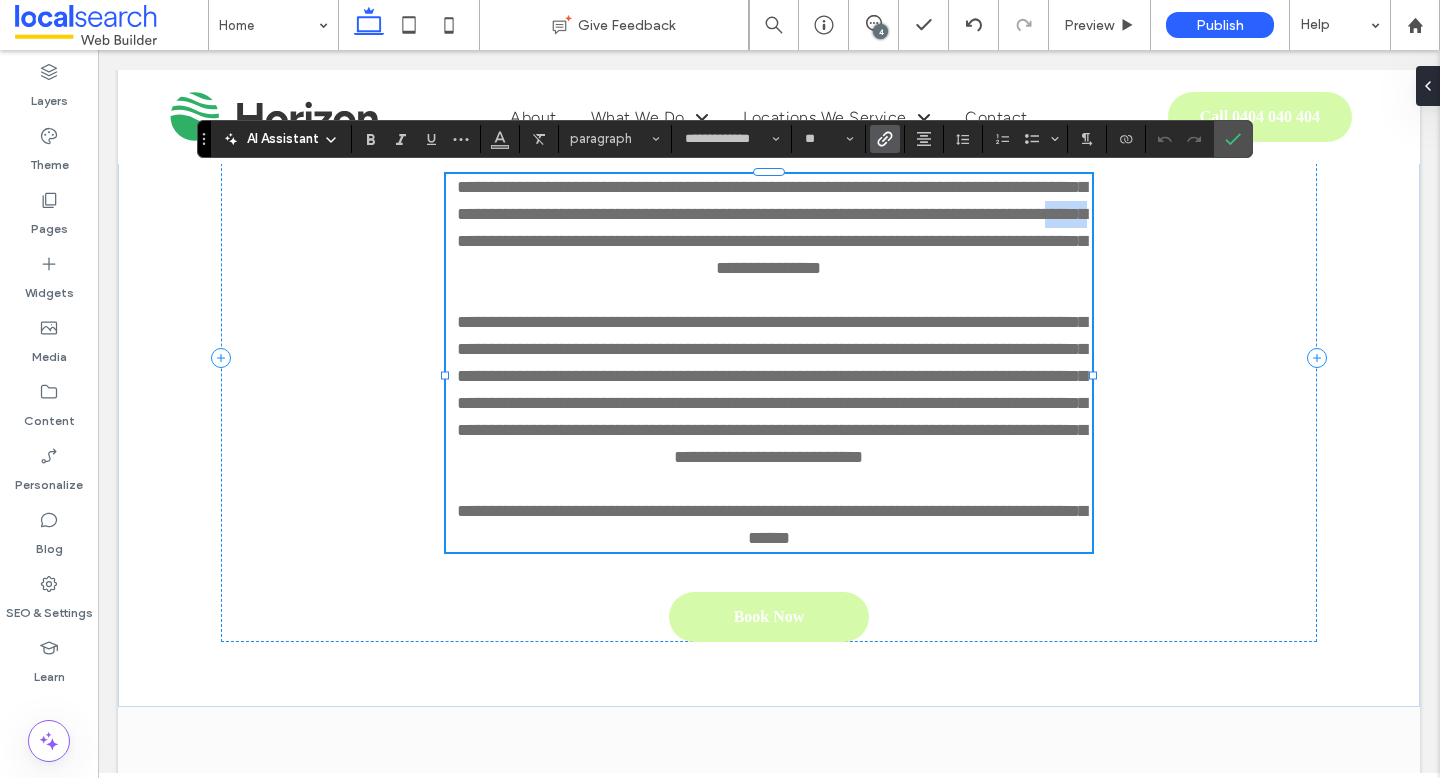 copy on "******" 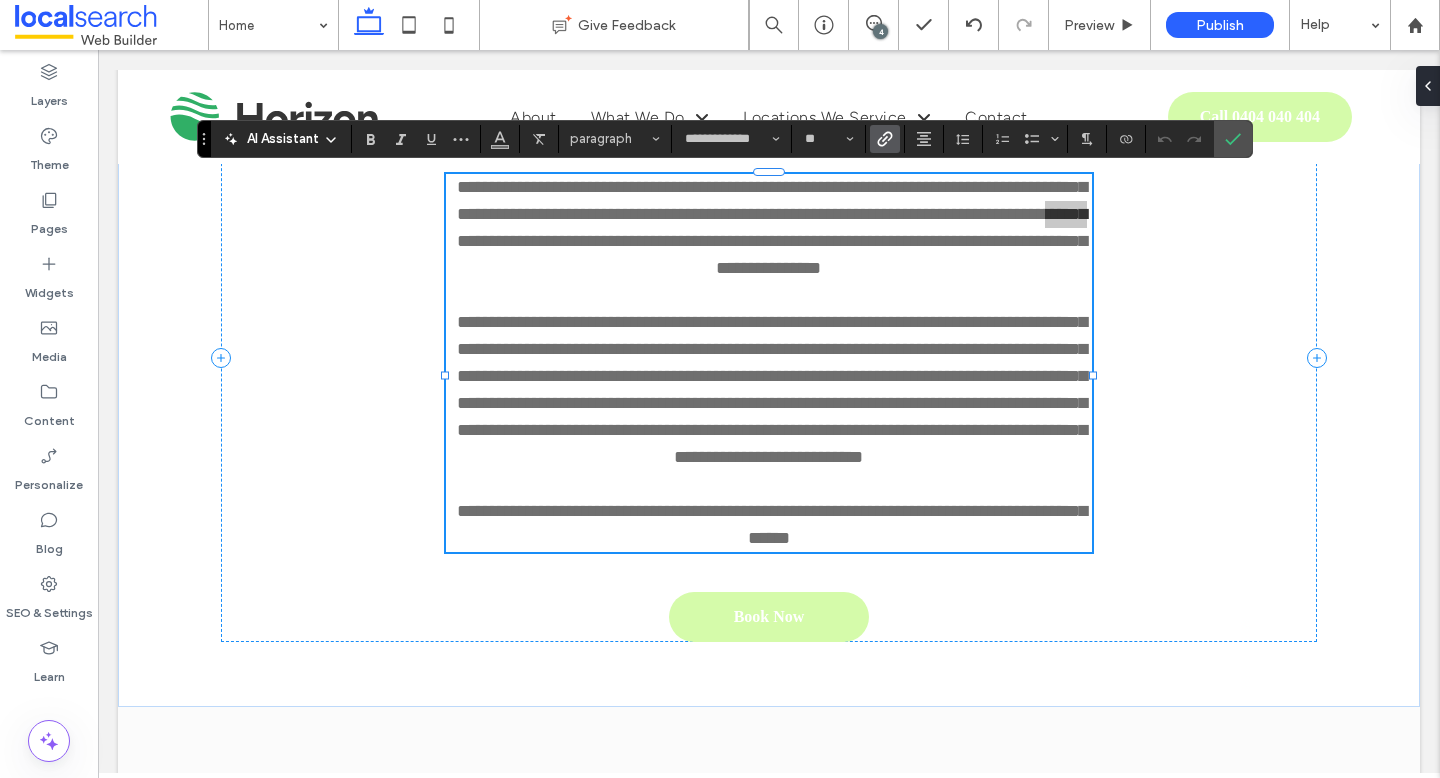 click 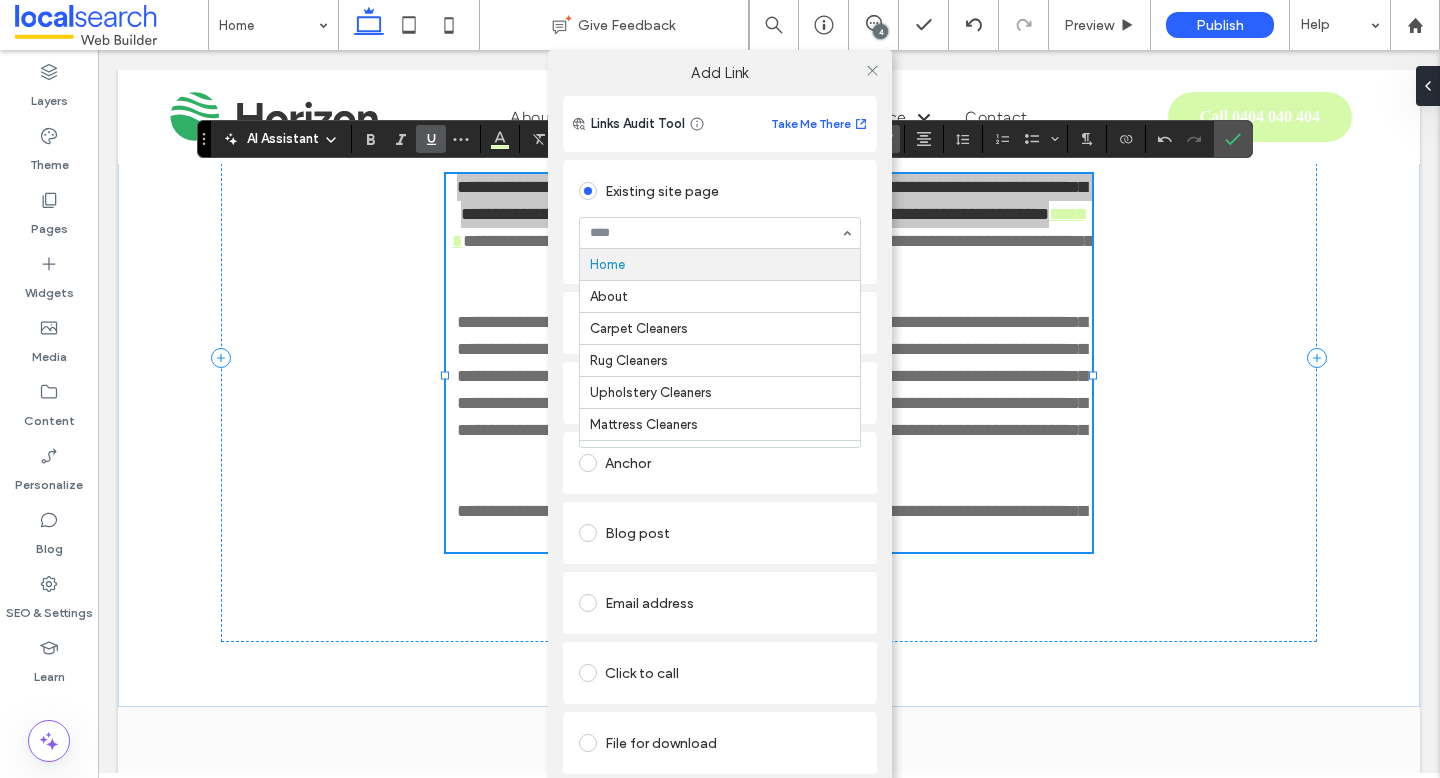 type on "******" 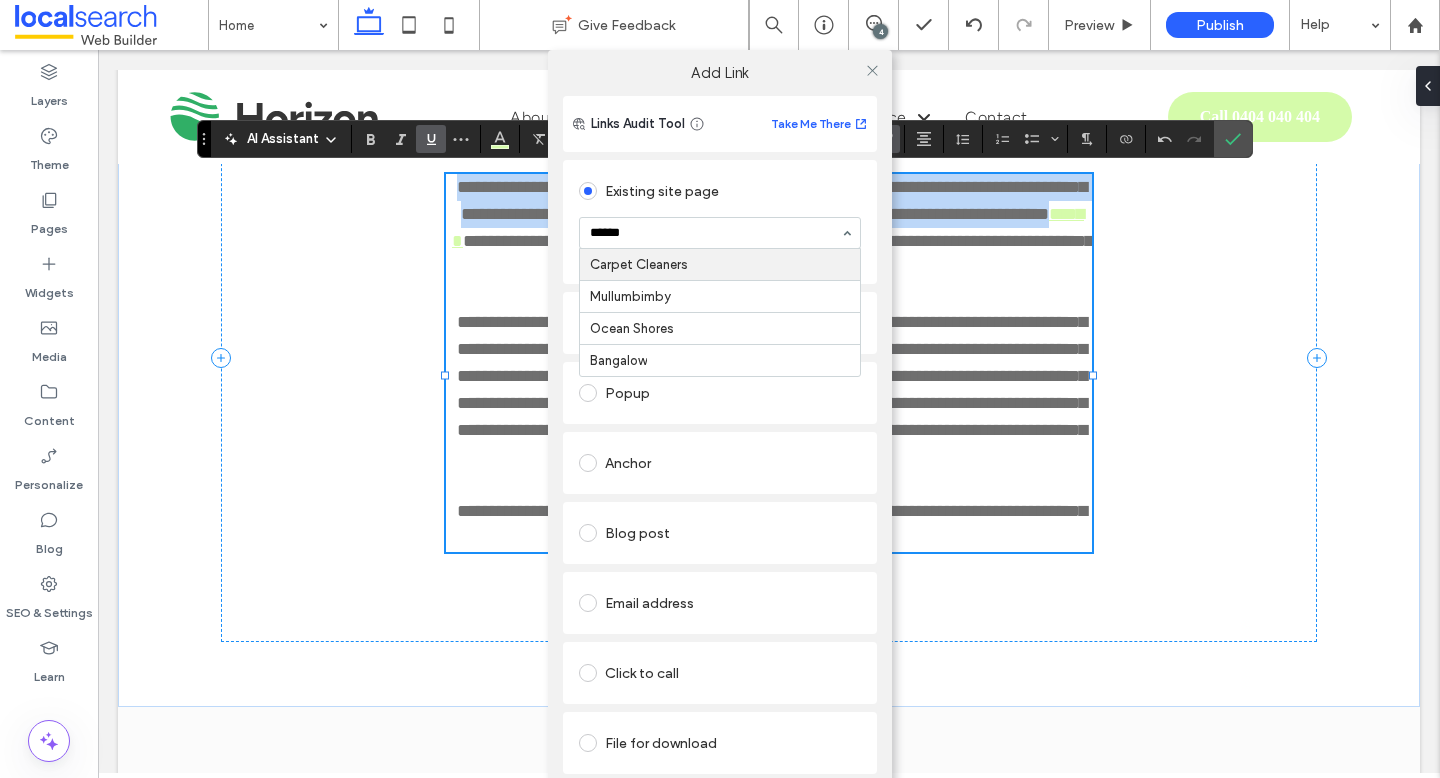 type 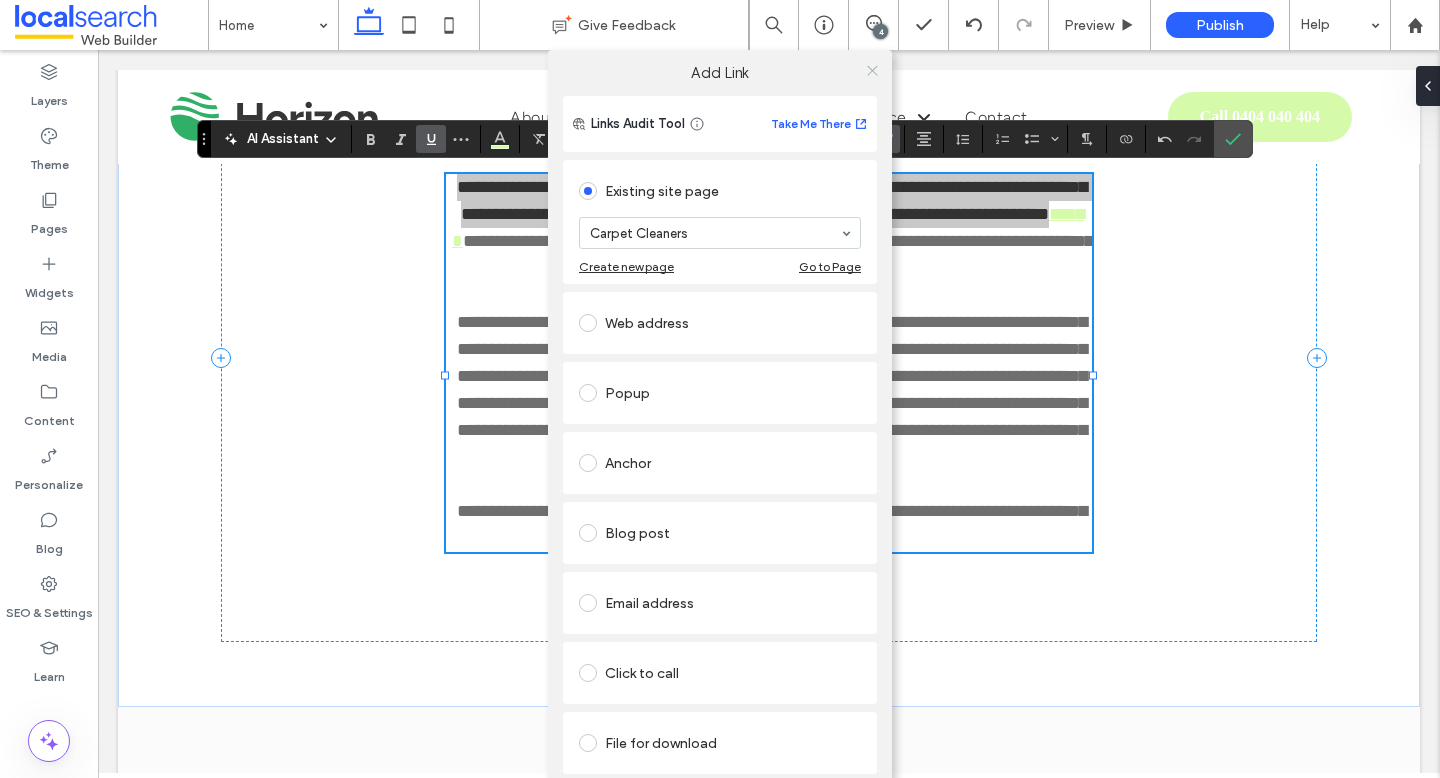 click 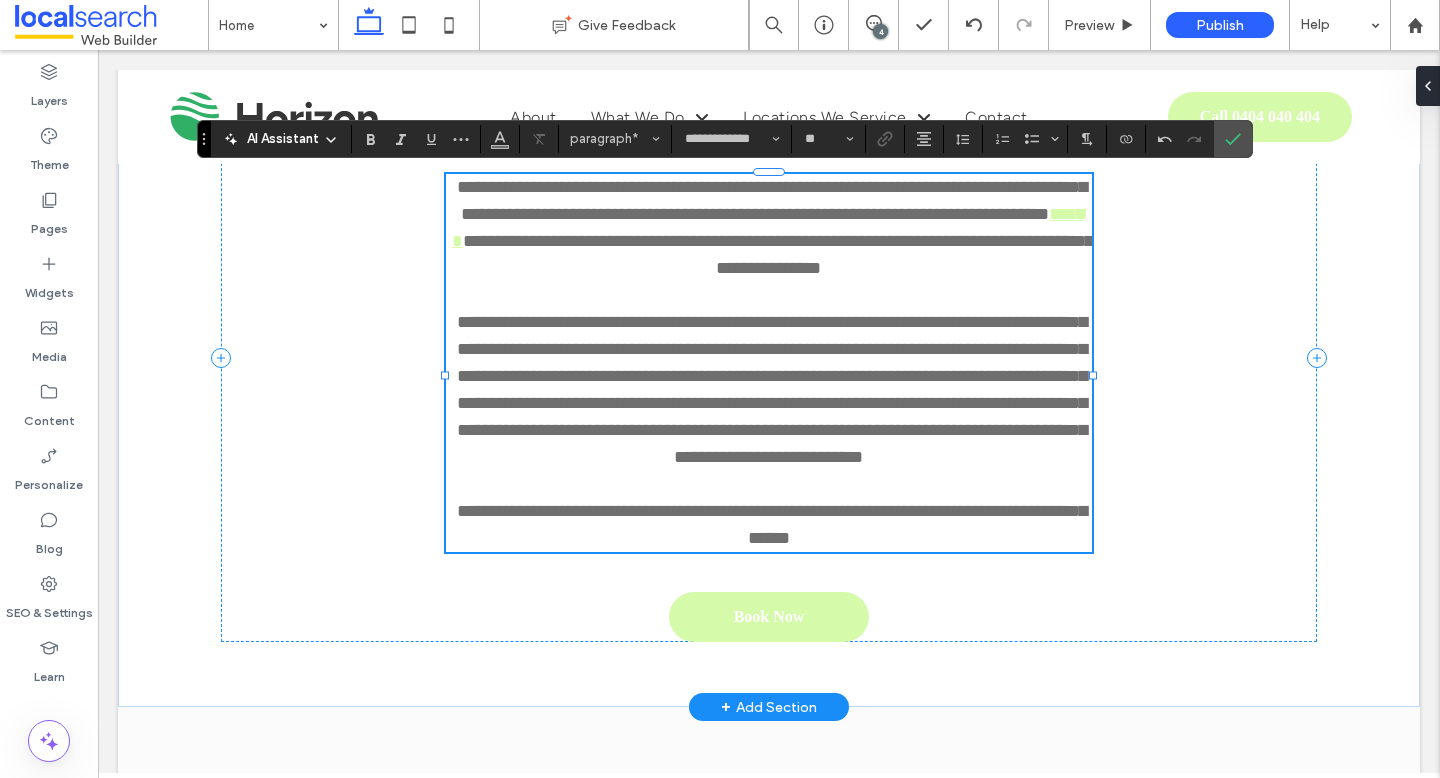 click on "**********" at bounding box center (778, 254) 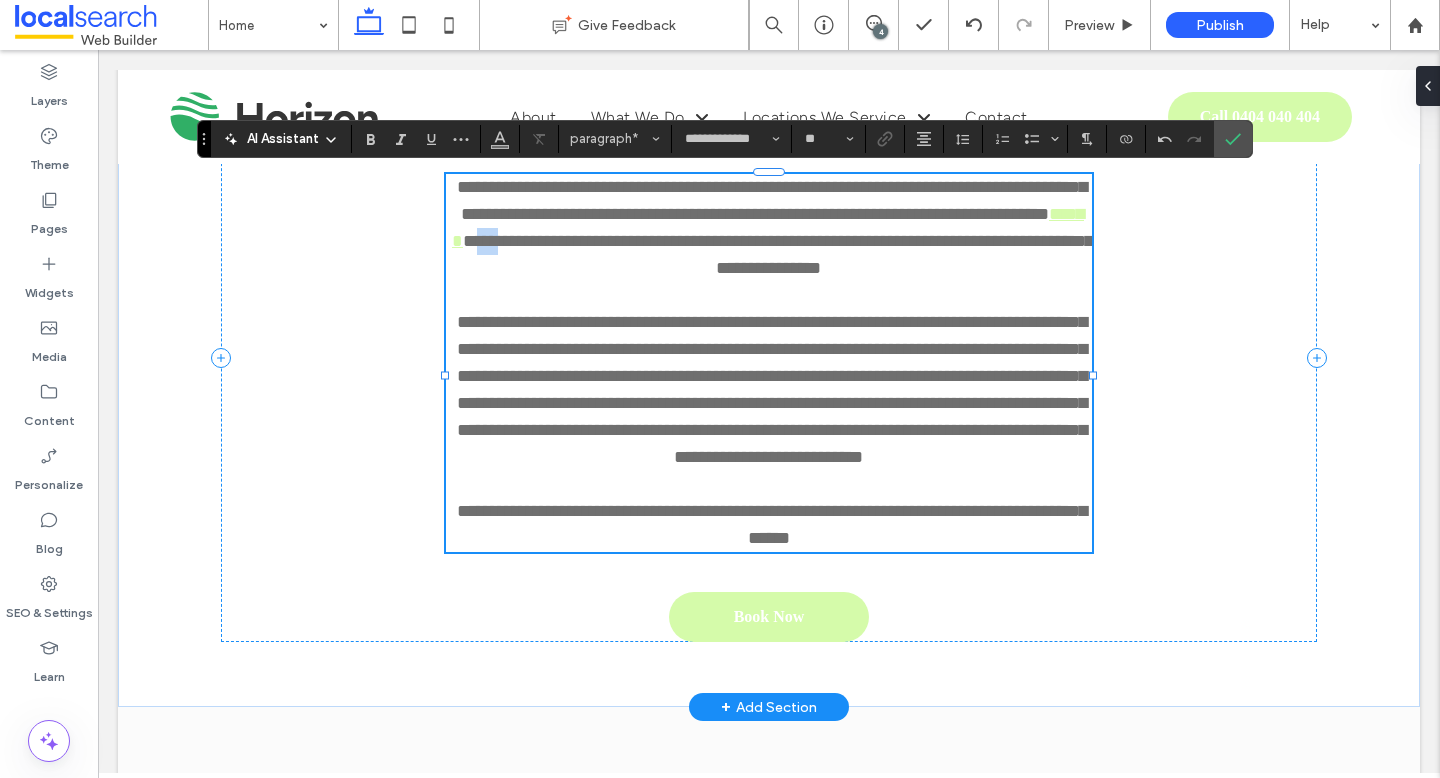 click on "**********" at bounding box center (778, 254) 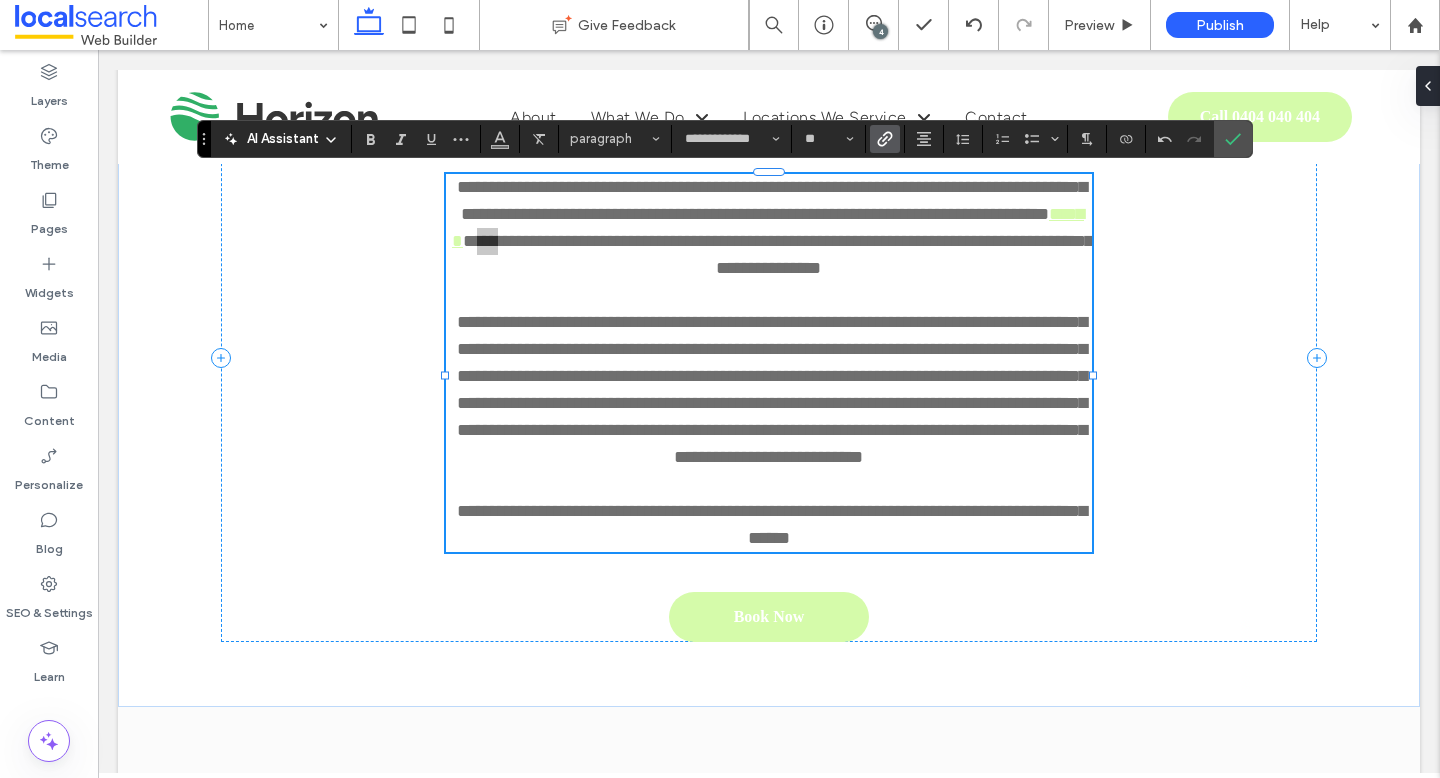 click 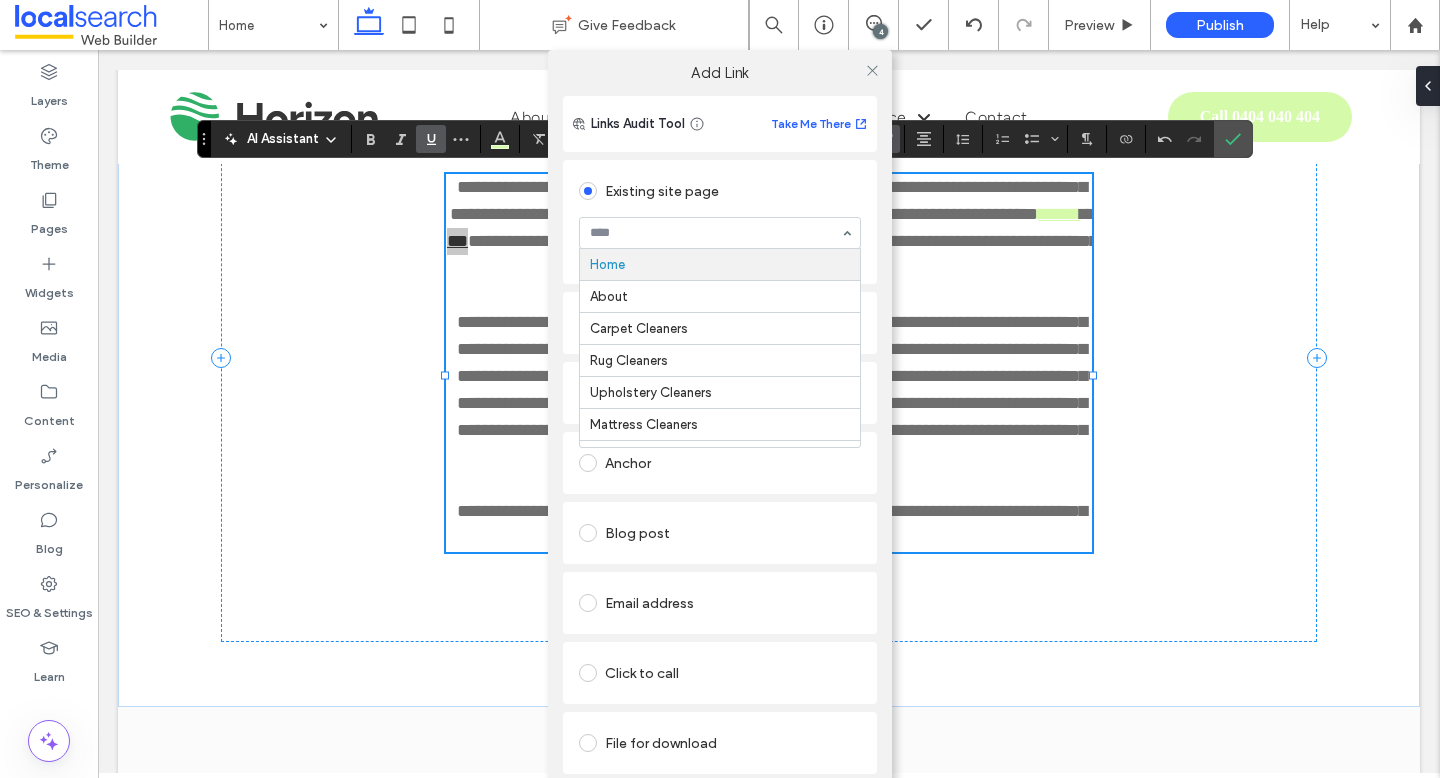 type on "***" 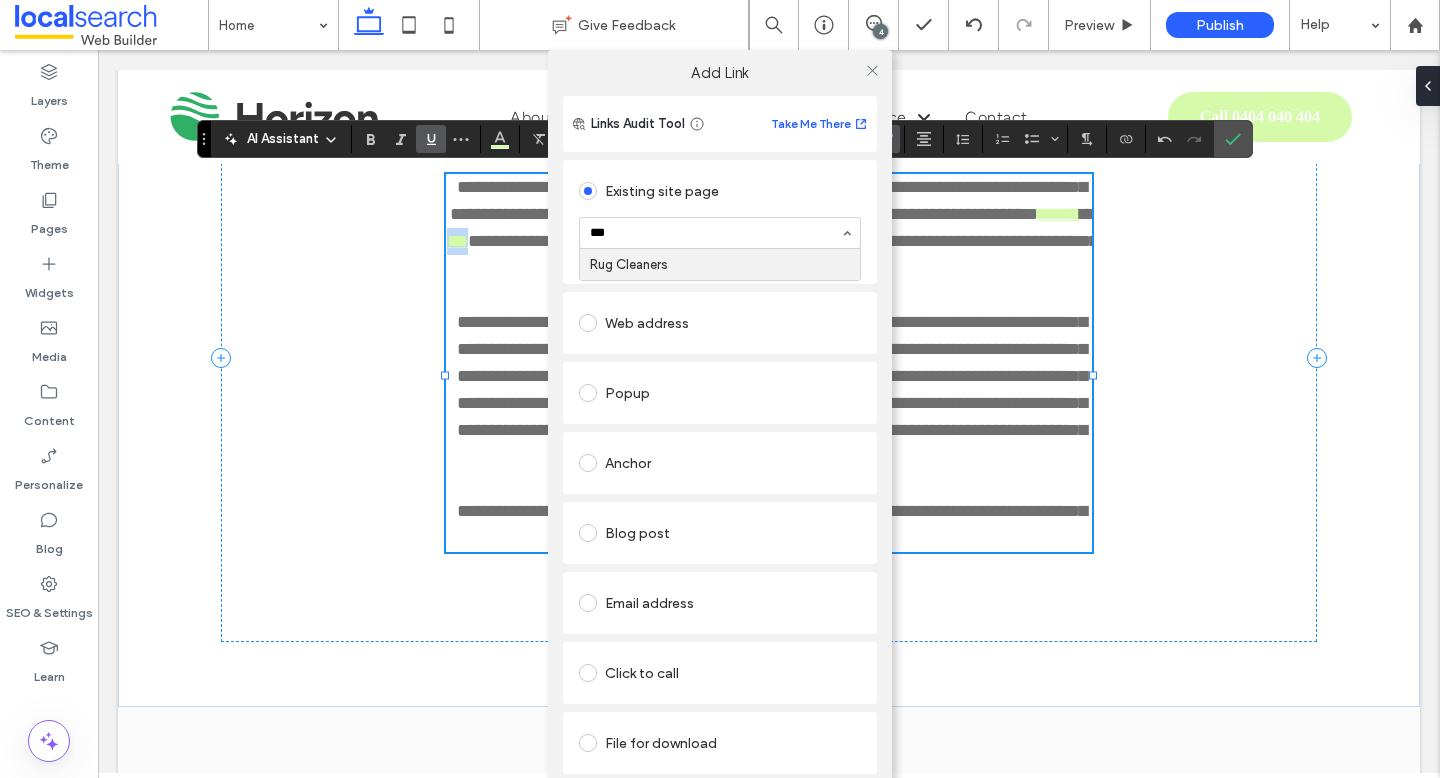 type 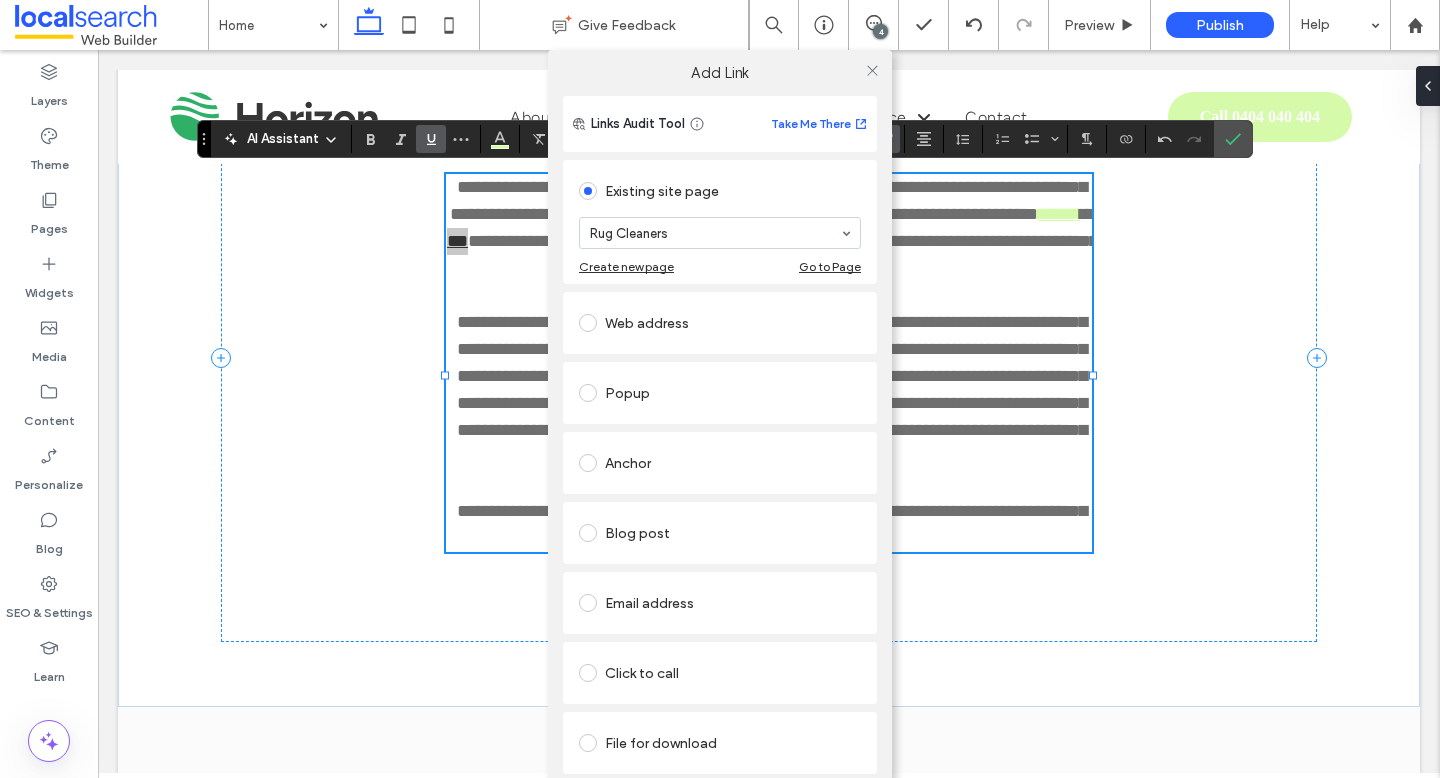 click on "Add Link Links Audit Tool Take Me There Existing site page Rug Cleaners Create new page Go to Page Web address Popup Anchor Blog post Email address Click to call File for download Remove link" at bounding box center [720, 440] 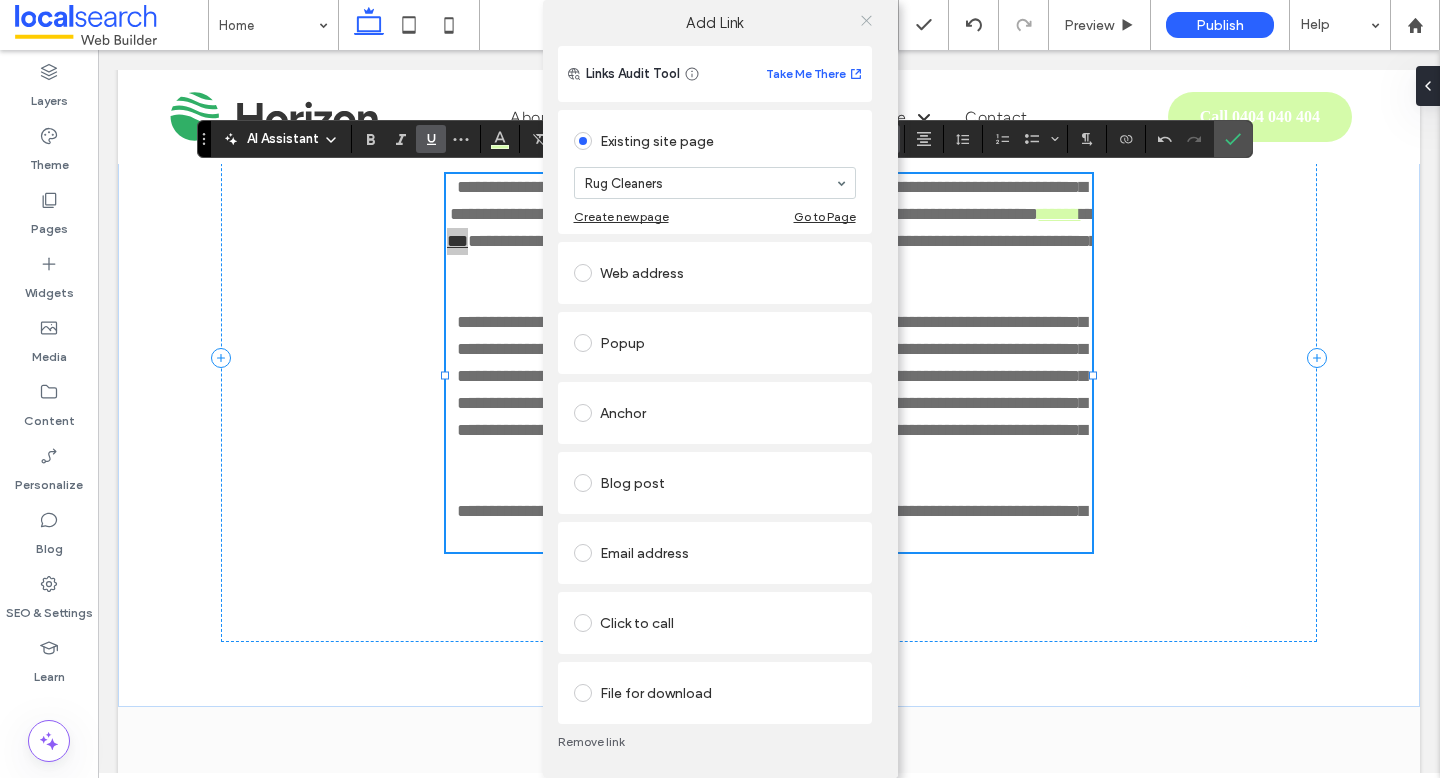 click 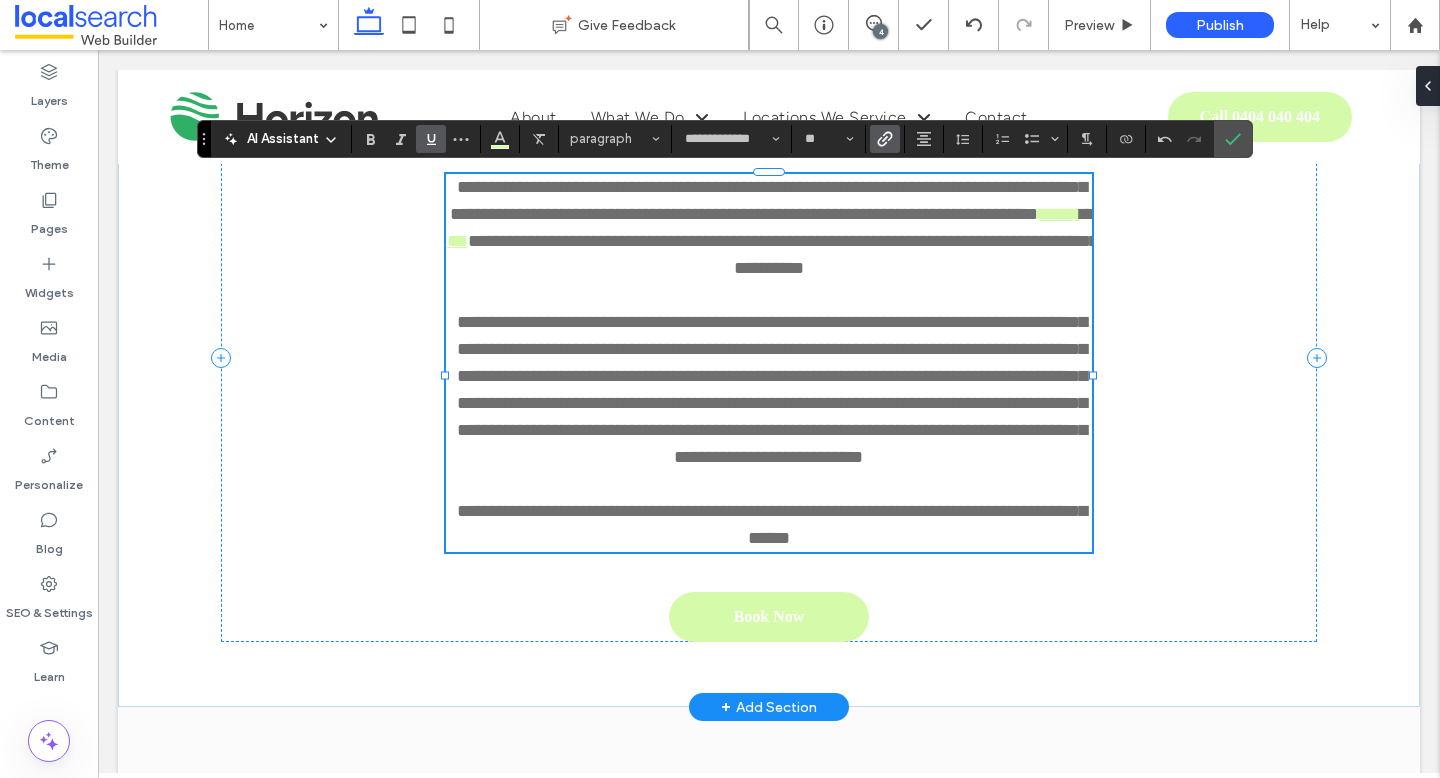 click on "**********" at bounding box center (783, 254) 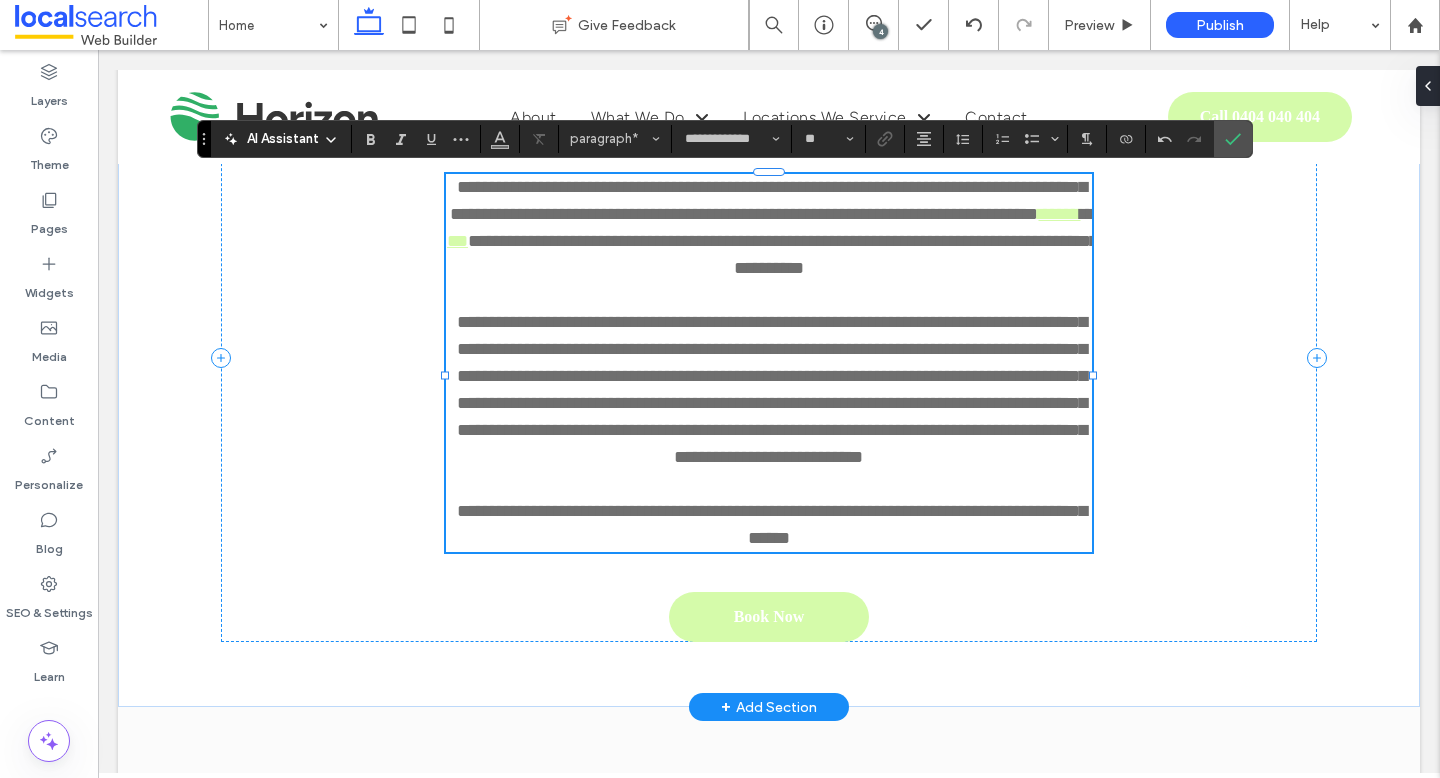 click on "**********" at bounding box center (783, 254) 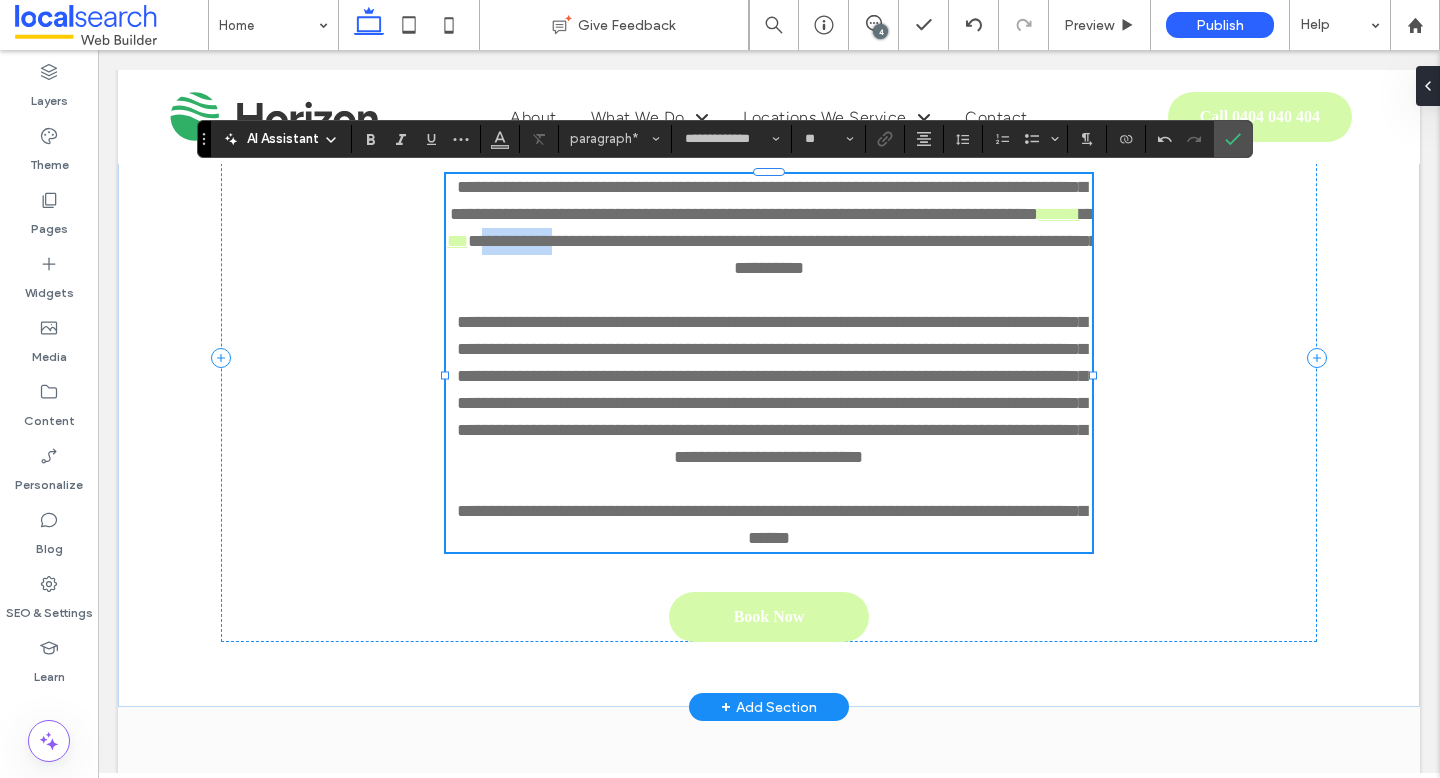 click on "**********" at bounding box center (783, 254) 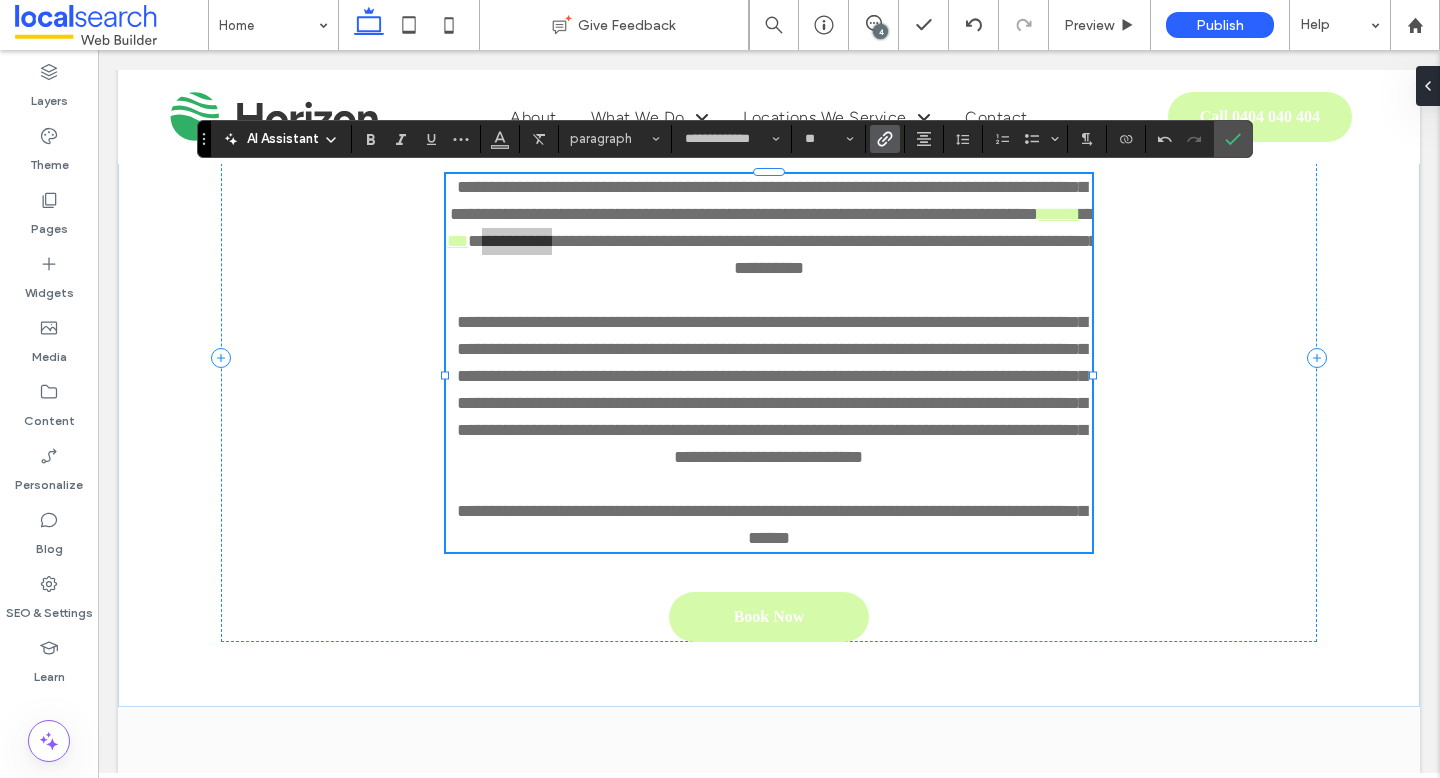 click 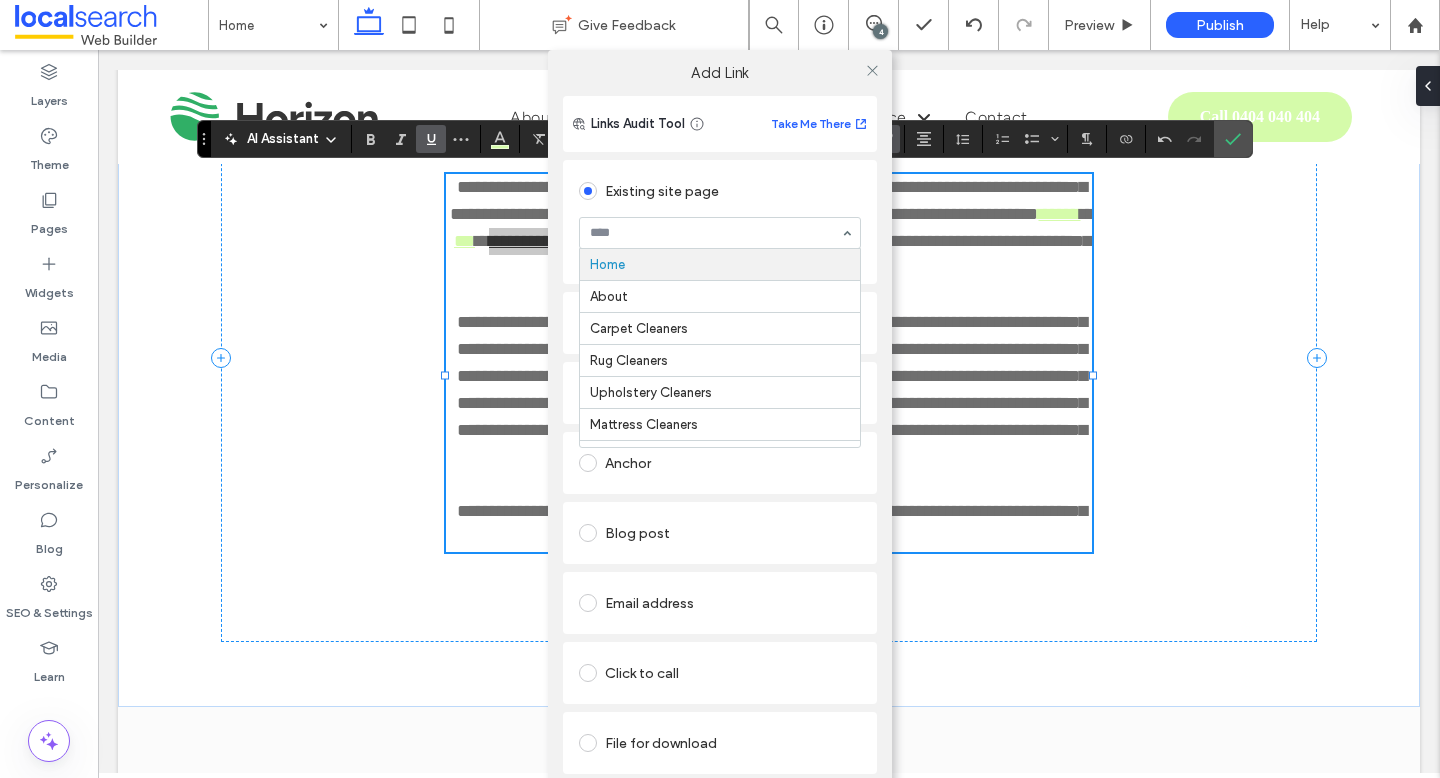 type on "**********" 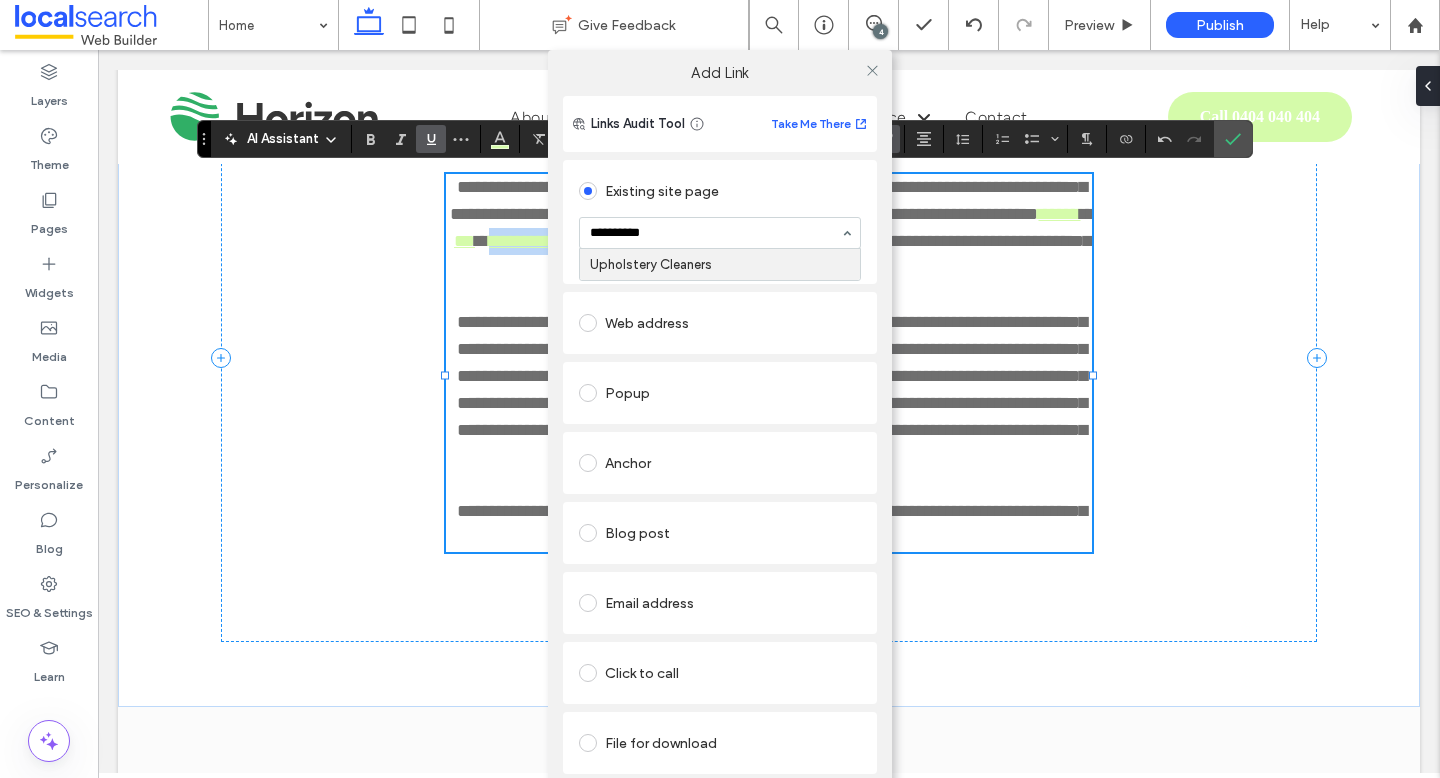 type 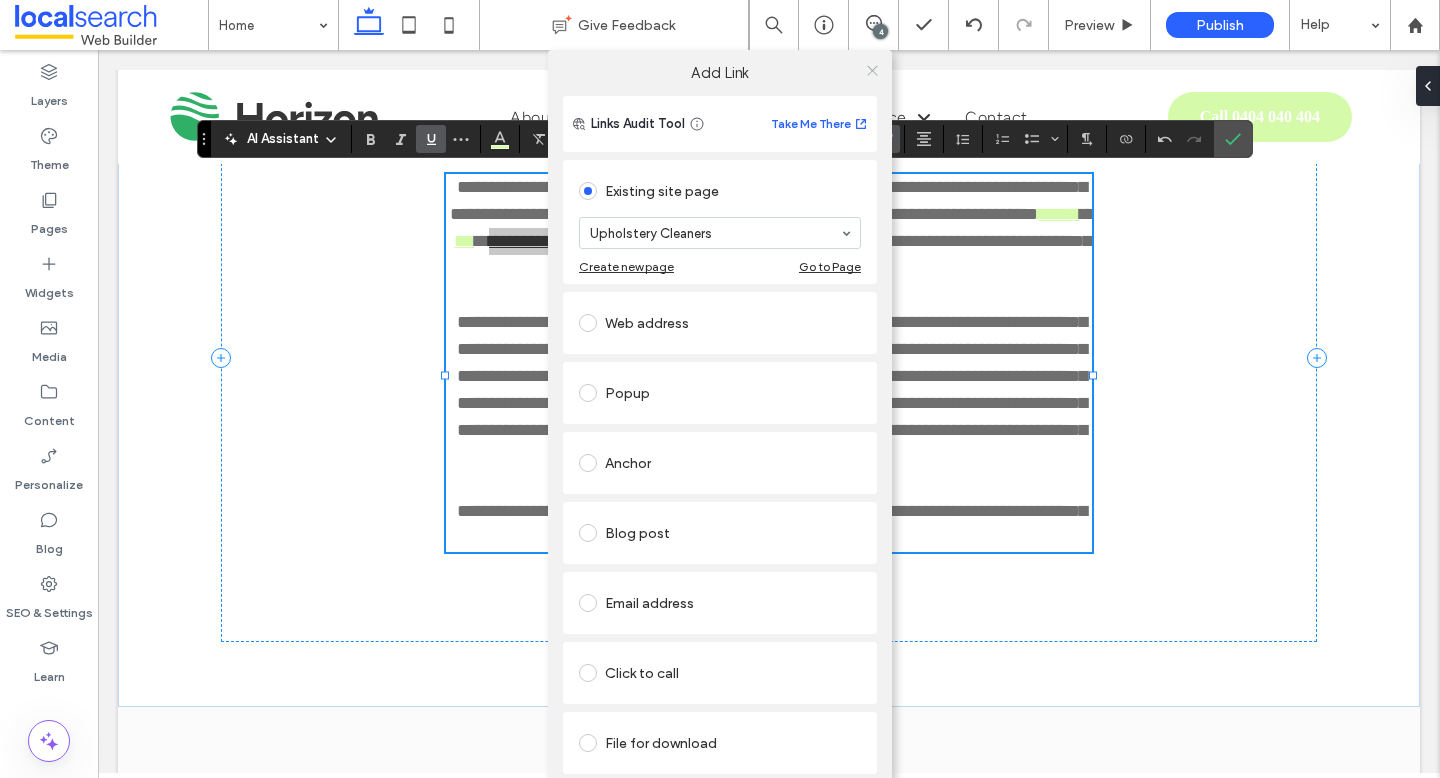 click 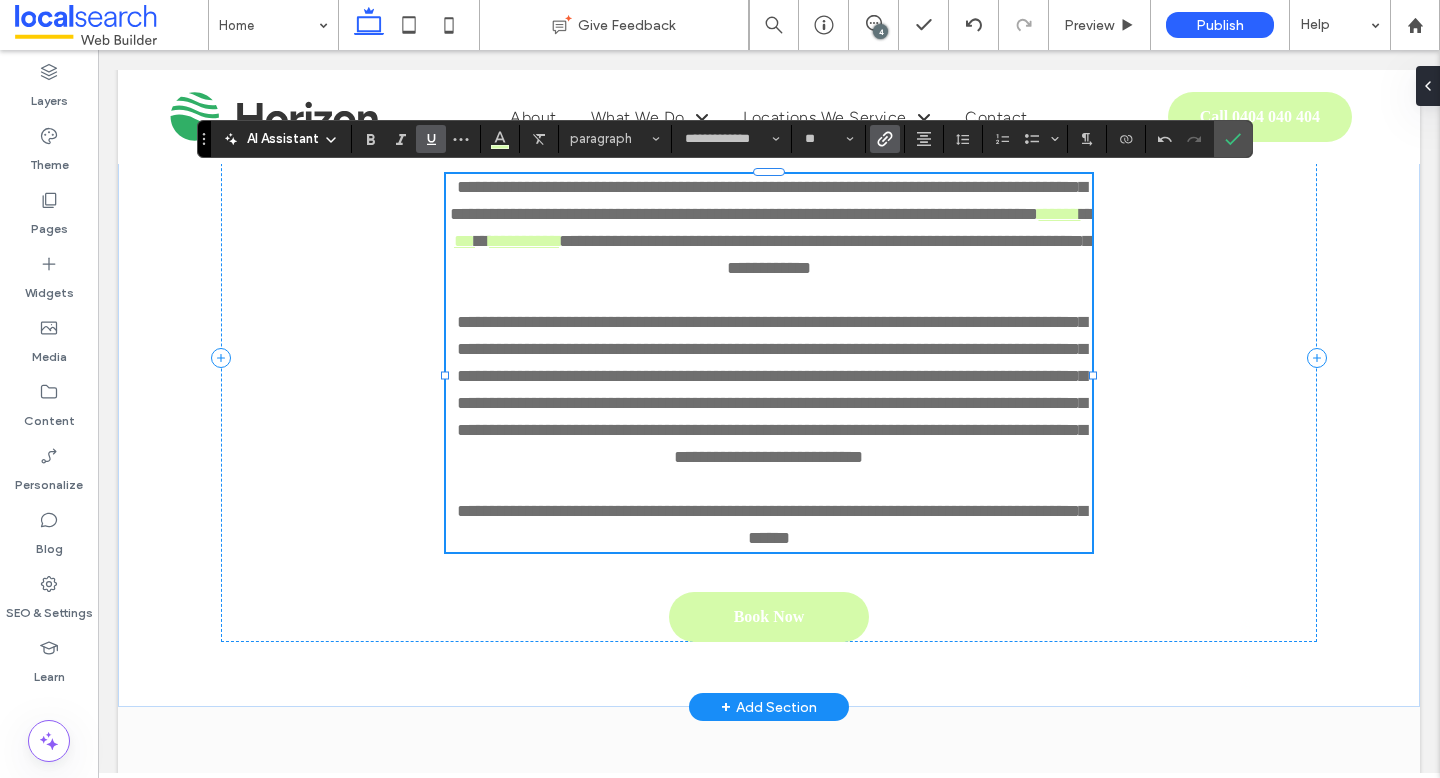 click on "**********" at bounding box center [825, 254] 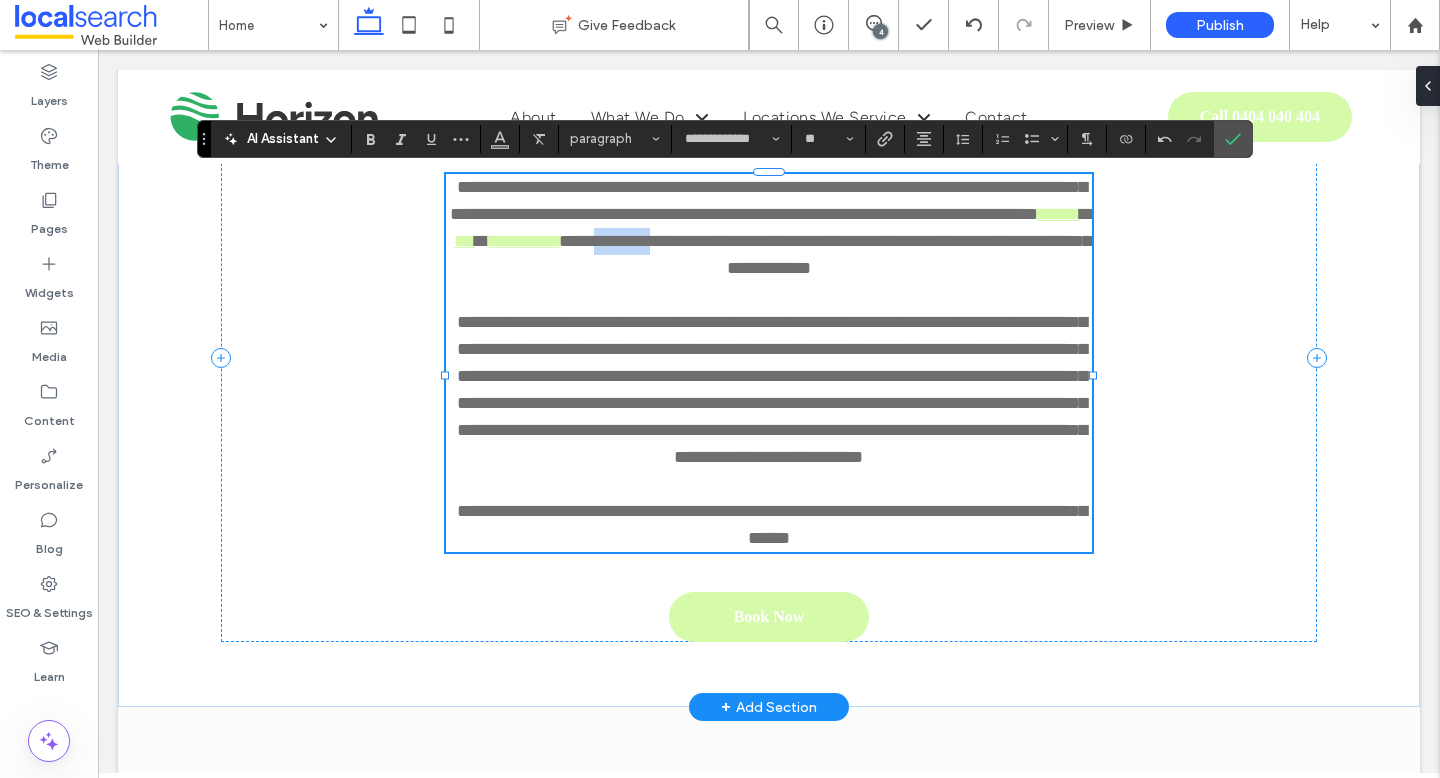 click on "**********" at bounding box center [825, 254] 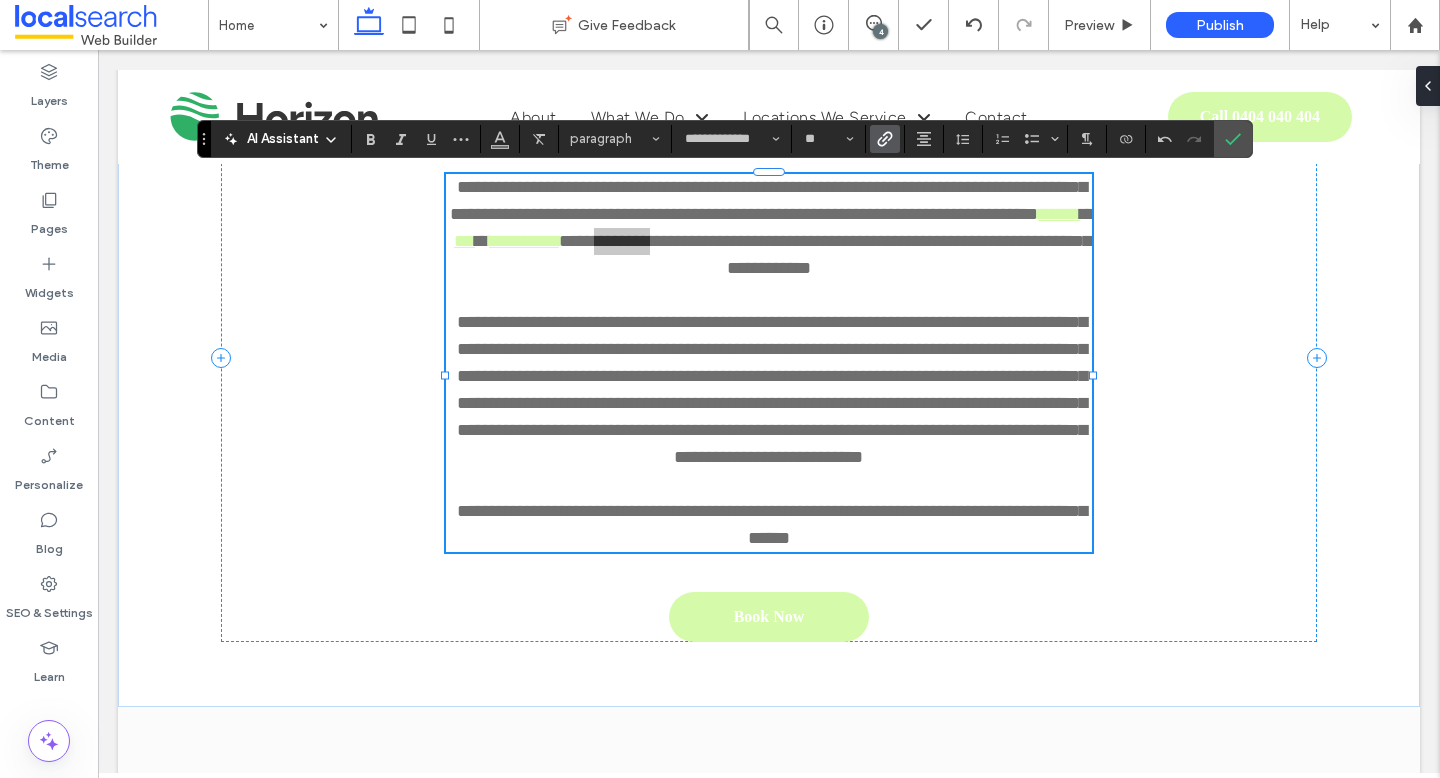click 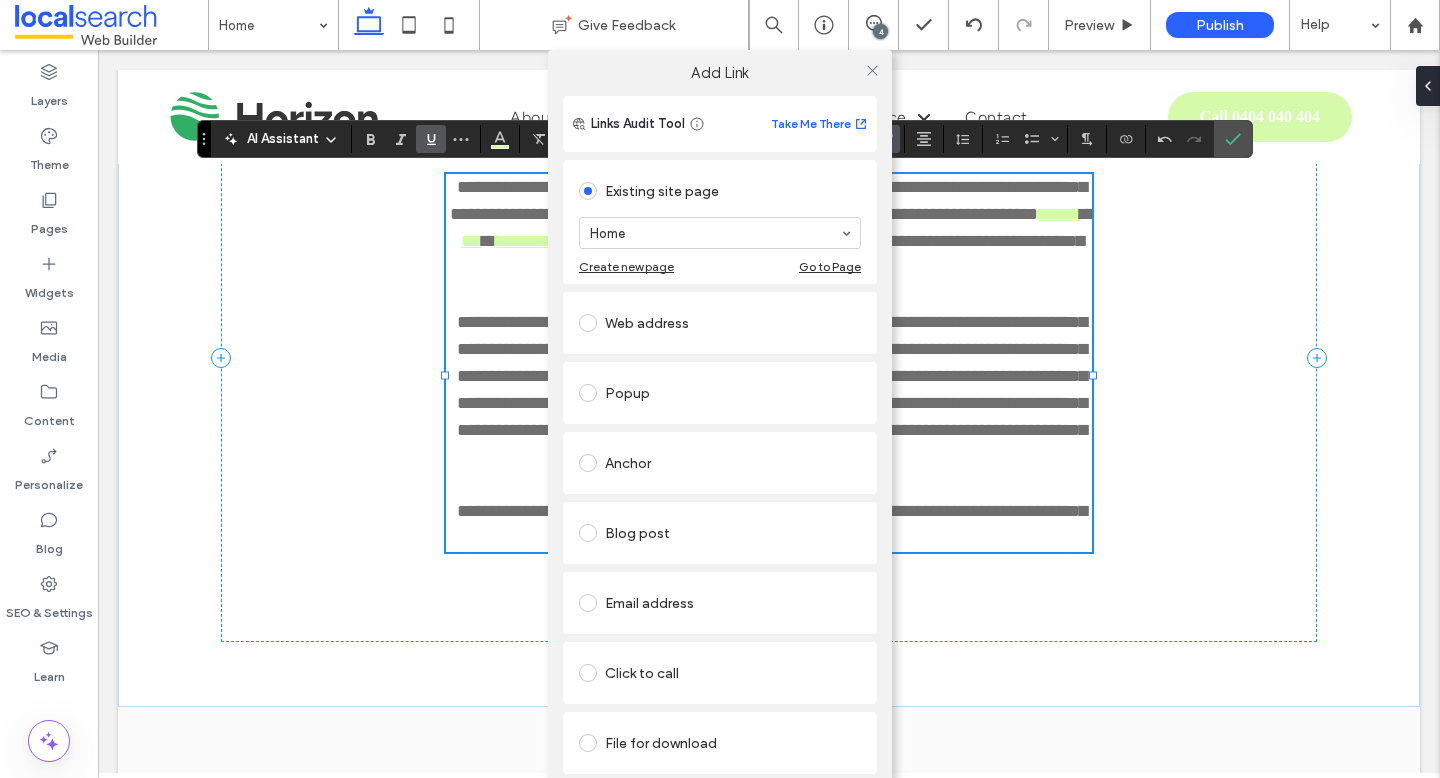 paste on "********" 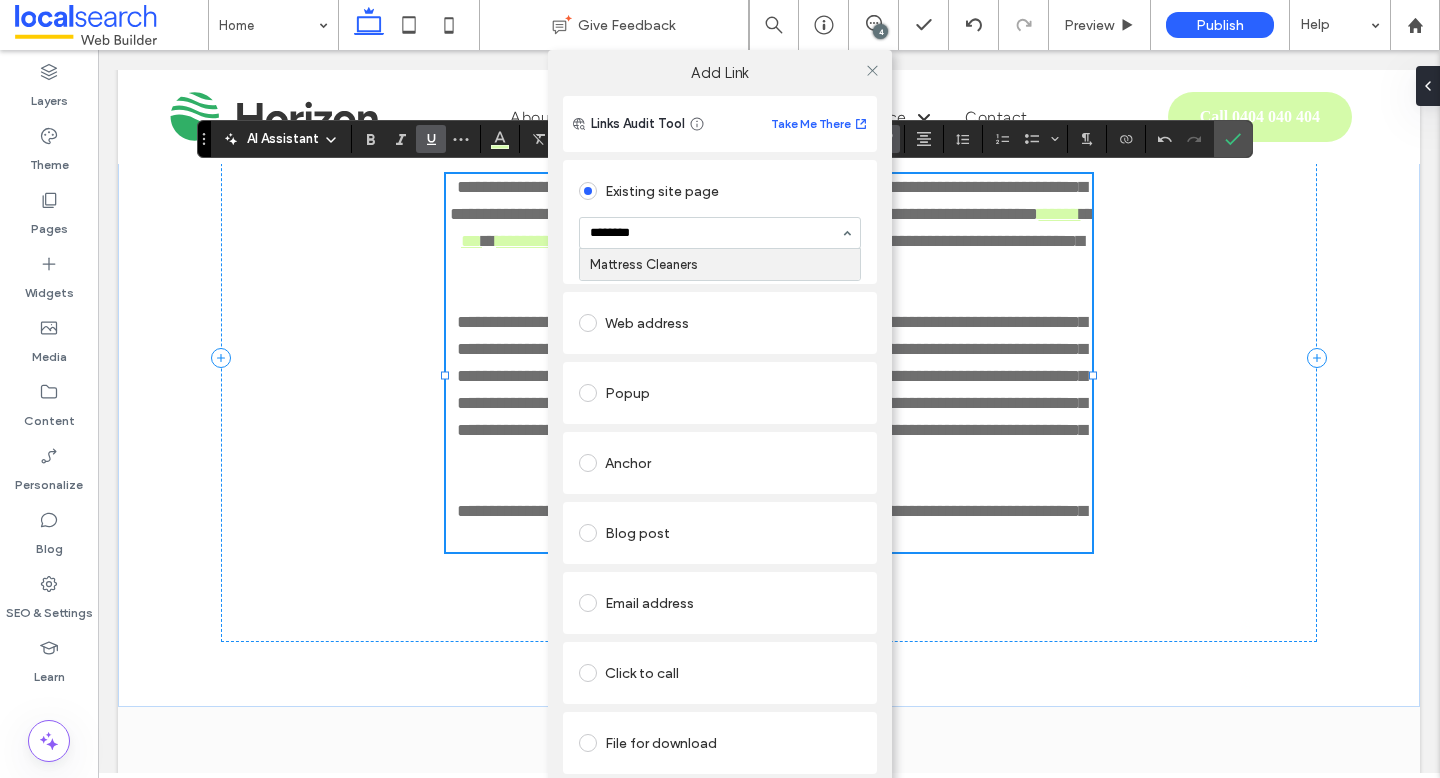 type 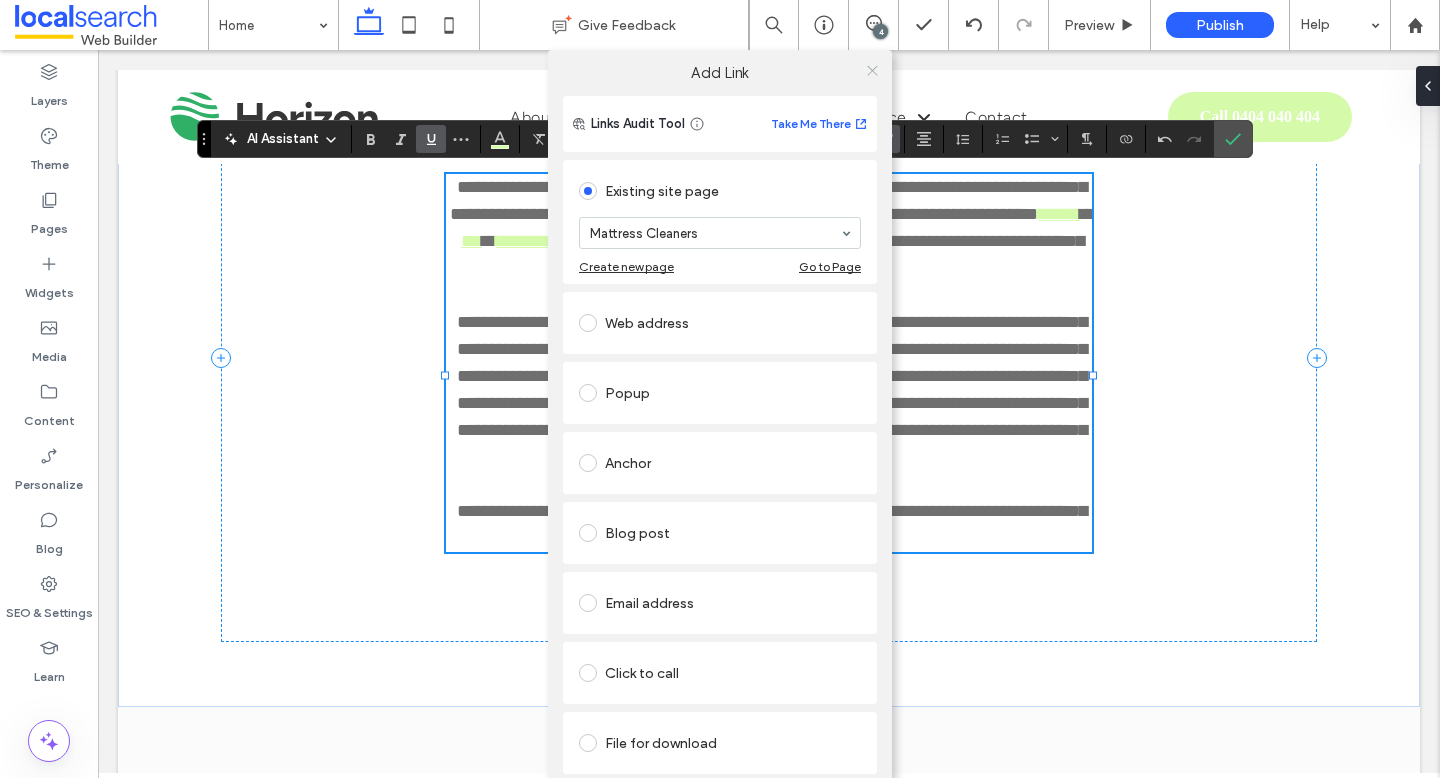 click 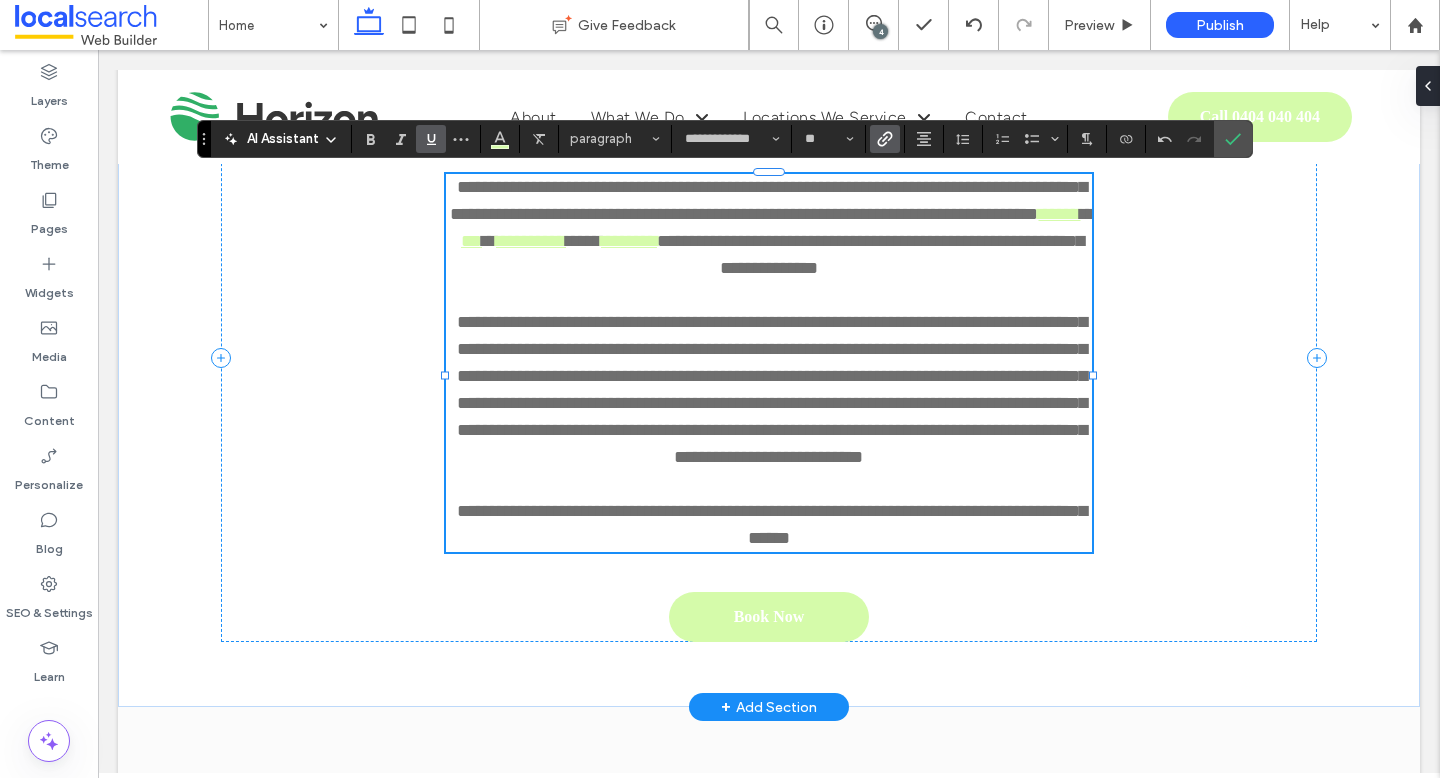 click on "**********" at bounding box center [772, 389] 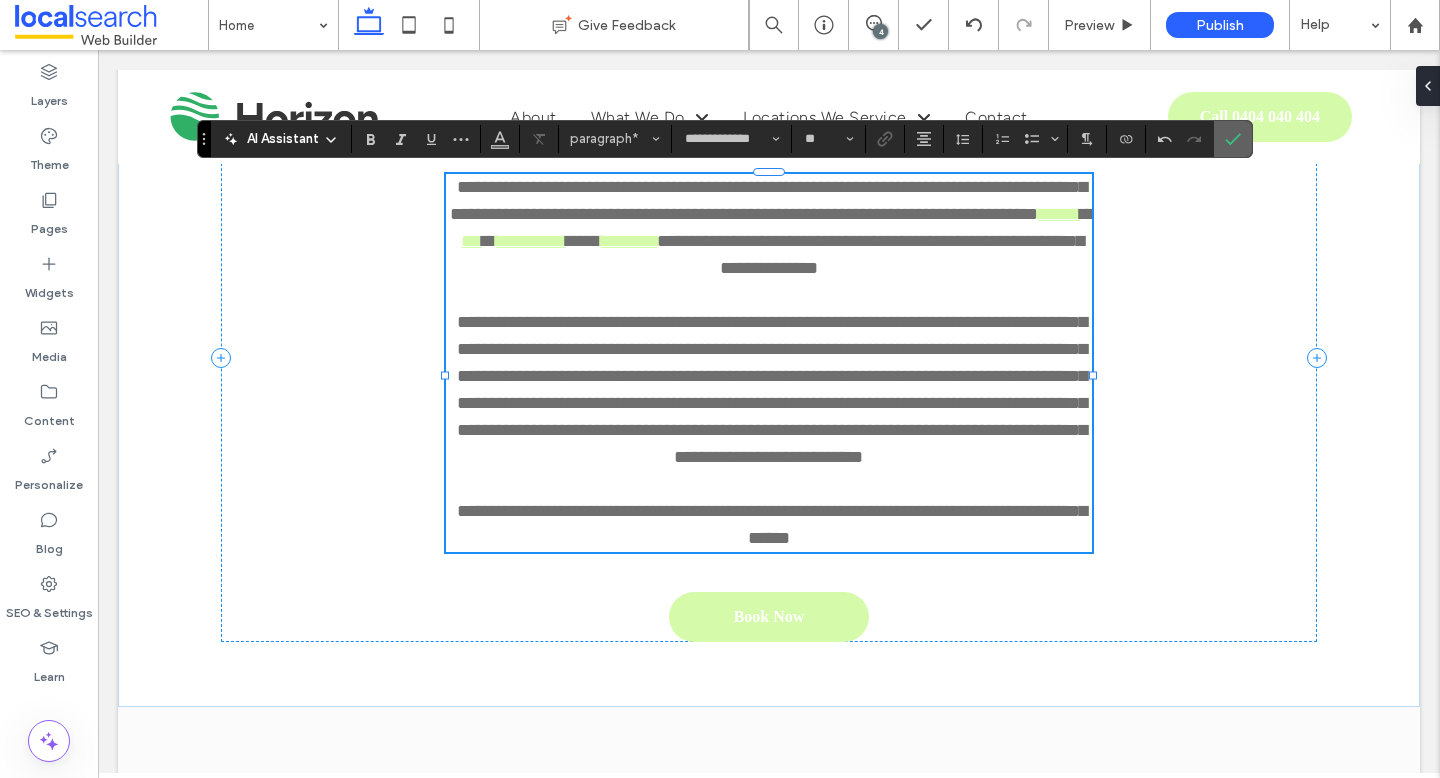 click 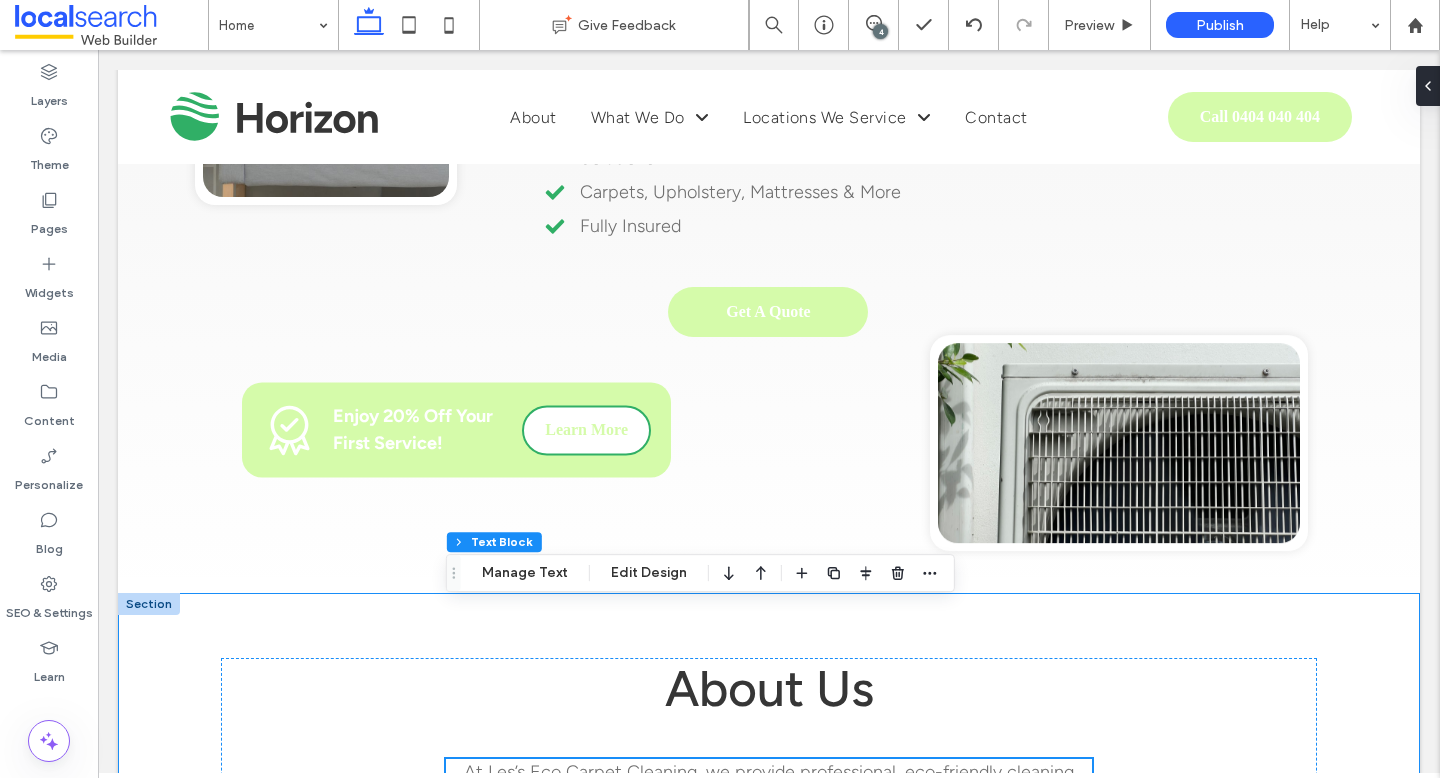 scroll, scrollTop: 688, scrollLeft: 0, axis: vertical 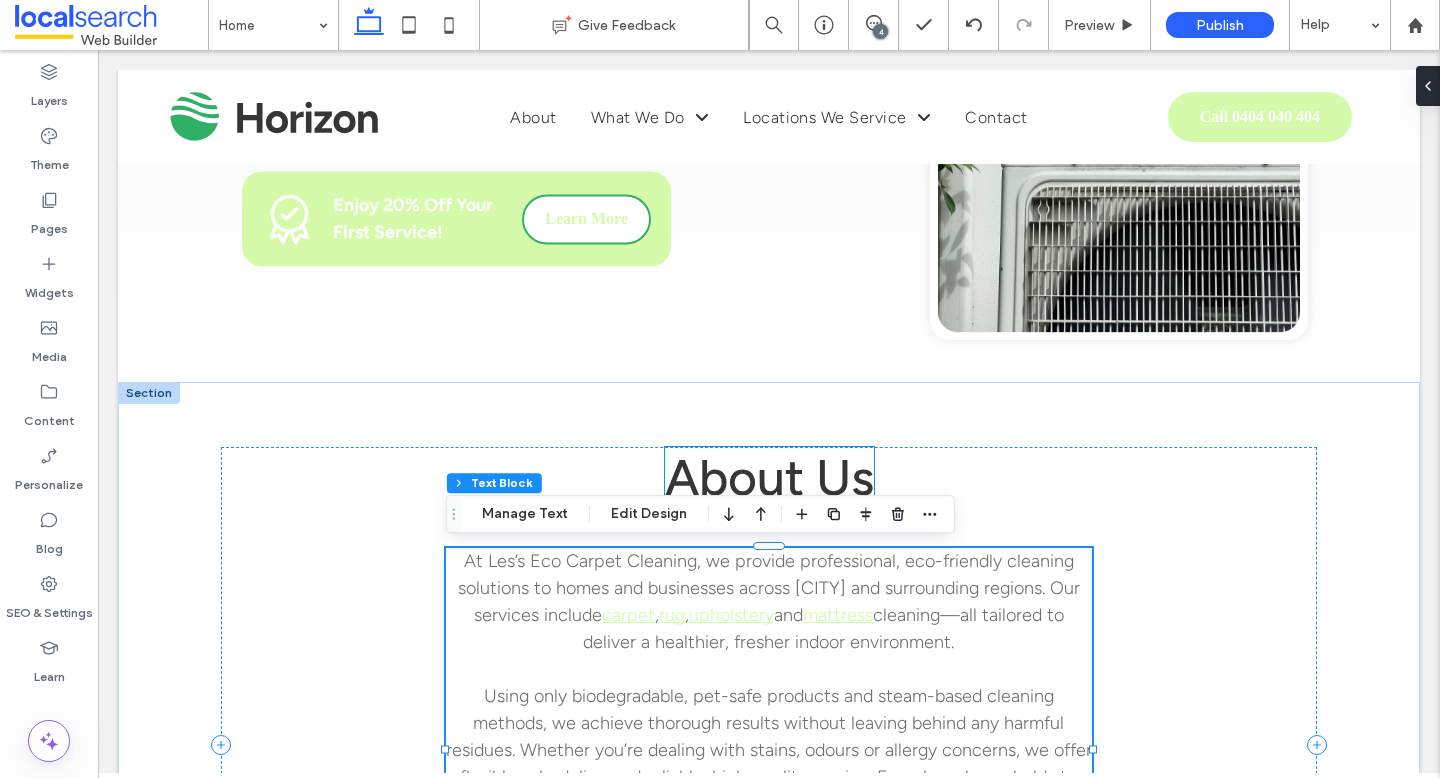 click on "About Us" at bounding box center [769, 477] 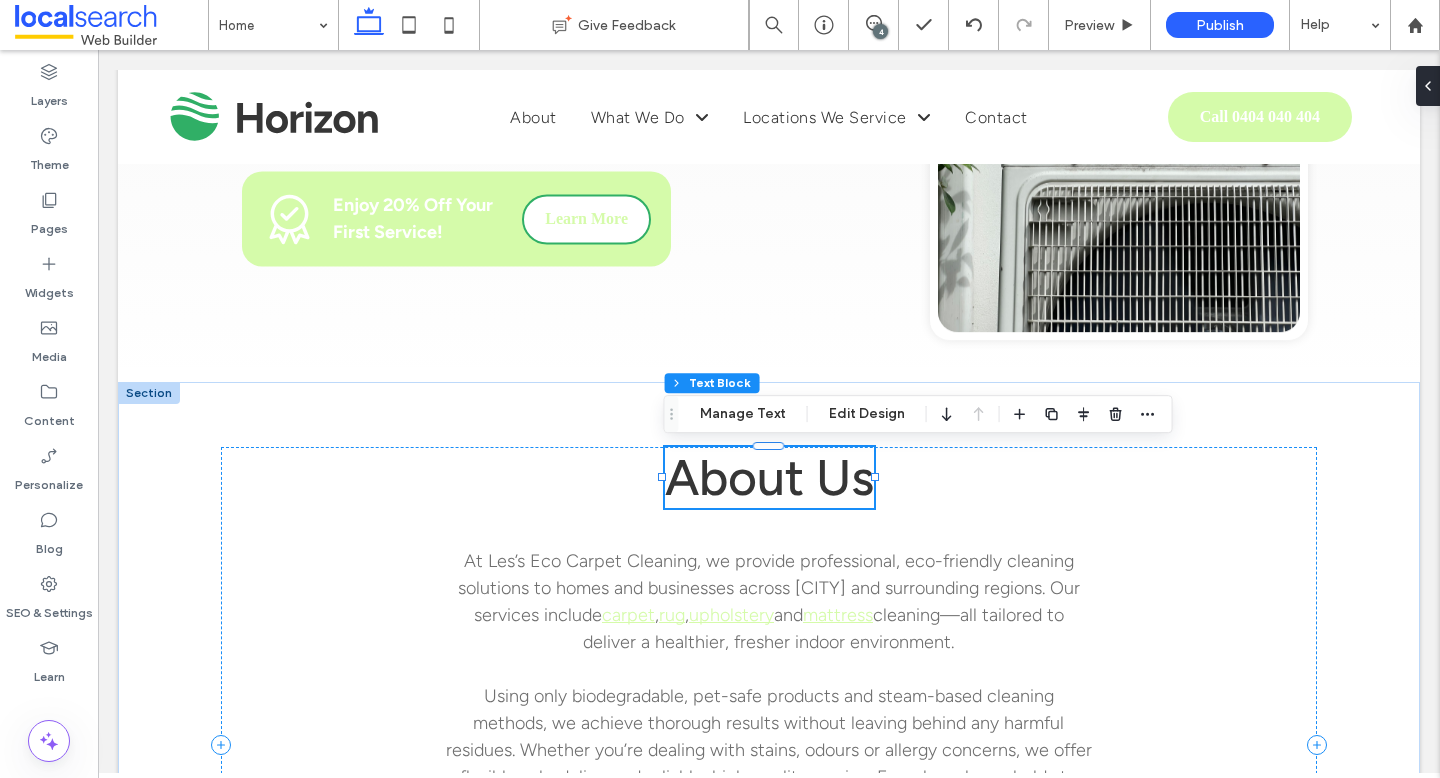 click on "About Us" at bounding box center (769, 477) 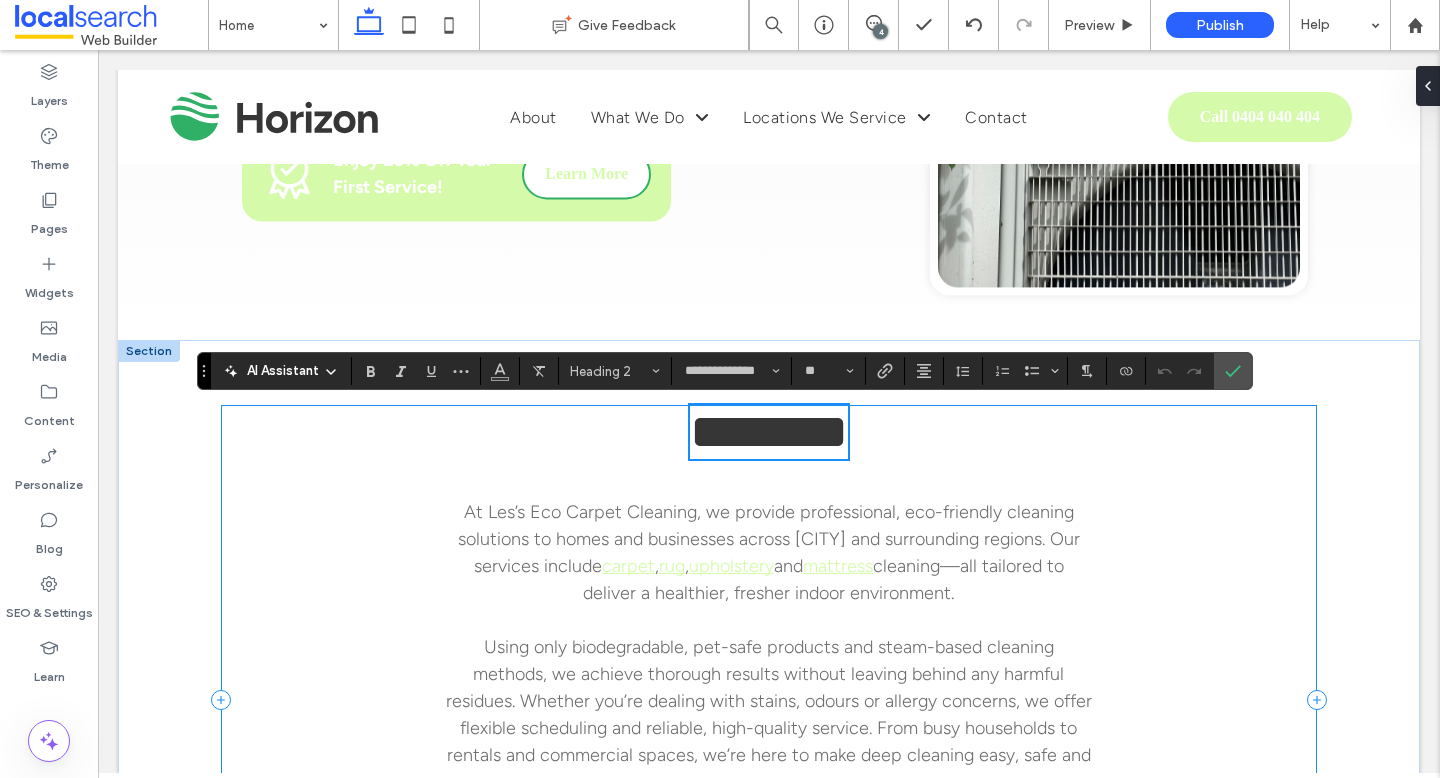 scroll, scrollTop: 737, scrollLeft: 0, axis: vertical 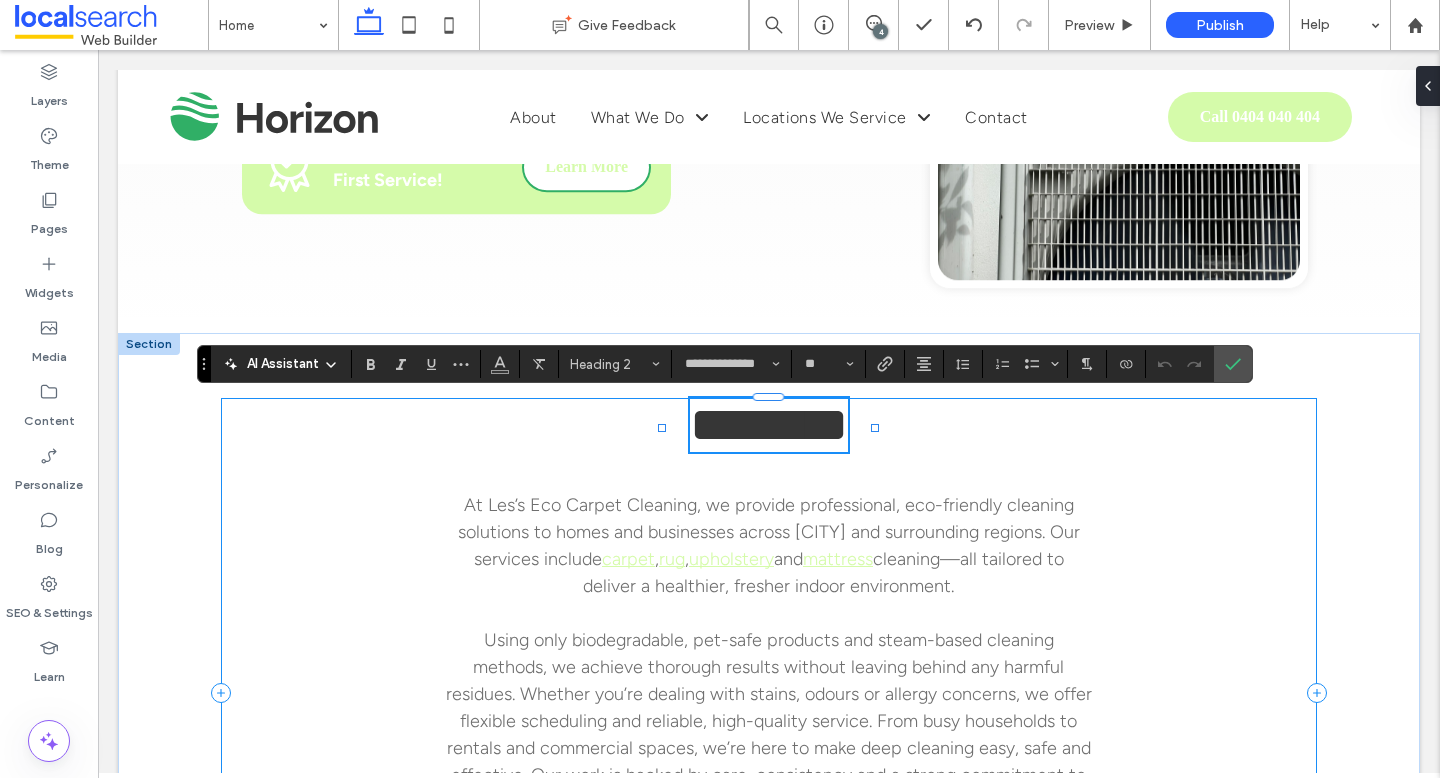 type 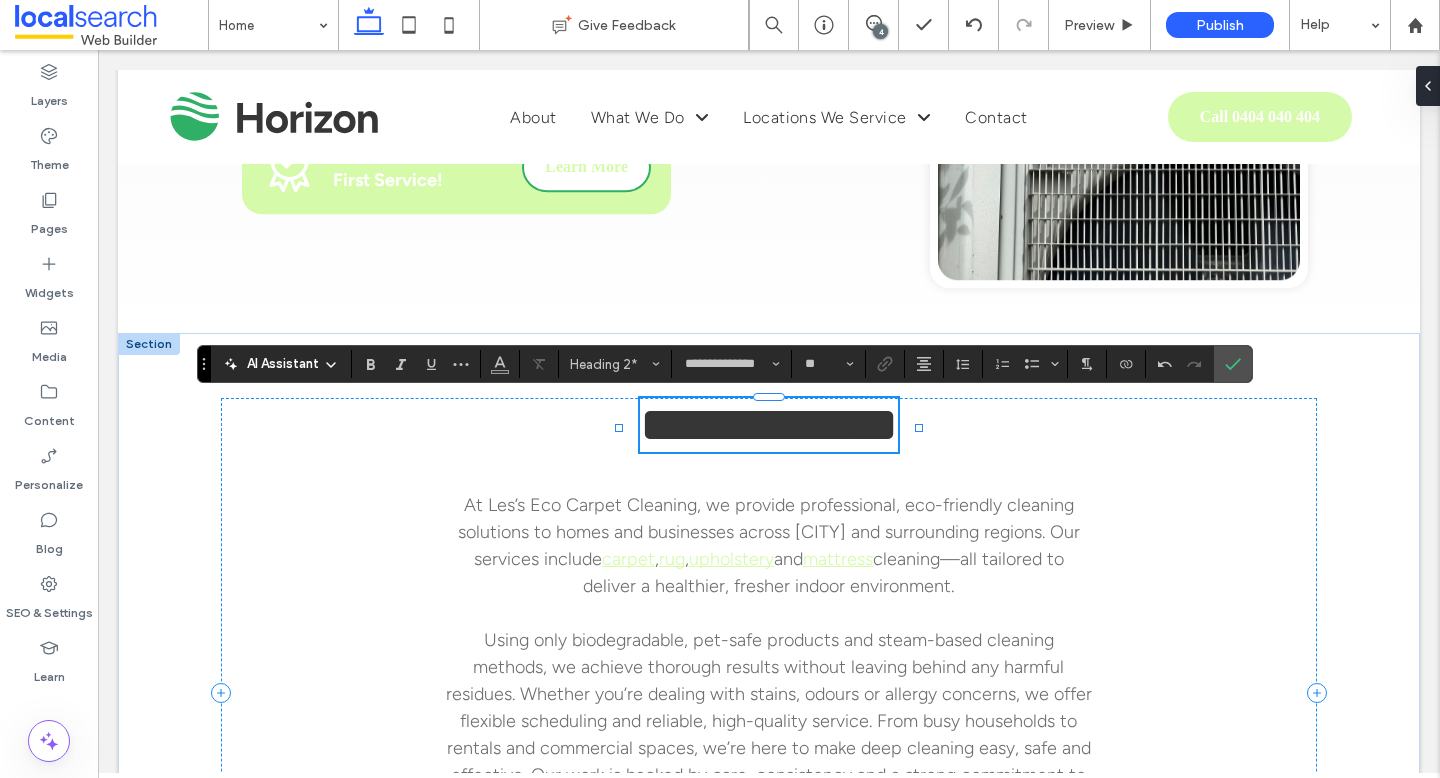 click on "**********" at bounding box center [769, 424] 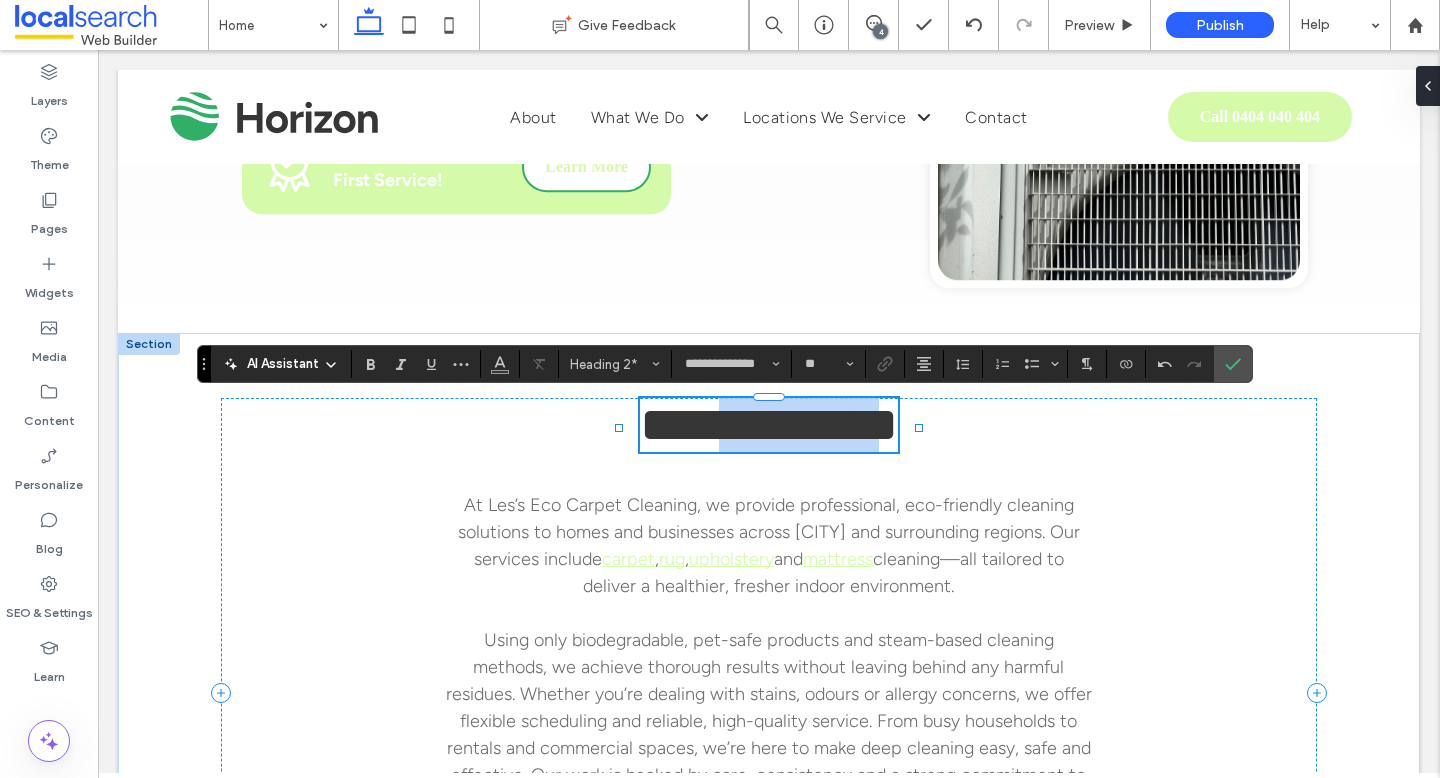 click on "**********" at bounding box center [769, 424] 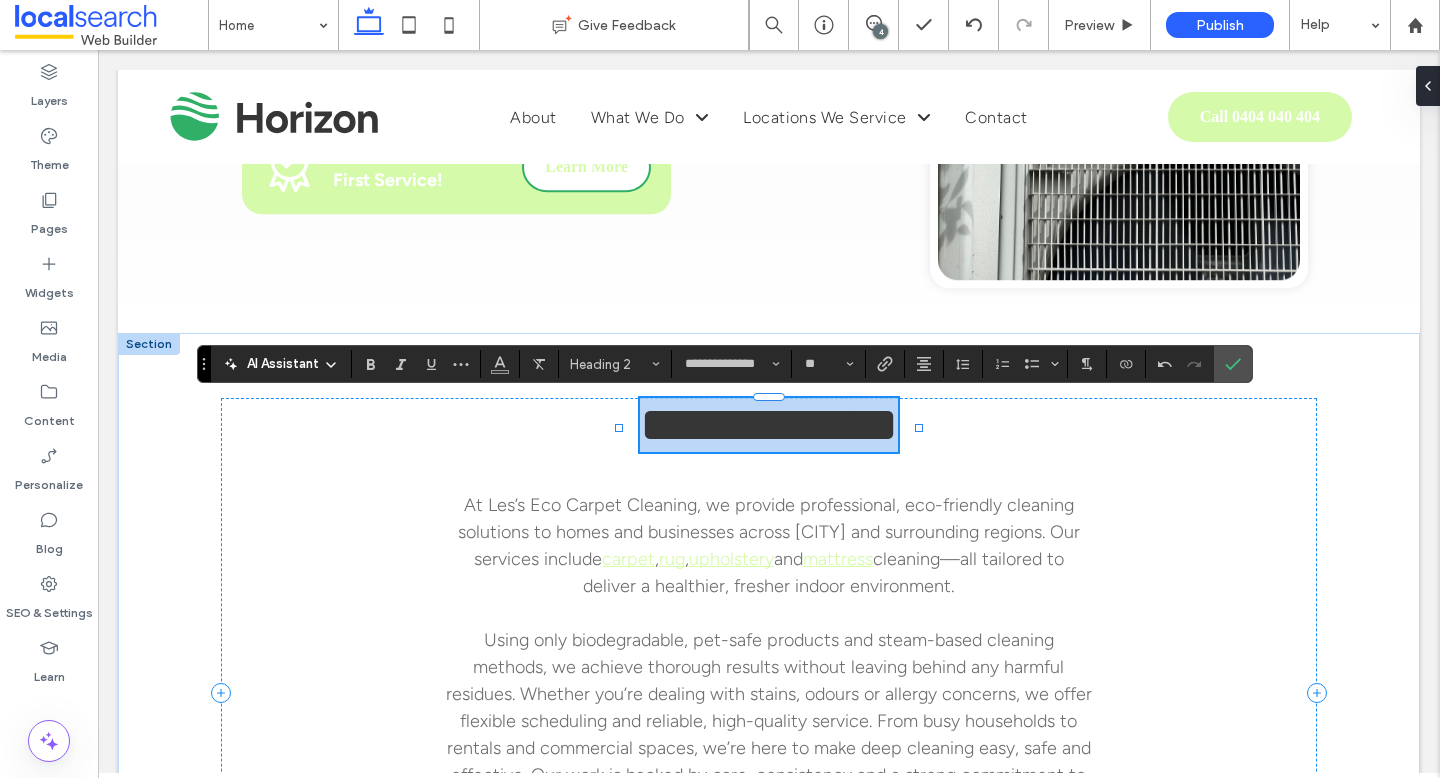 click on "**********" at bounding box center (769, 424) 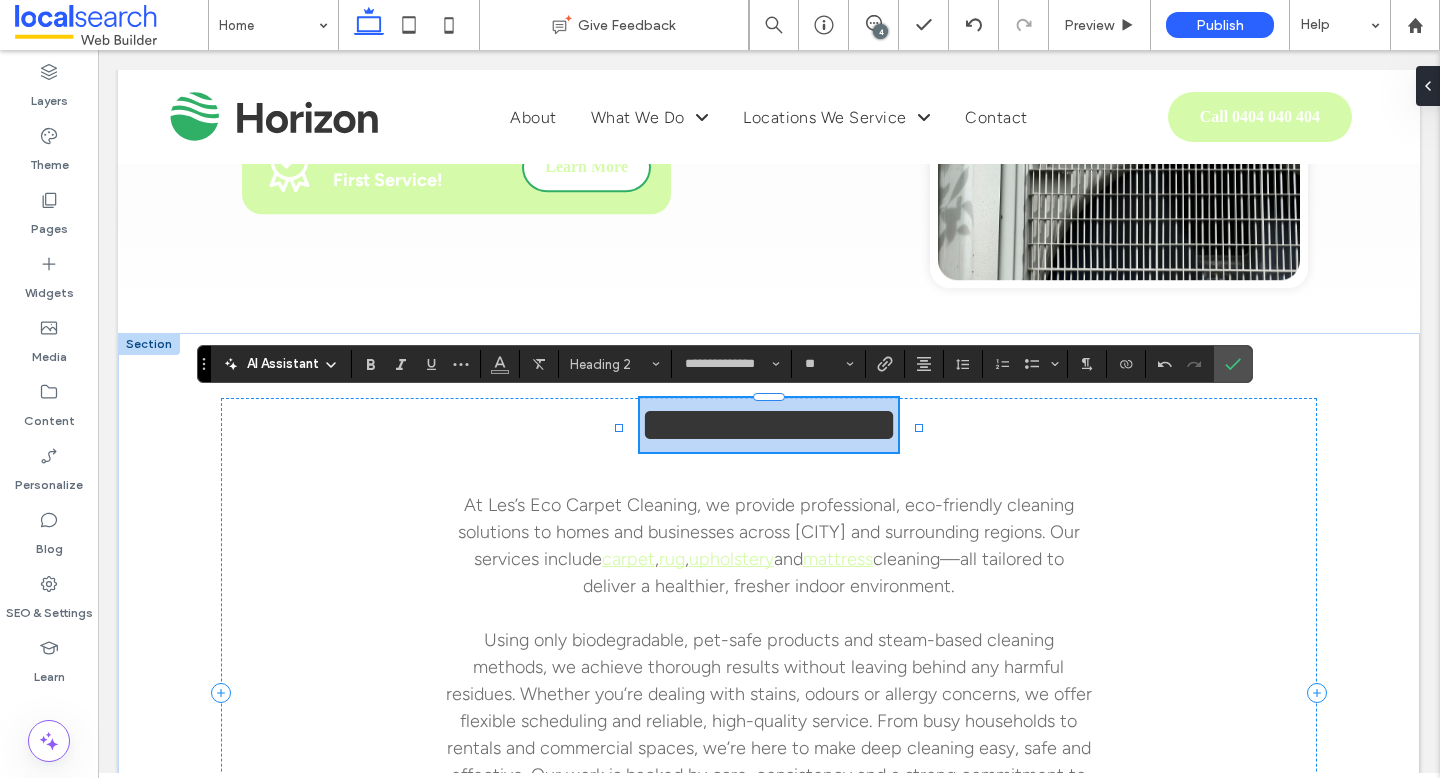 click at bounding box center [919, 428] 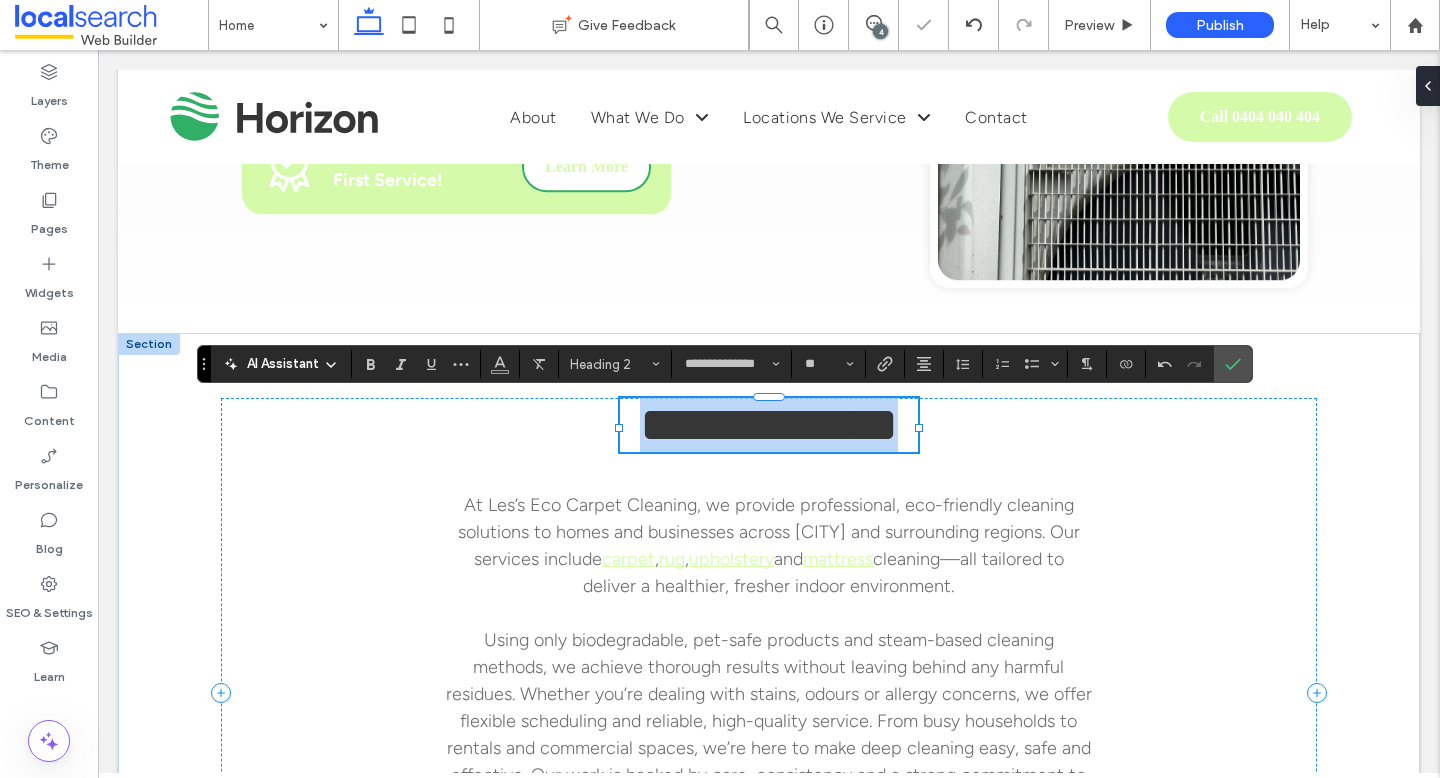 click on "**********" at bounding box center (769, 424) 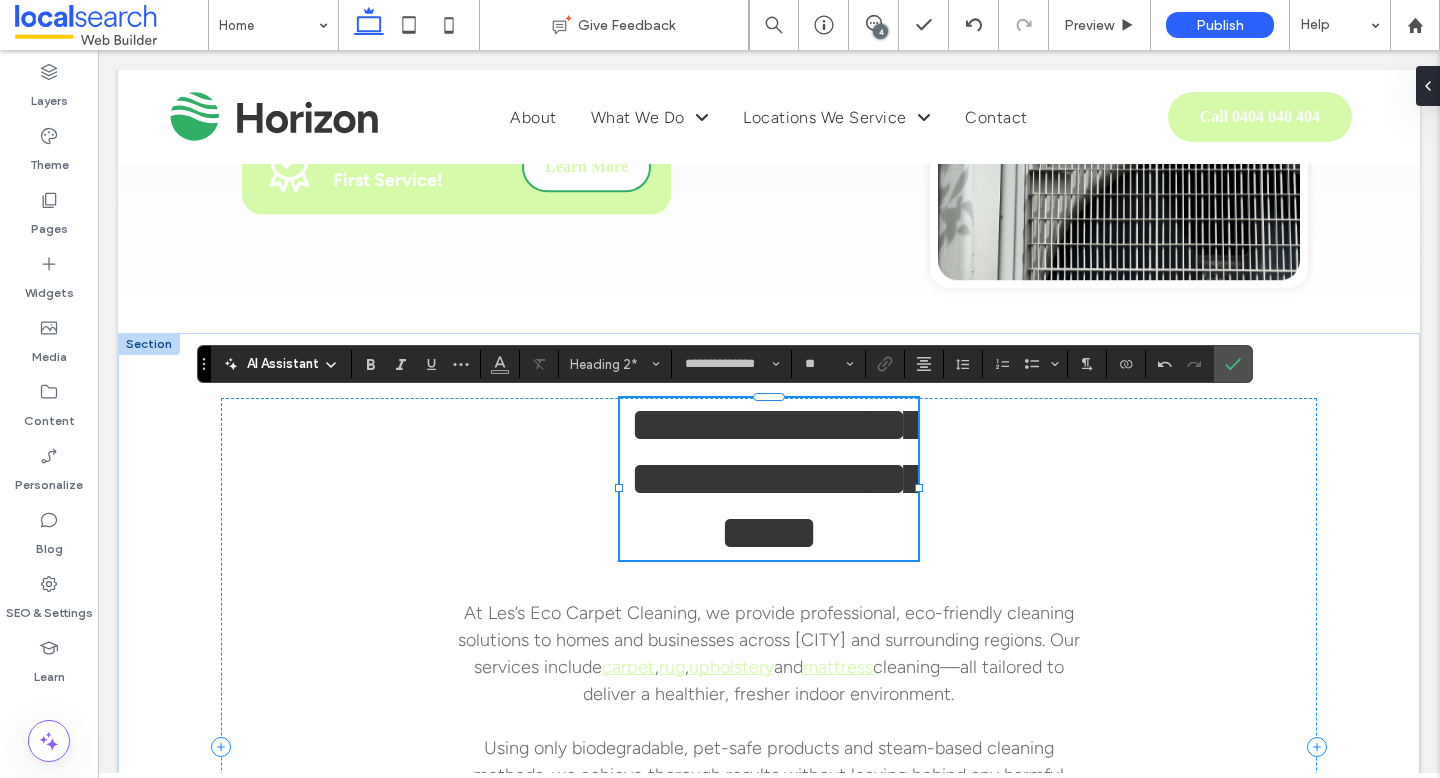 click on "**********" at bounding box center (779, 478) 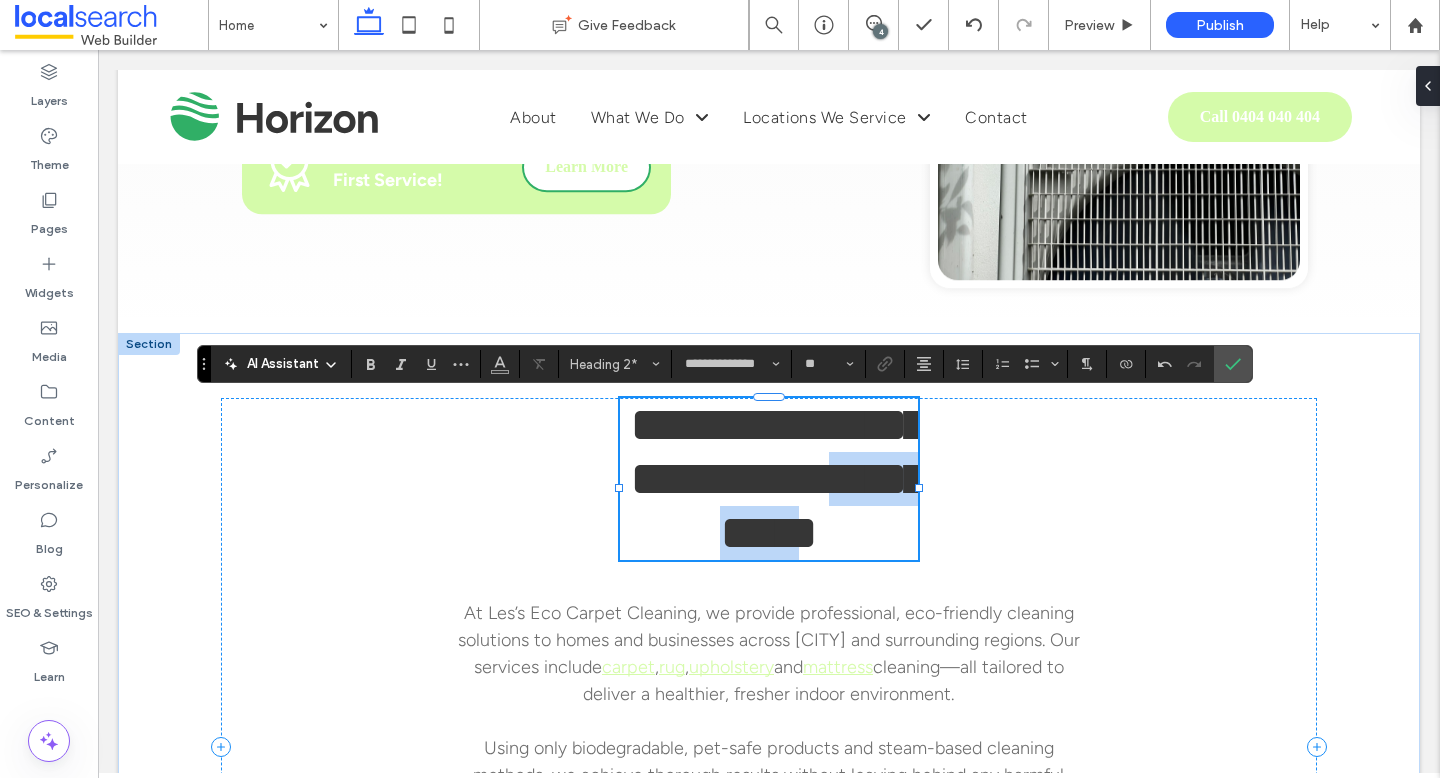 click on "**********" at bounding box center [779, 478] 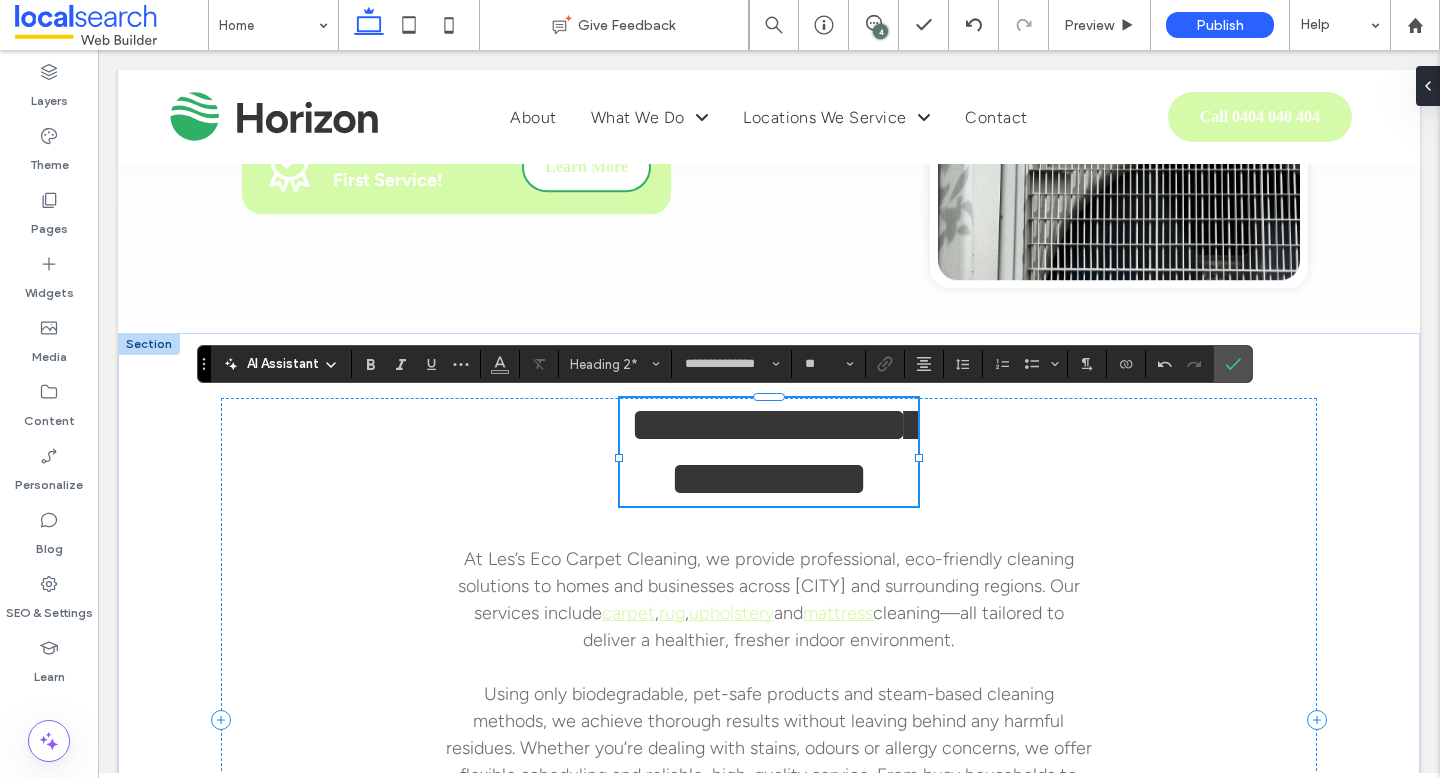 click on "**********" at bounding box center (779, 451) 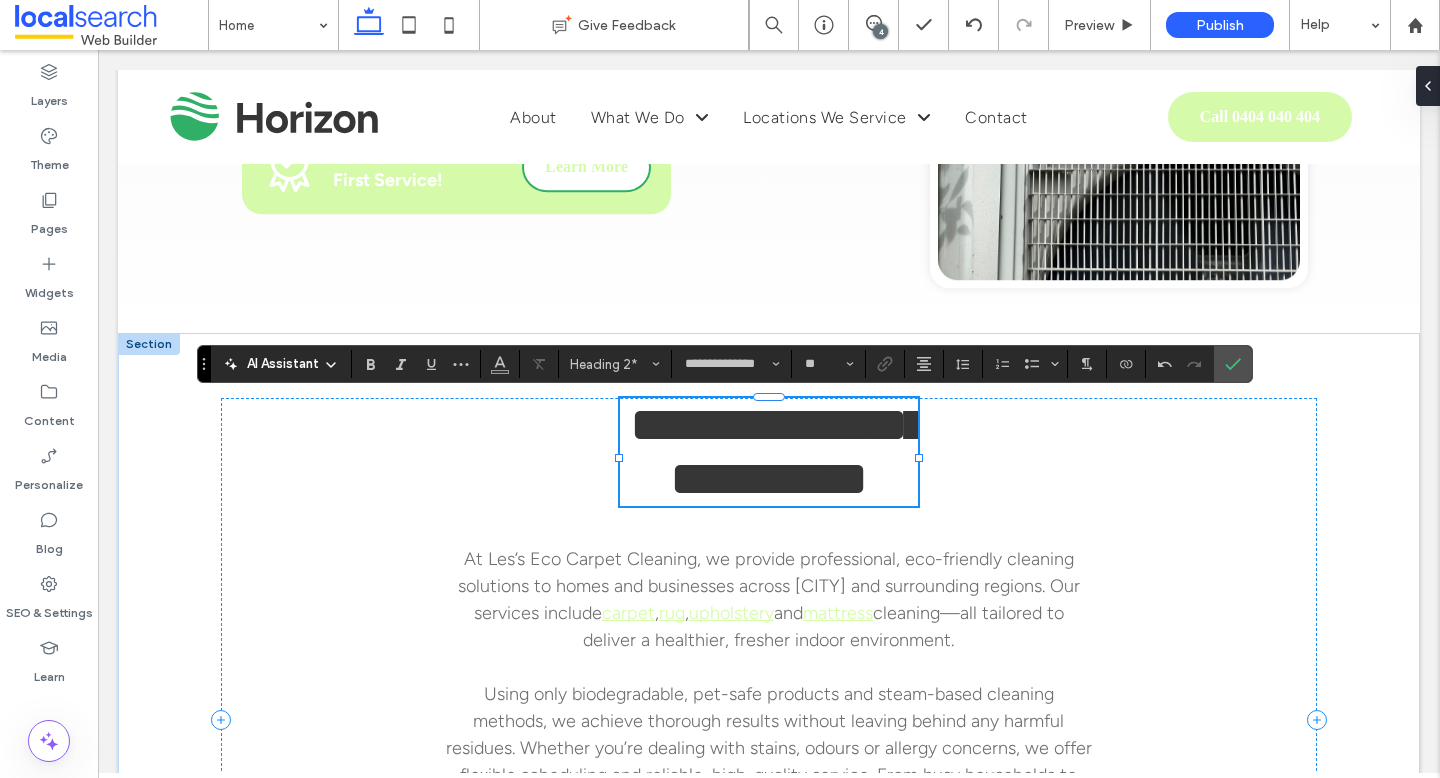 click on "**********" at bounding box center [779, 451] 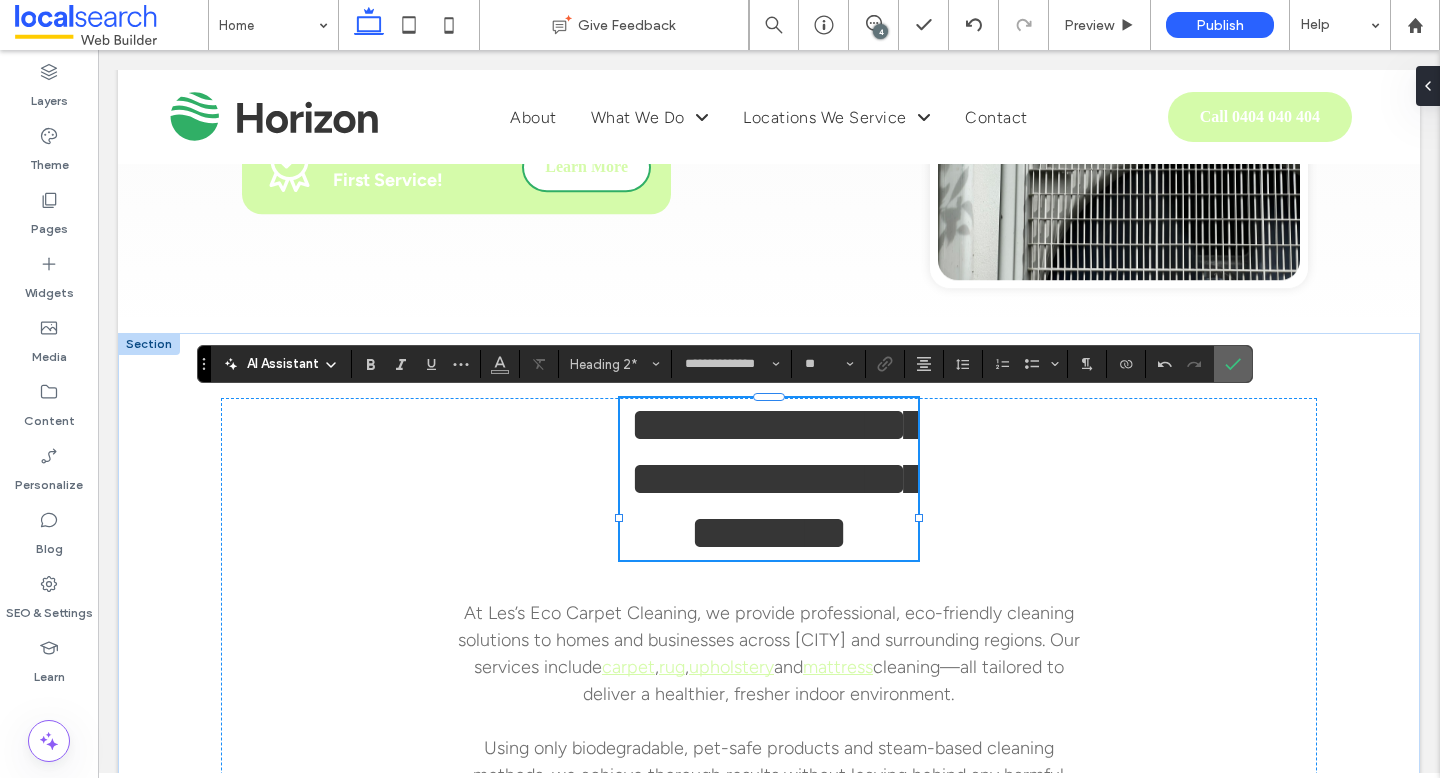 click 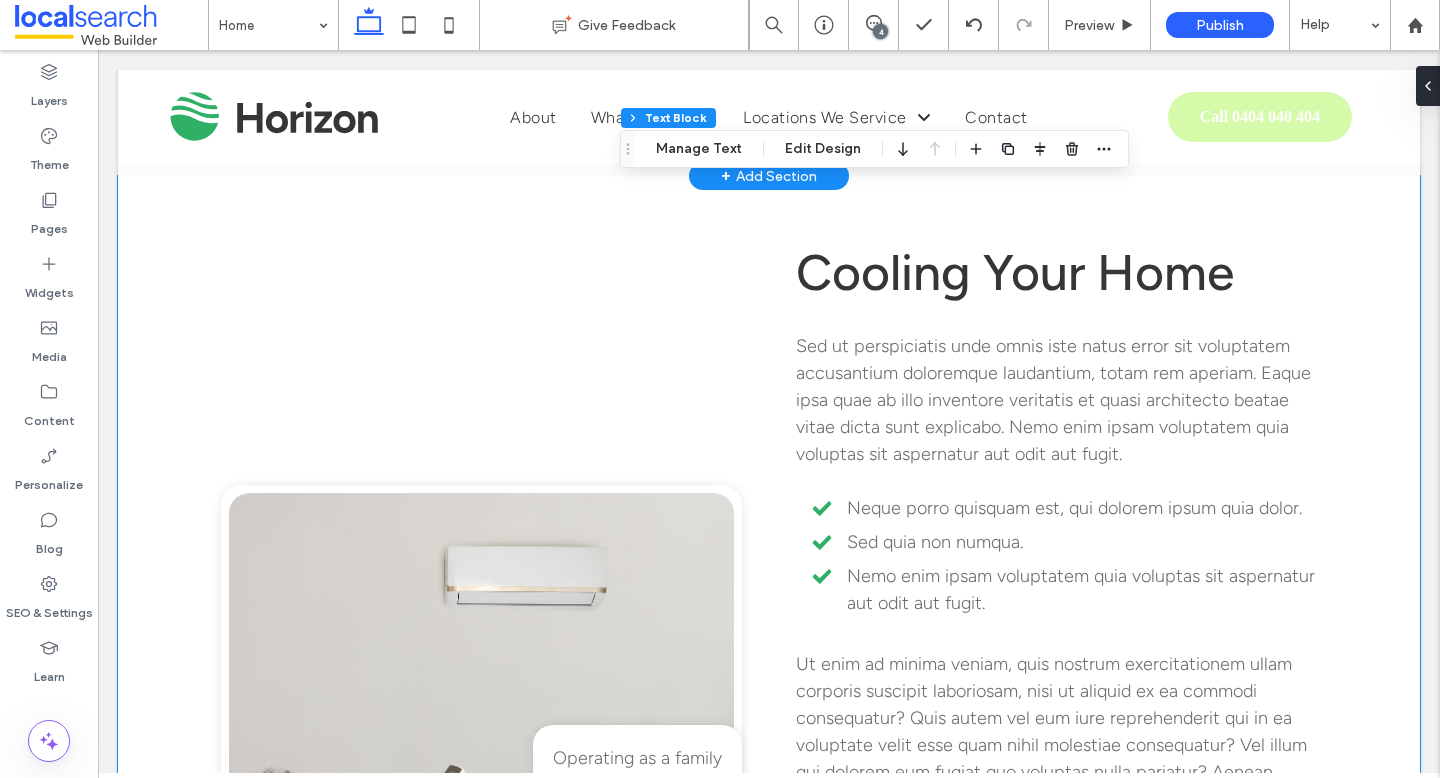scroll, scrollTop: 2294, scrollLeft: 0, axis: vertical 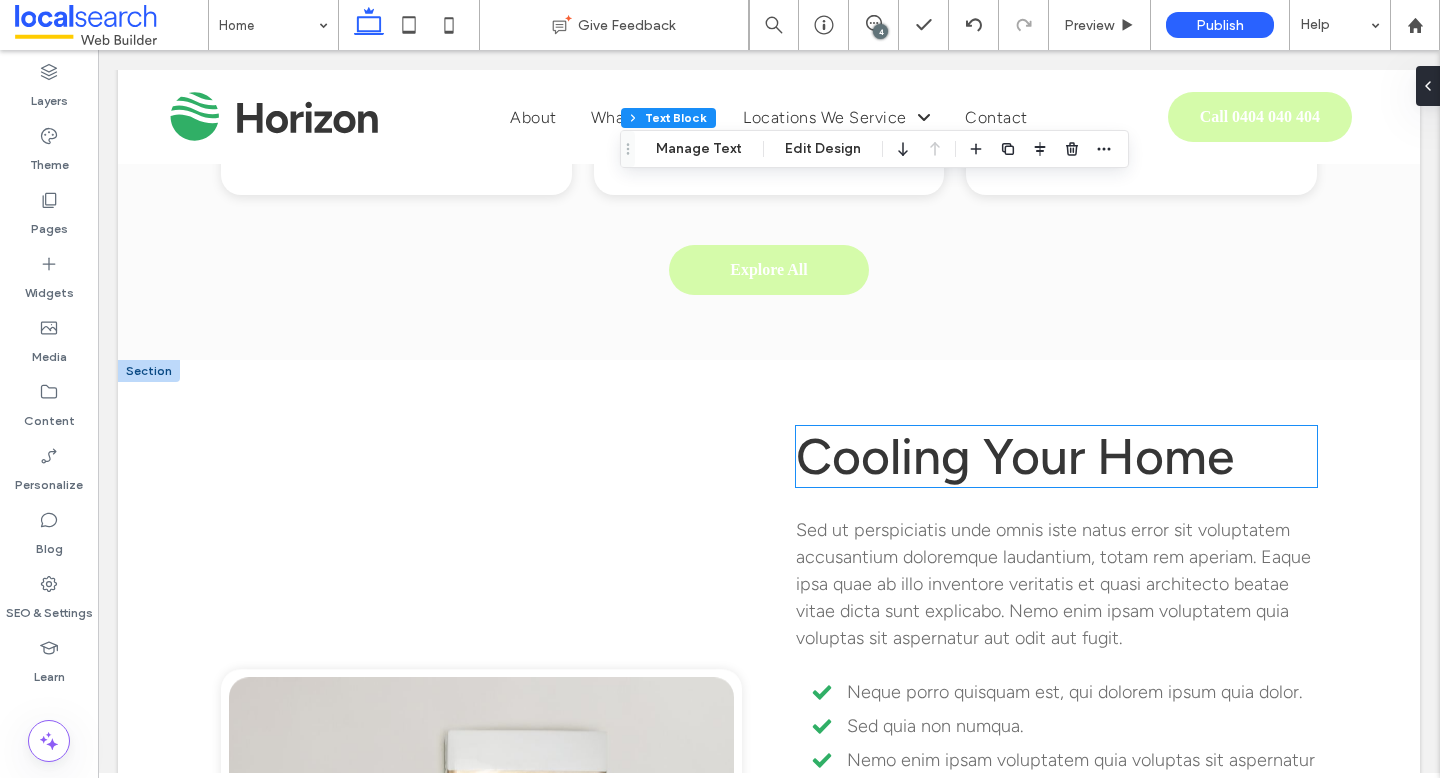 click on "Cooling Your Home" at bounding box center (1015, 456) 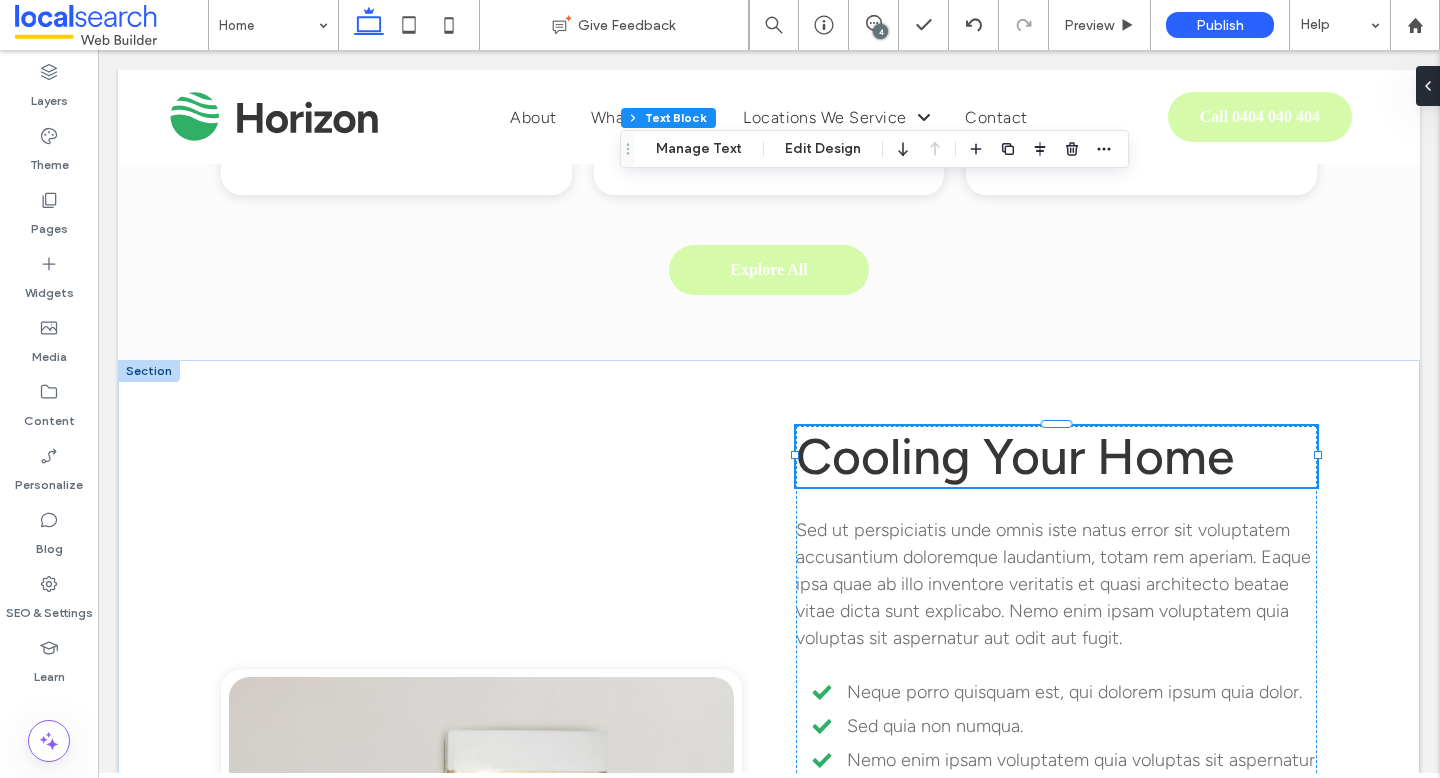 click on "Cooling Your Home" at bounding box center [1056, 456] 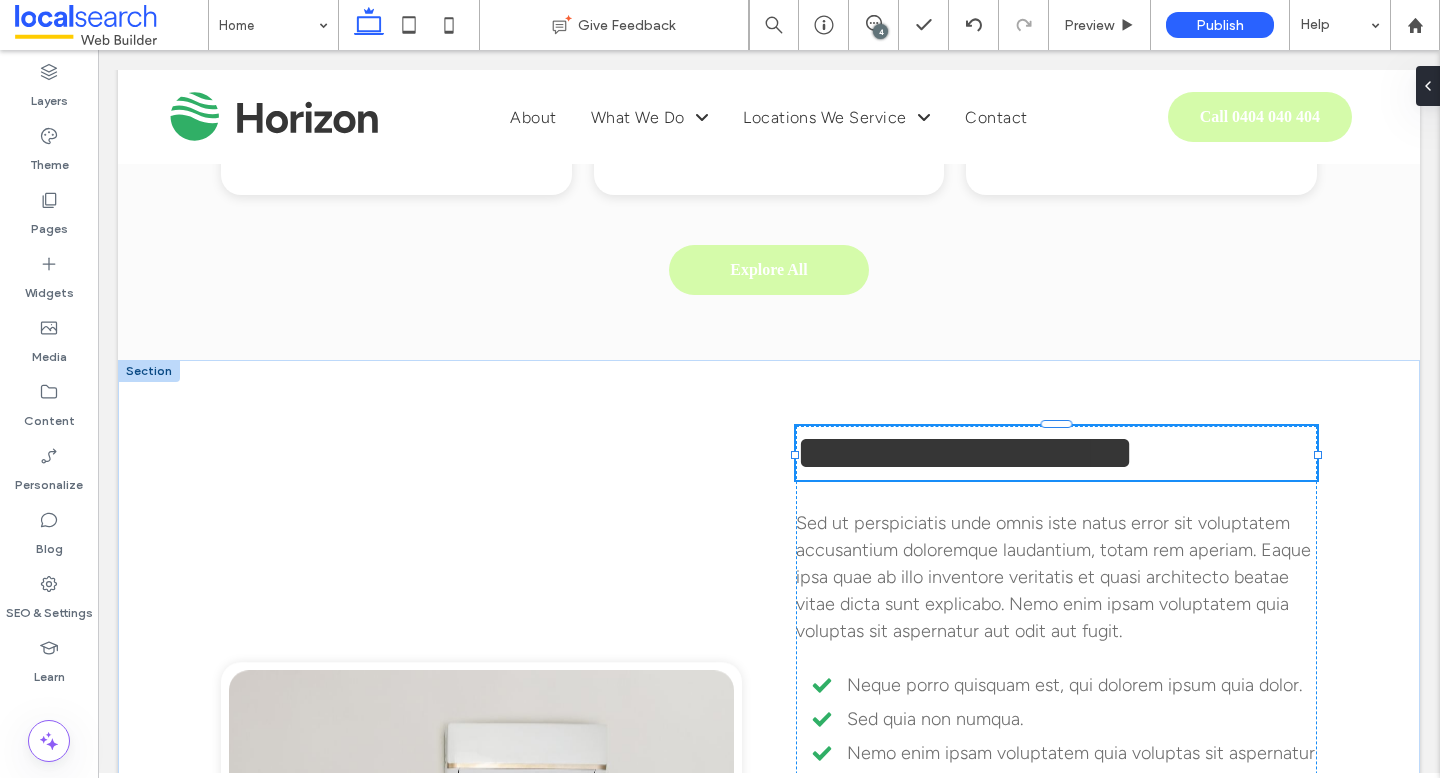 type on "**********" 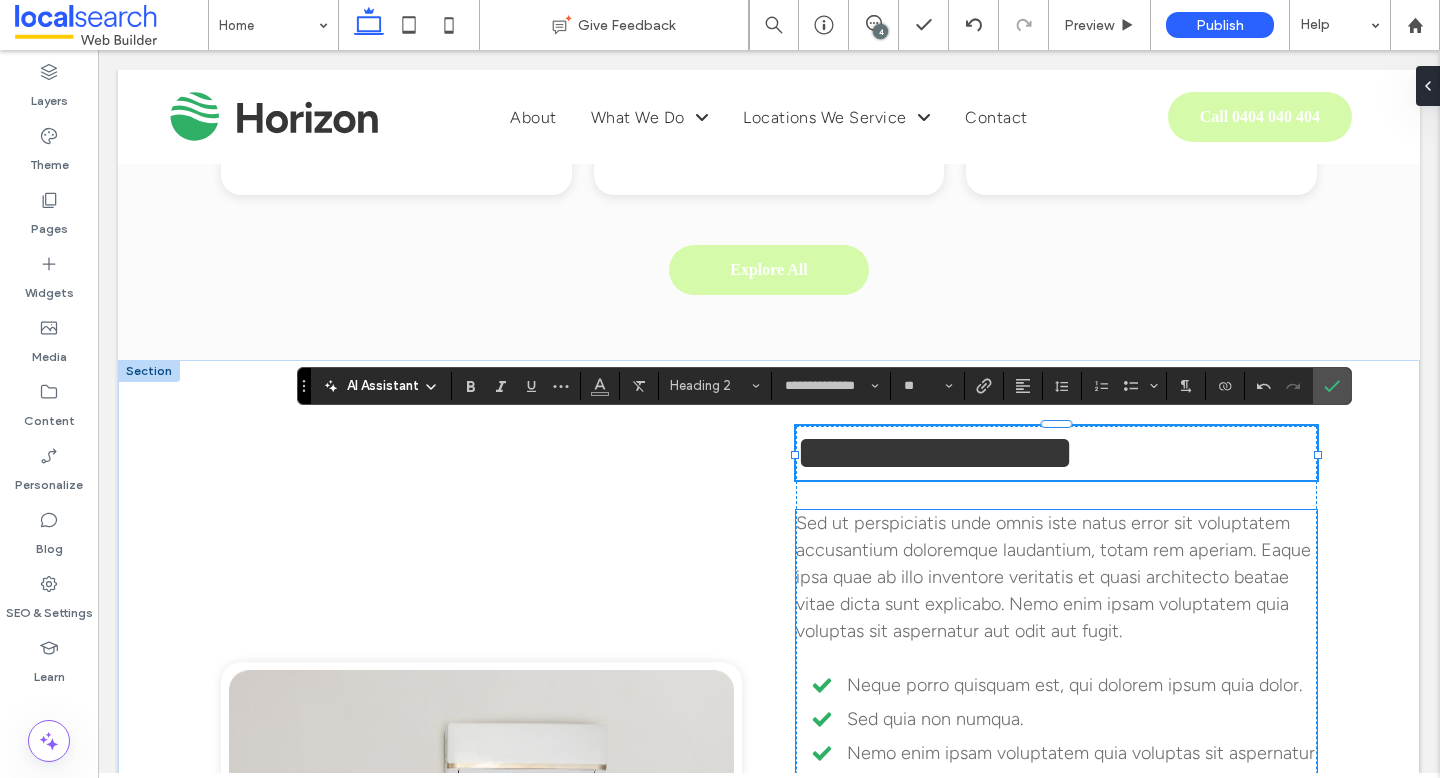 click on "Sed ut perspiciatis unde omnis iste natus error sit voluptatem accusantium doloremque laudantium, totam rem aperiam. Eaque ipsa quae ab illo inventore veritatis et quasi architecto beatae vitae dicta sunt explicabo. Nemo enim ipsam voluptatem quia voluptas sit aspernatur aut odit aut fugit." at bounding box center [1056, 577] 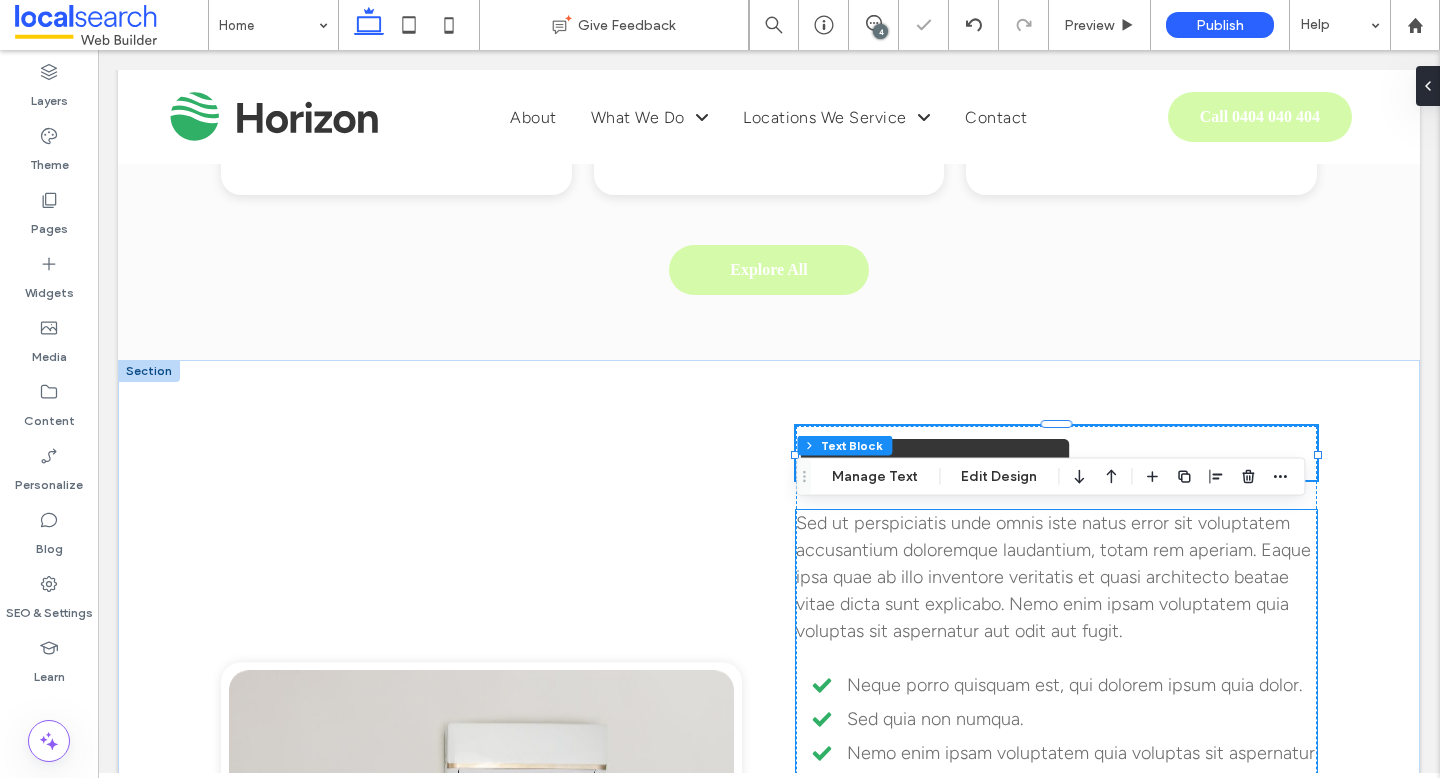 click on "Sed ut perspiciatis unde omnis iste natus error sit voluptatem accusantium doloremque laudantium, totam rem aperiam. Eaque ipsa quae ab illo inventore veritatis et quasi architecto beatae vitae dicta sunt explicabo. Nemo enim ipsam voluptatem quia voluptas sit aspernatur aut odit aut fugit." at bounding box center [1056, 577] 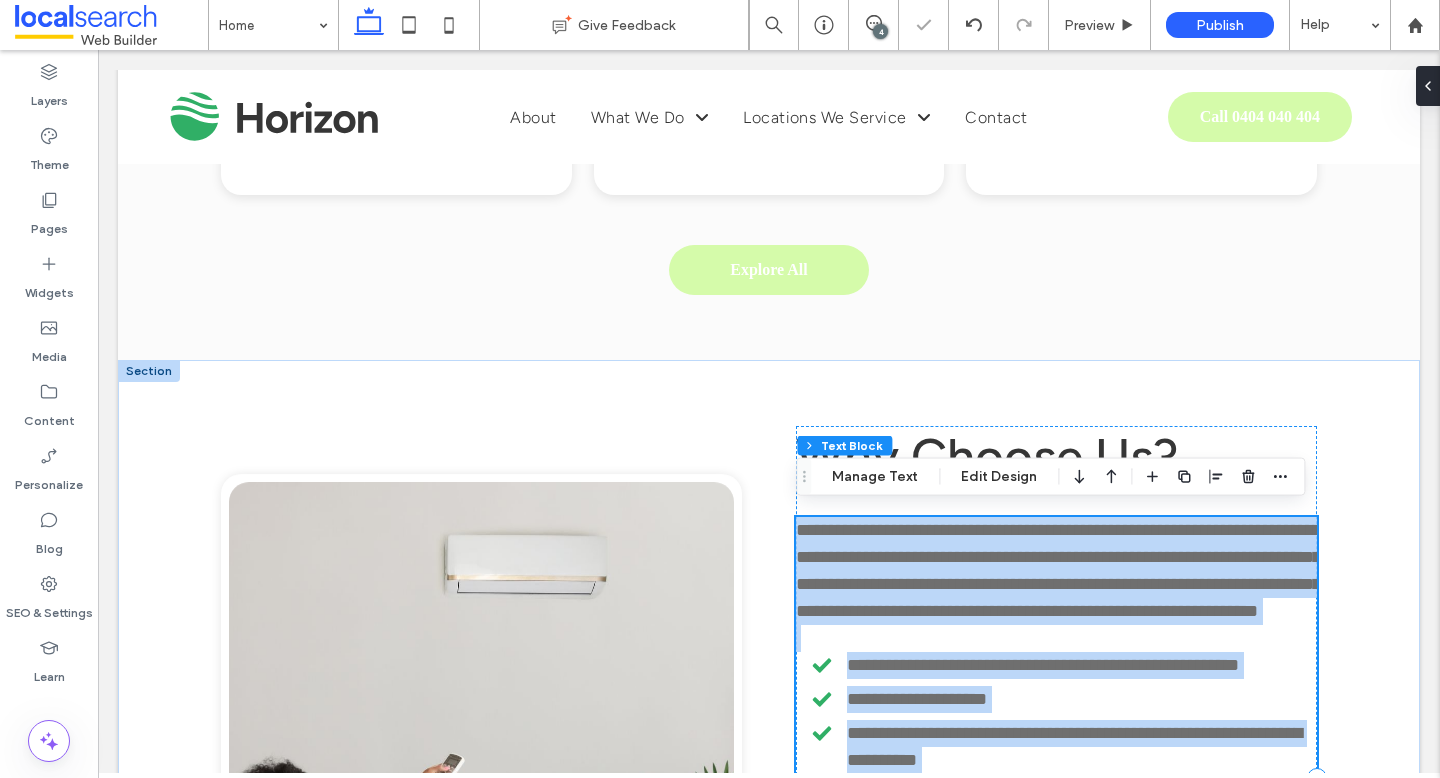 scroll, scrollTop: 2699, scrollLeft: 0, axis: vertical 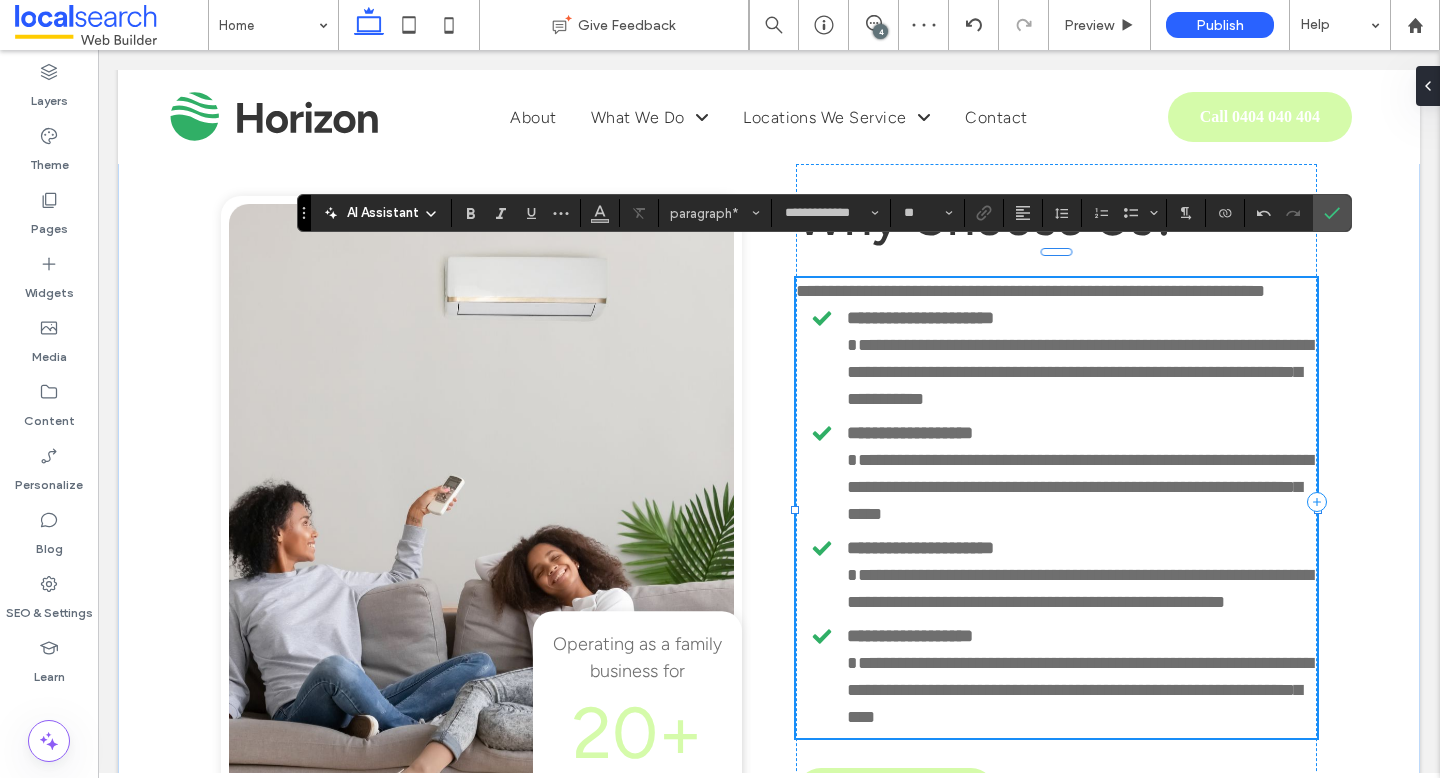 click on "**********" at bounding box center [1056, 291] 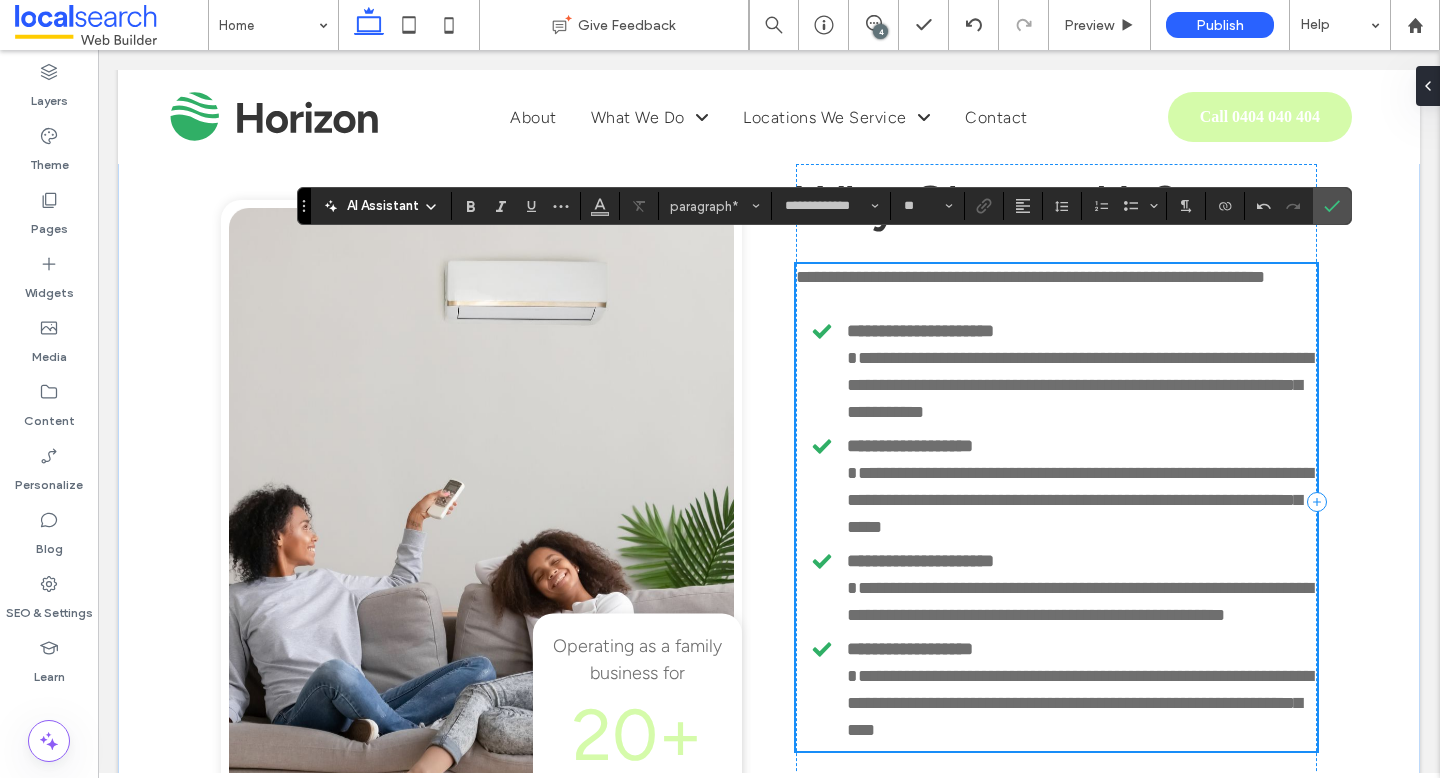 scroll, scrollTop: 2576, scrollLeft: 0, axis: vertical 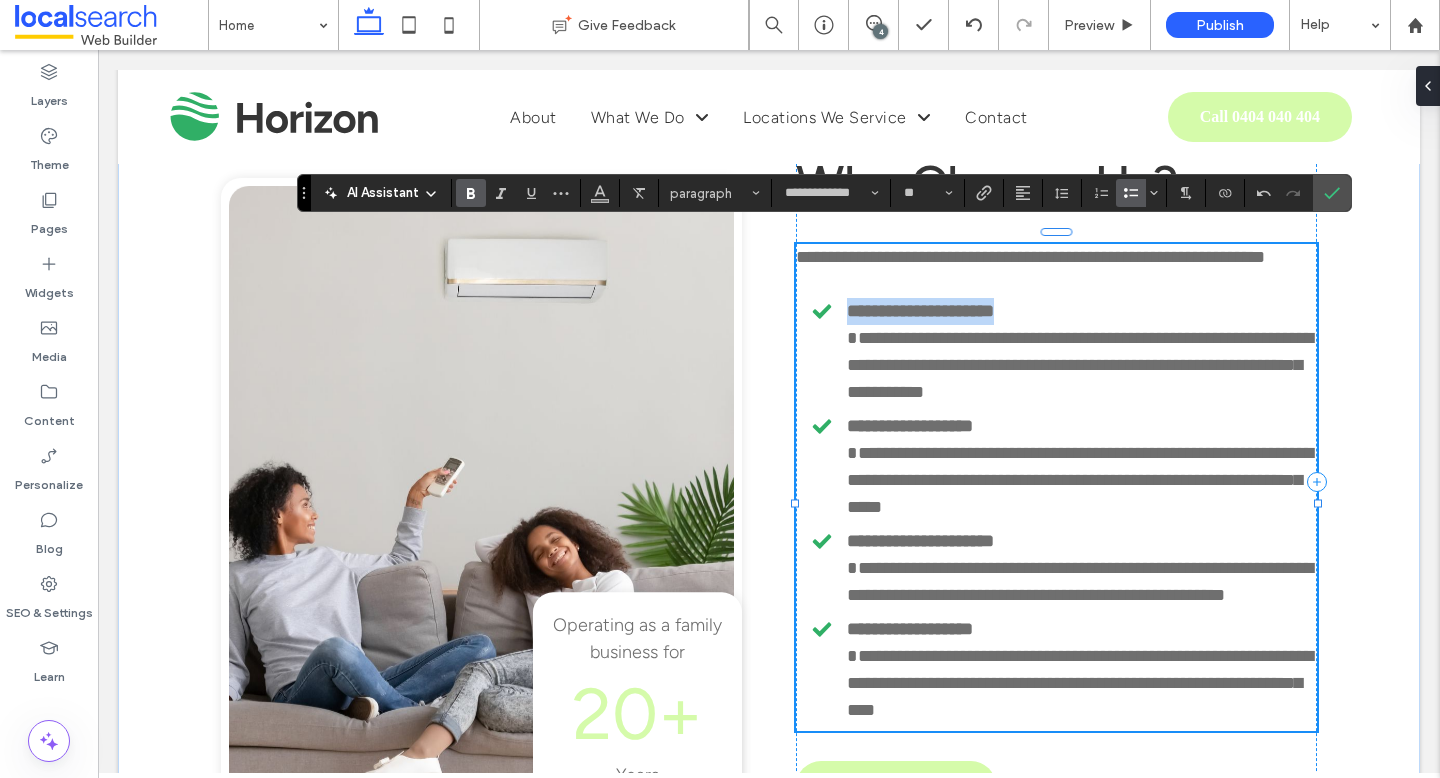 drag, startPoint x: 1025, startPoint y: 324, endPoint x: 818, endPoint y: 324, distance: 207 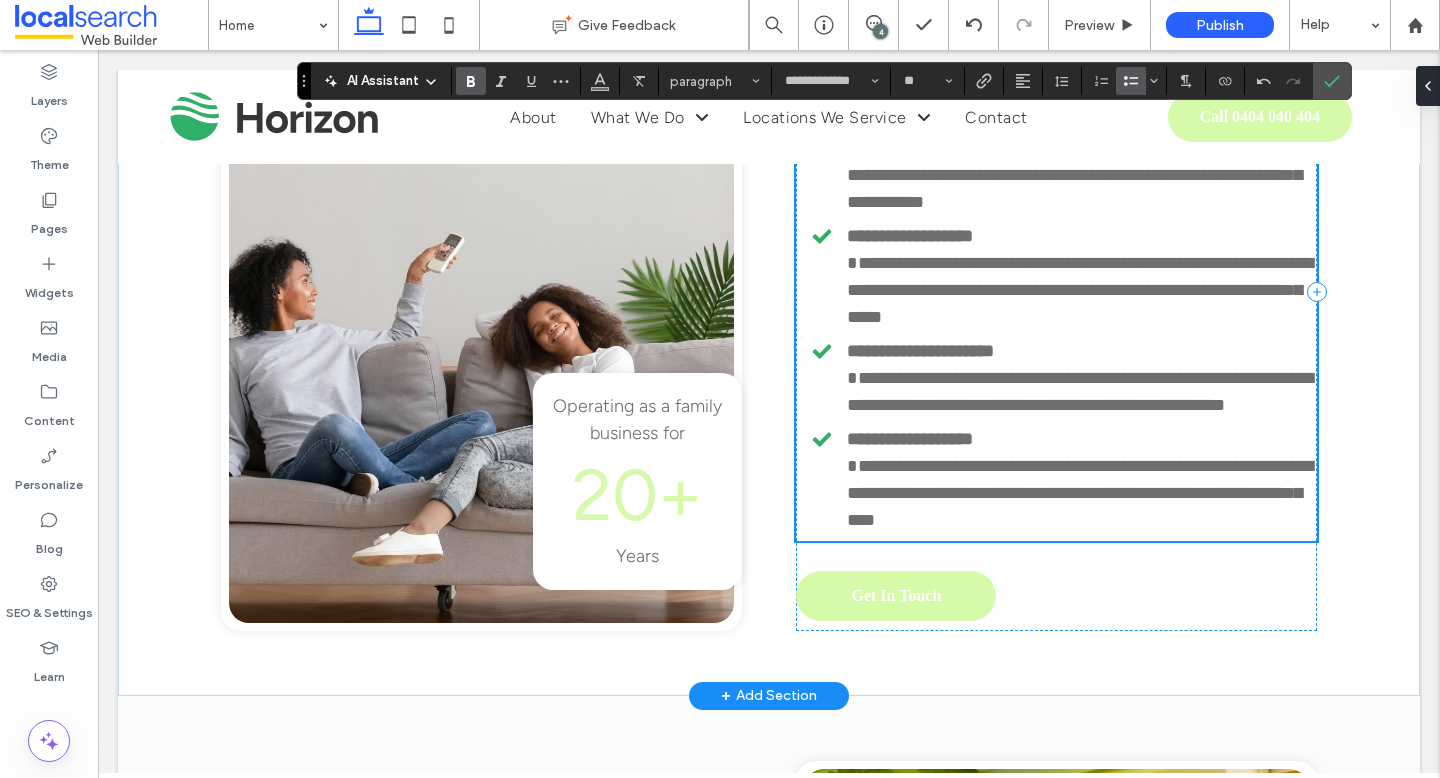 scroll, scrollTop: 2771, scrollLeft: 0, axis: vertical 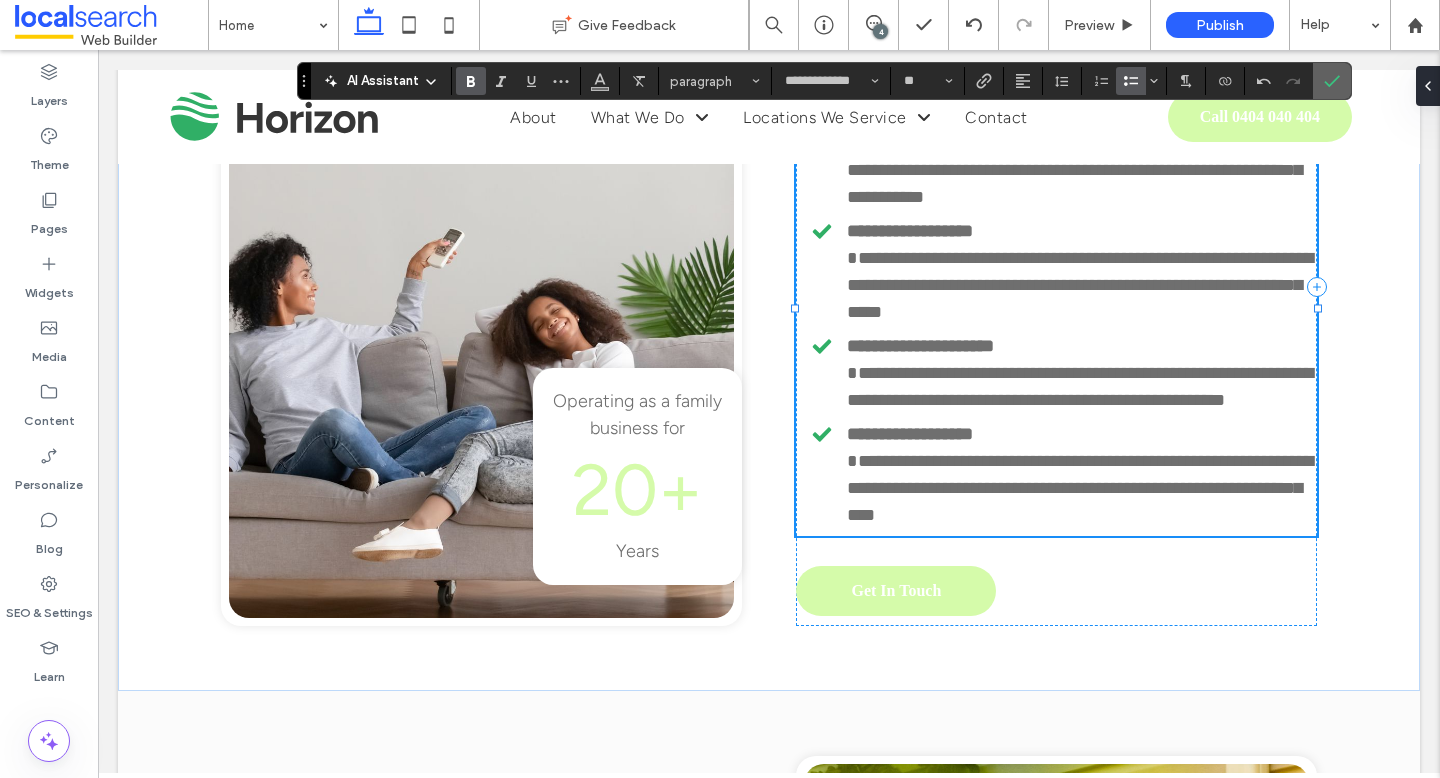 click 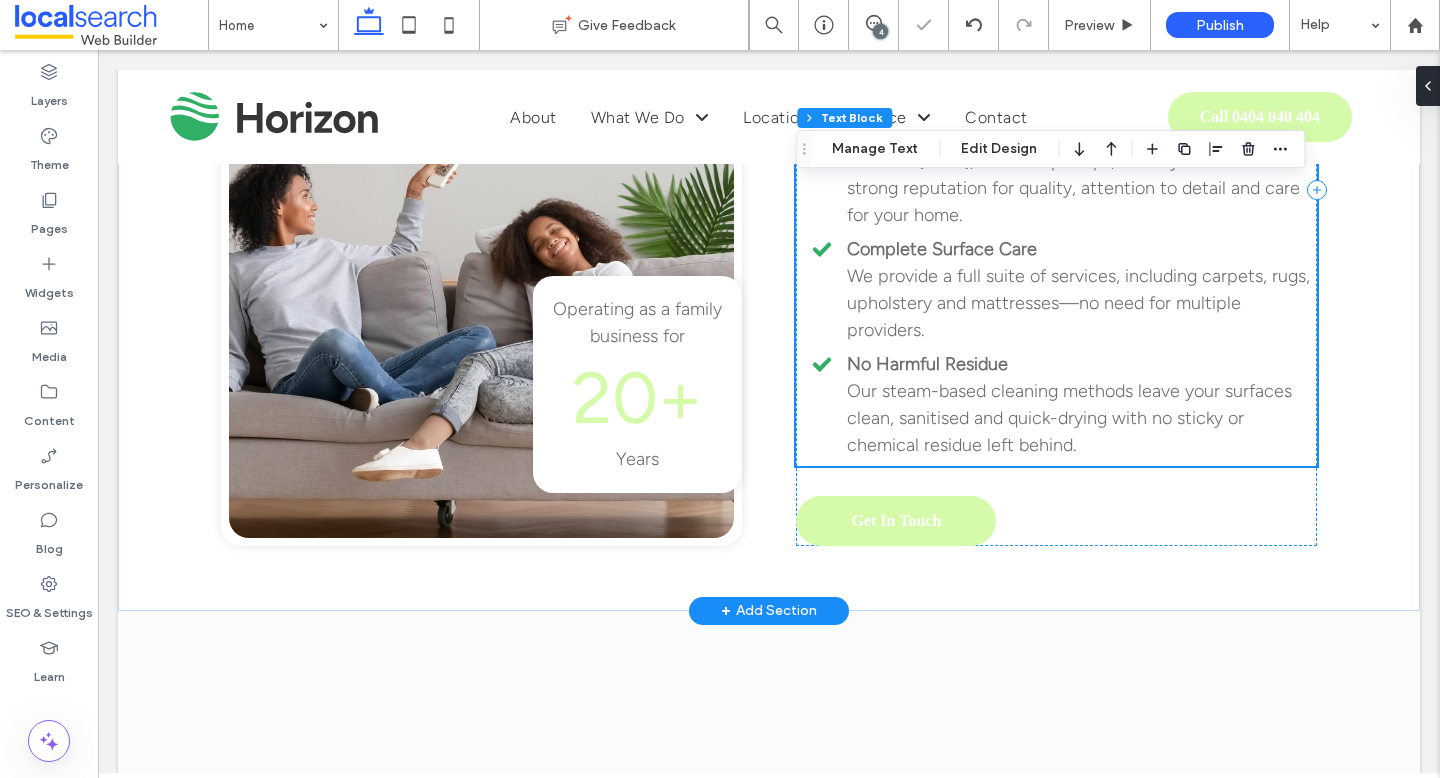 scroll, scrollTop: 2931, scrollLeft: 0, axis: vertical 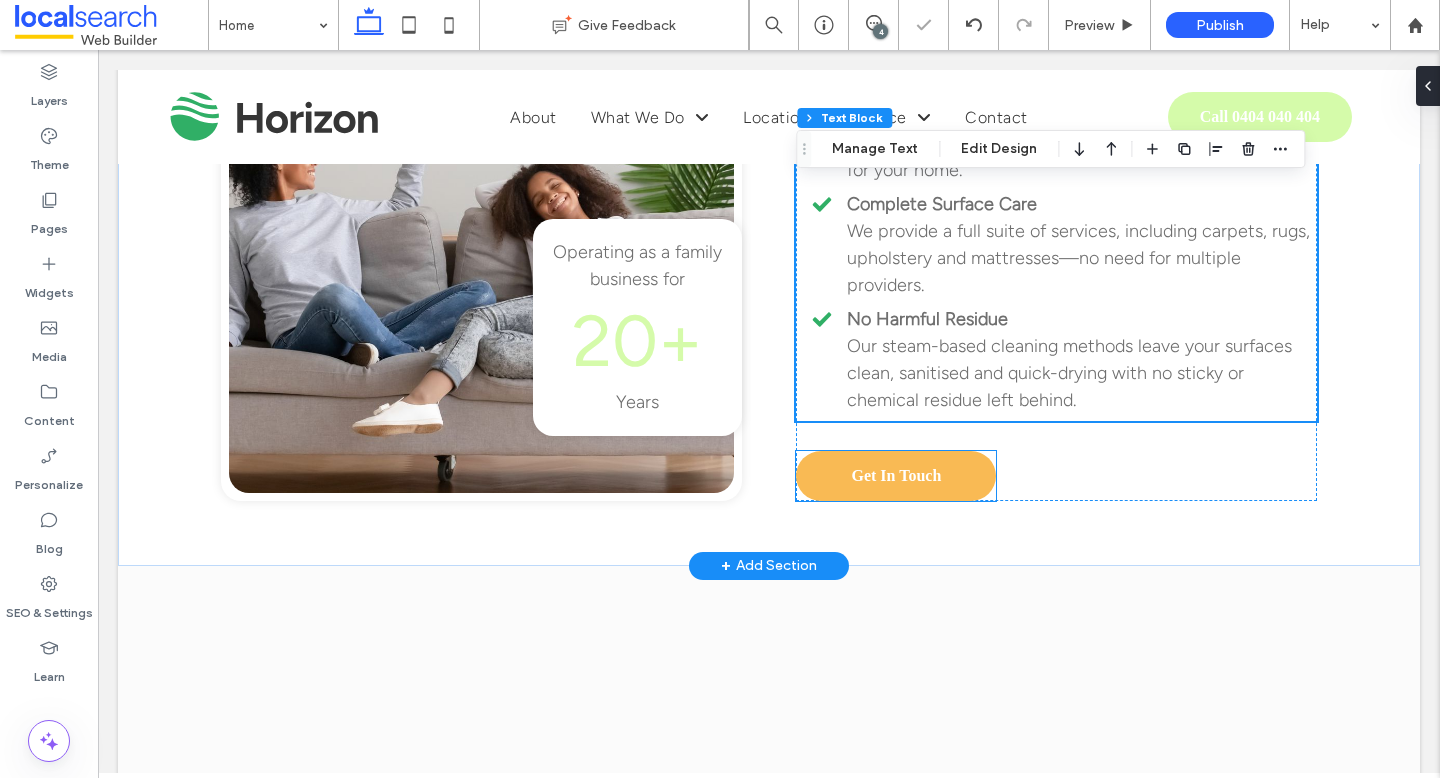 click on "Get In Touch" at bounding box center (896, 476) 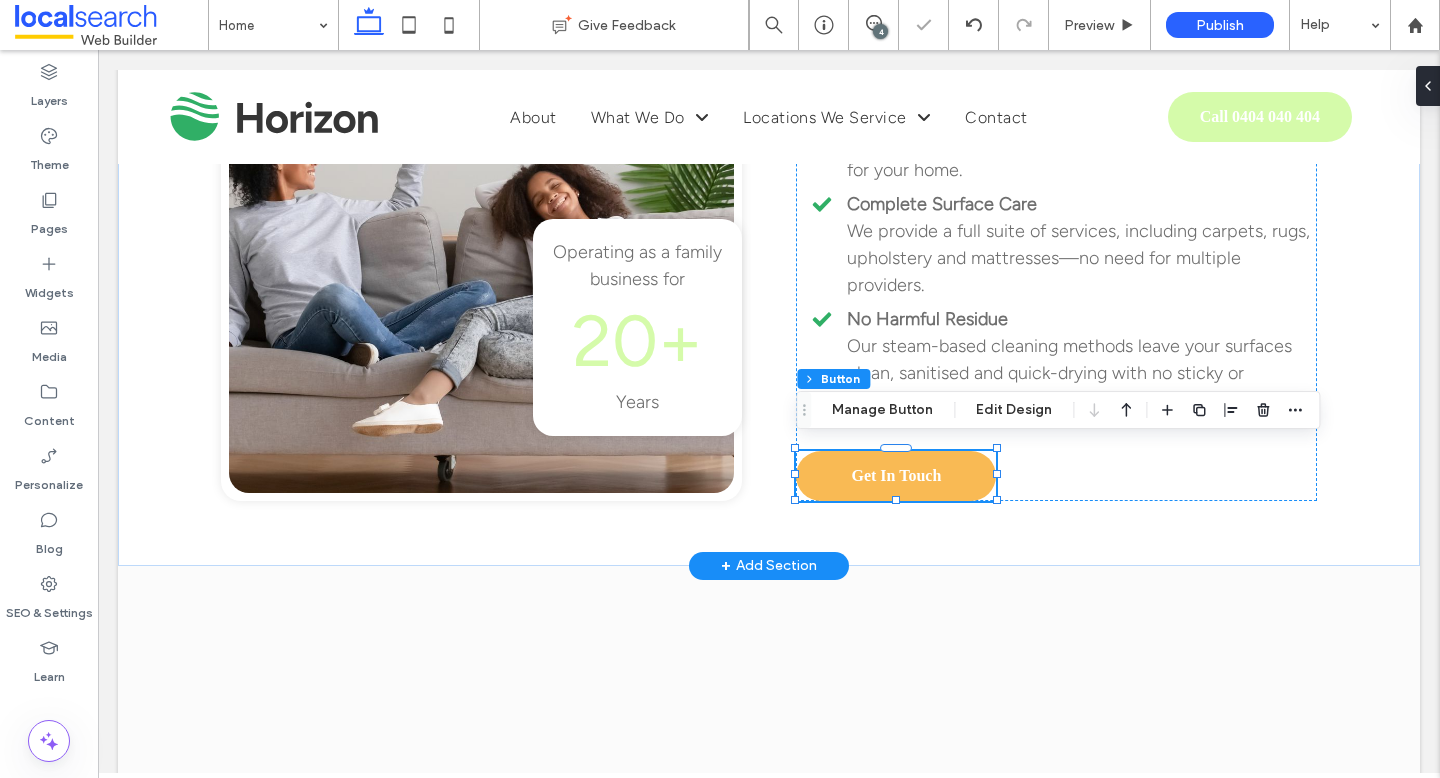 click on "Get In Touch" at bounding box center (896, 476) 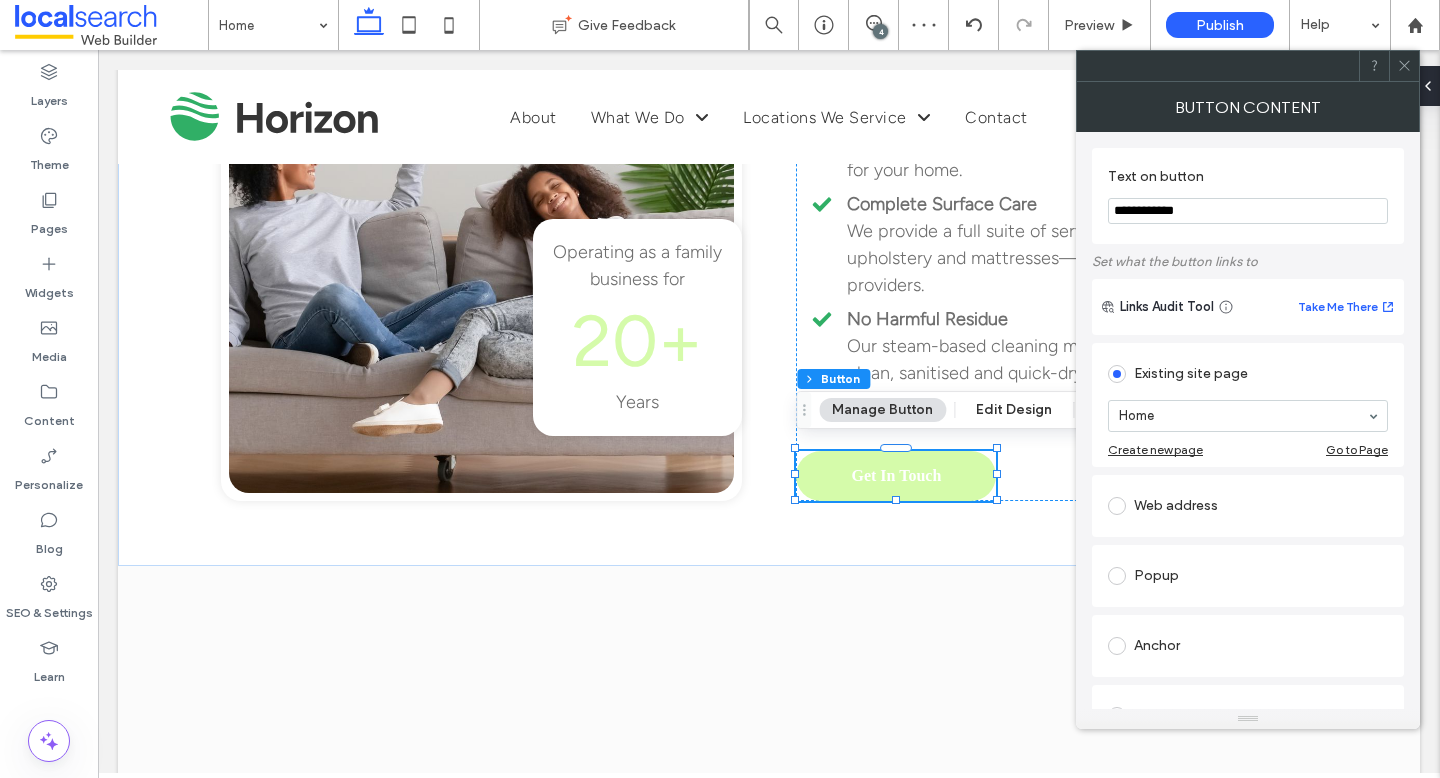click on "**********" at bounding box center [1248, 211] 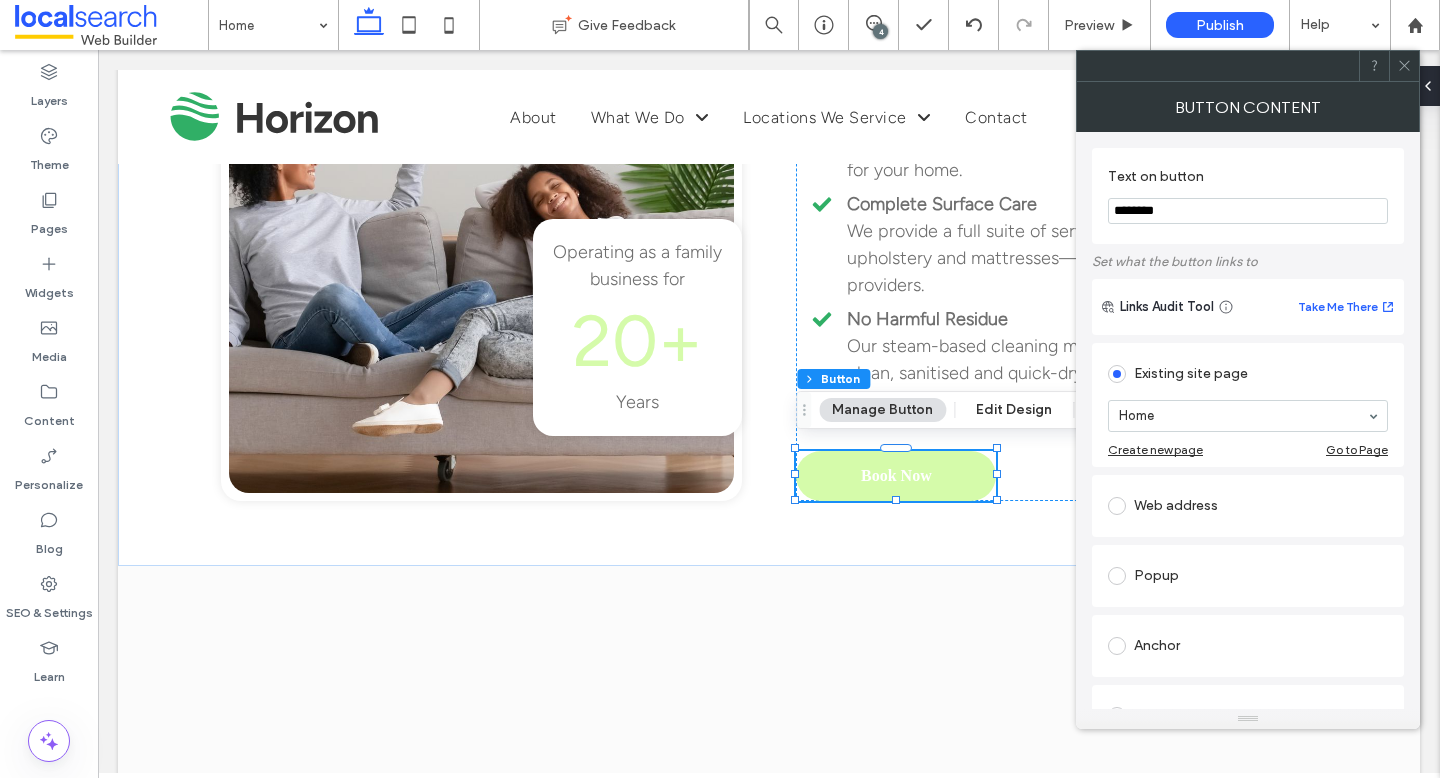 type on "********" 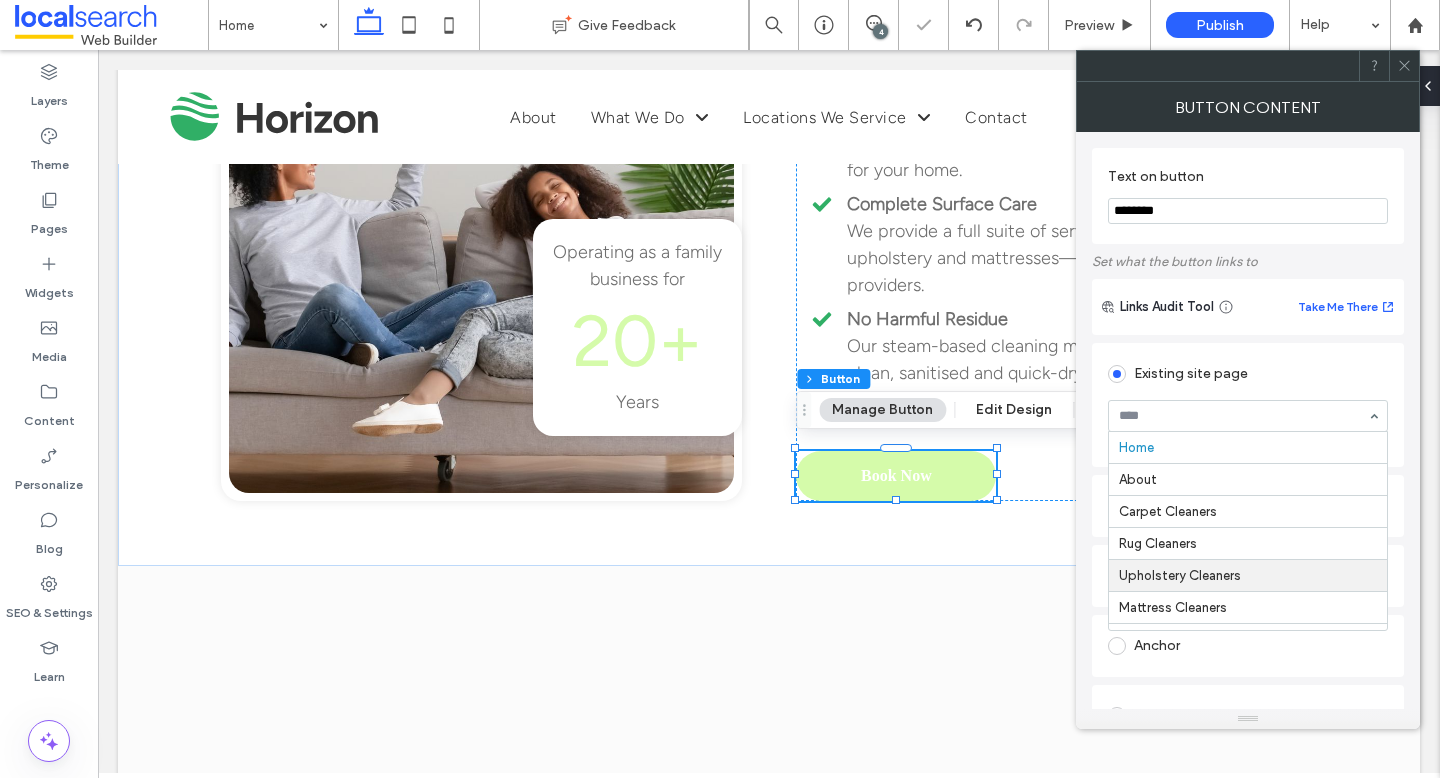scroll, scrollTop: 131, scrollLeft: 0, axis: vertical 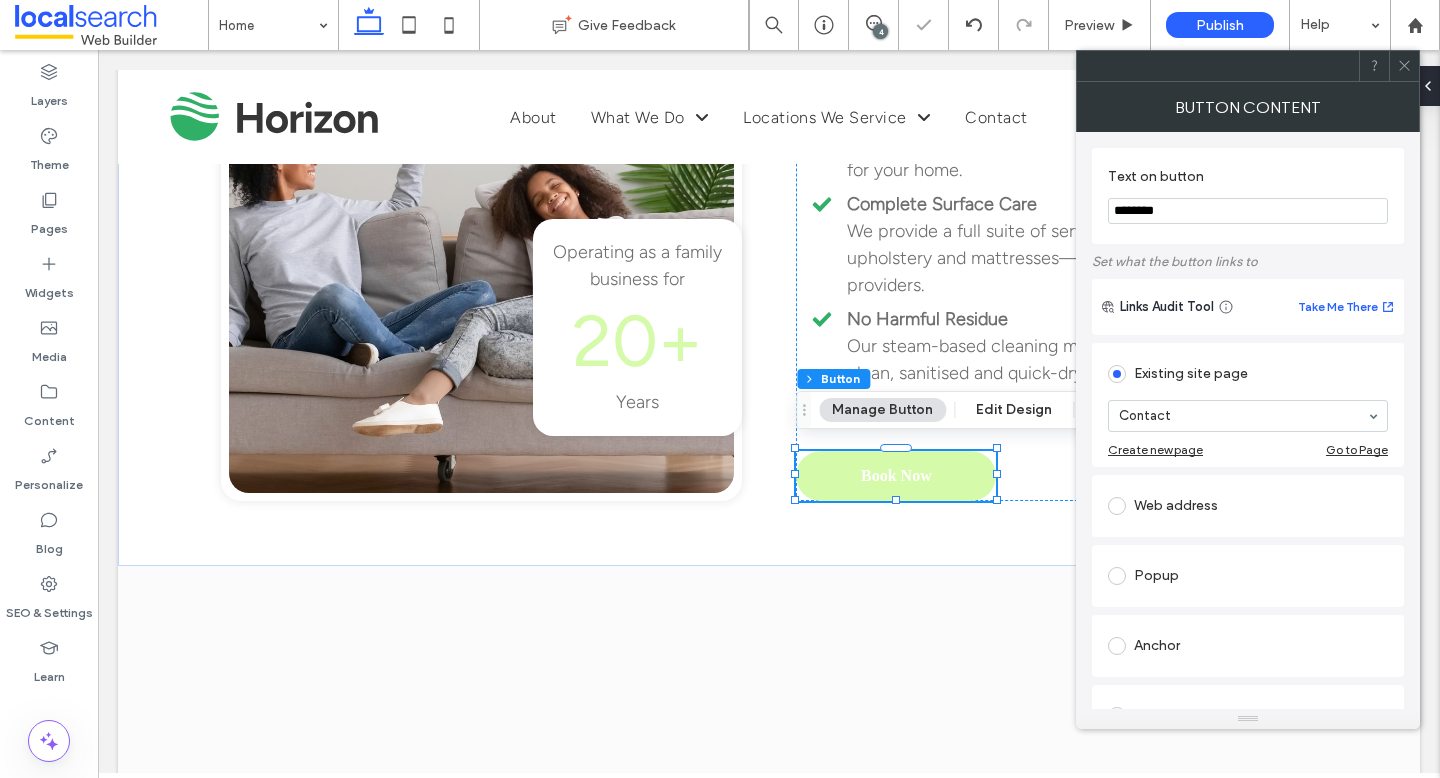click at bounding box center (1404, 66) 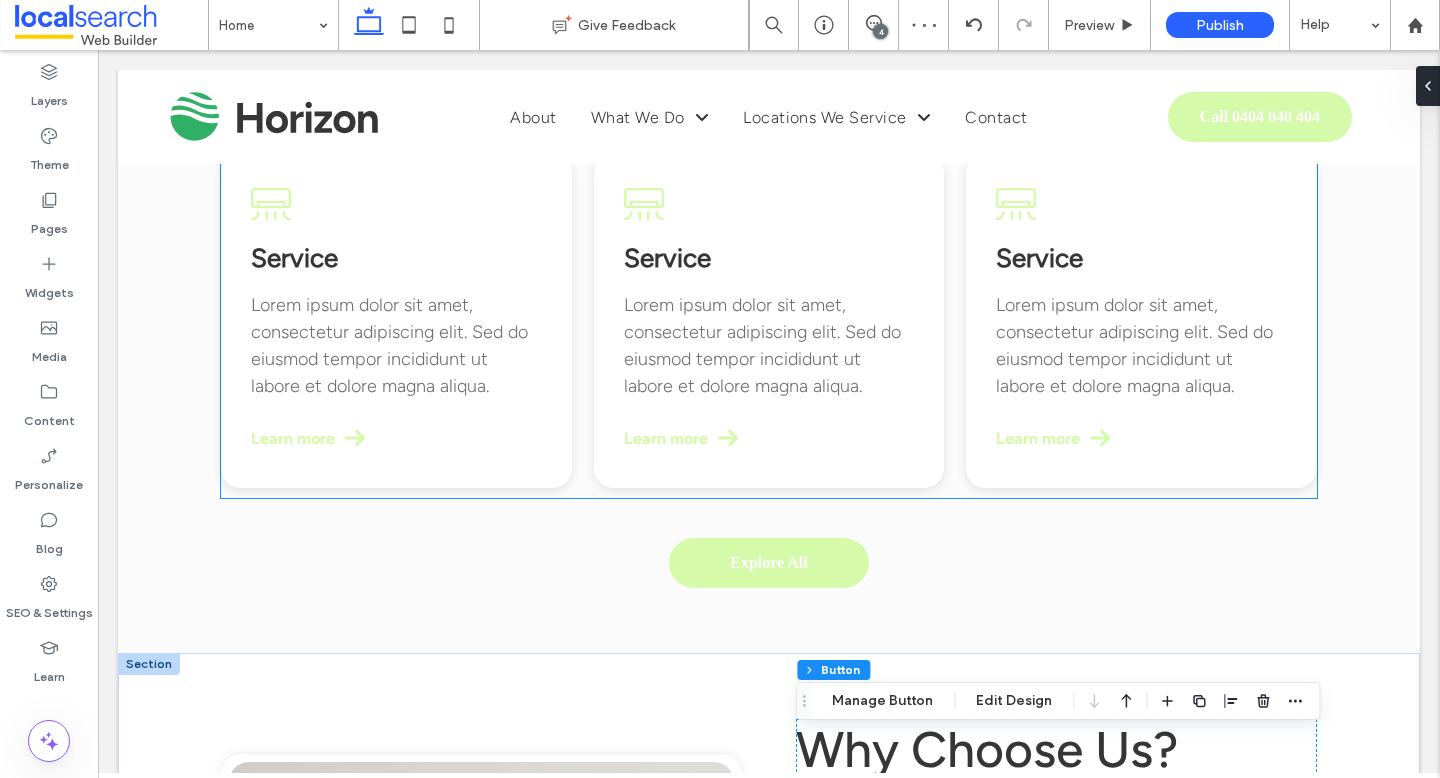 scroll, scrollTop: 1963, scrollLeft: 0, axis: vertical 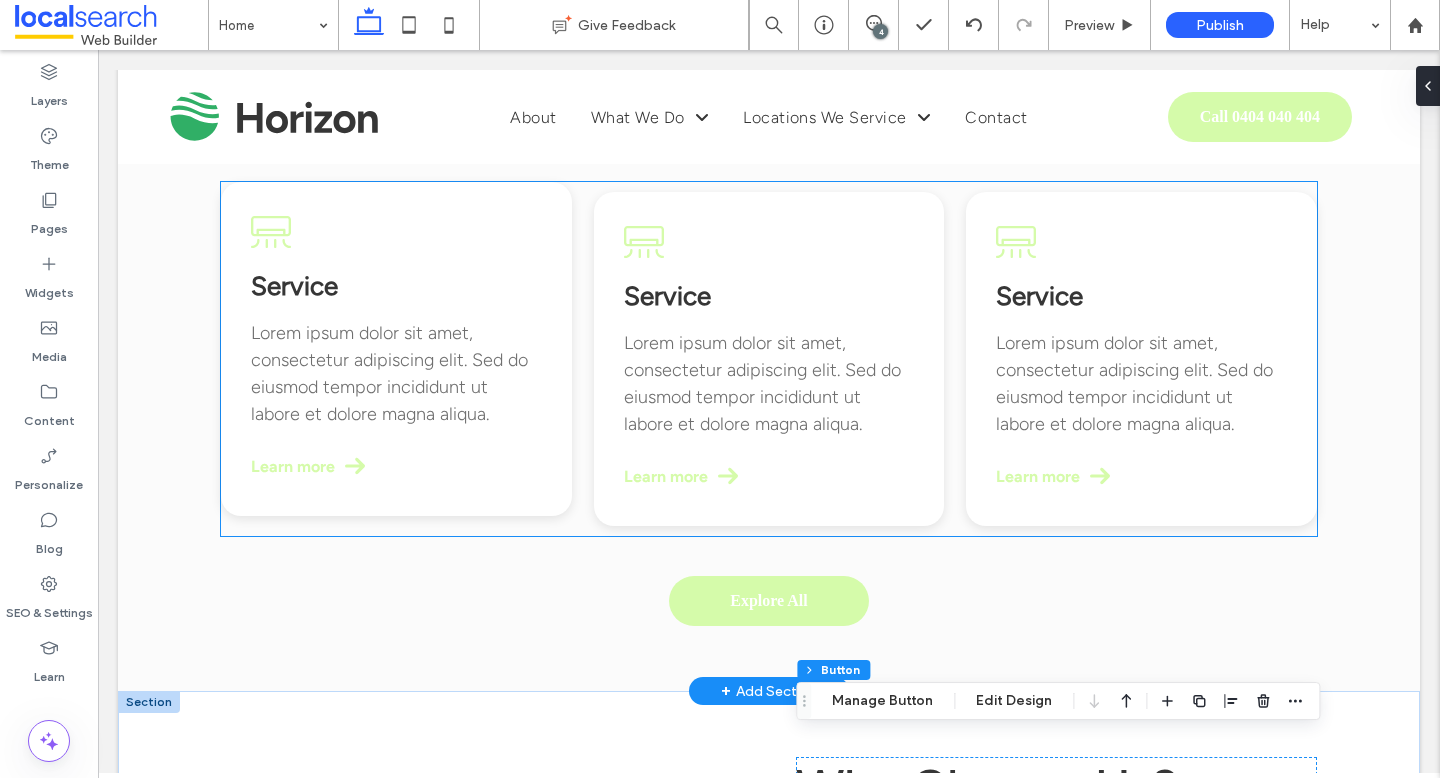 click on "Service" at bounding box center (294, 286) 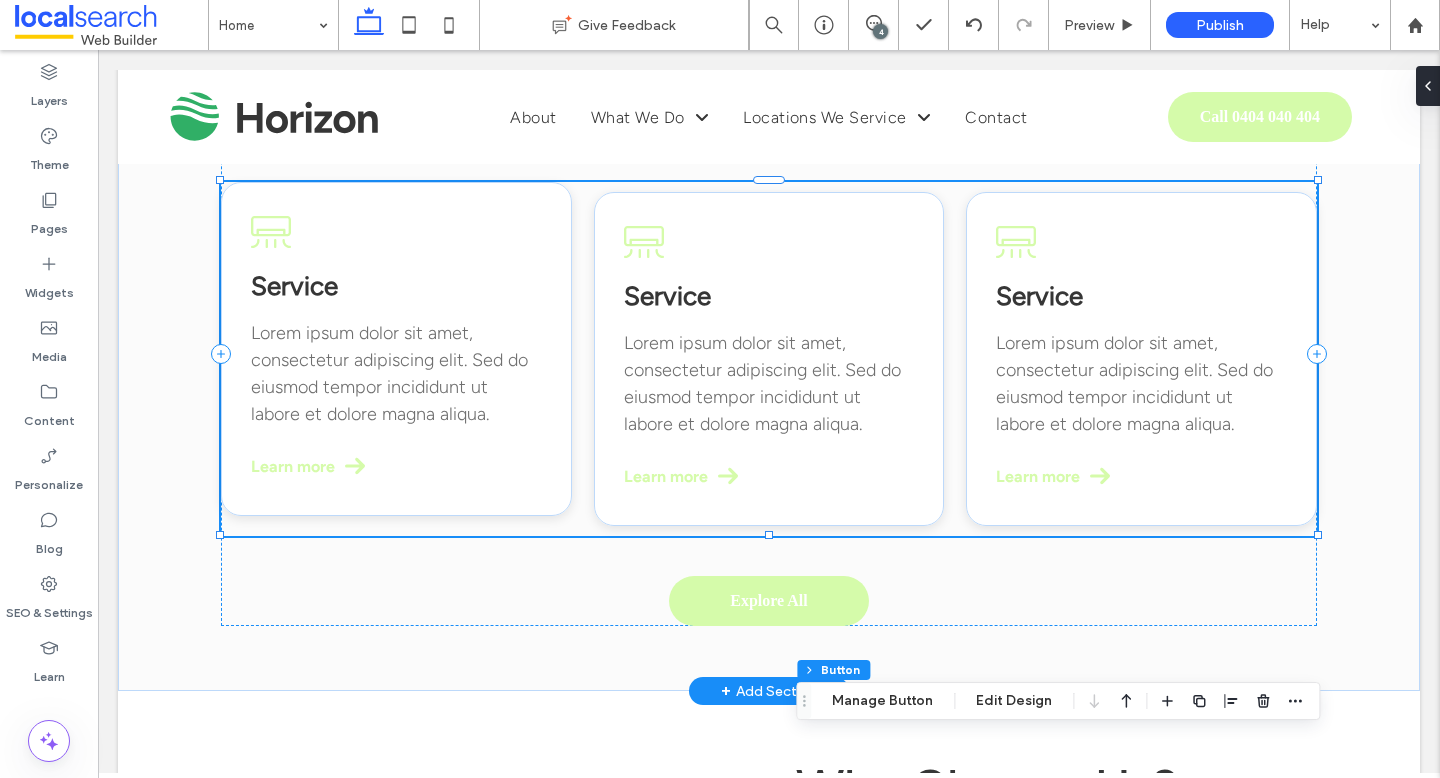 click on "Service" at bounding box center [294, 286] 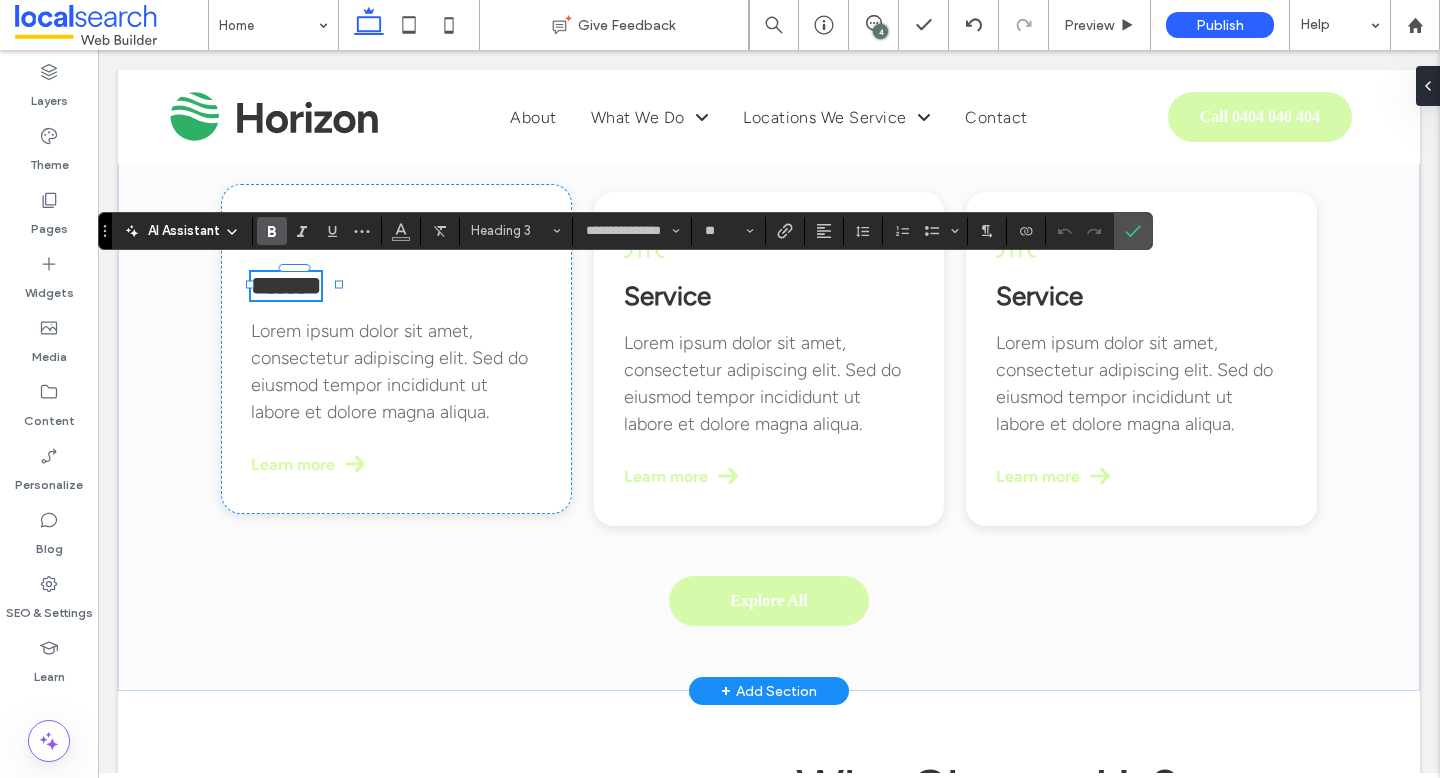 type on "**********" 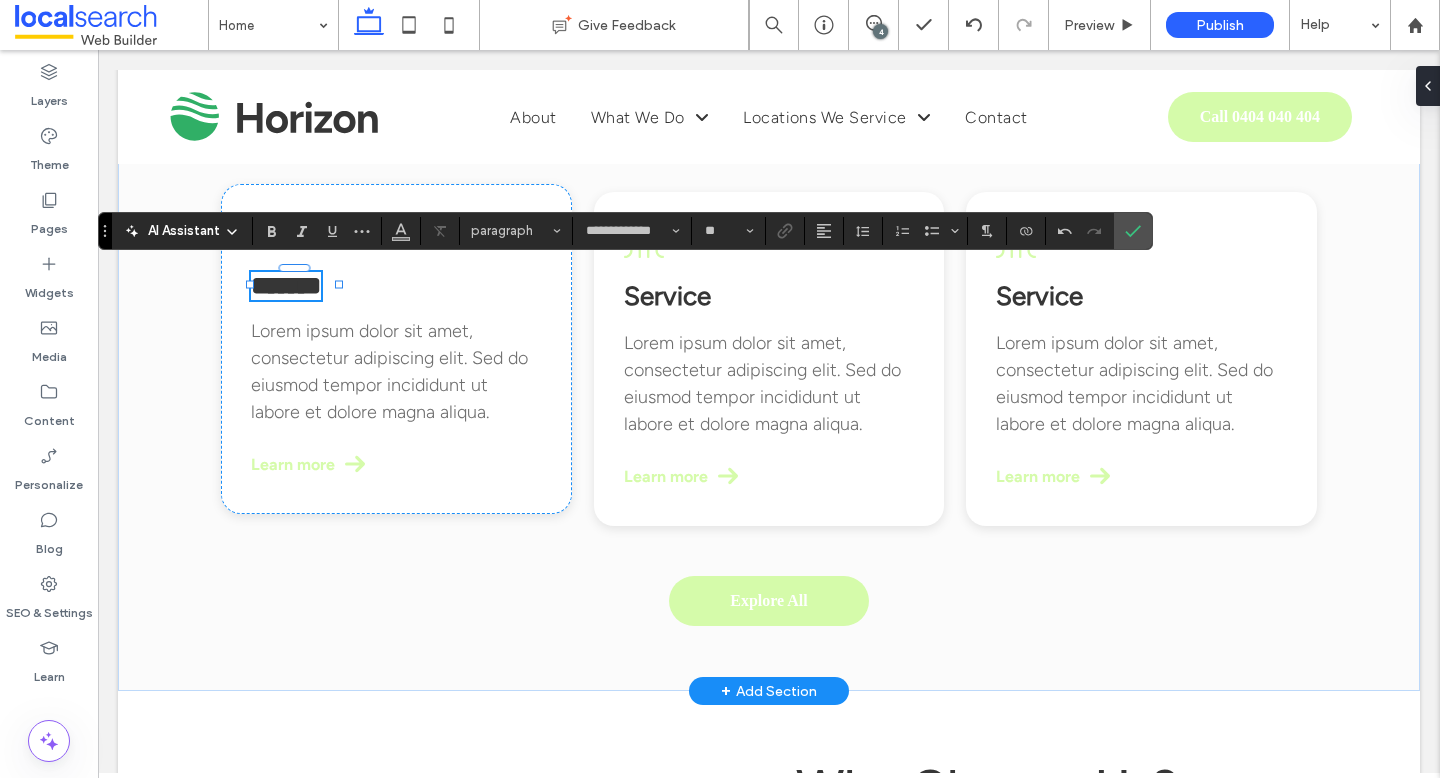 scroll, scrollTop: 0, scrollLeft: 0, axis: both 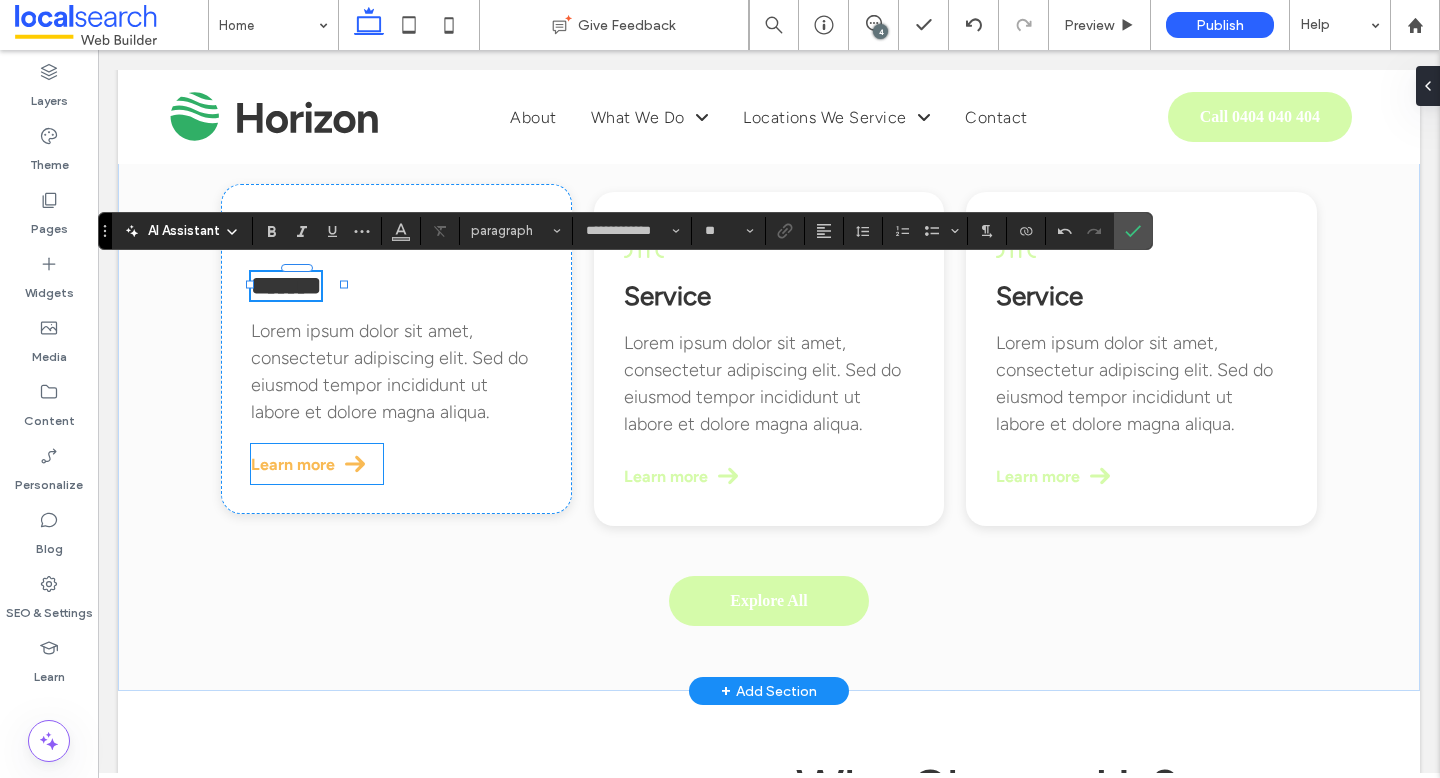 click on "Learn more" at bounding box center (317, 464) 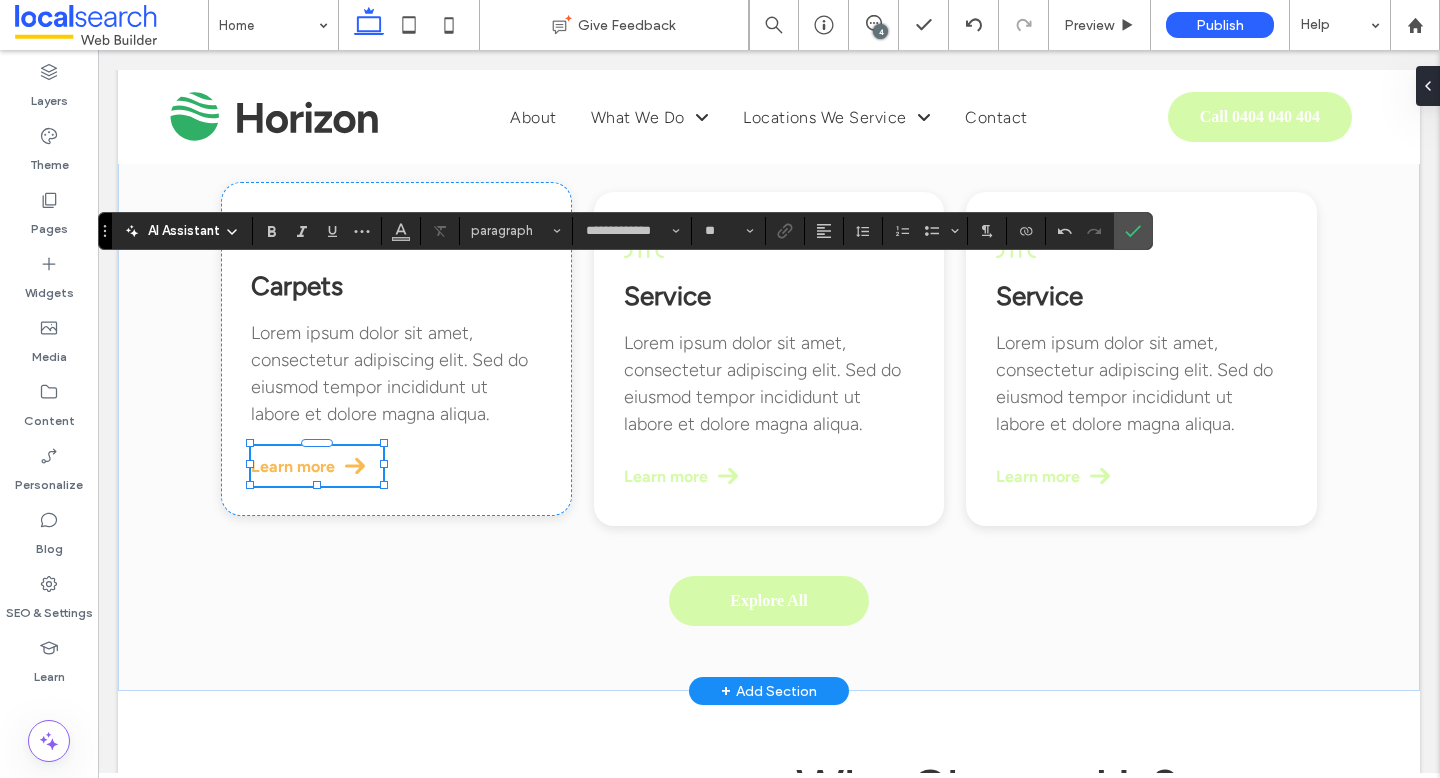 click on "Learn more" at bounding box center [317, 466] 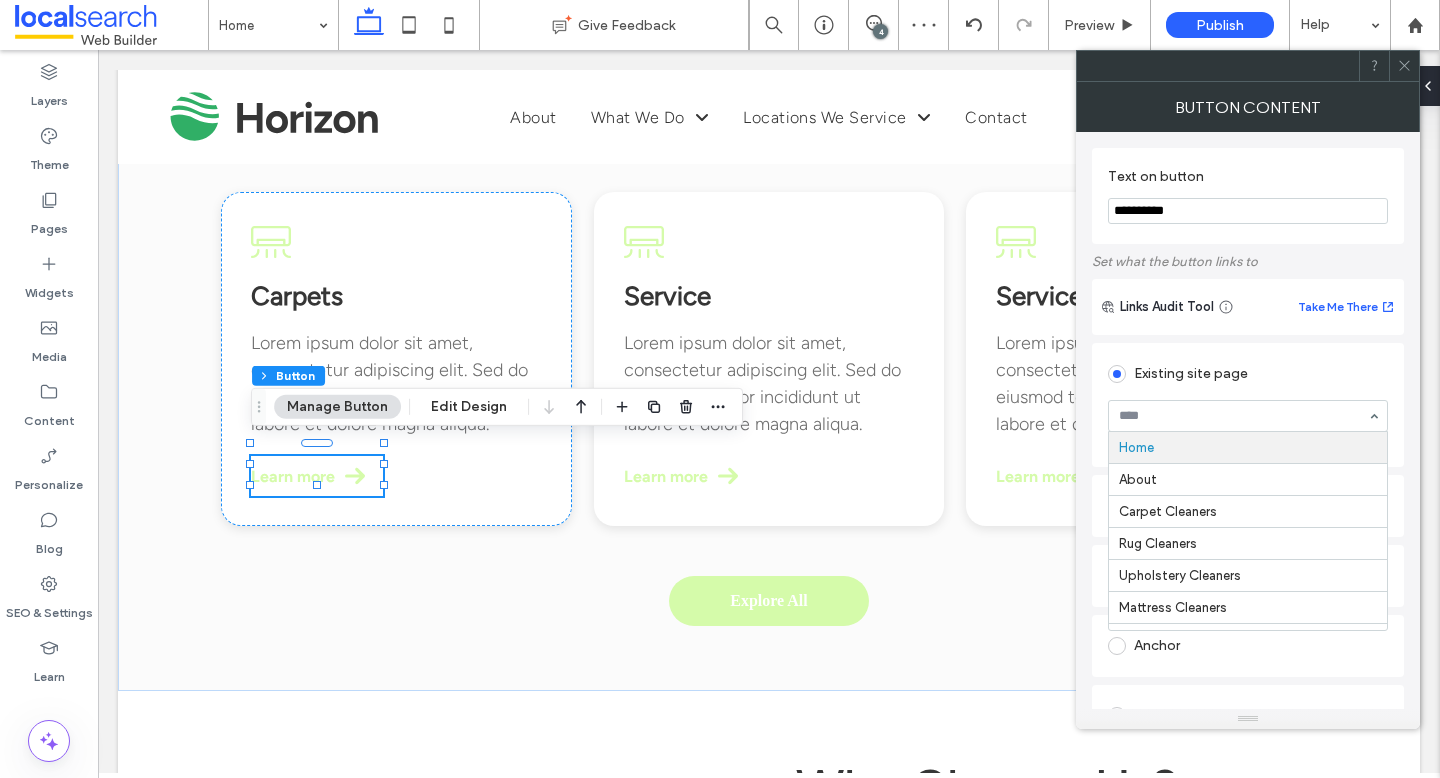 paste on "*******" 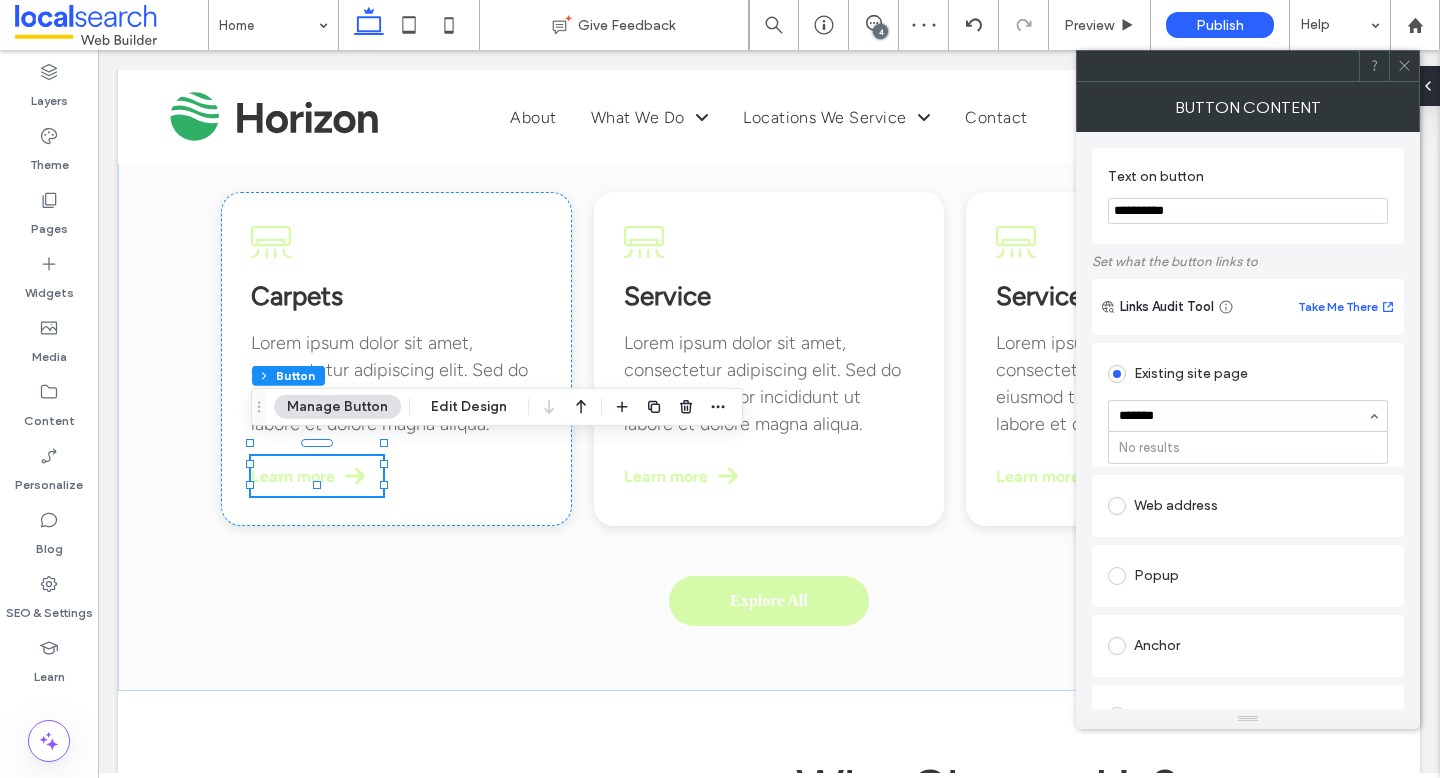 type on "******" 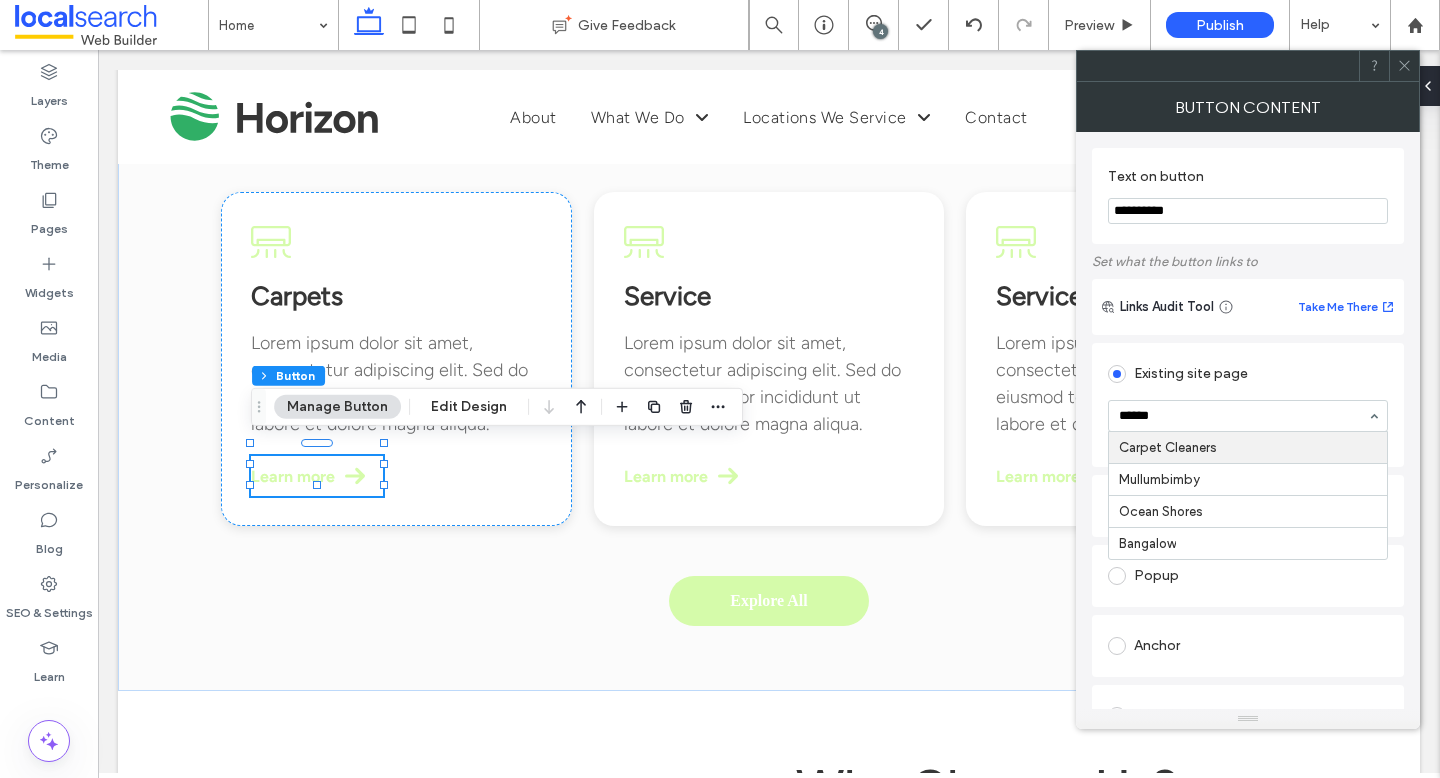 type 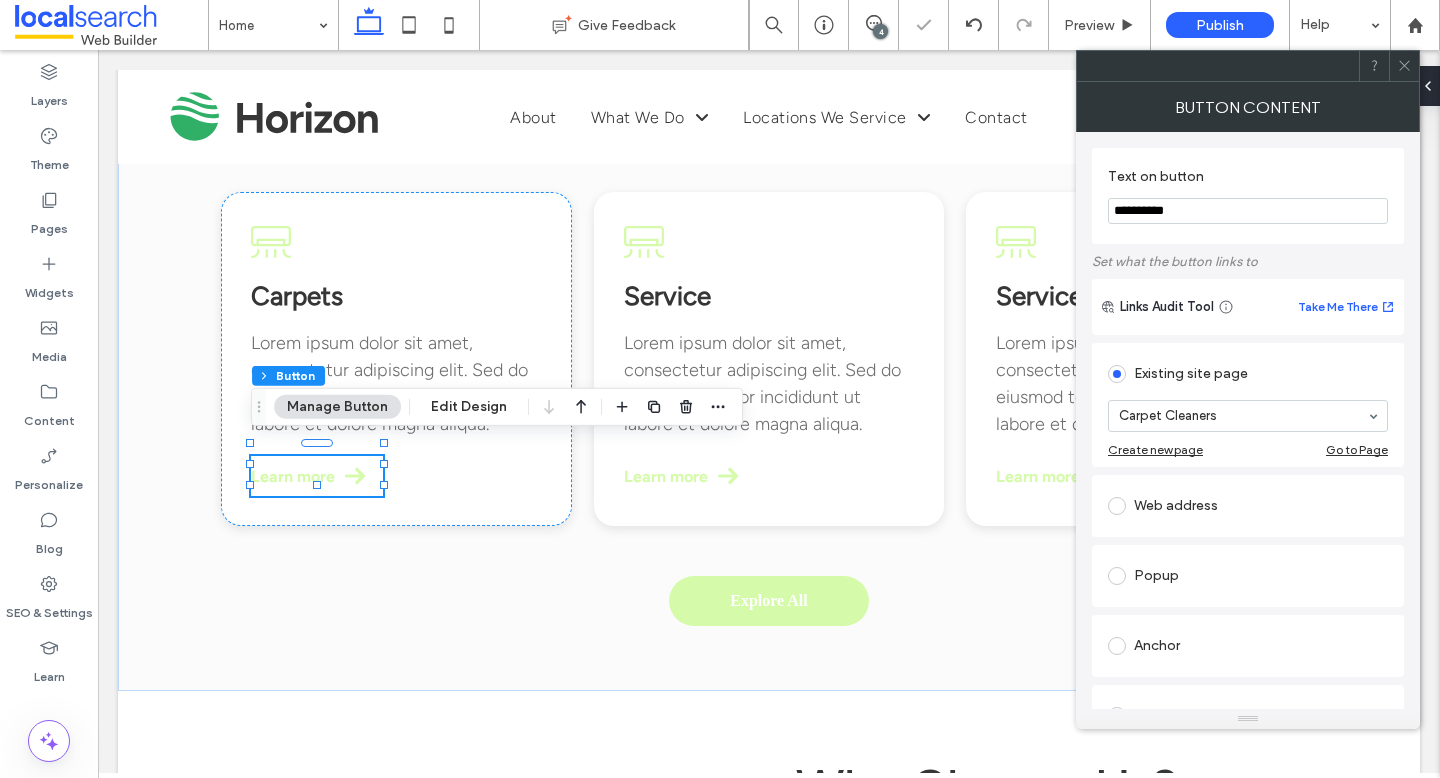 click 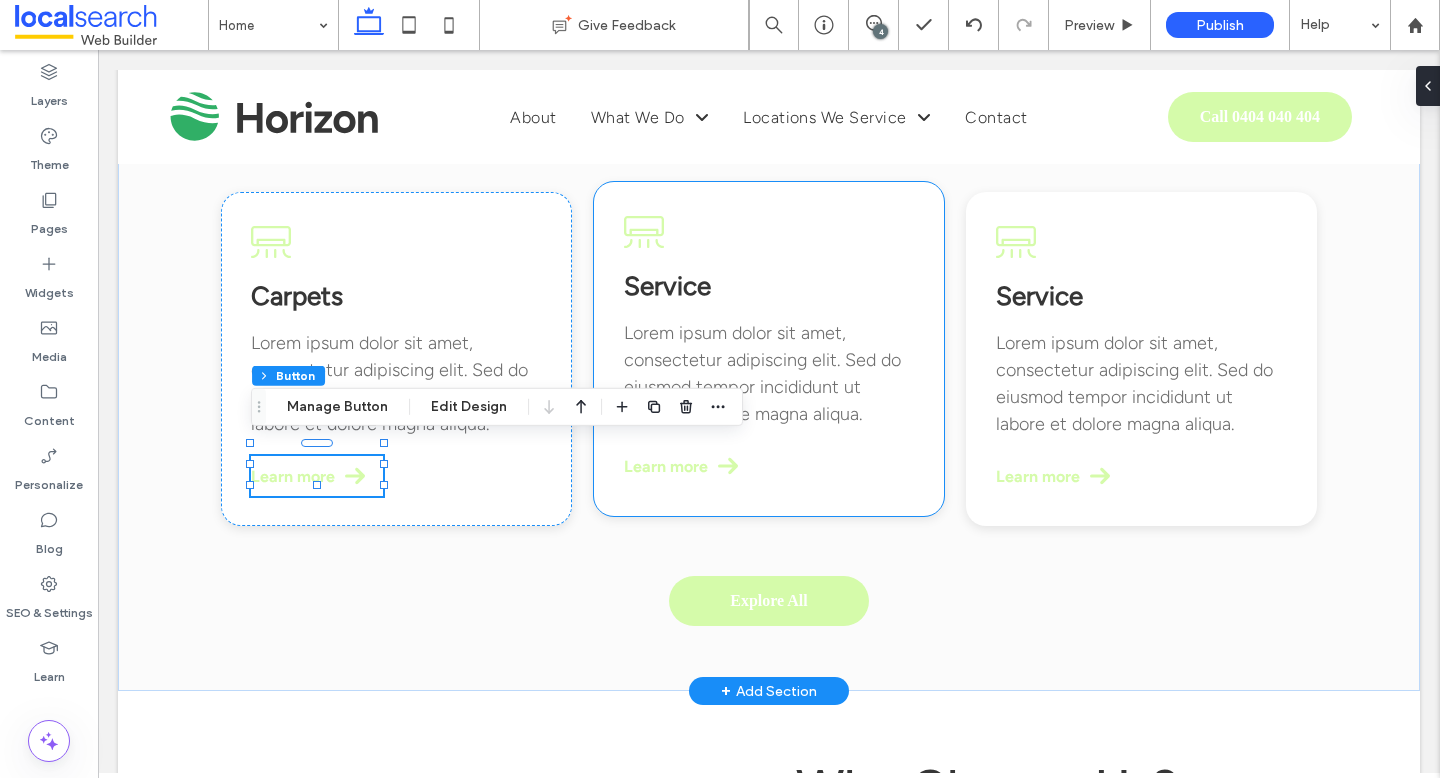 click on "Service" at bounding box center [667, 286] 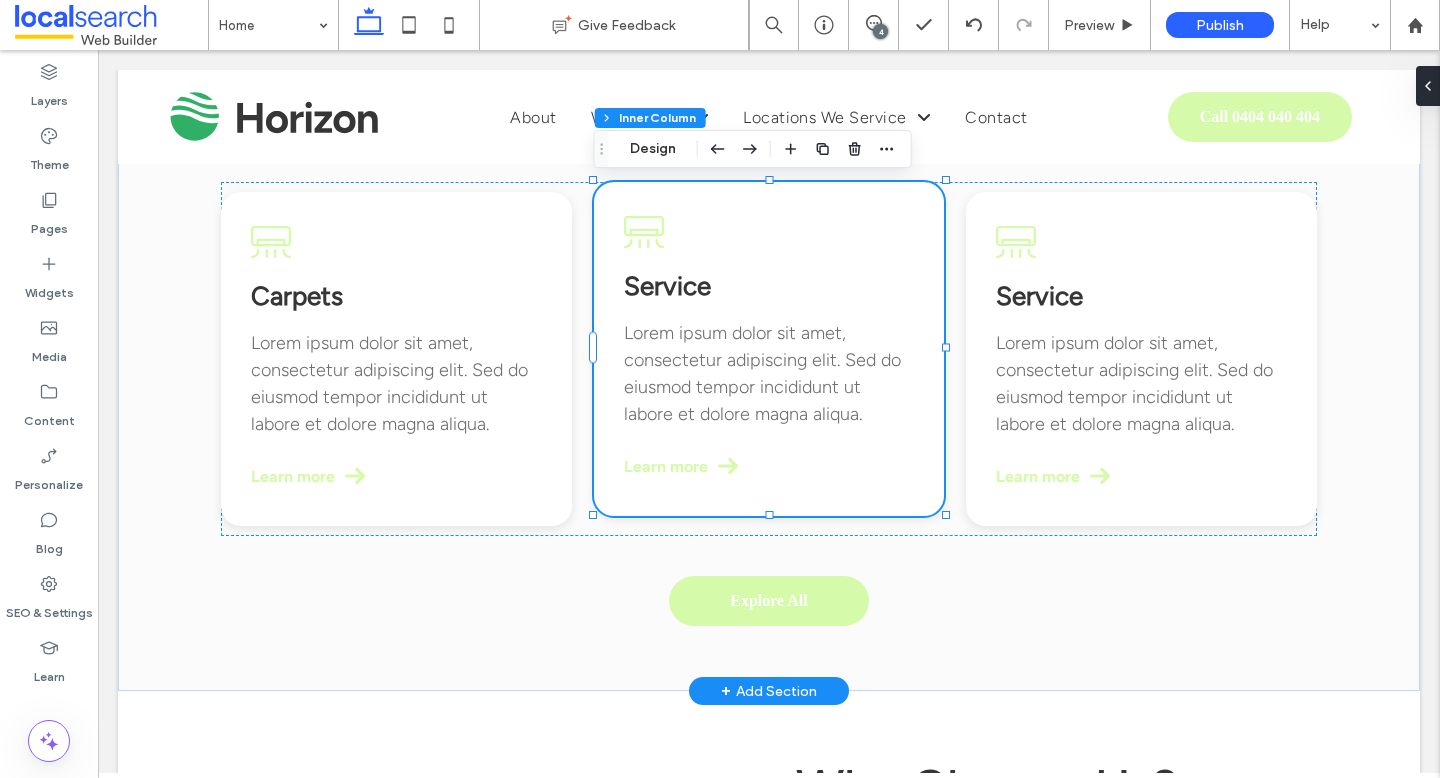 click on "Service" at bounding box center [667, 286] 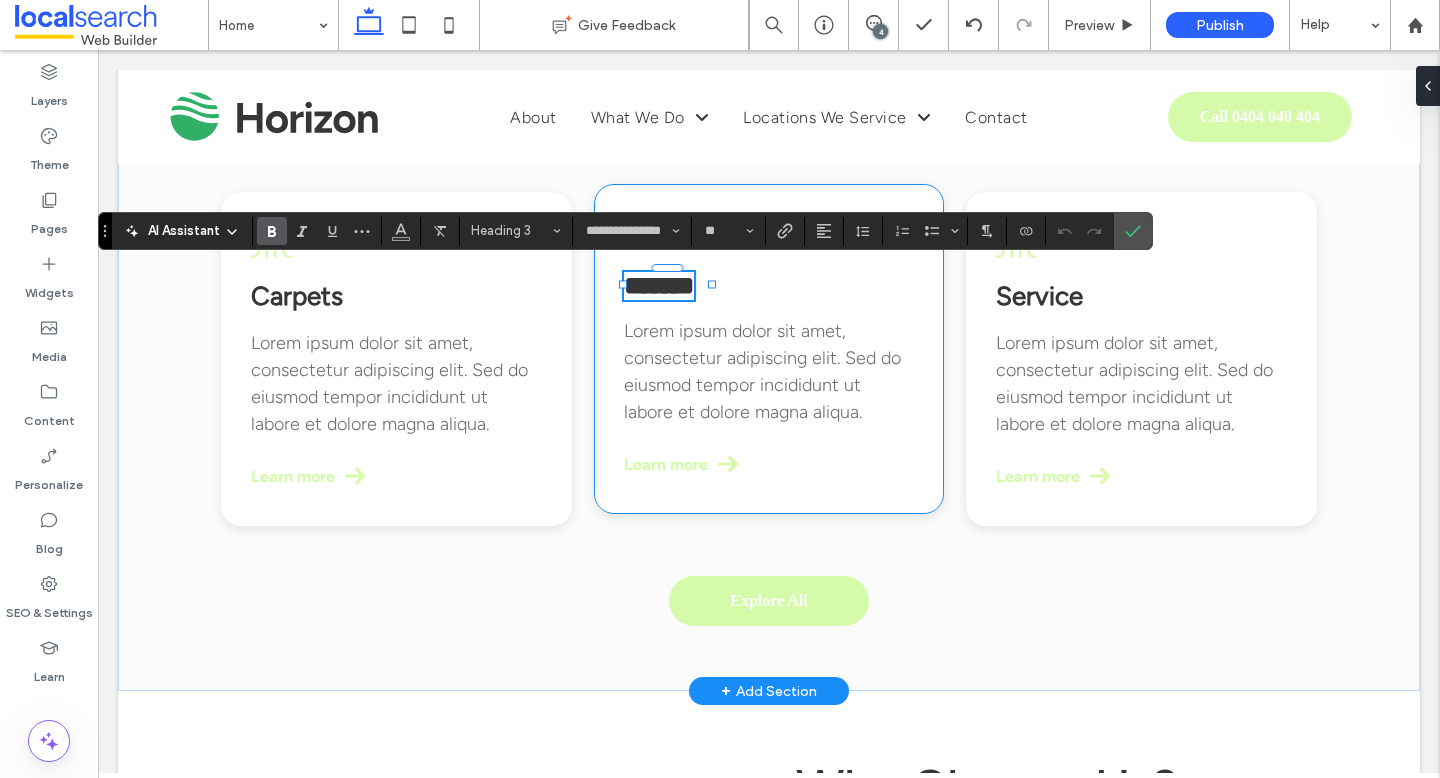 type on "**********" 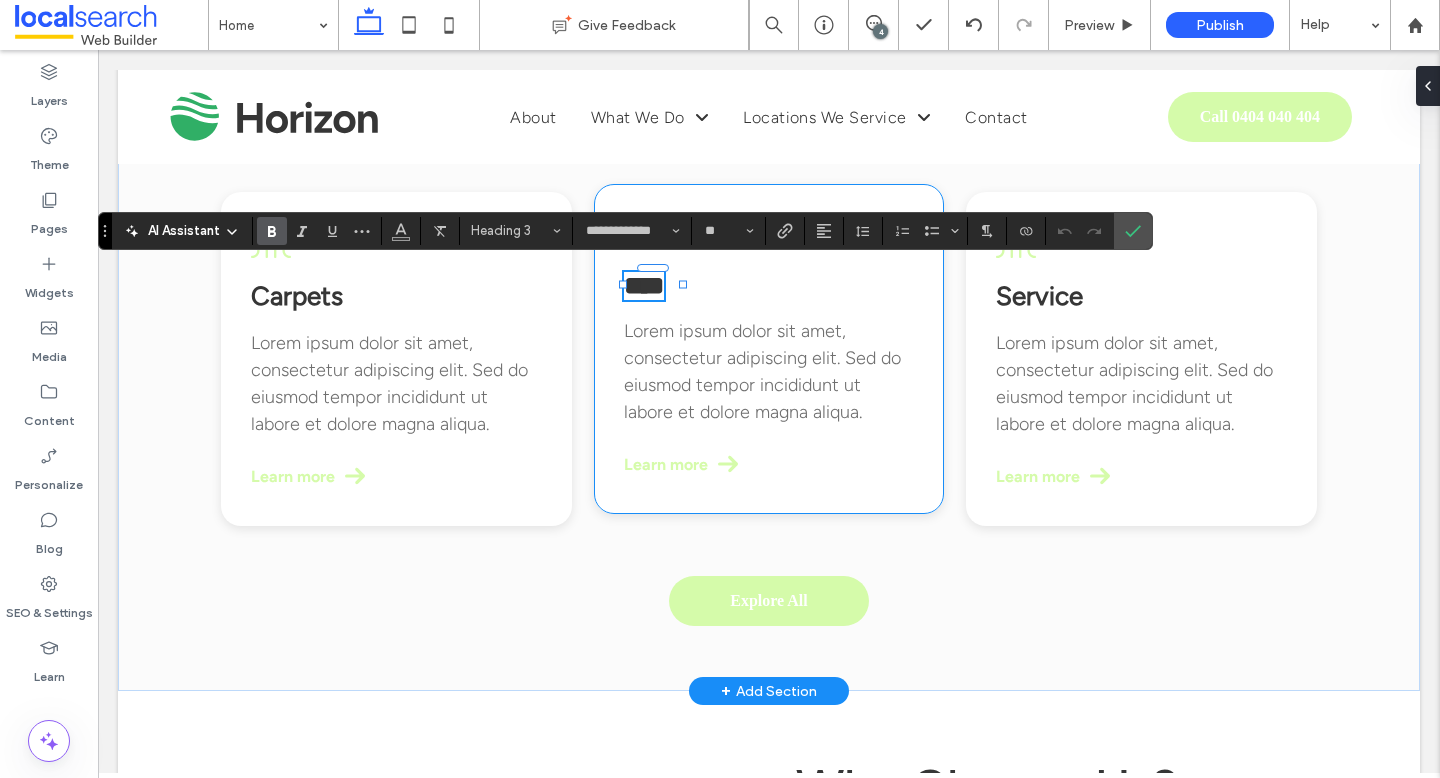 scroll, scrollTop: 0, scrollLeft: 0, axis: both 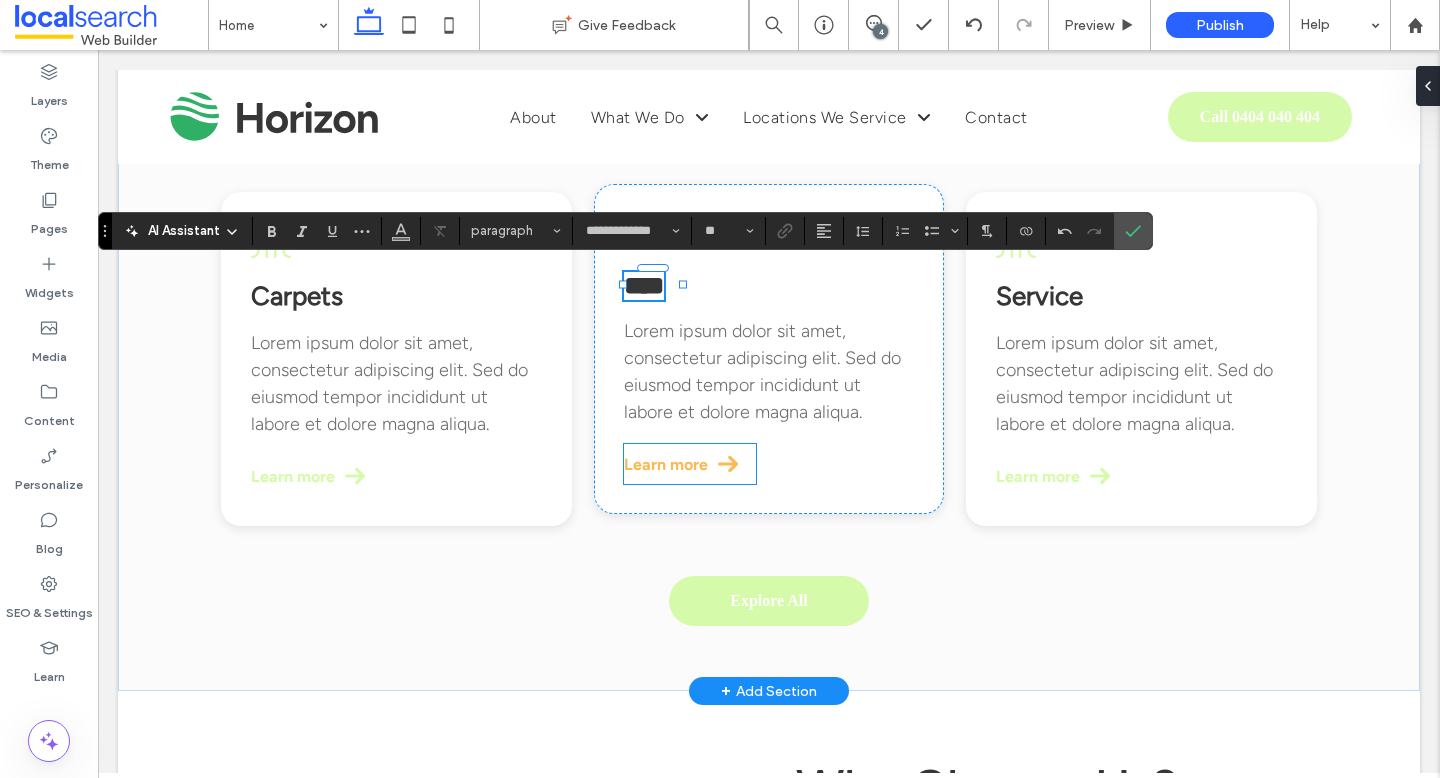 click on "Learn more" at bounding box center (666, 464) 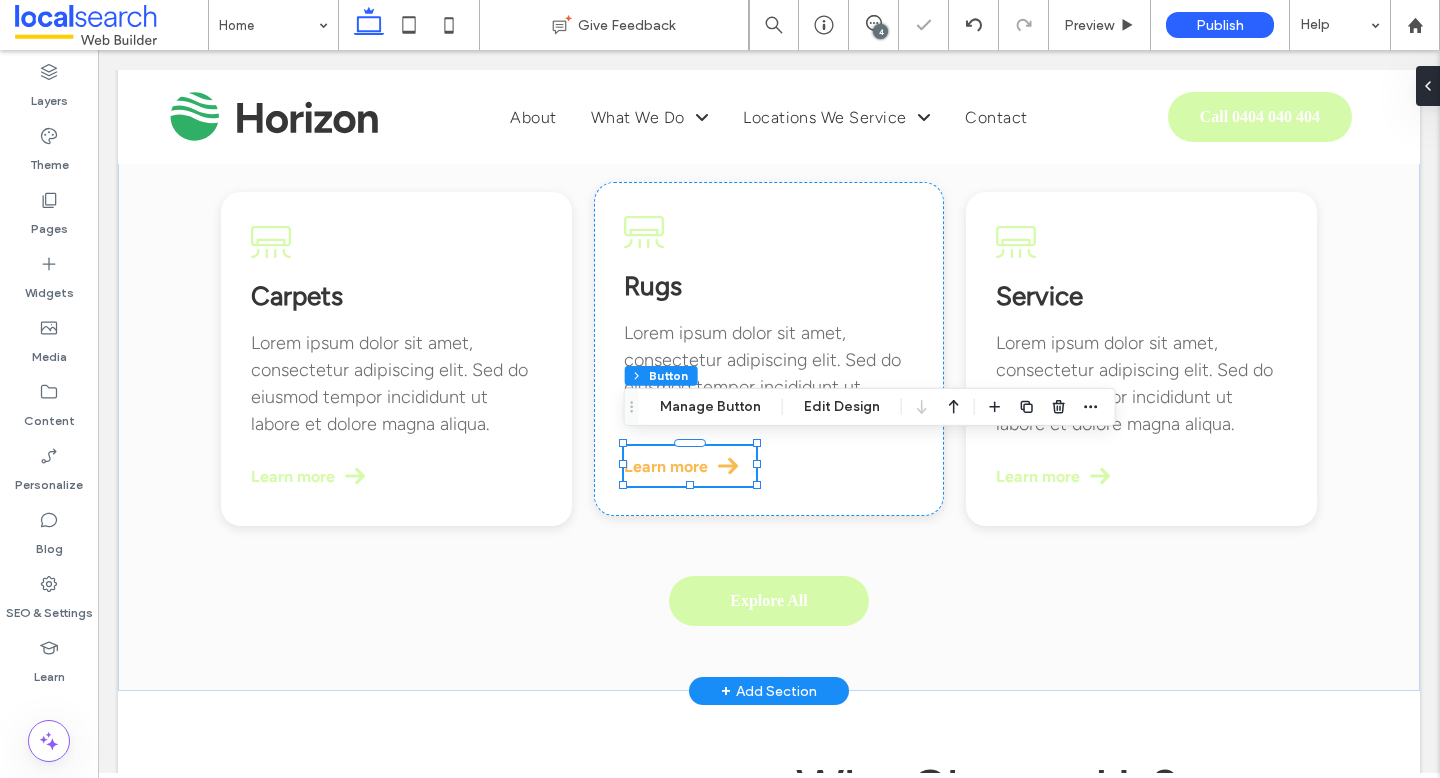 click on "Learn more" at bounding box center (690, 466) 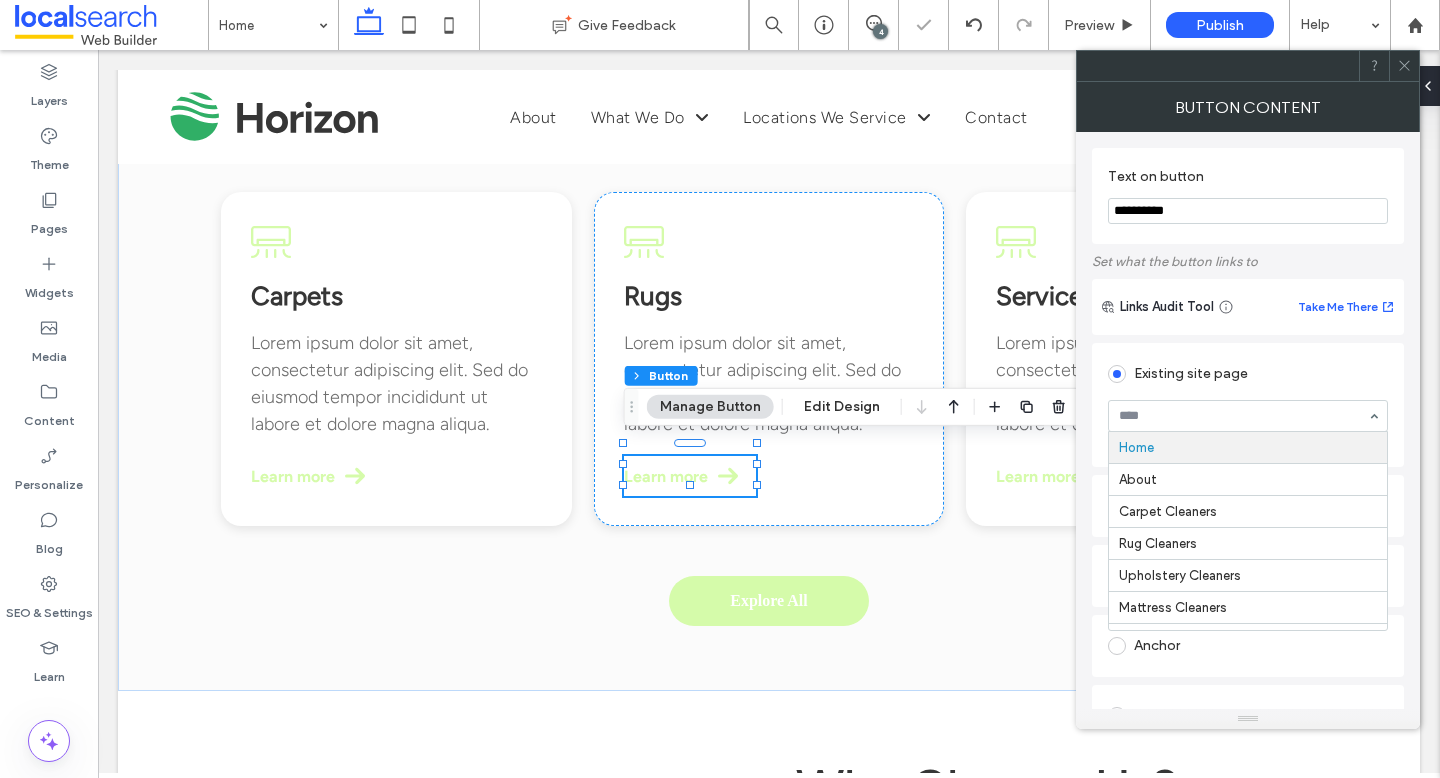 paste on "****" 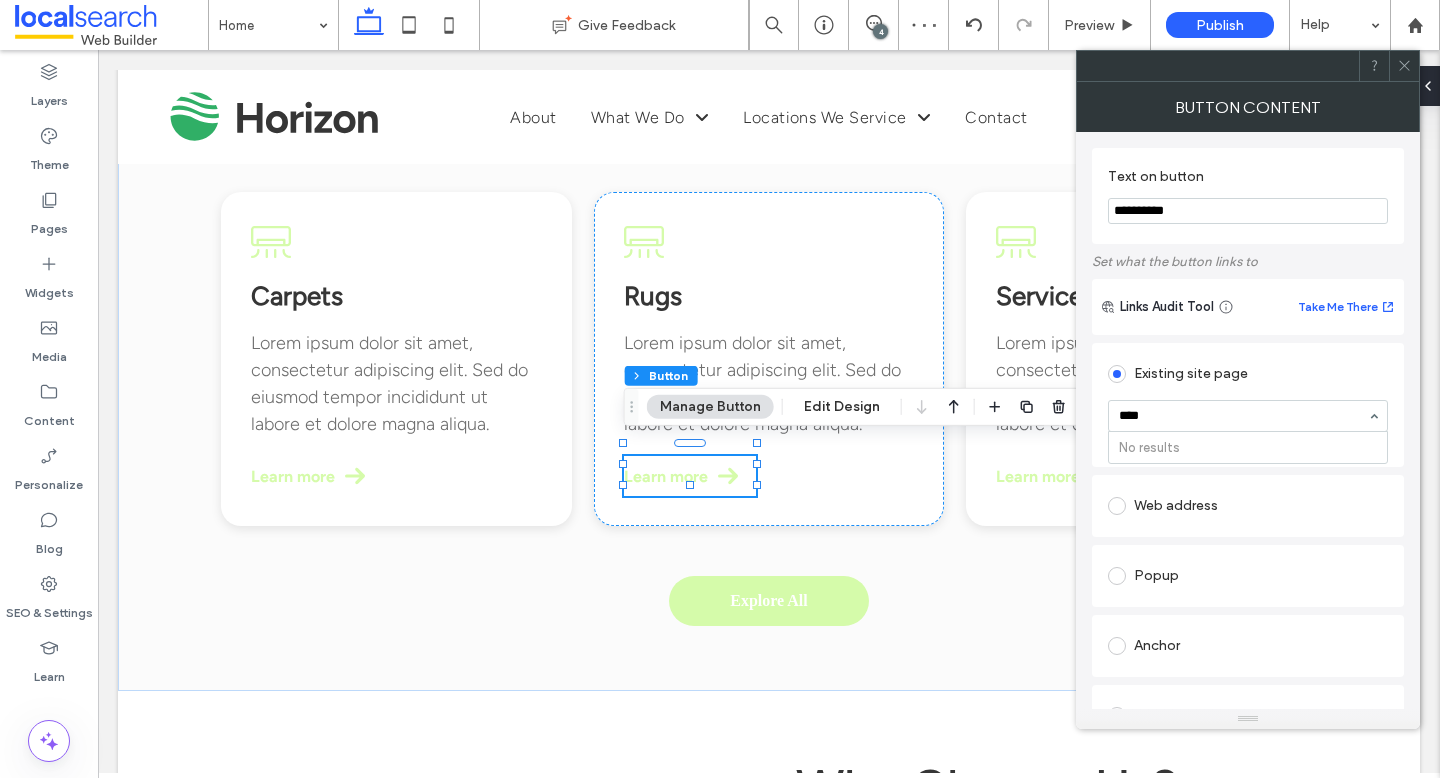 type on "***" 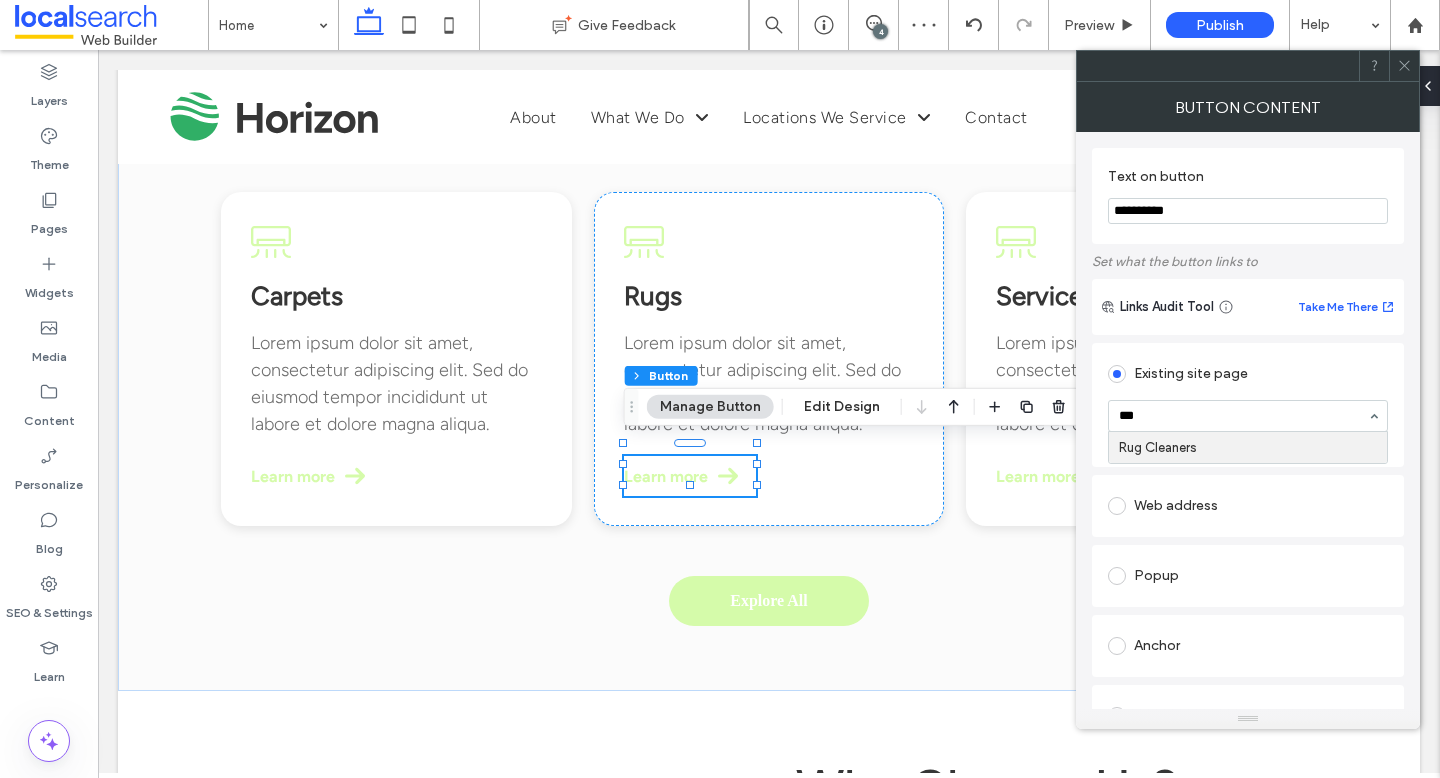 type 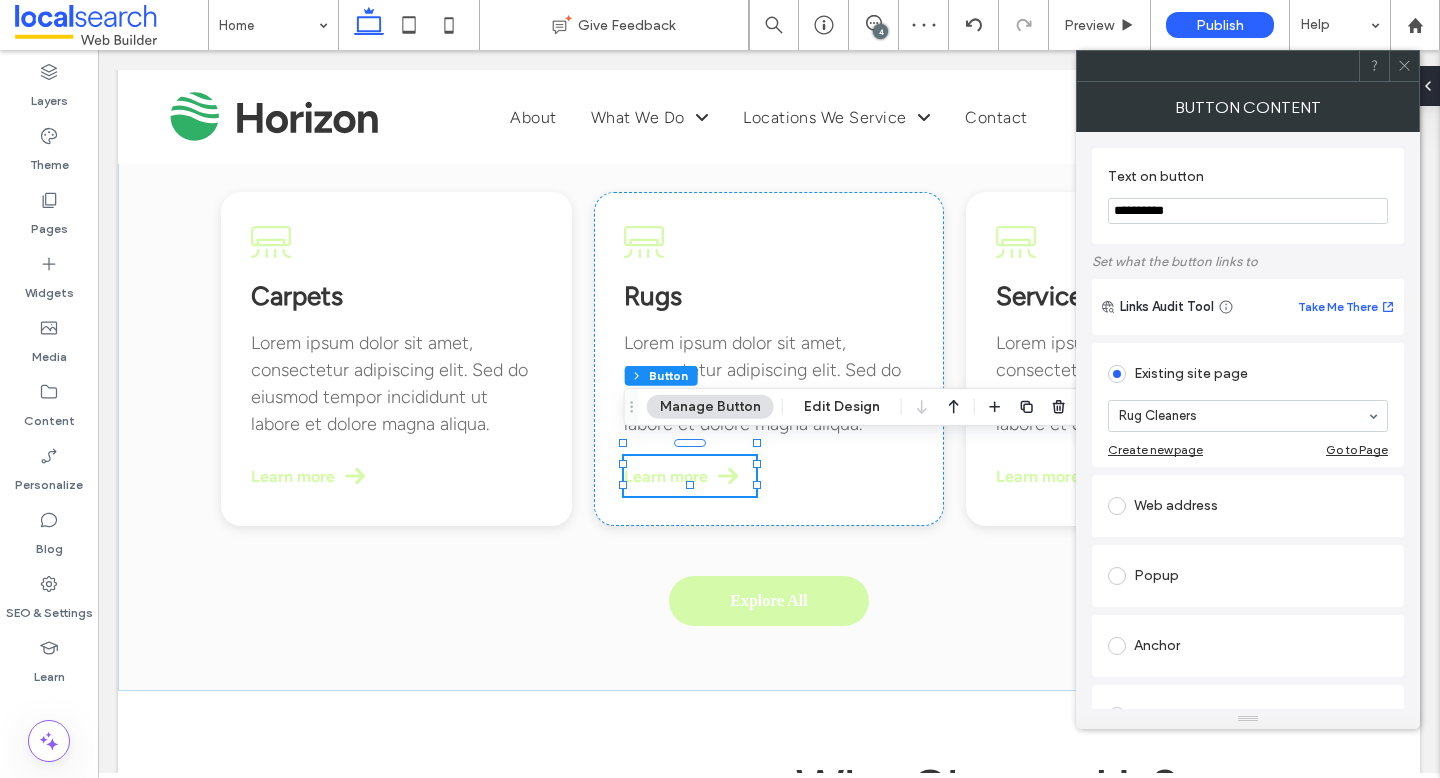 click 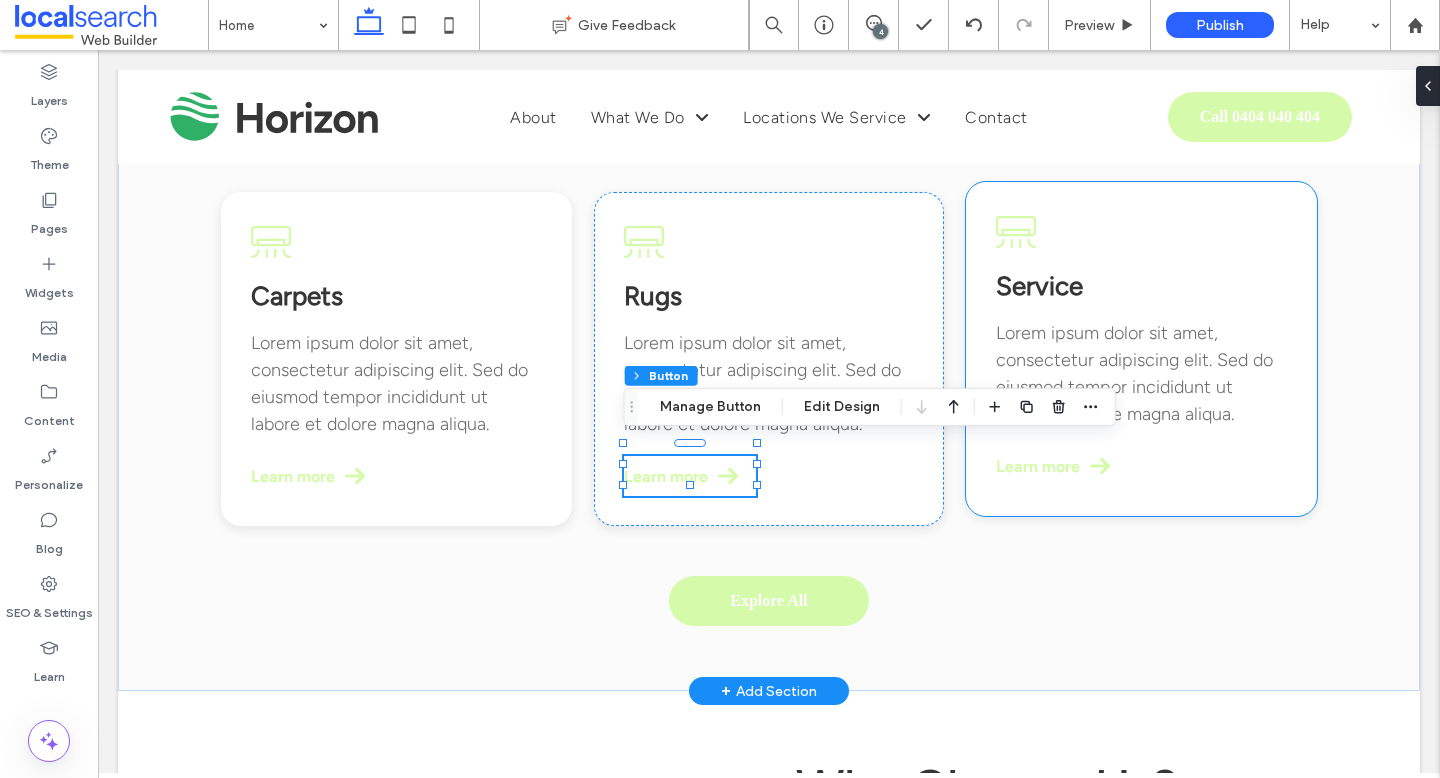 click on "Service
Lorem ipsum dolor sit amet, consectetur adipiscing elit. Sed do eiusmod tempor incididunt ut labore et dolore magna aliqua.
Learn more" at bounding box center [1141, 349] 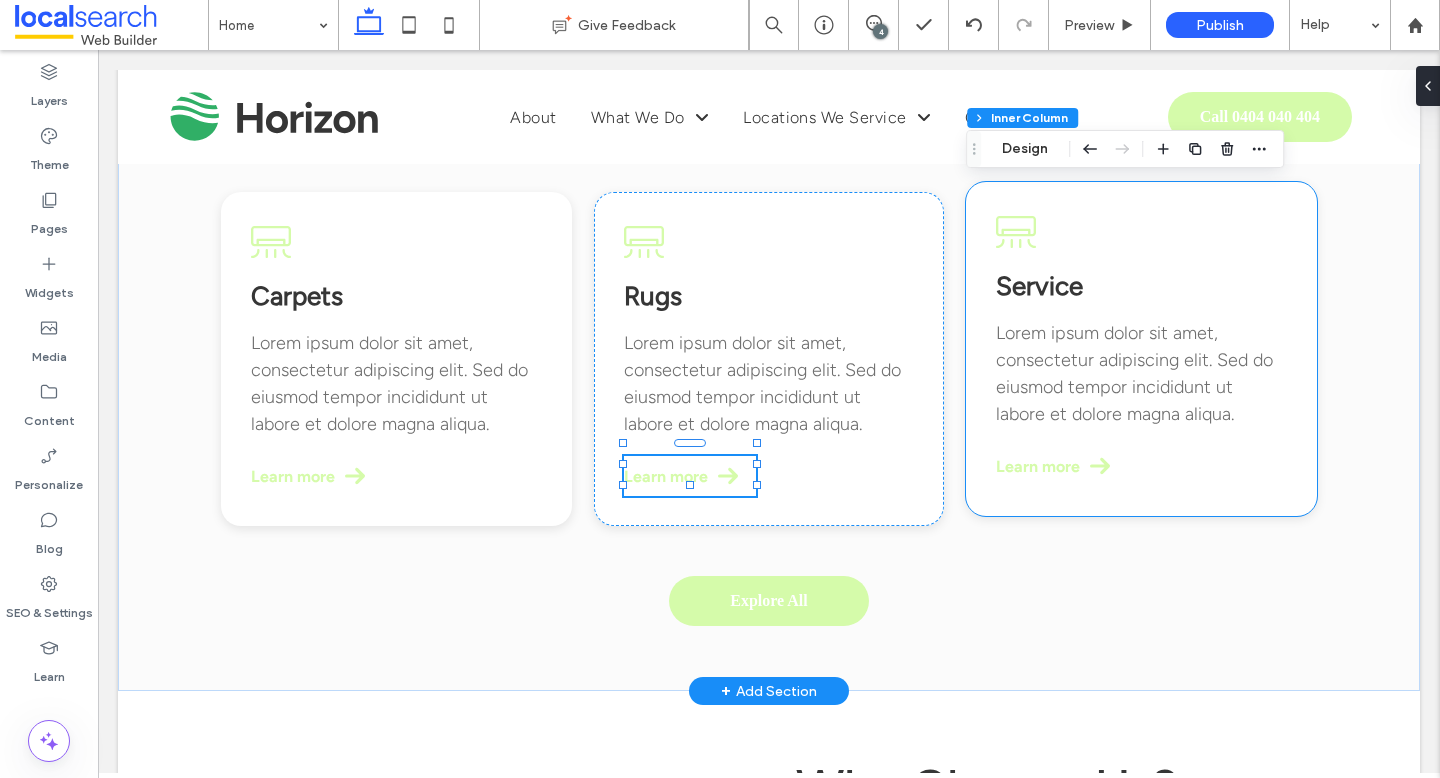 click on "Service
Lorem ipsum dolor sit amet, consectetur adipiscing elit. Sed do eiusmod tempor incididunt ut labore et dolore magna aliqua.
Learn more" at bounding box center (1141, 349) 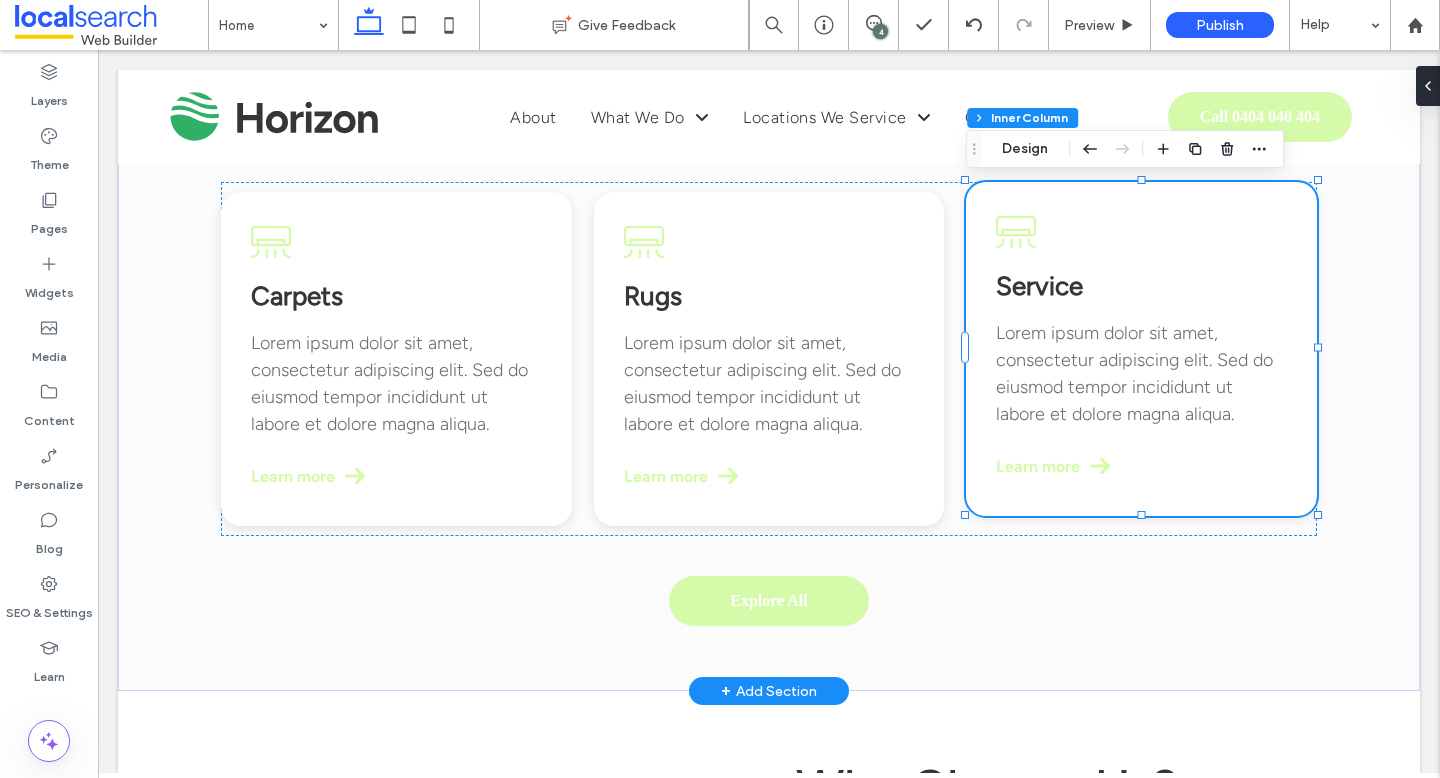 click on "Service" at bounding box center (1039, 286) 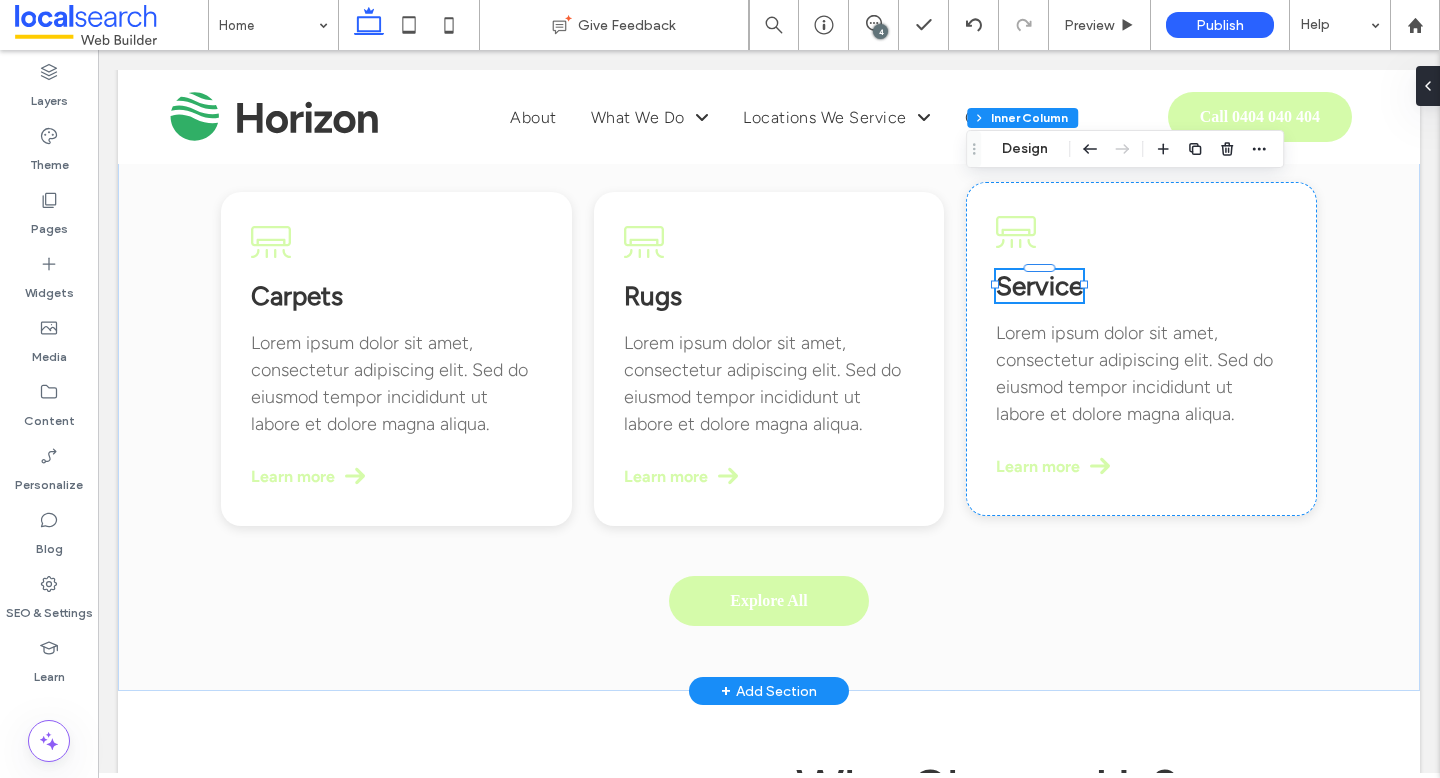 click on "Service" at bounding box center (1039, 286) 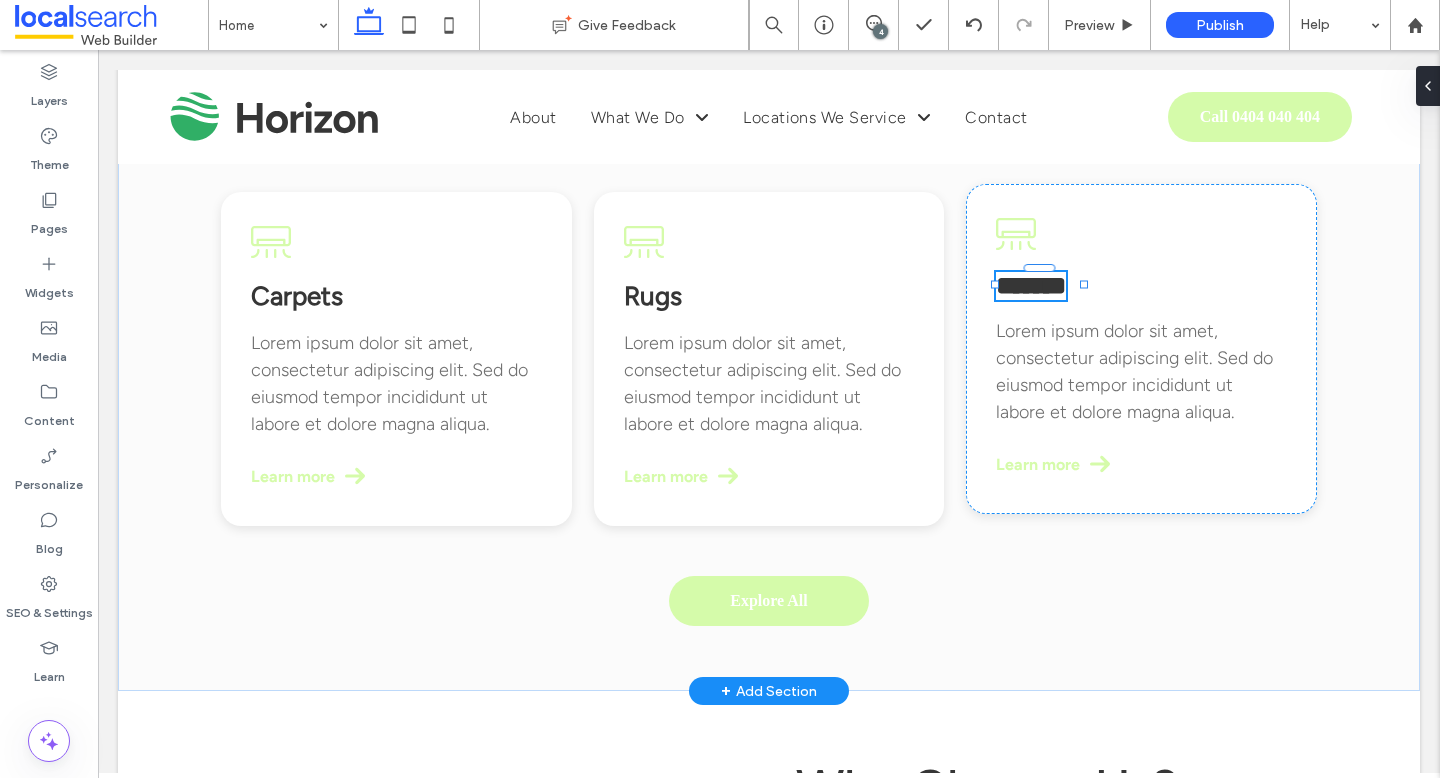 type on "**********" 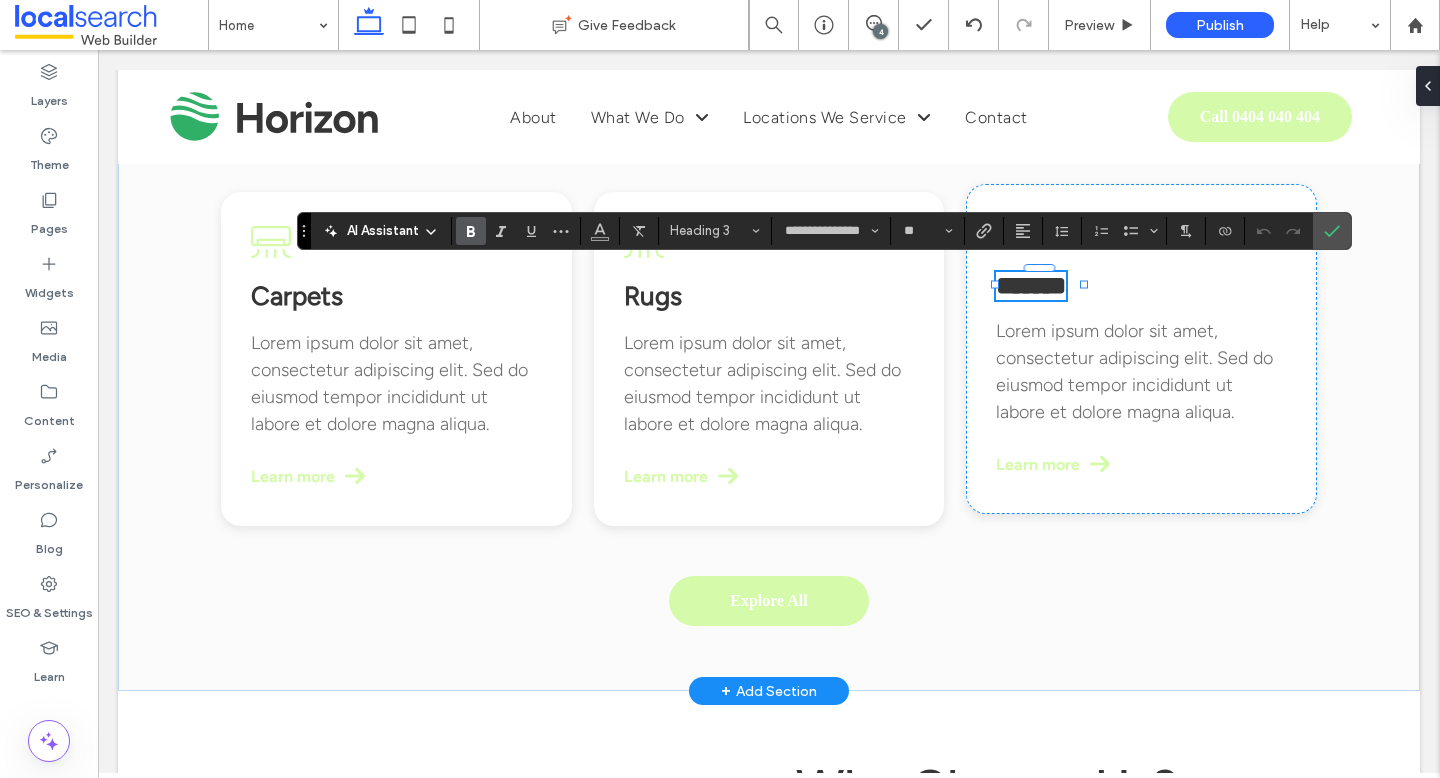 type on "**********" 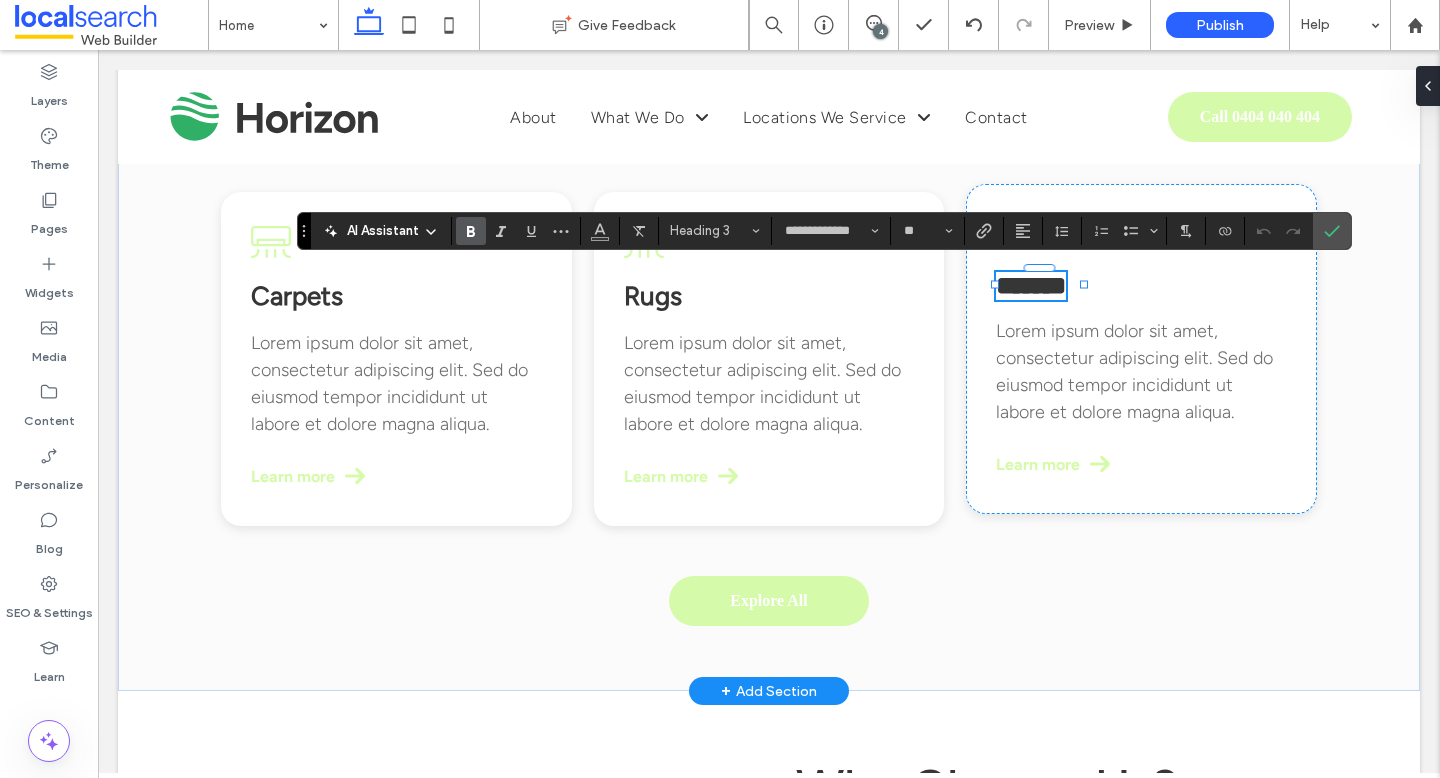 scroll, scrollTop: 0, scrollLeft: 0, axis: both 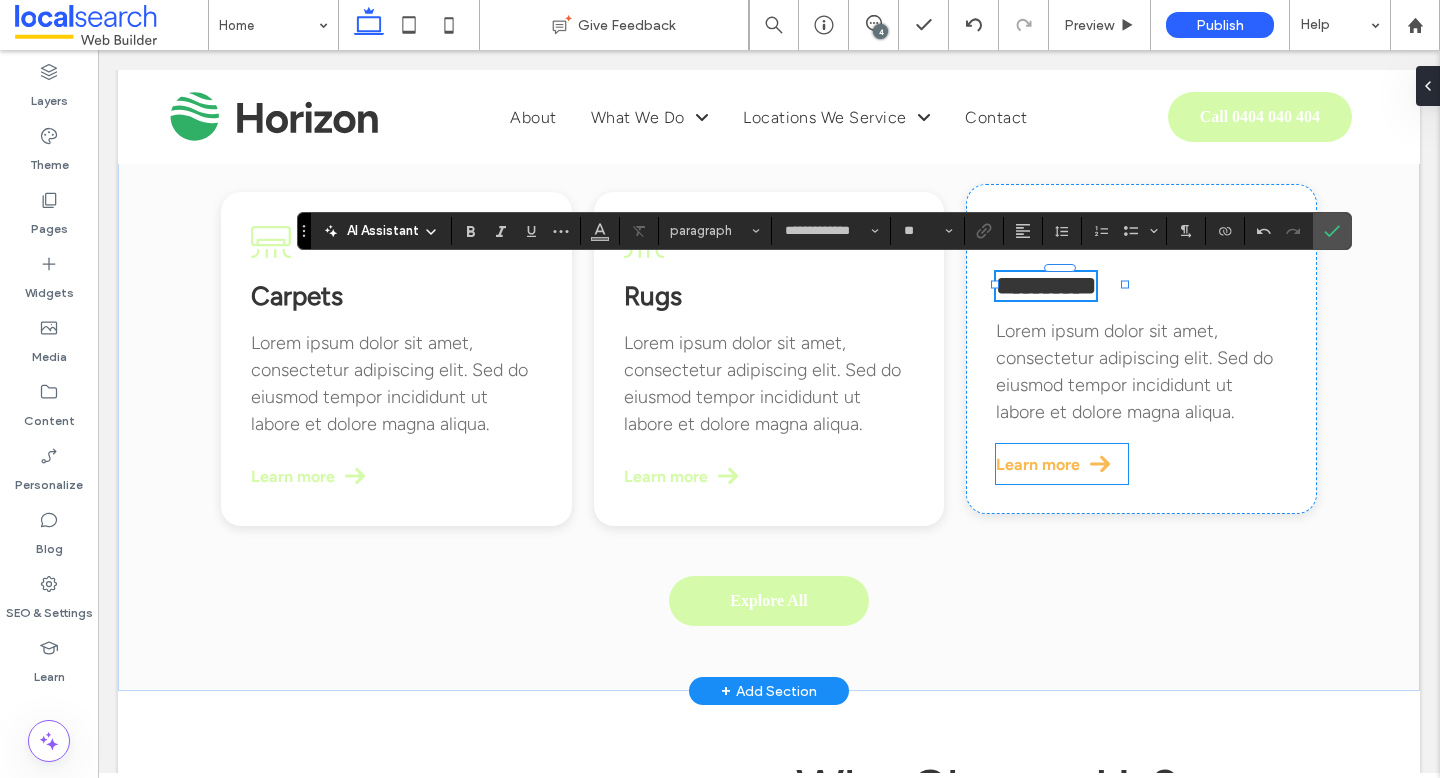click on "Learn more" at bounding box center (1062, 464) 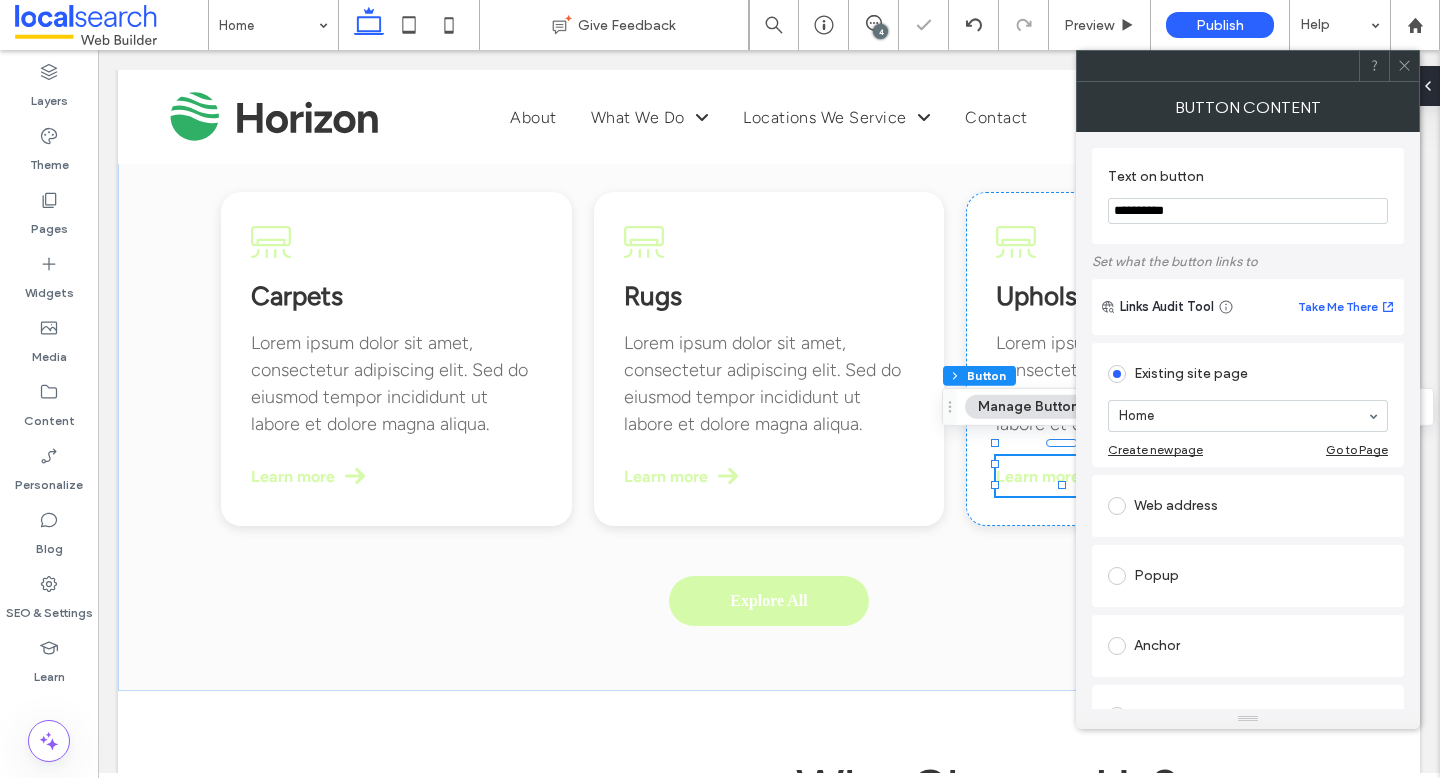 click on "Home" at bounding box center [1248, 416] 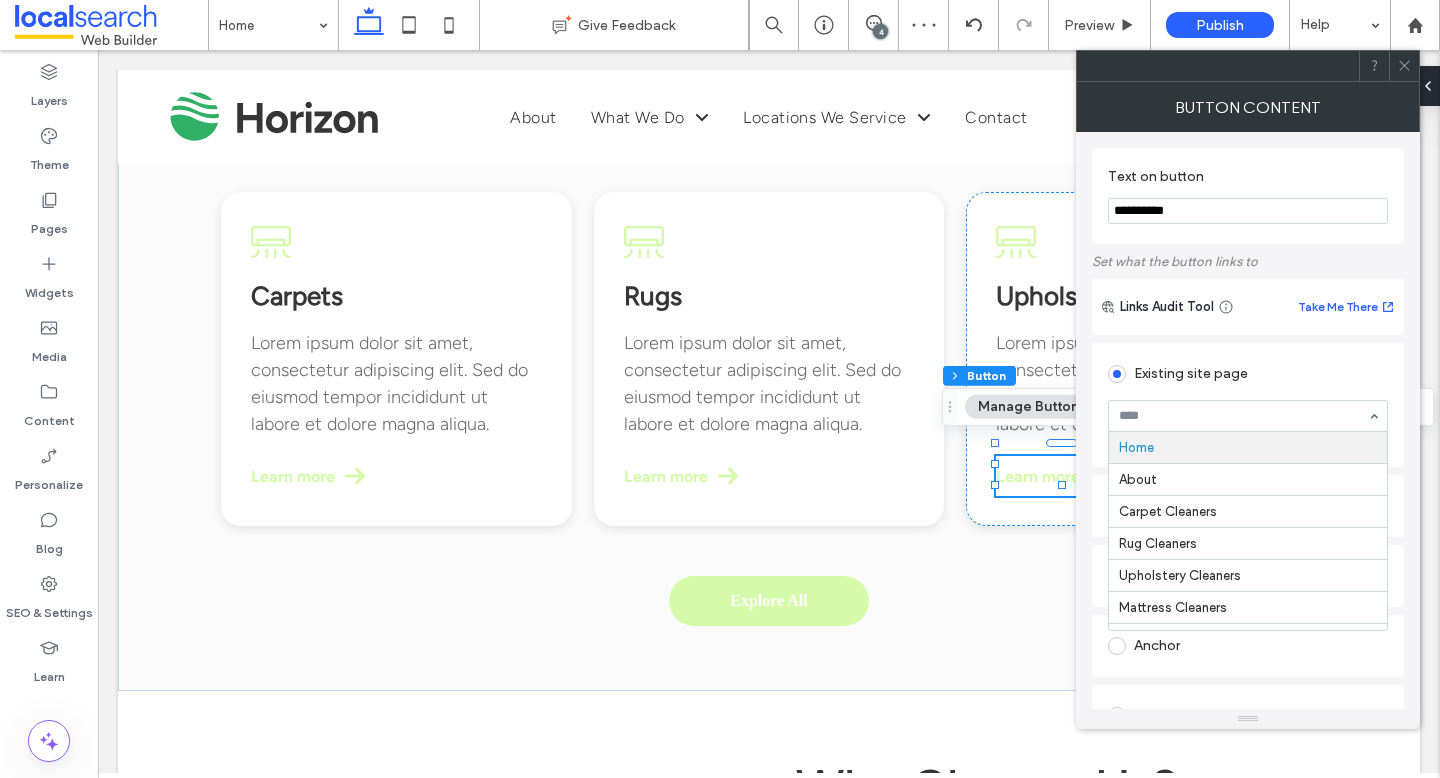 paste on "**********" 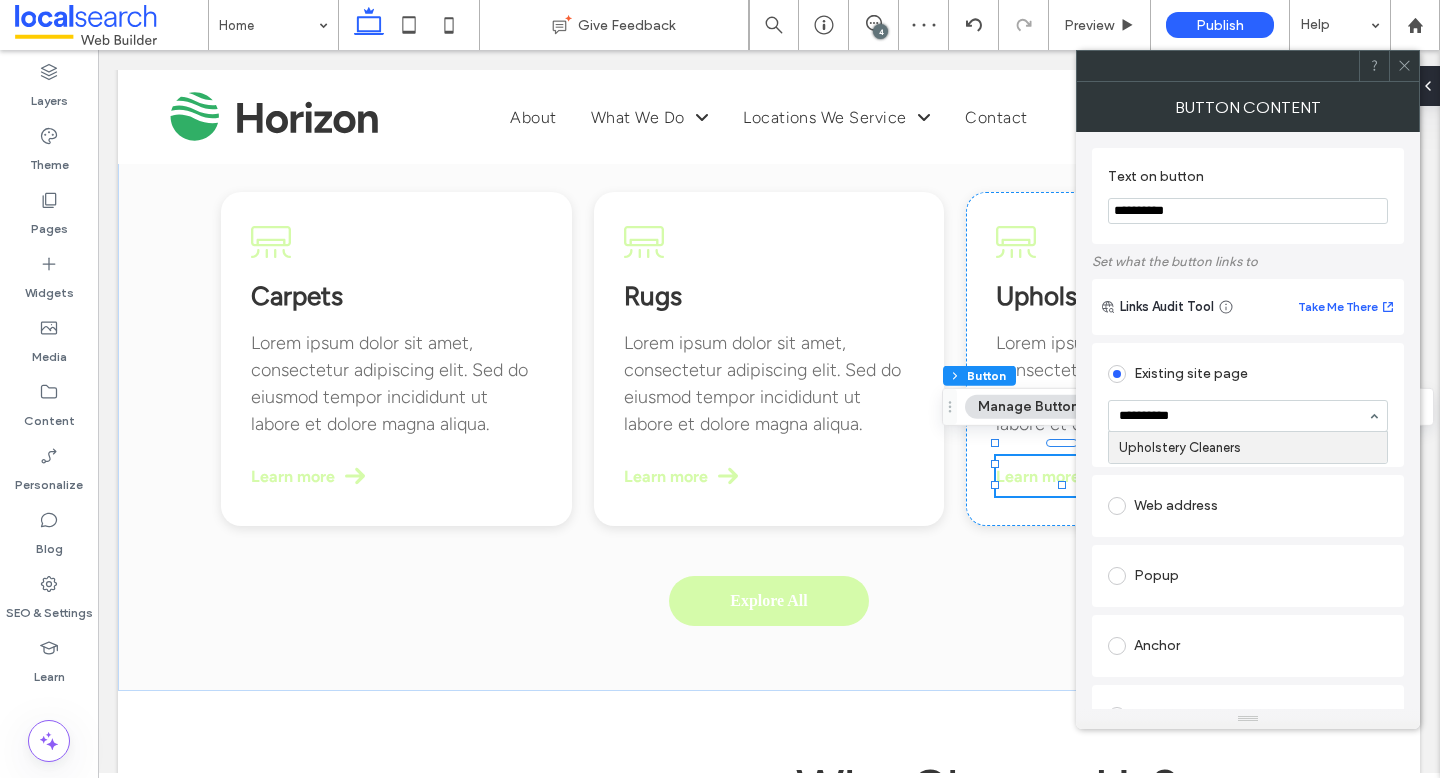 type 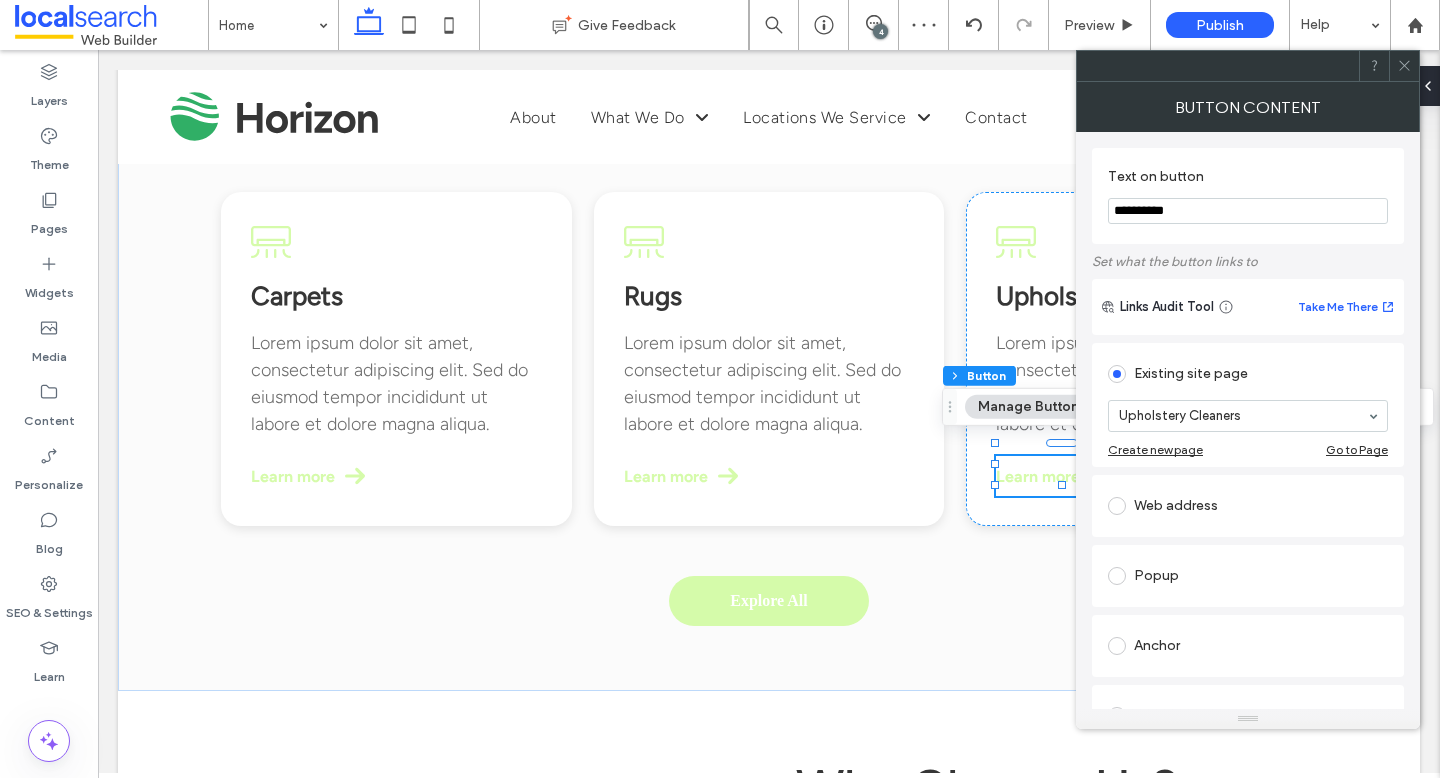 click 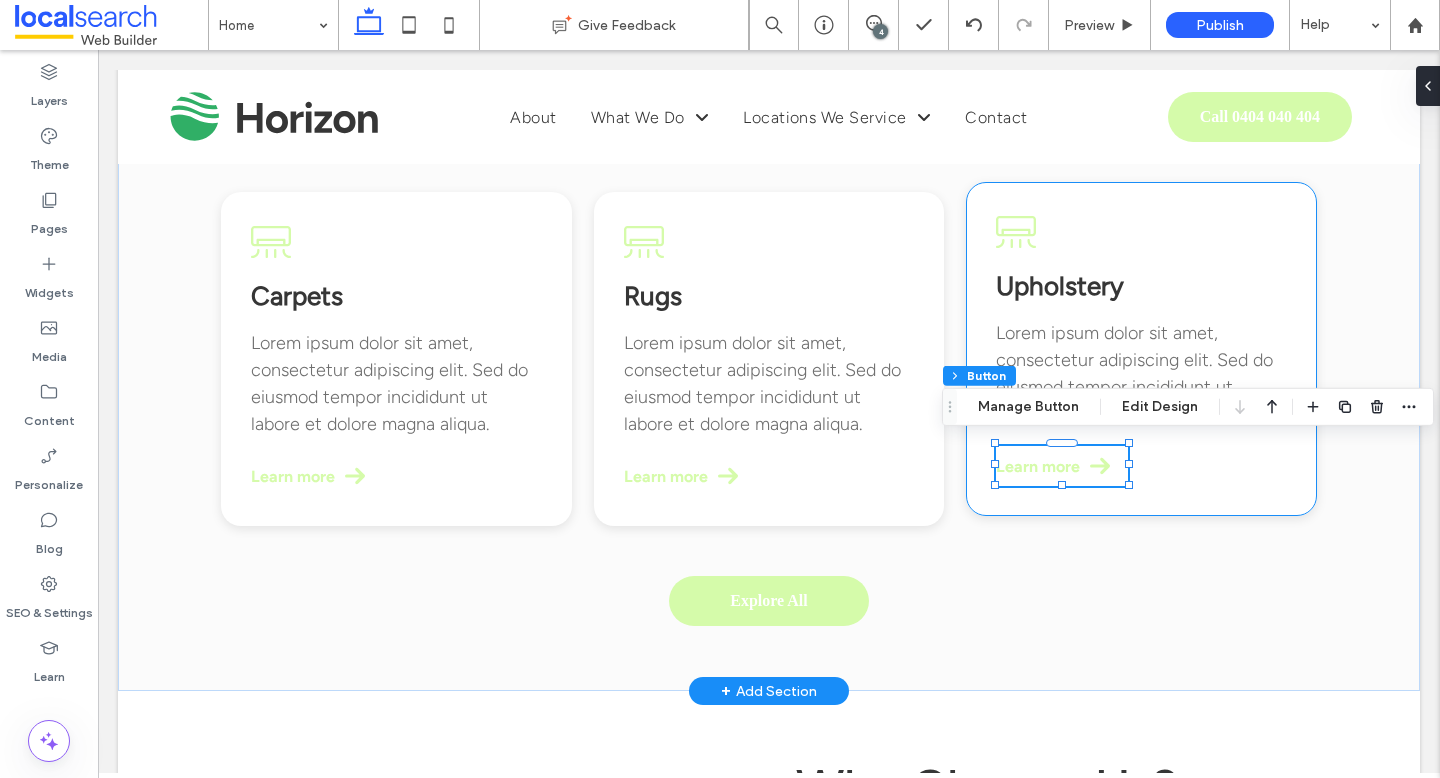 click on "Upholstery
Lorem ipsum dolor sit amet, consectetur adipiscing elit. Sed do eiusmod tempor incididunt ut labore et dolore magna aliqua.
Learn more" at bounding box center (1141, 349) 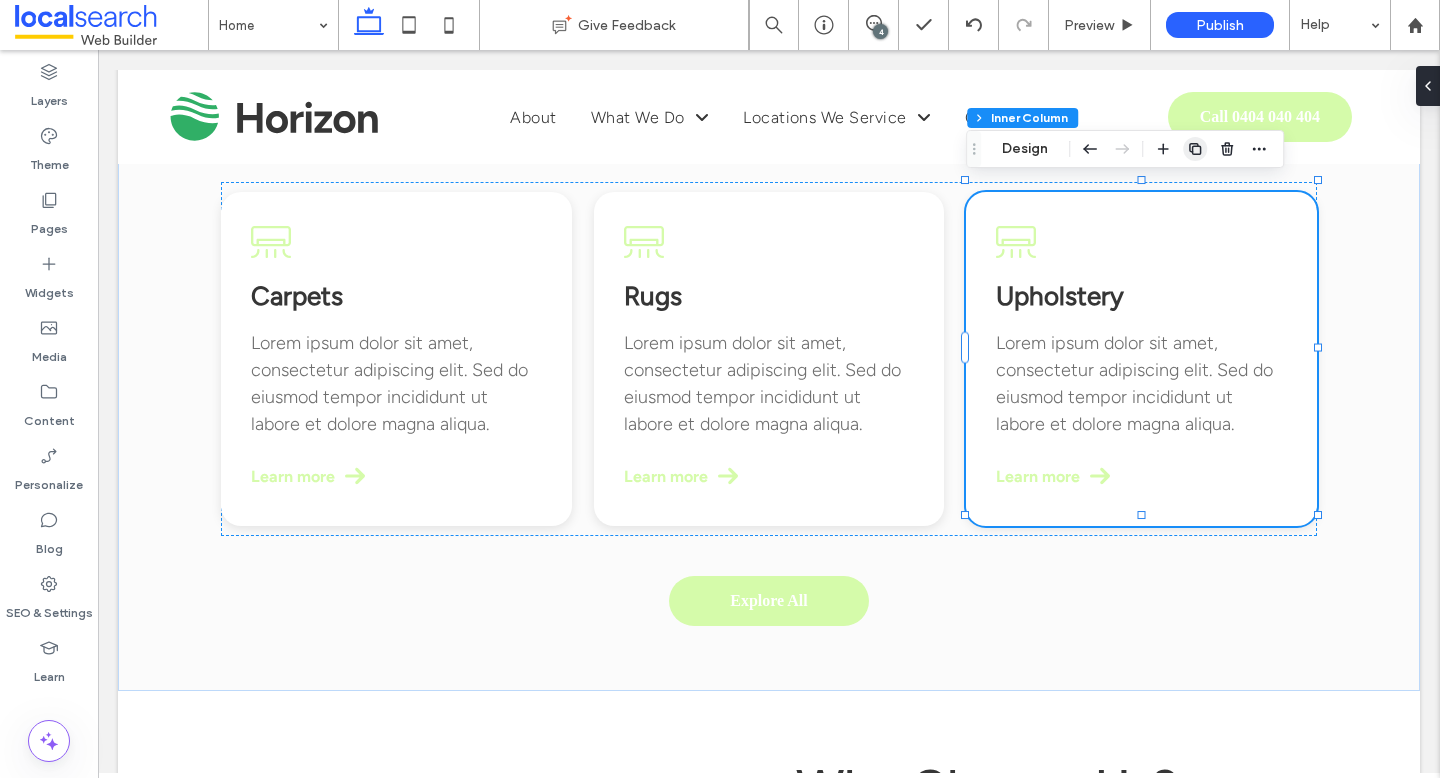 click 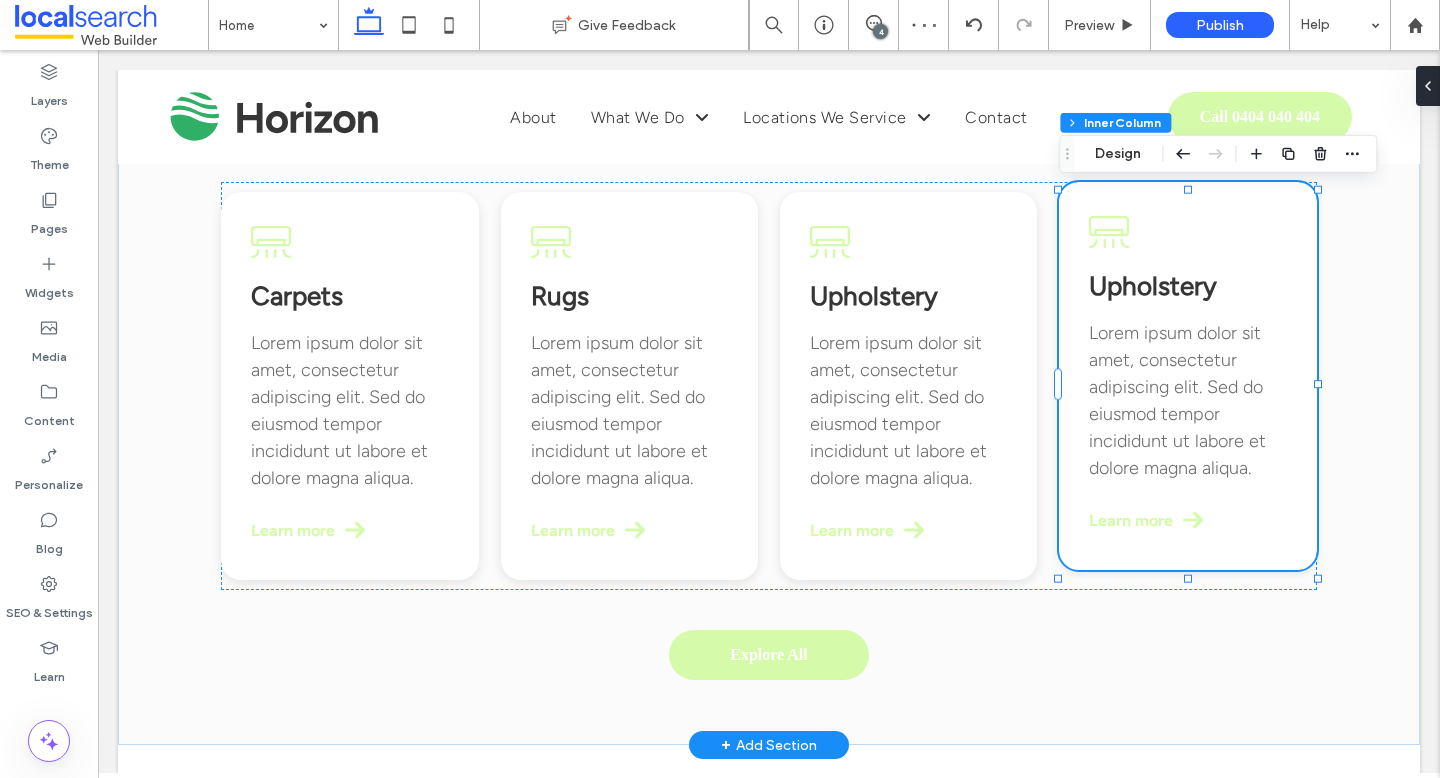 click on "Upholstery
Lorem ipsum dolor sit amet, consectetur adipiscing elit. Sed do eiusmod tempor incididunt ut labore et dolore magna aliqua.
Learn more" at bounding box center (1188, 376) 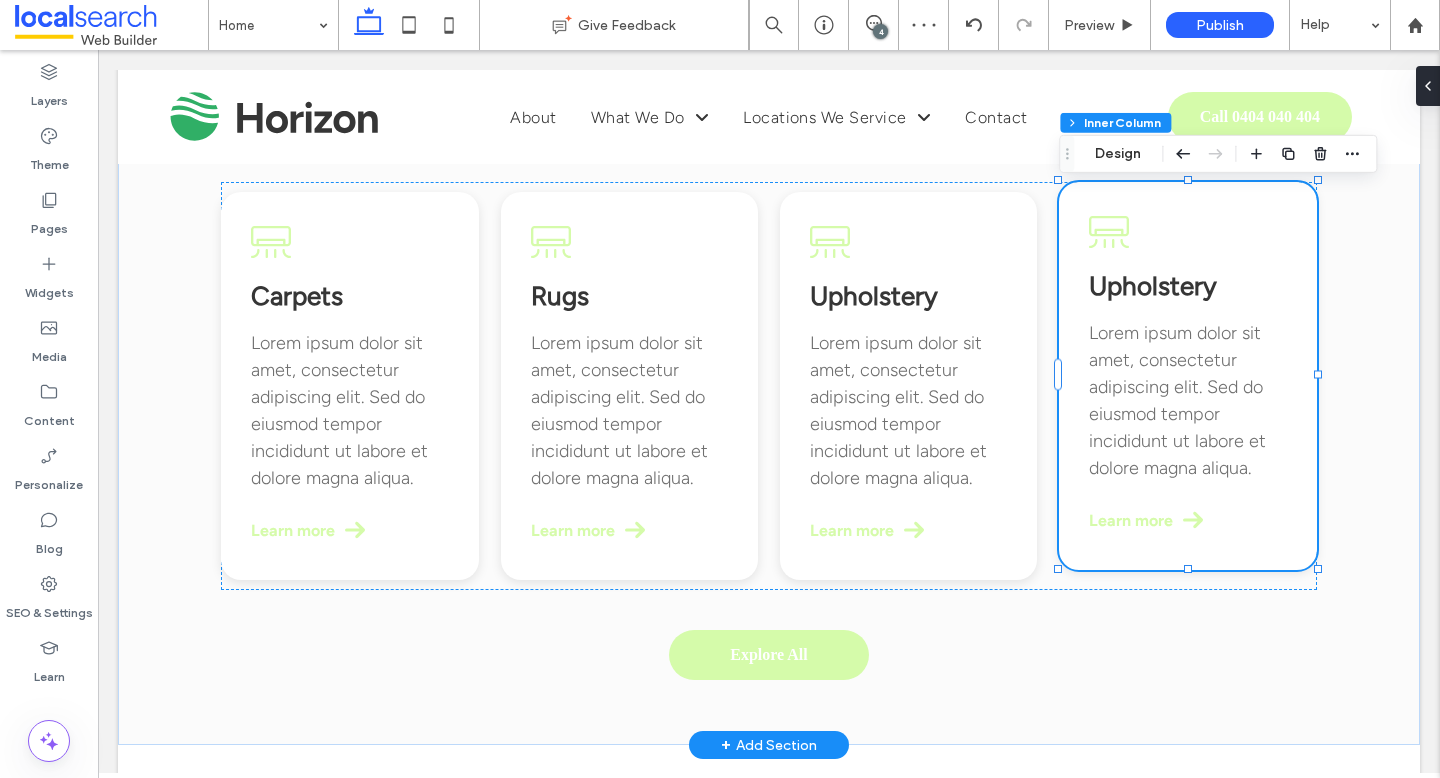 click on "Upholstery
Lorem ipsum dolor sit amet, consectetur adipiscing elit. Sed do eiusmod tempor incididunt ut labore et dolore magna aliqua.
Learn more" at bounding box center [1188, 376] 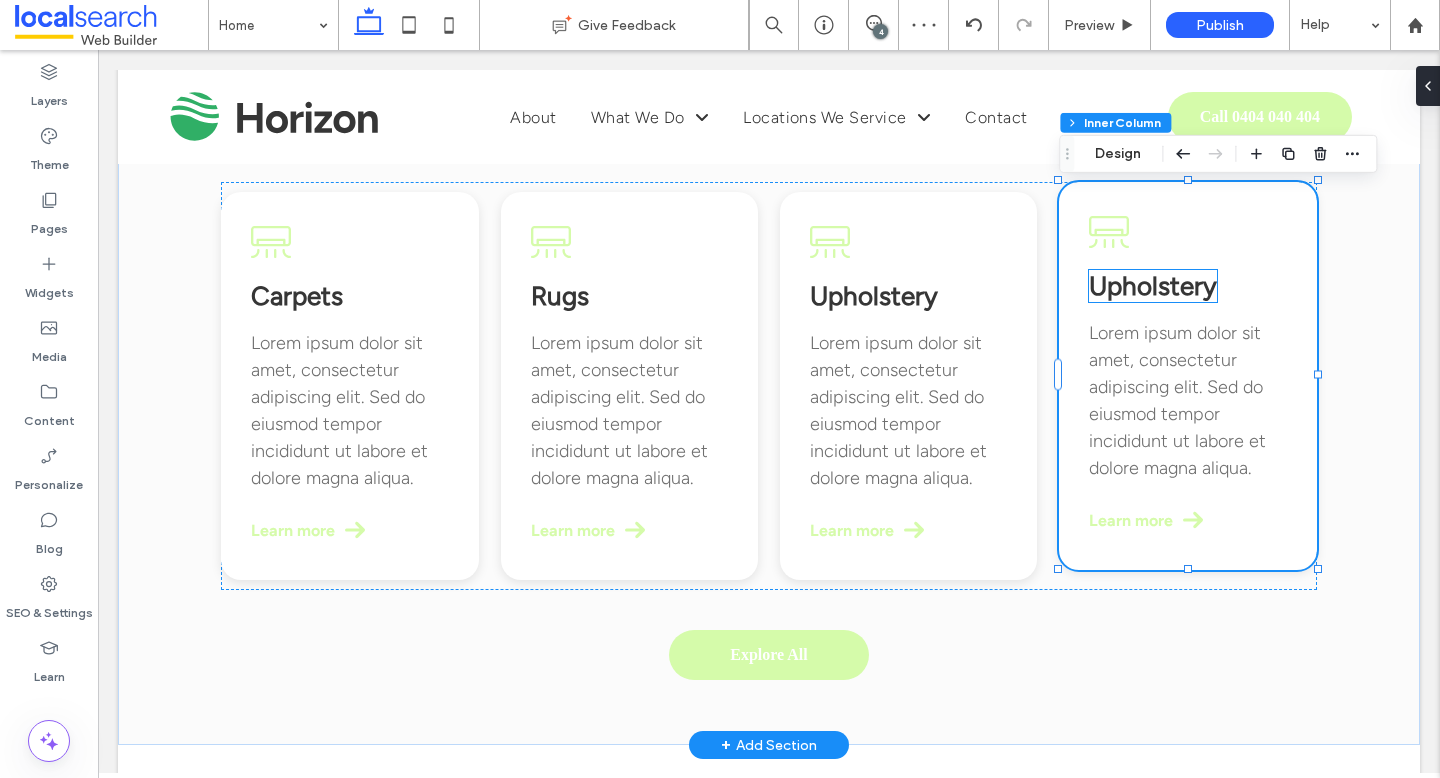 click on "Upholstery" at bounding box center [1153, 286] 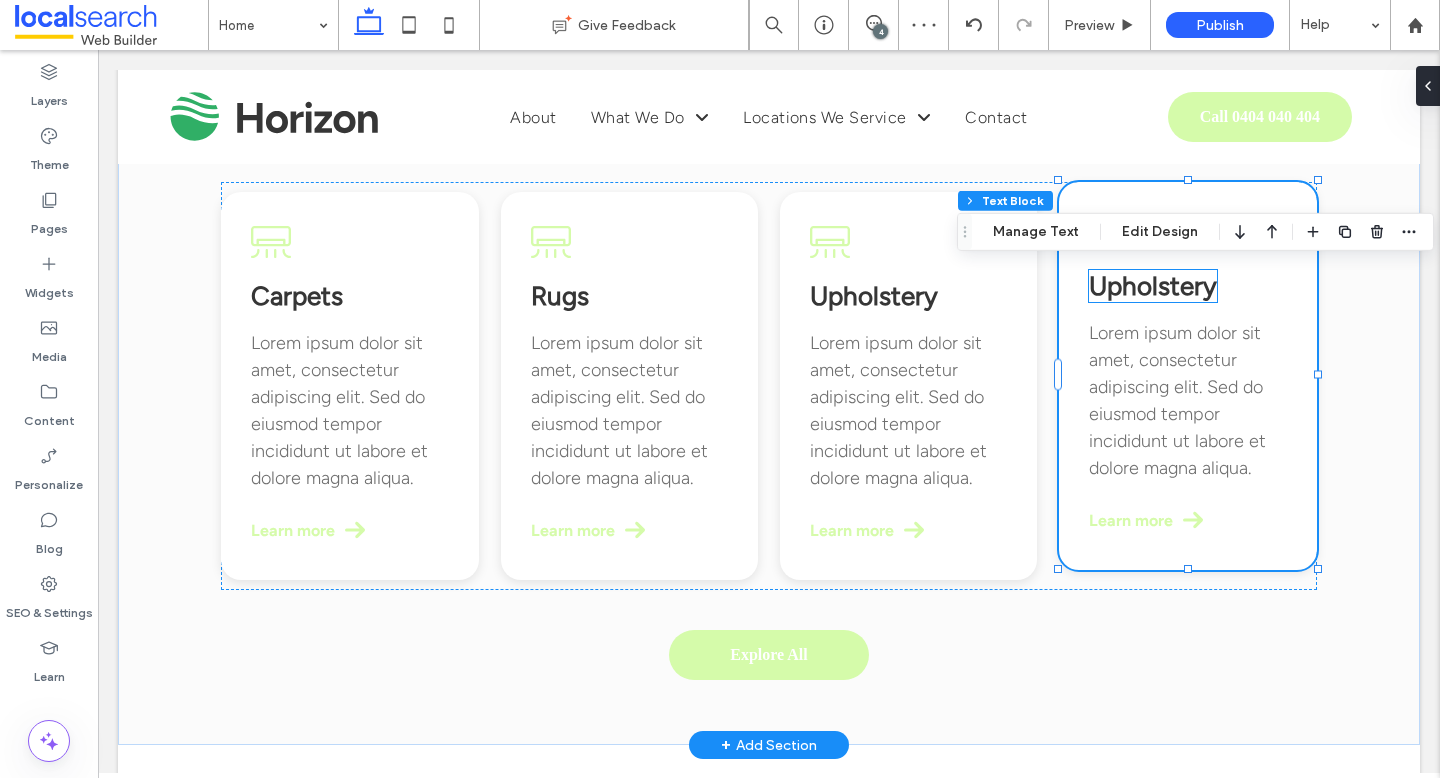 click on "Upholstery" at bounding box center [1153, 286] 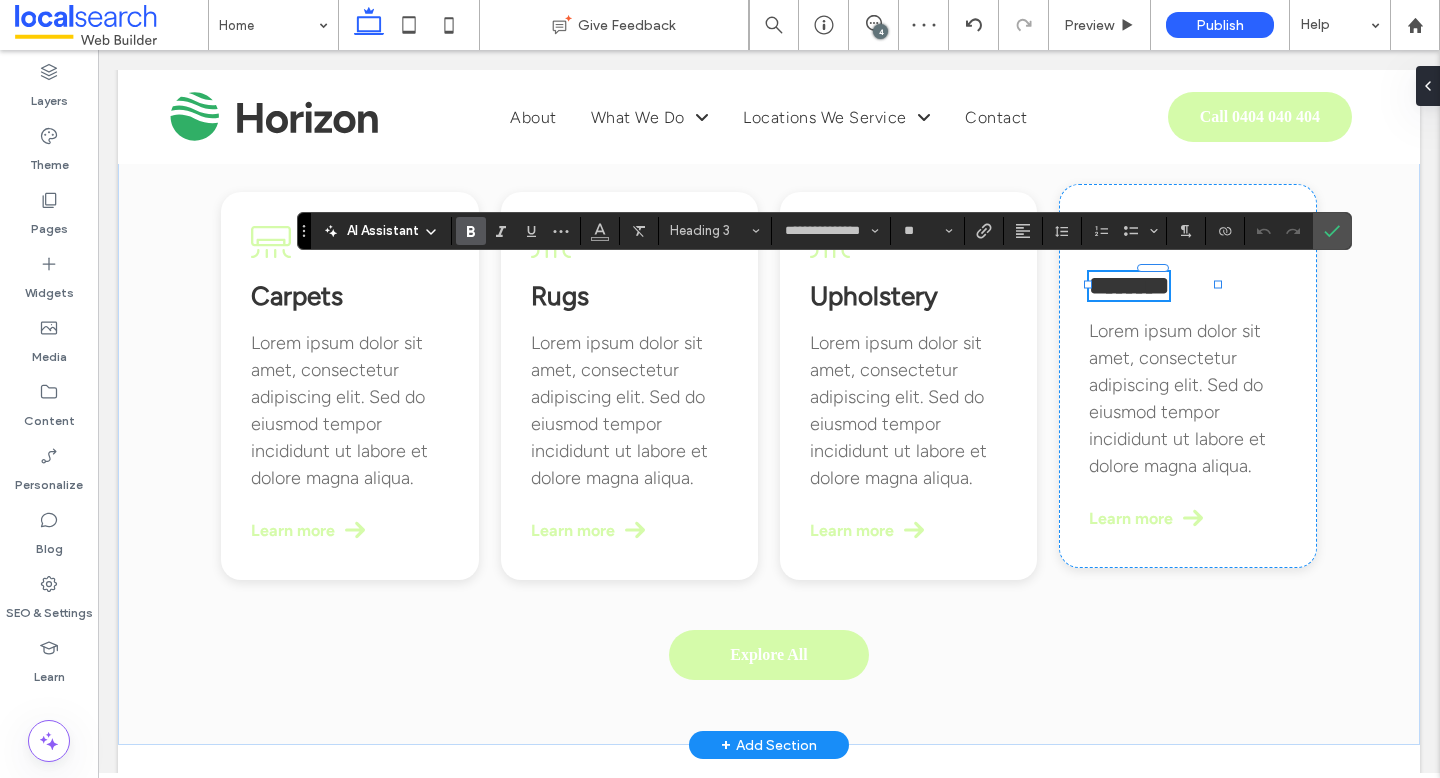 type on "**********" 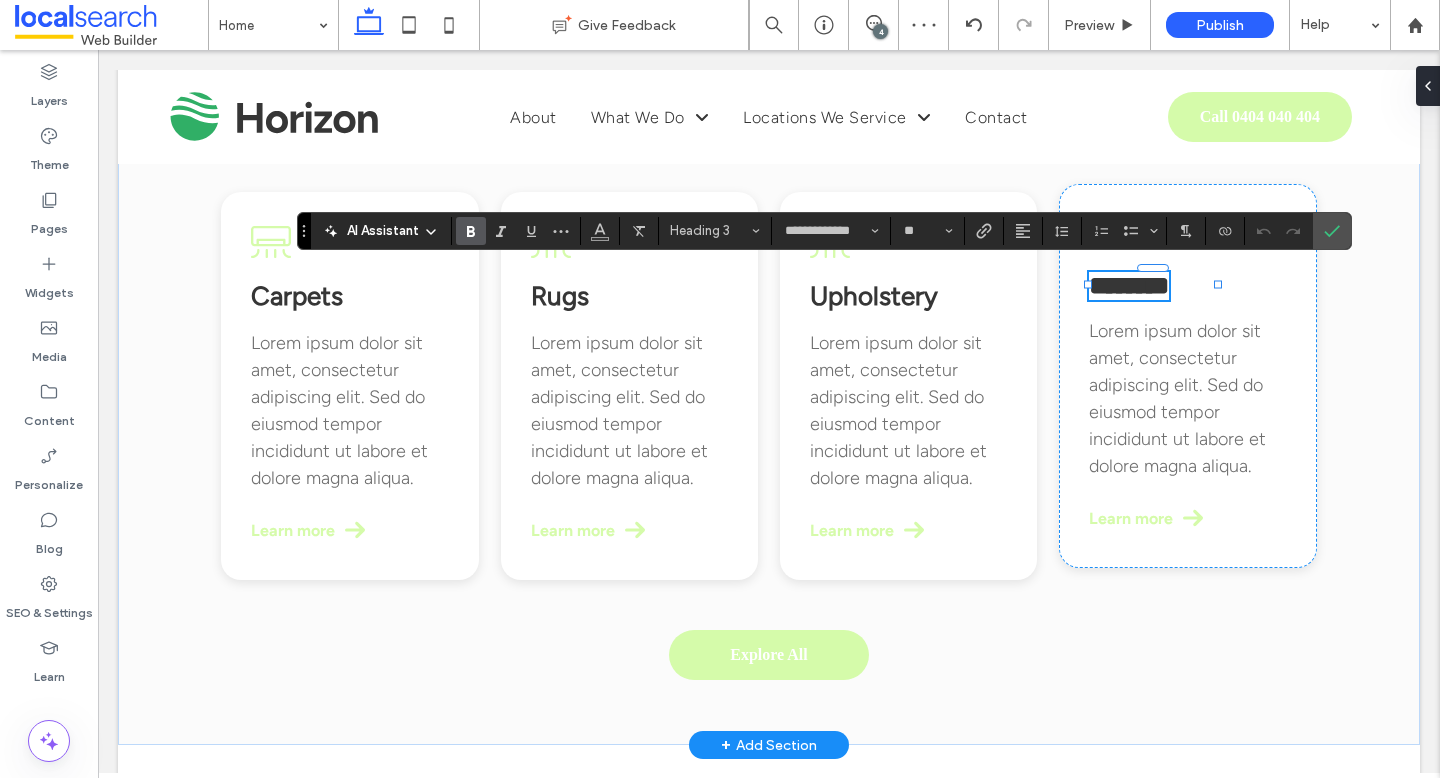 scroll, scrollTop: 0, scrollLeft: 0, axis: both 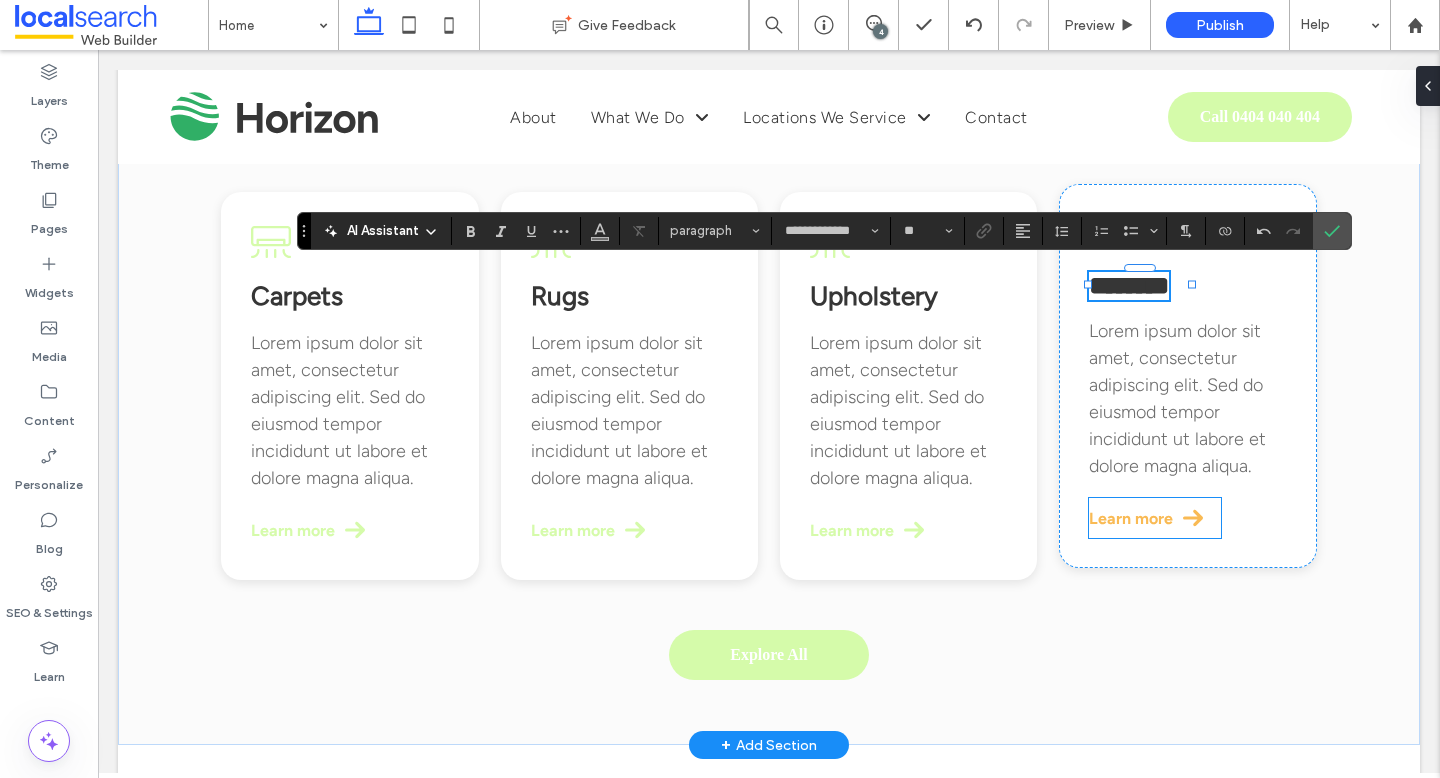 click on "Learn more" at bounding box center [1131, 518] 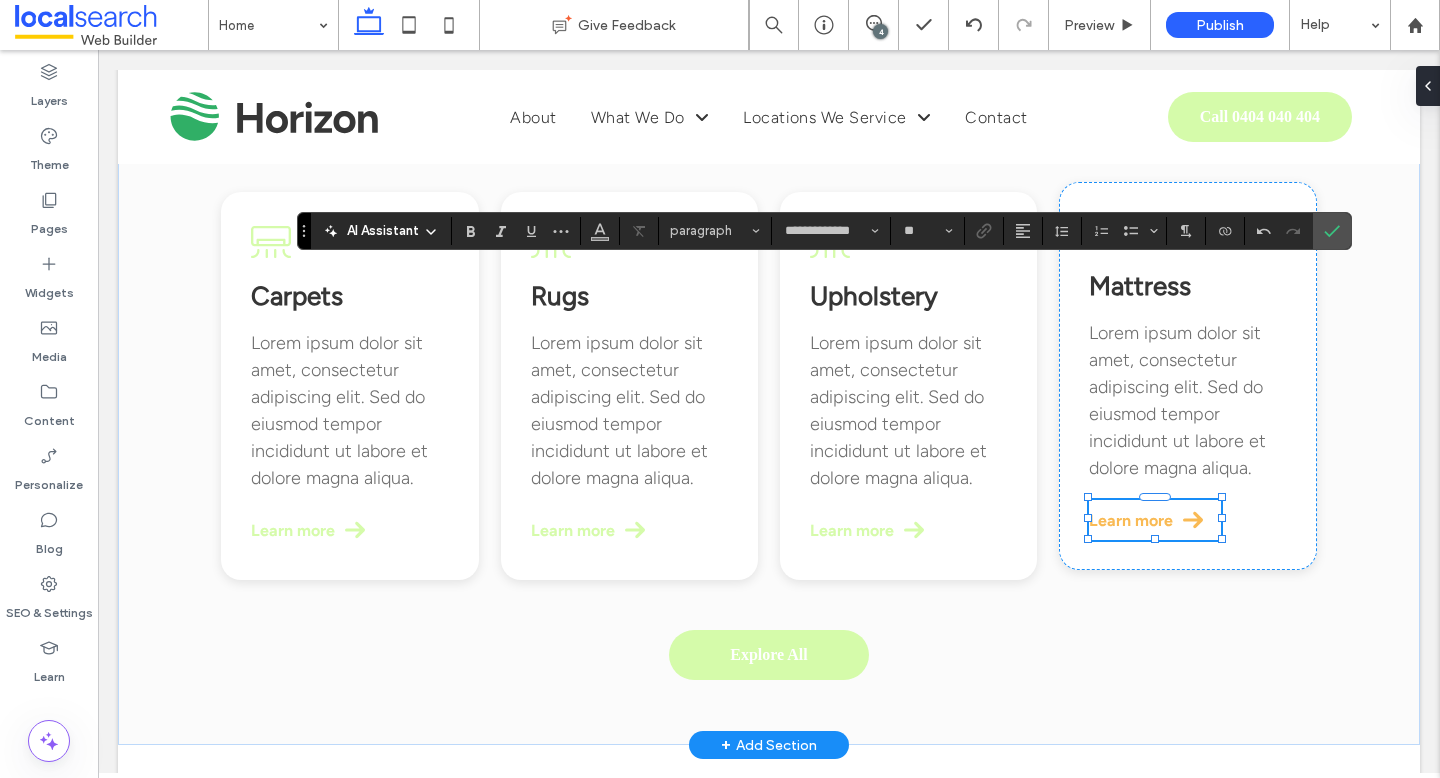 click on "Learn more" at bounding box center [1155, 520] 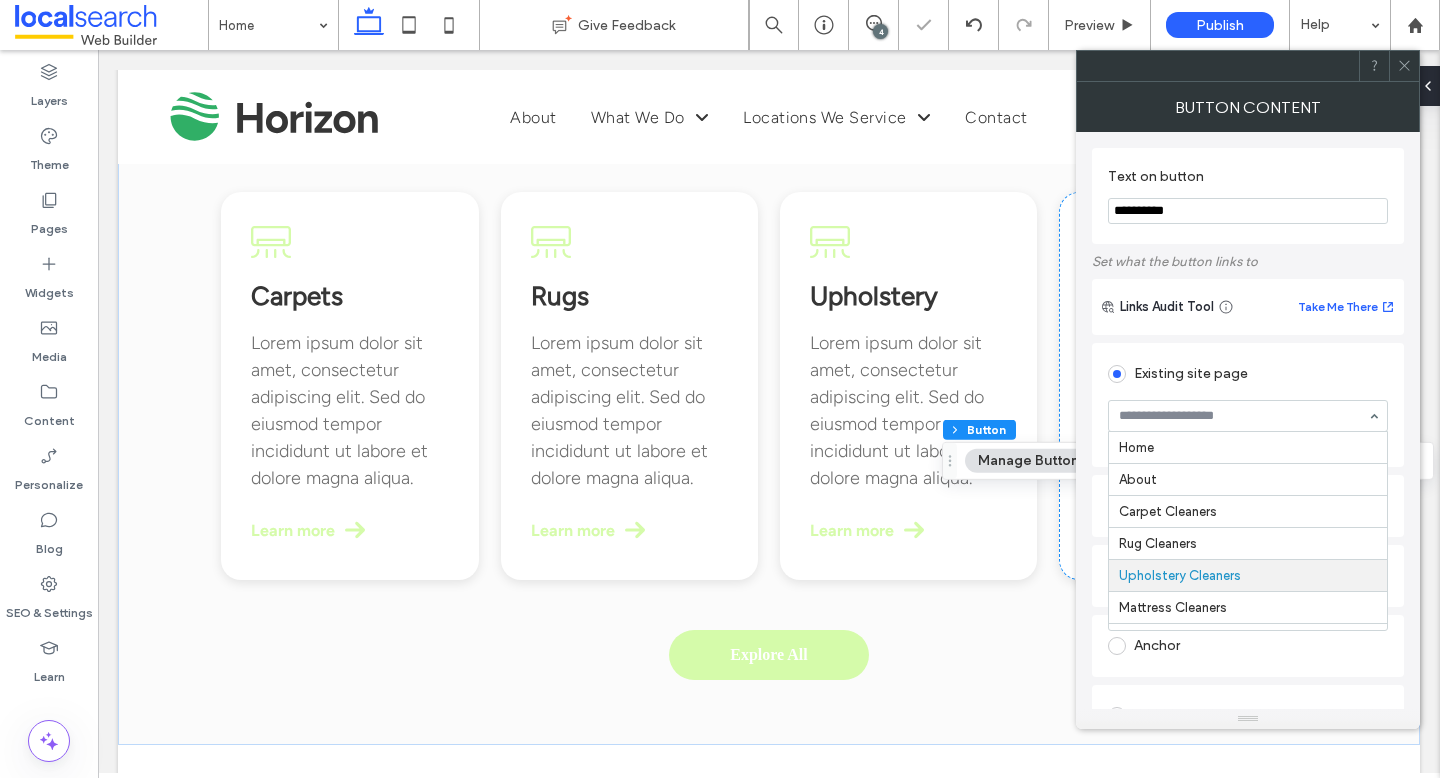 paste on "********" 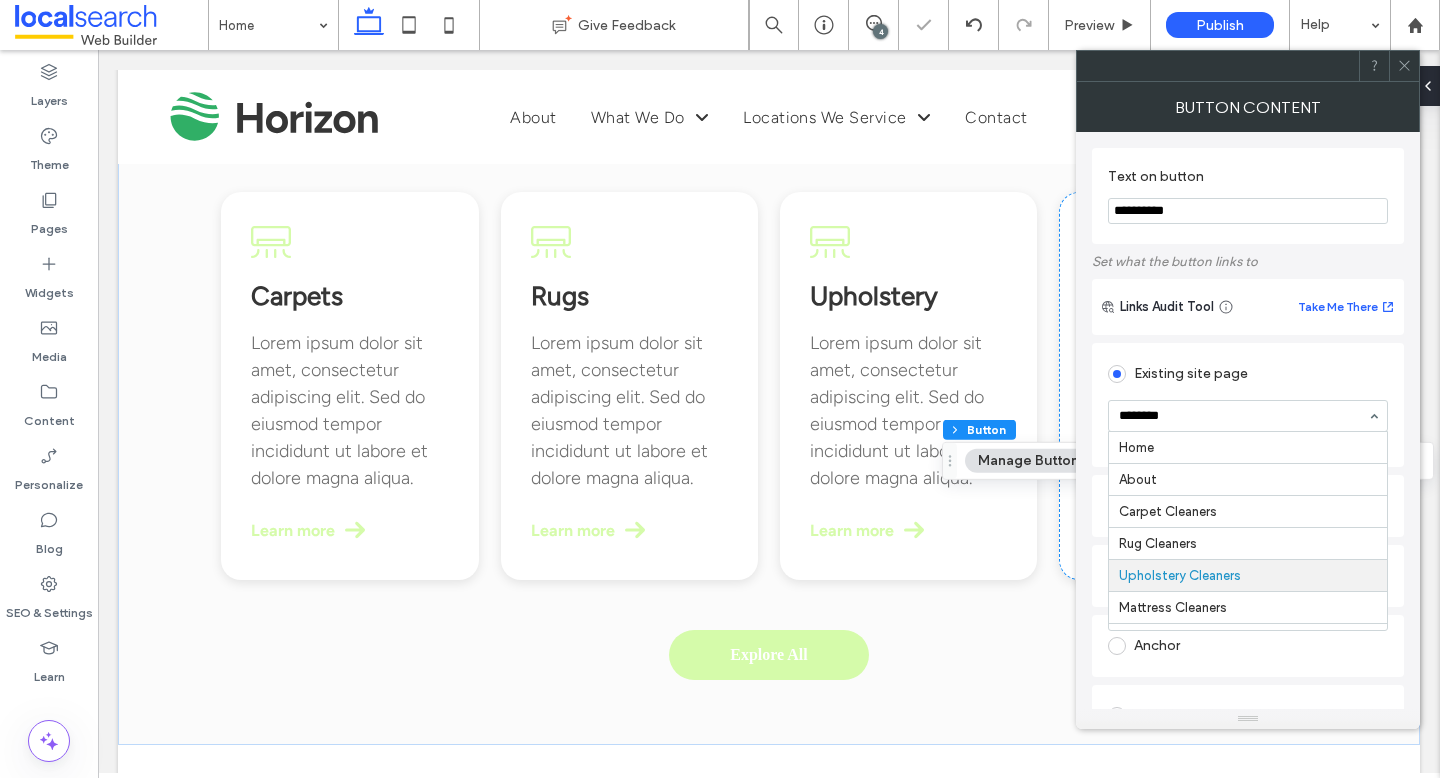 scroll, scrollTop: 0, scrollLeft: 0, axis: both 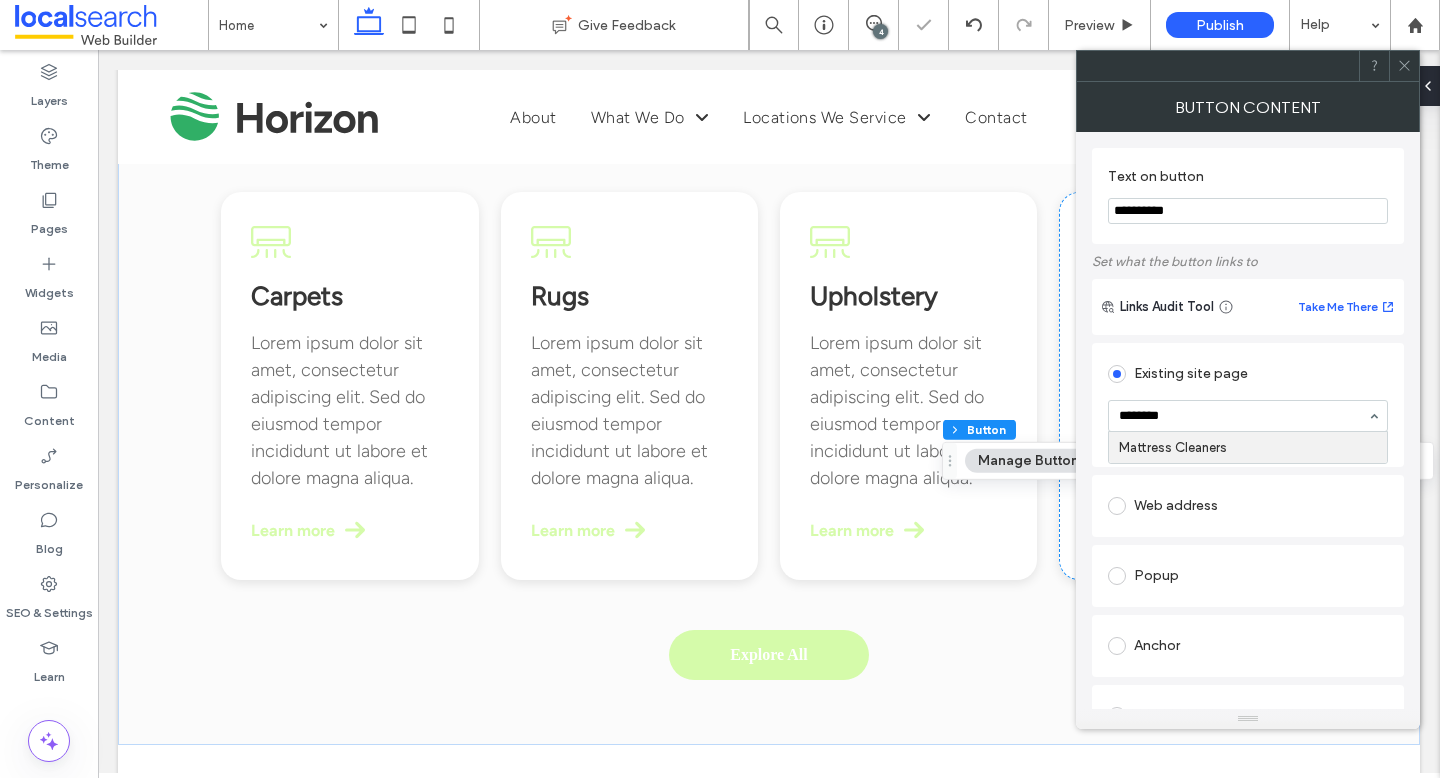 type 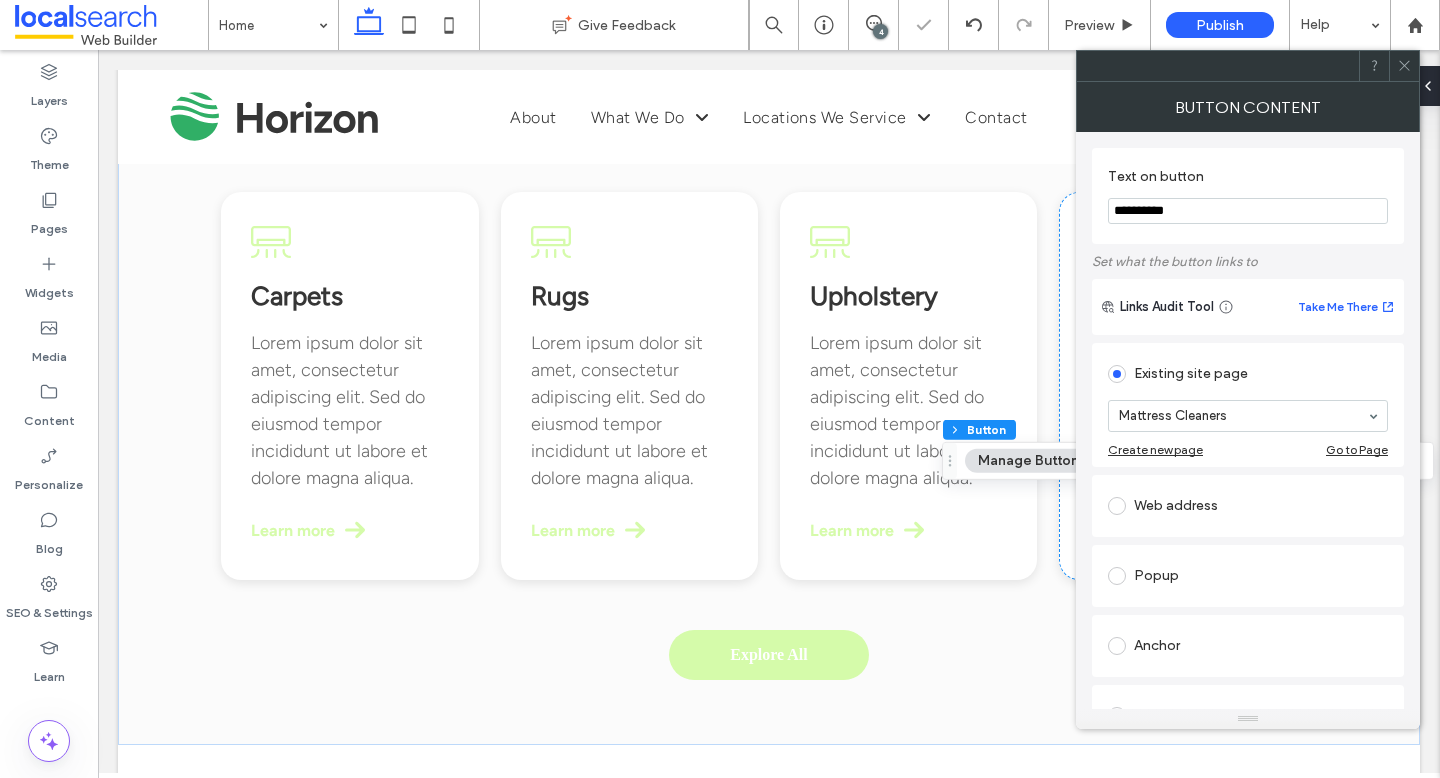 click at bounding box center (1404, 66) 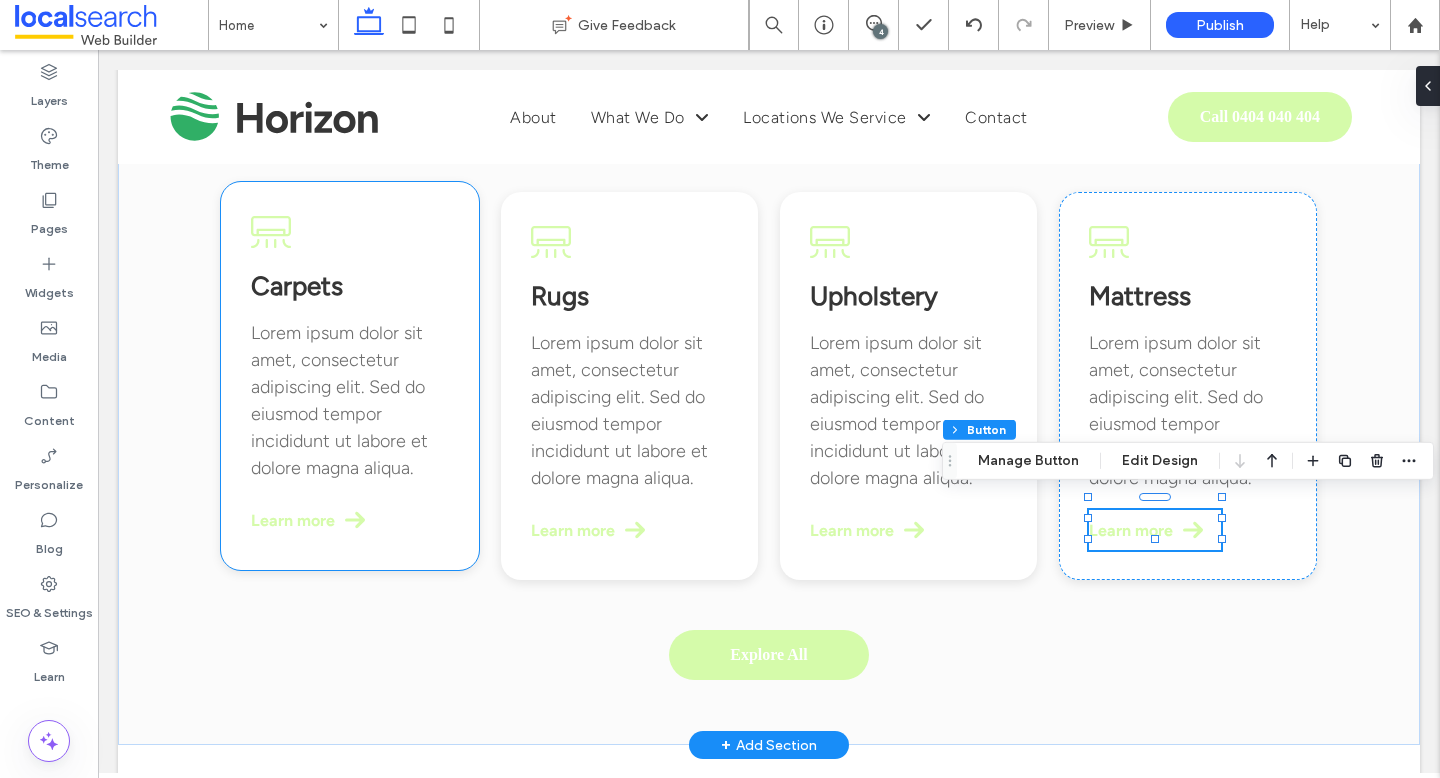click on "Lorem ipsum dolor sit amet, consectetur adipiscing elit. Sed do eiusmod tempor incididunt ut labore et dolore magna aliqua." at bounding box center (350, 401) 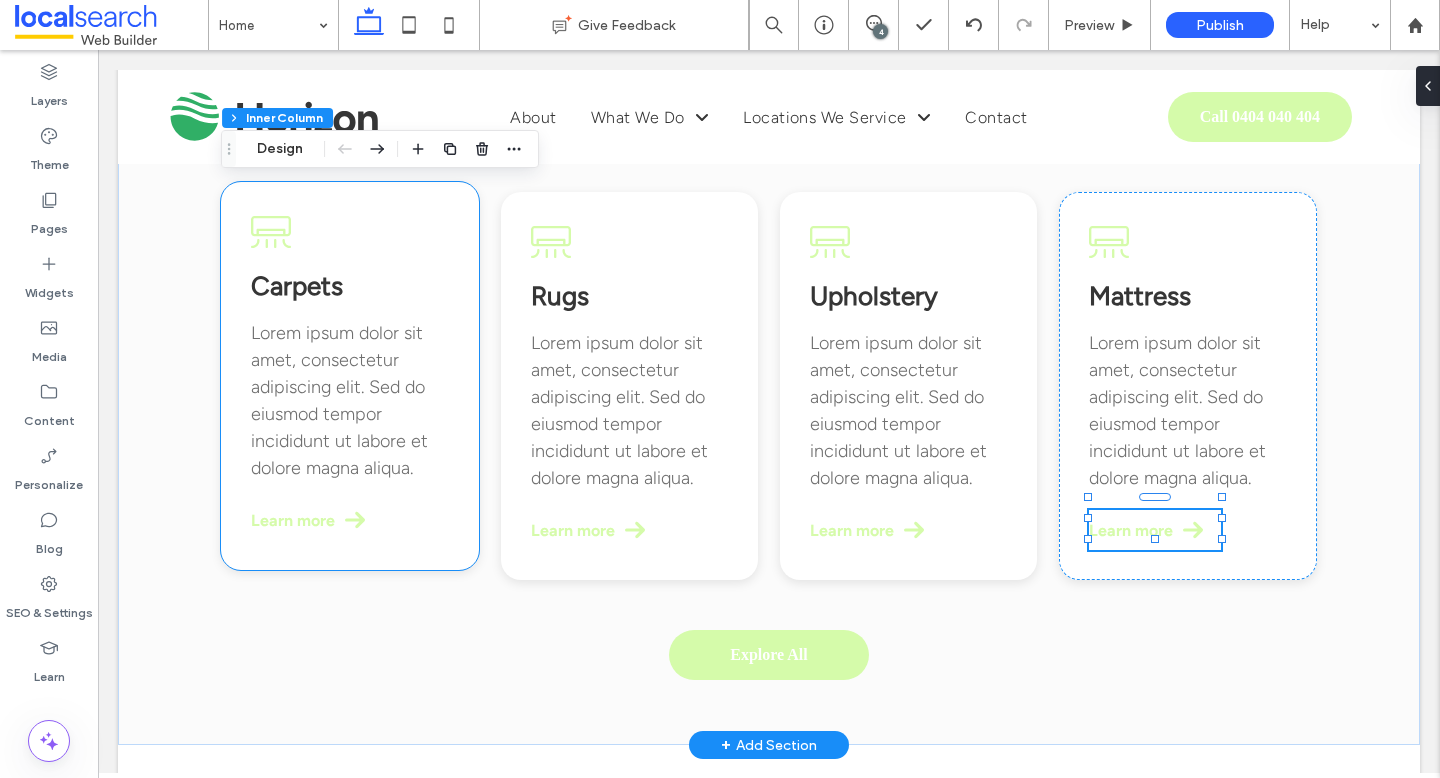 click on "Lorem ipsum dolor sit amet, consectetur adipiscing elit. Sed do eiusmod tempor incididunt ut labore et dolore magna aliqua." at bounding box center (339, 400) 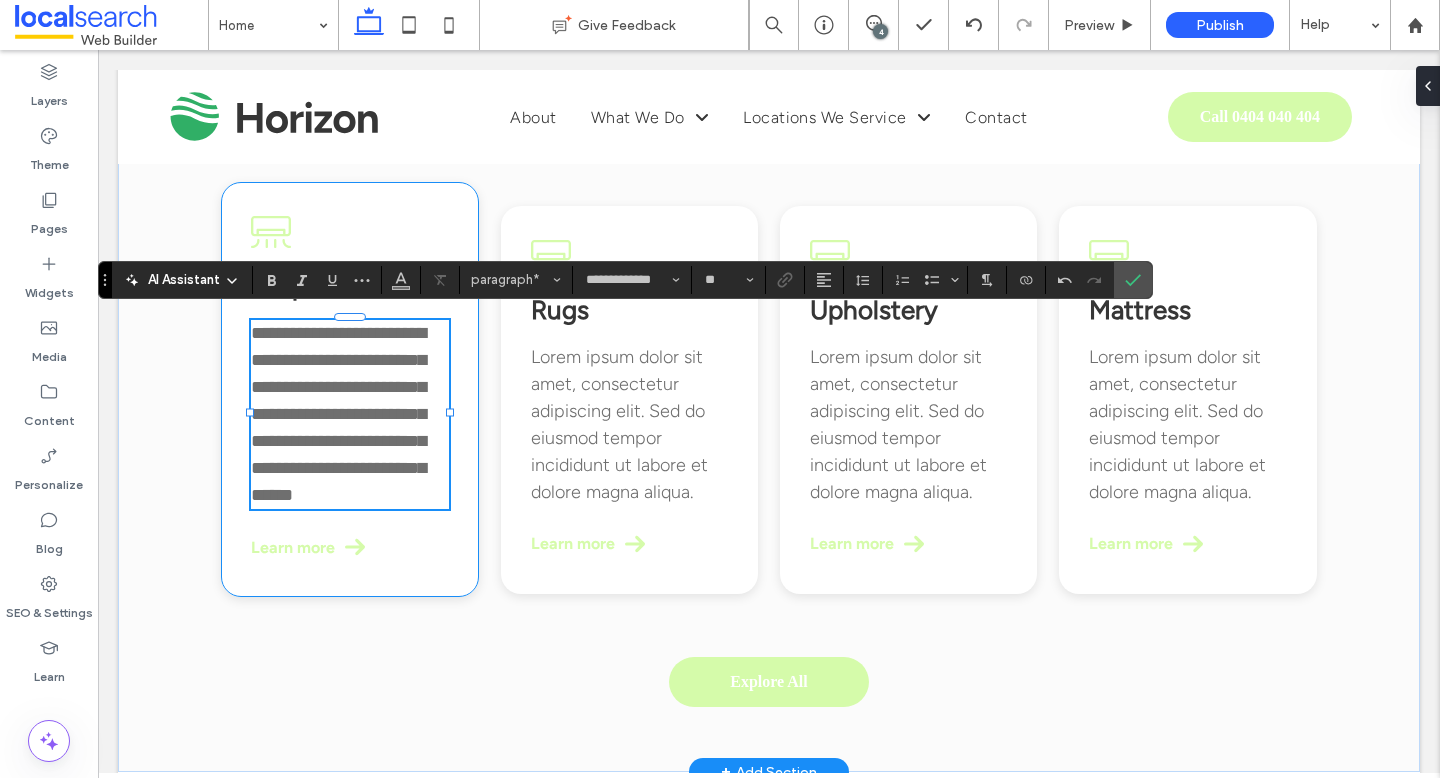 click on "**********" at bounding box center (338, 414) 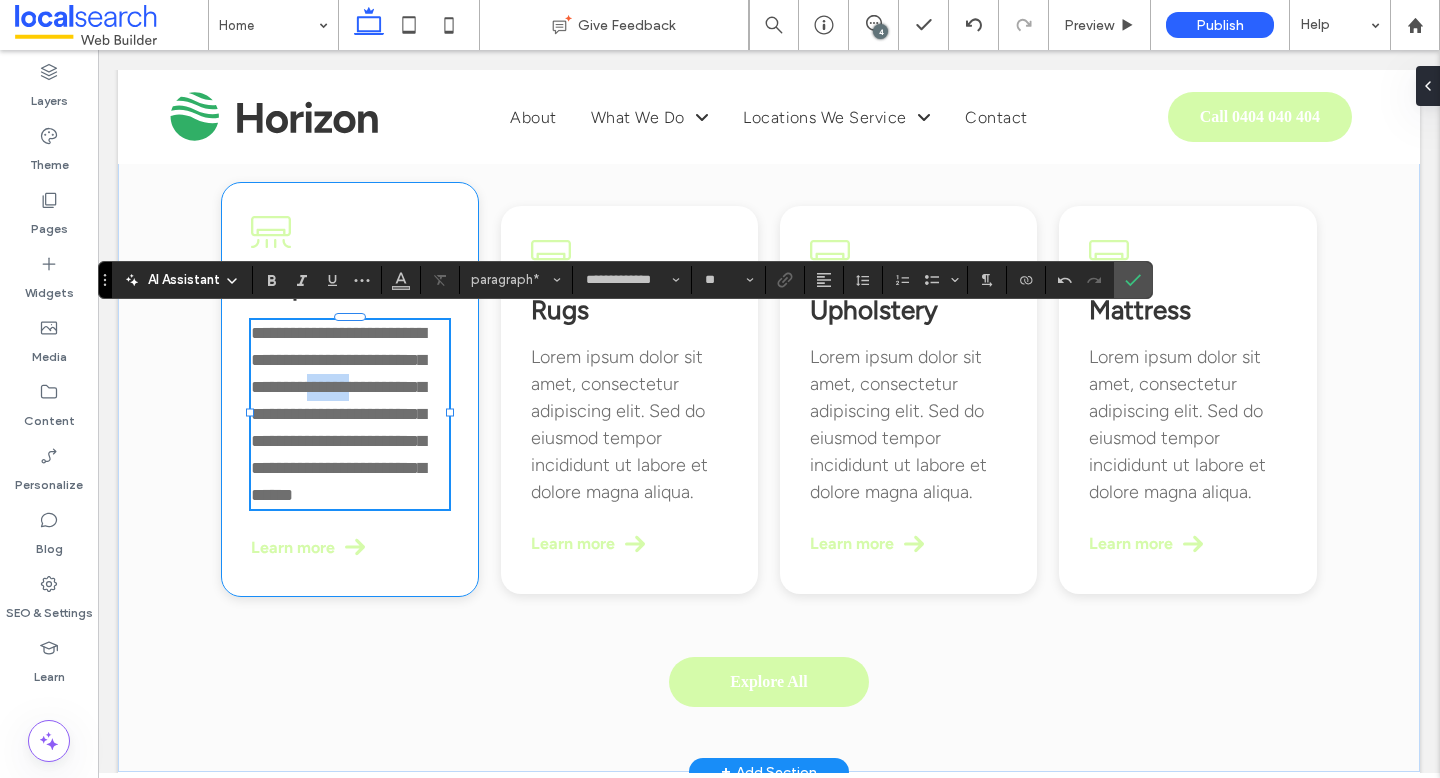 click on "**********" at bounding box center (338, 414) 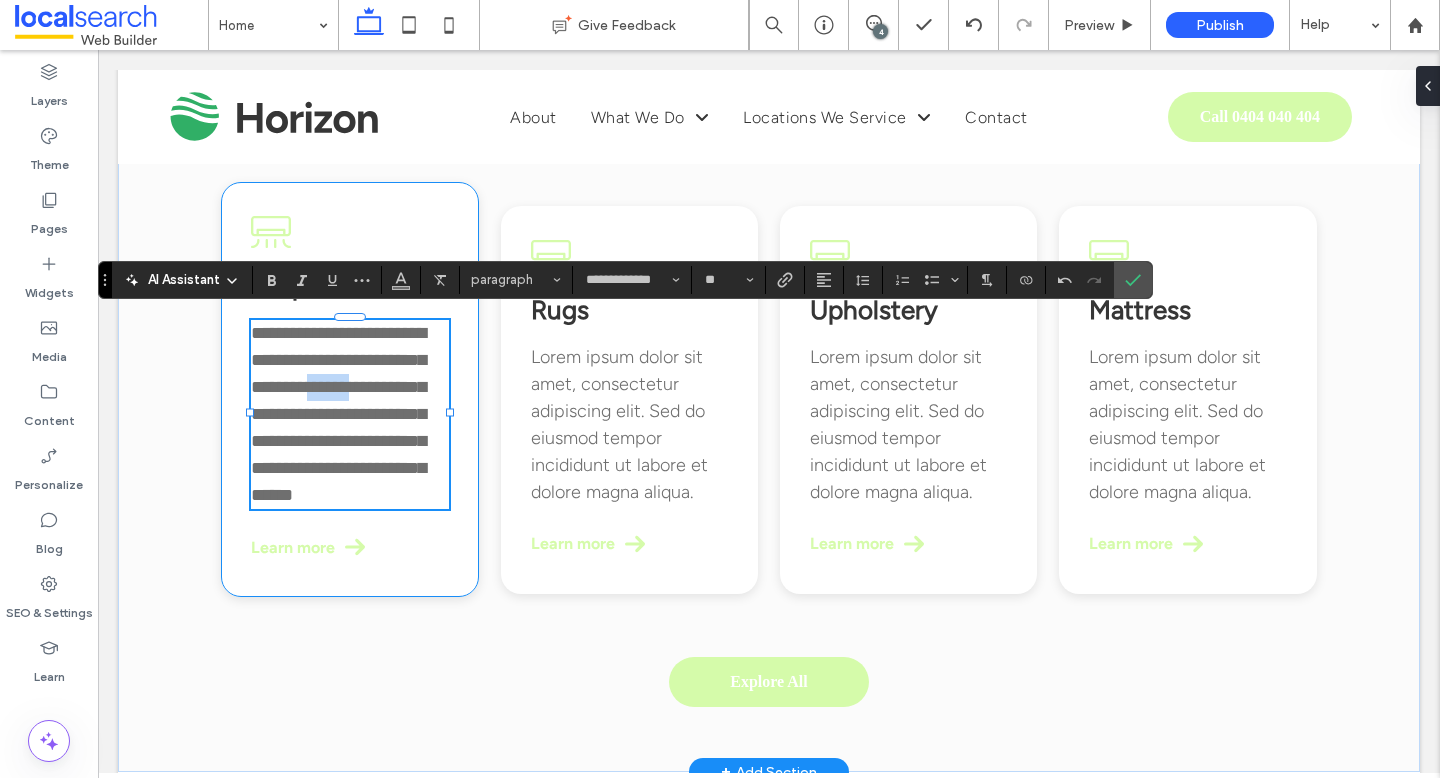 copy on "******" 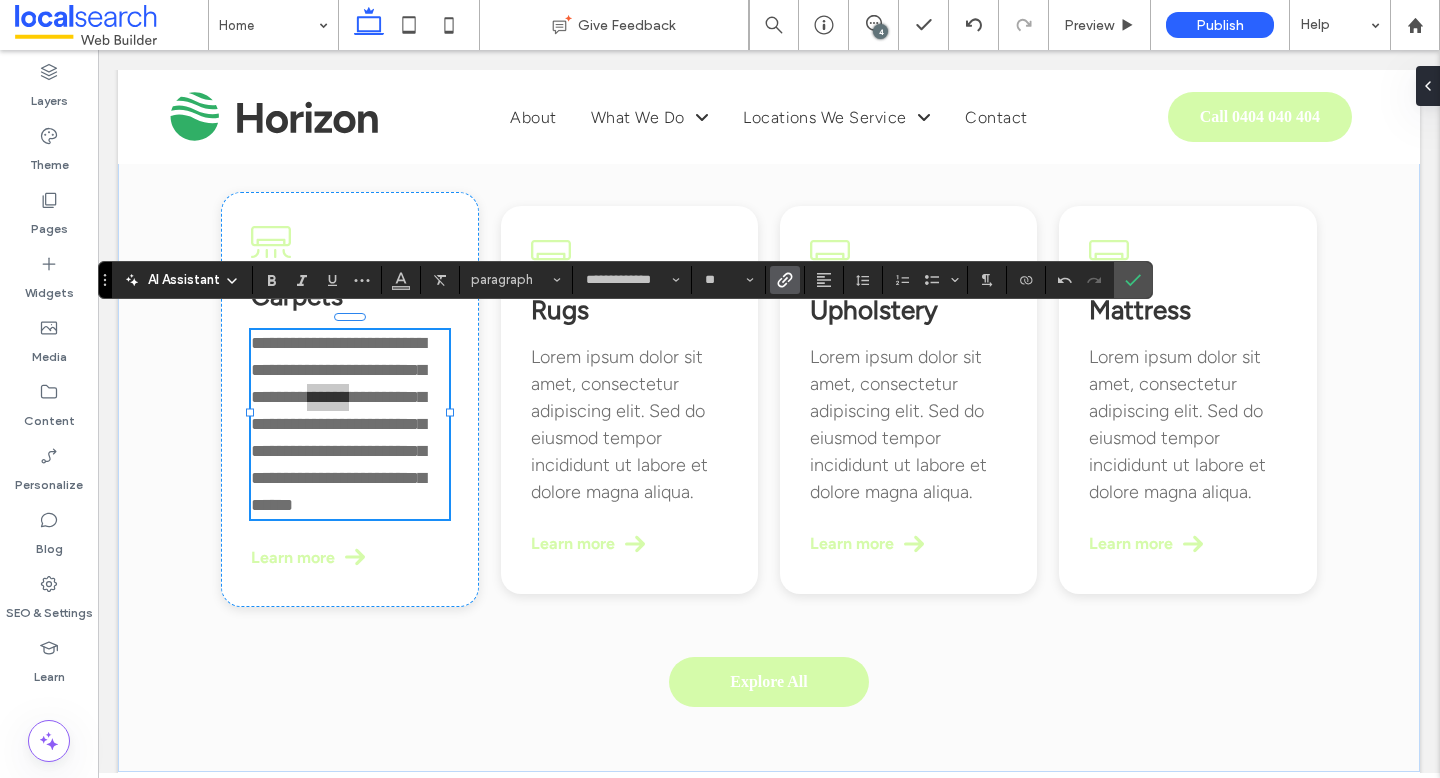 click 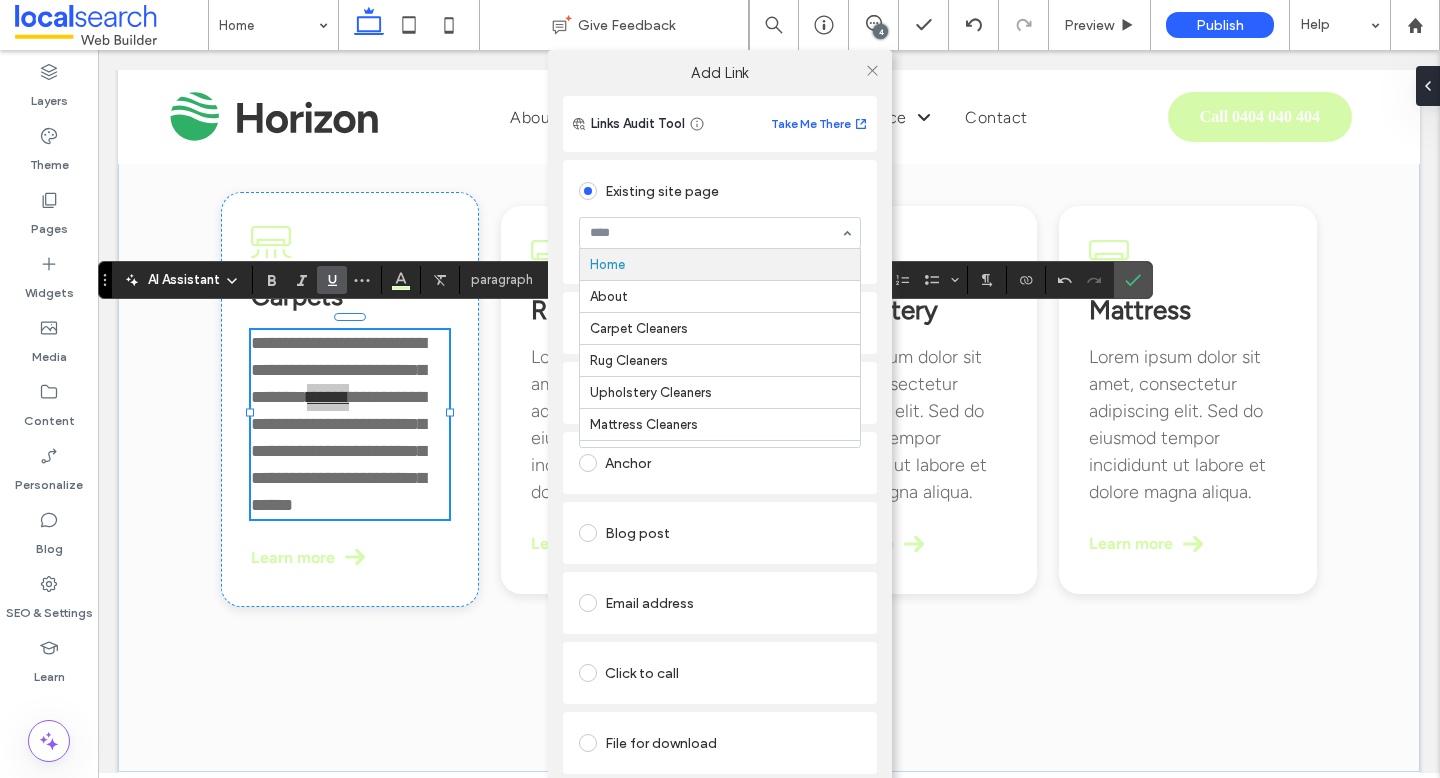 type on "******" 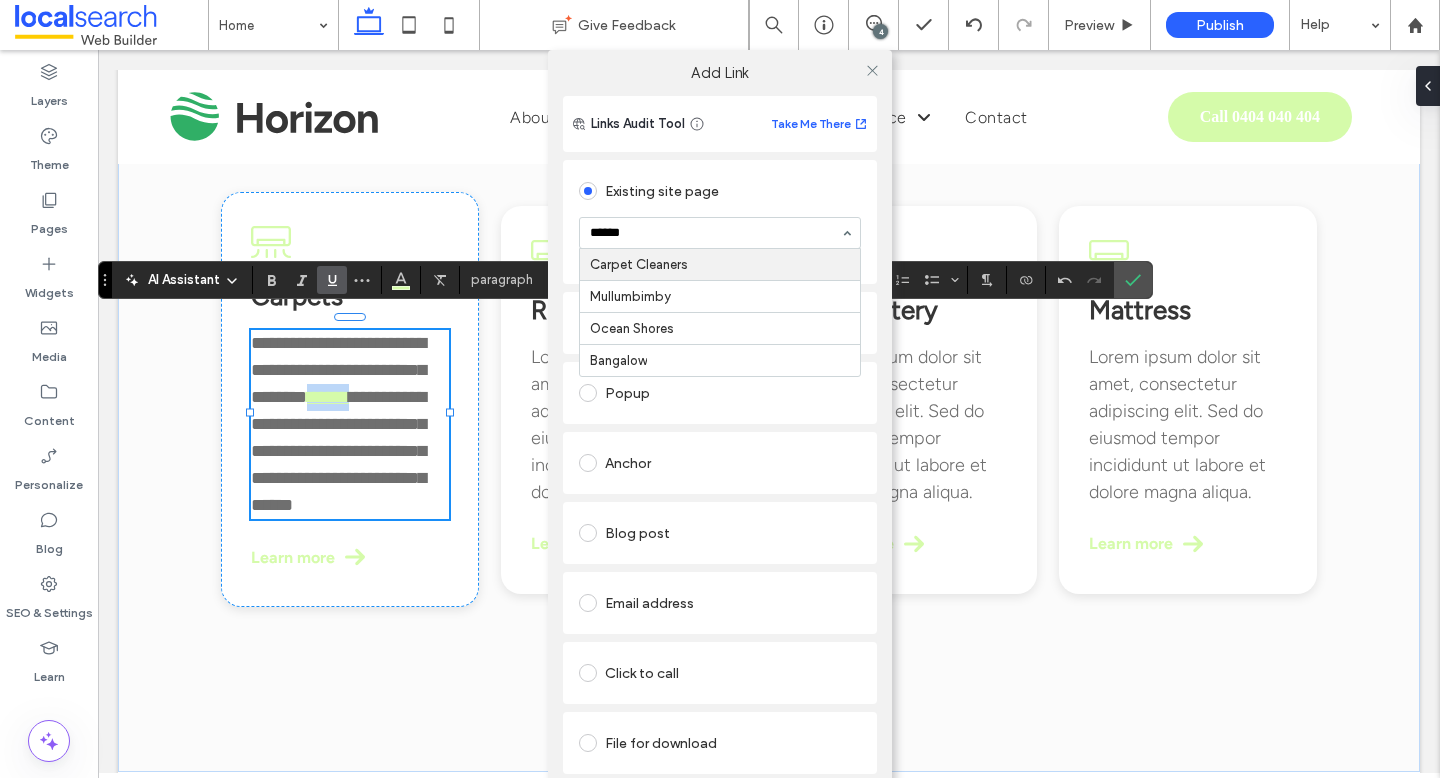 type 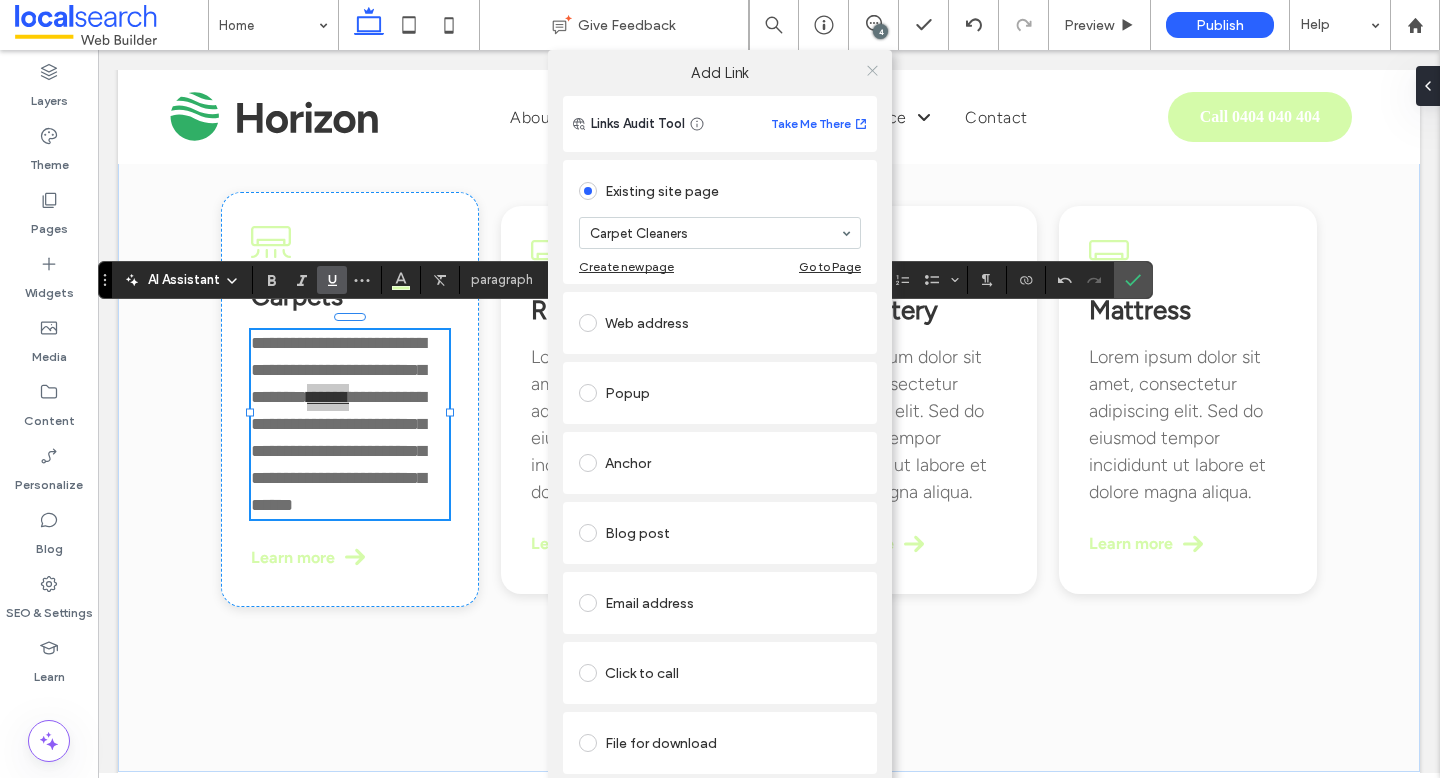 click 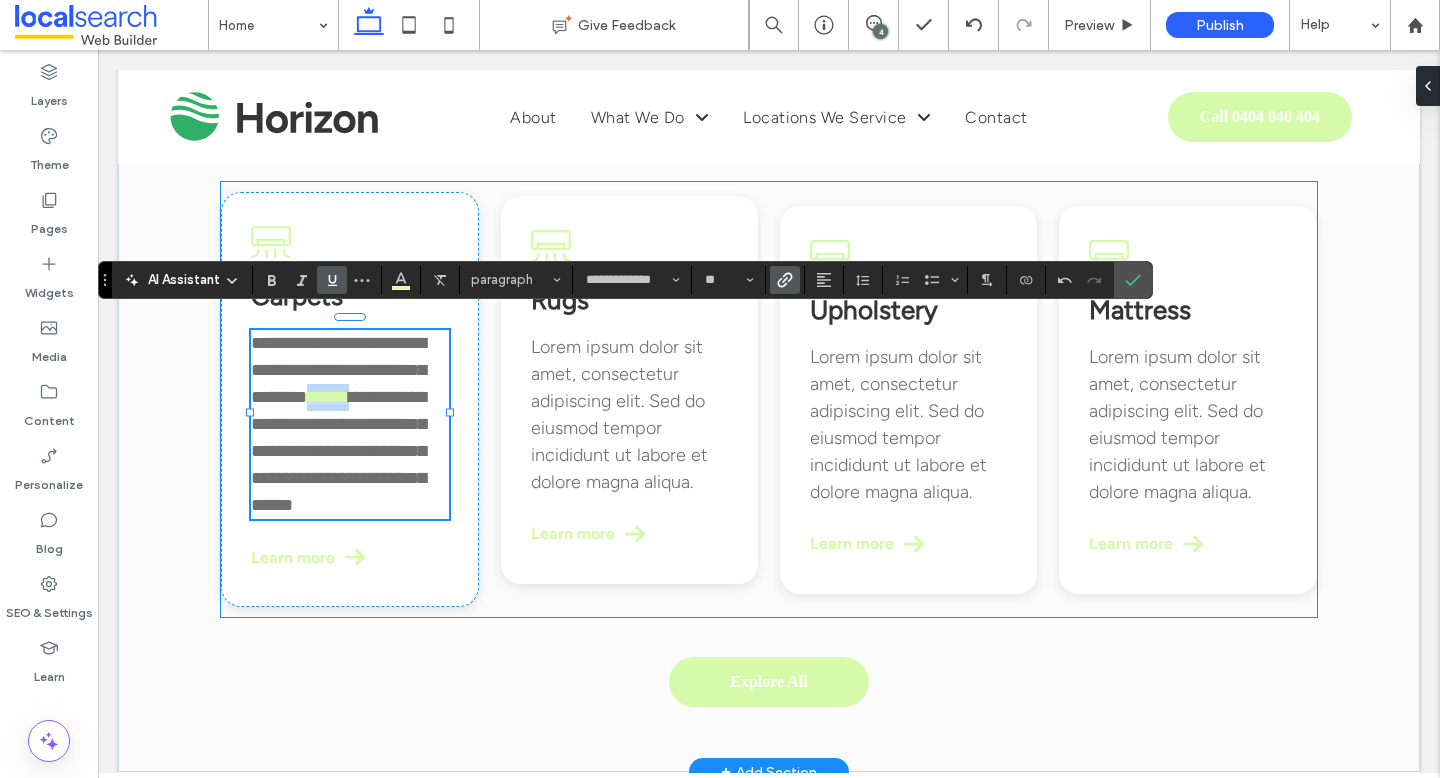click on "Lorem ipsum dolor sit amet, consectetur adipiscing elit. Sed do eiusmod tempor incididunt ut labore et dolore magna aliqua." at bounding box center [630, 415] 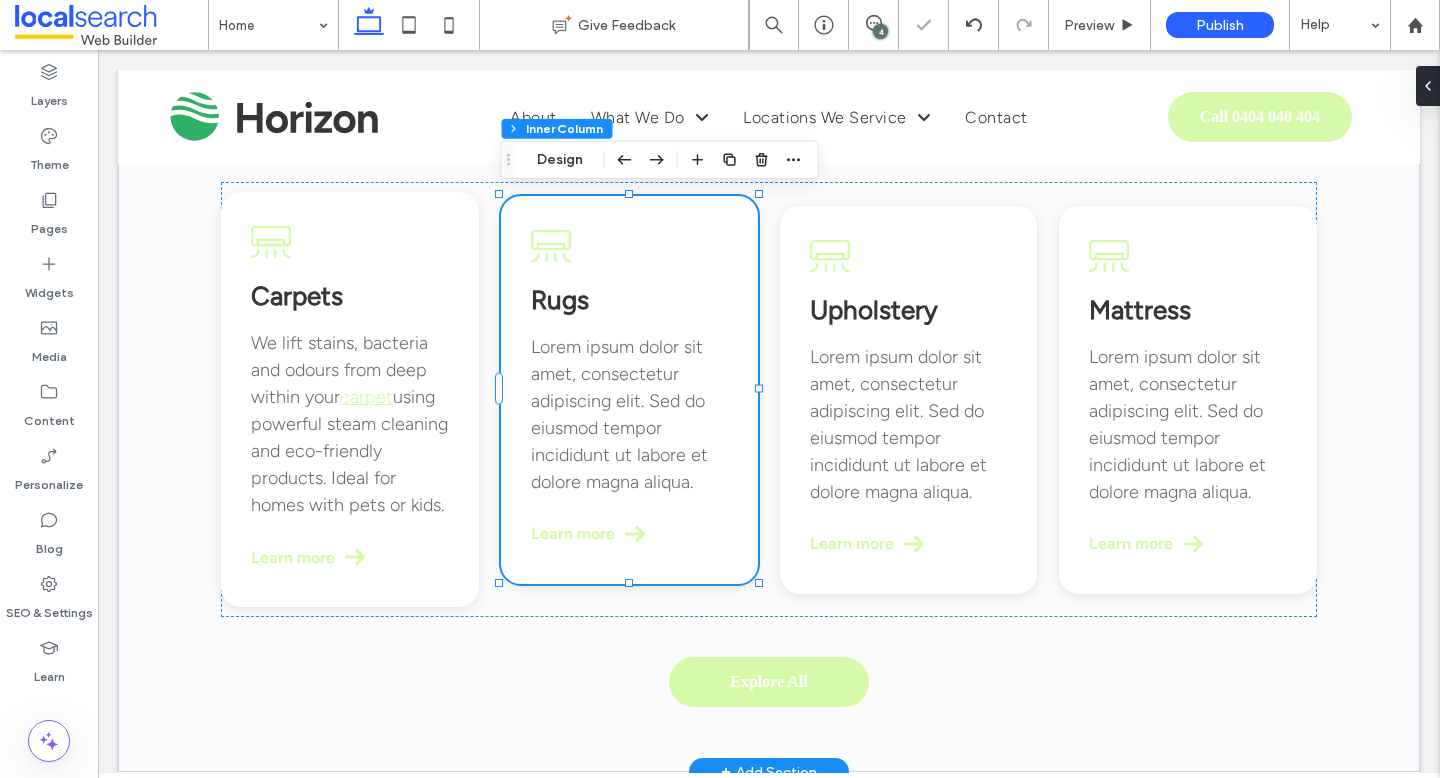 click on "Lorem ipsum dolor sit amet, consectetur adipiscing elit. Sed do eiusmod tempor incididunt ut labore et dolore magna aliqua." at bounding box center [630, 415] 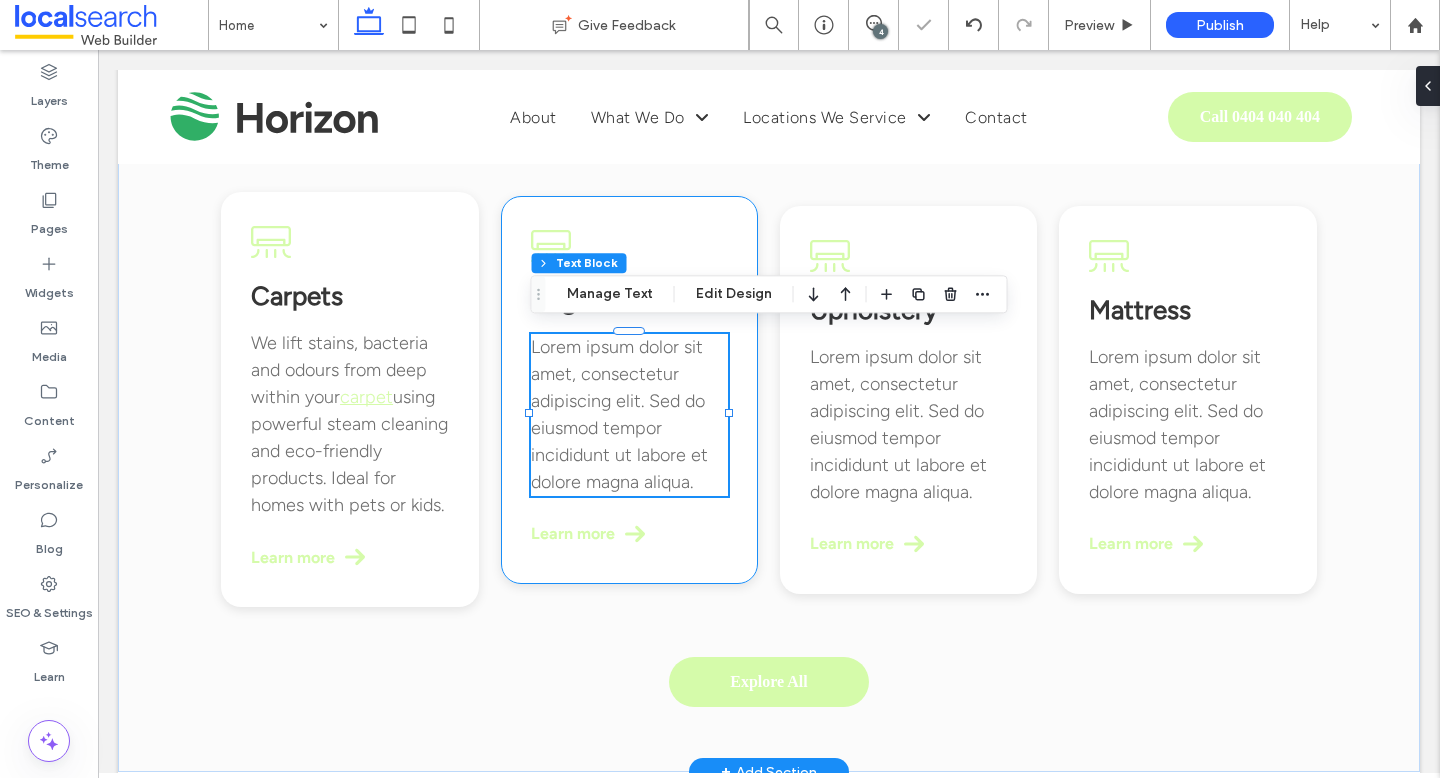 click on "Lorem ipsum dolor sit amet, consectetur adipiscing elit. Sed do eiusmod tempor incididunt ut labore et dolore magna aliqua." at bounding box center (630, 415) 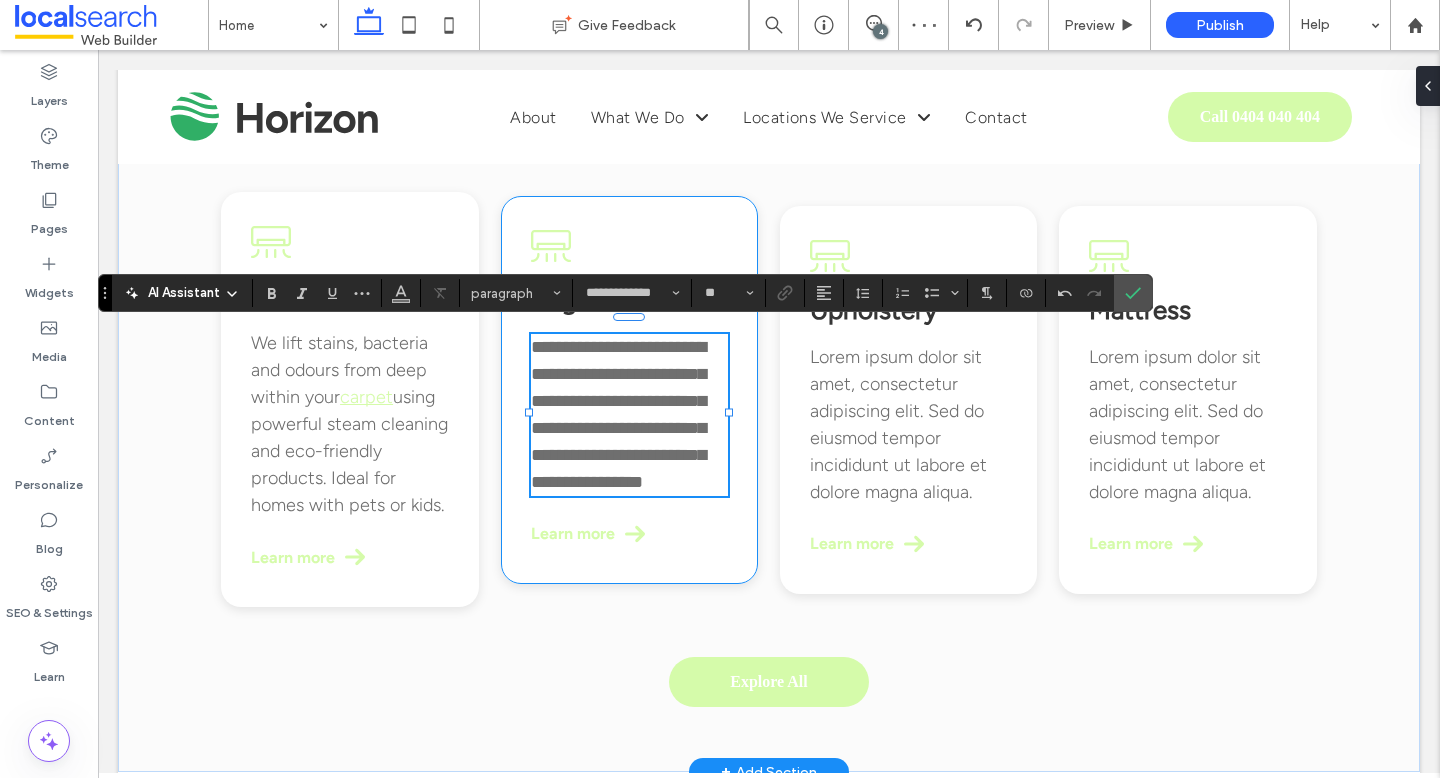 click on "**********" at bounding box center (618, 414) 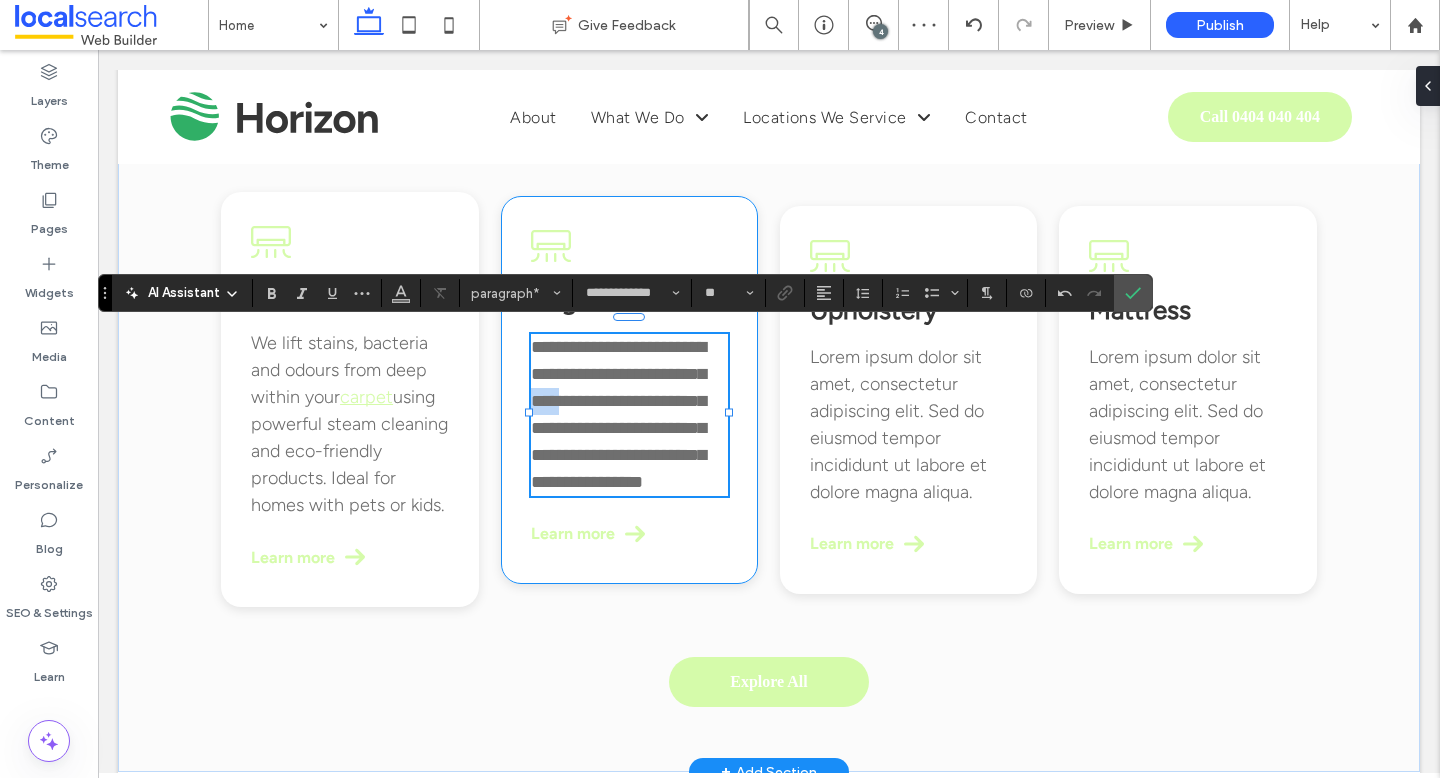 click on "**********" at bounding box center [618, 414] 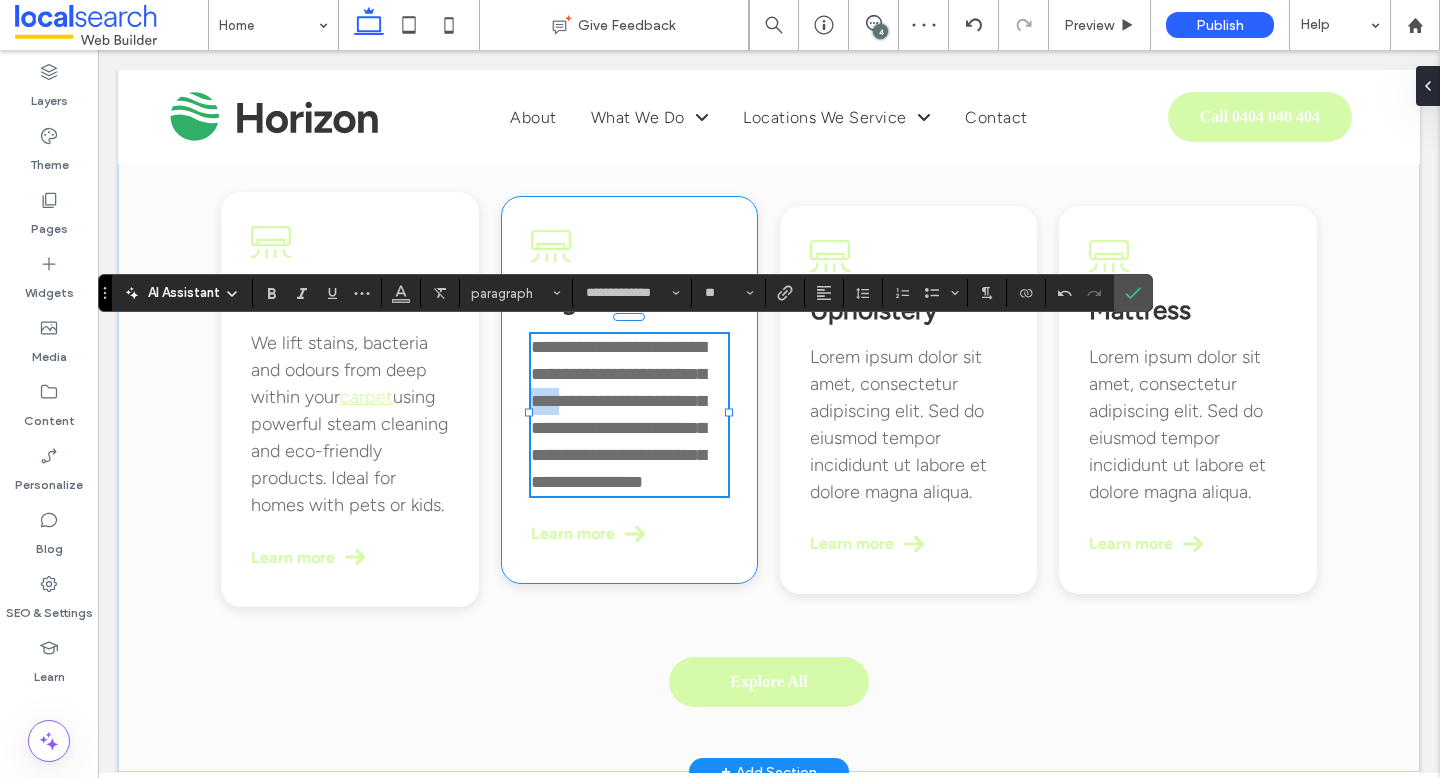 copy on "****" 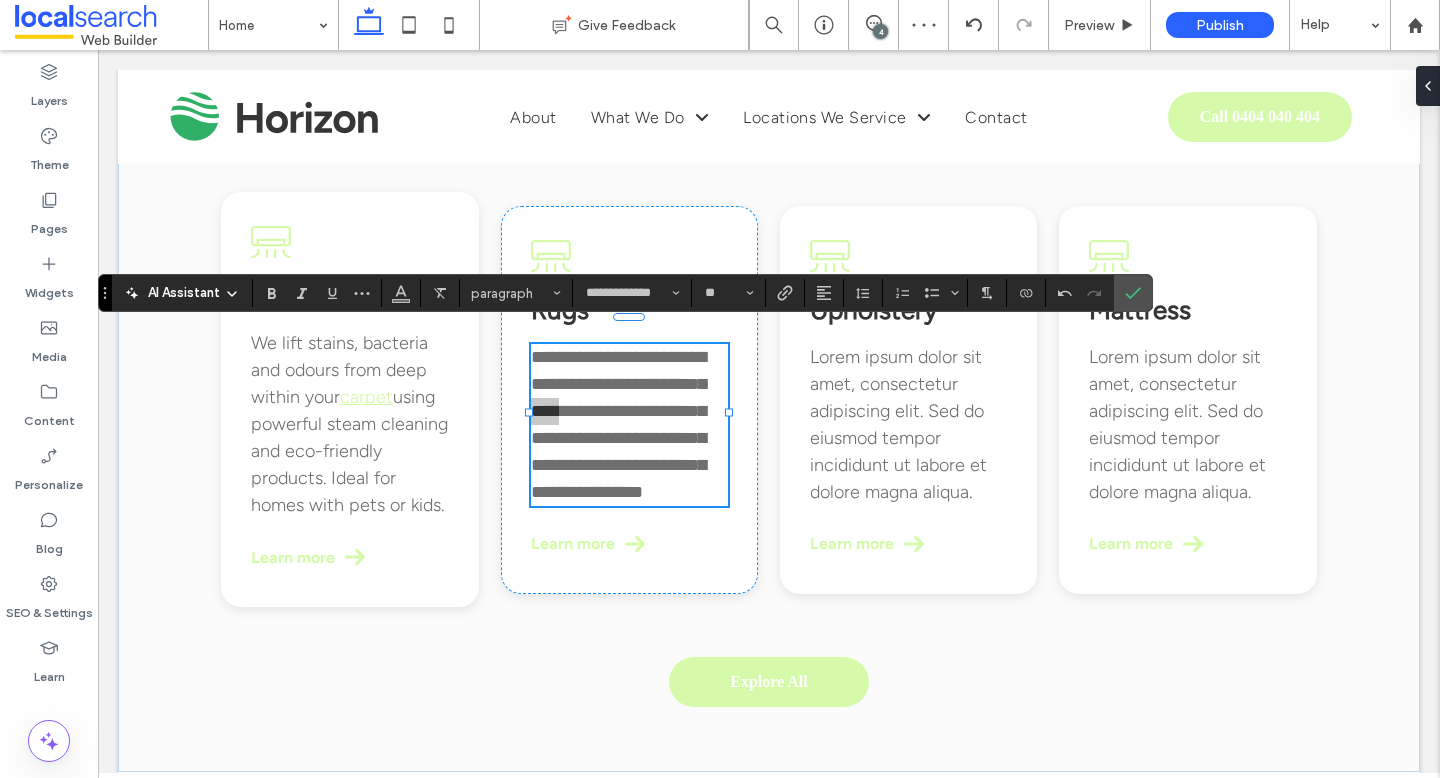 click at bounding box center (785, 293) 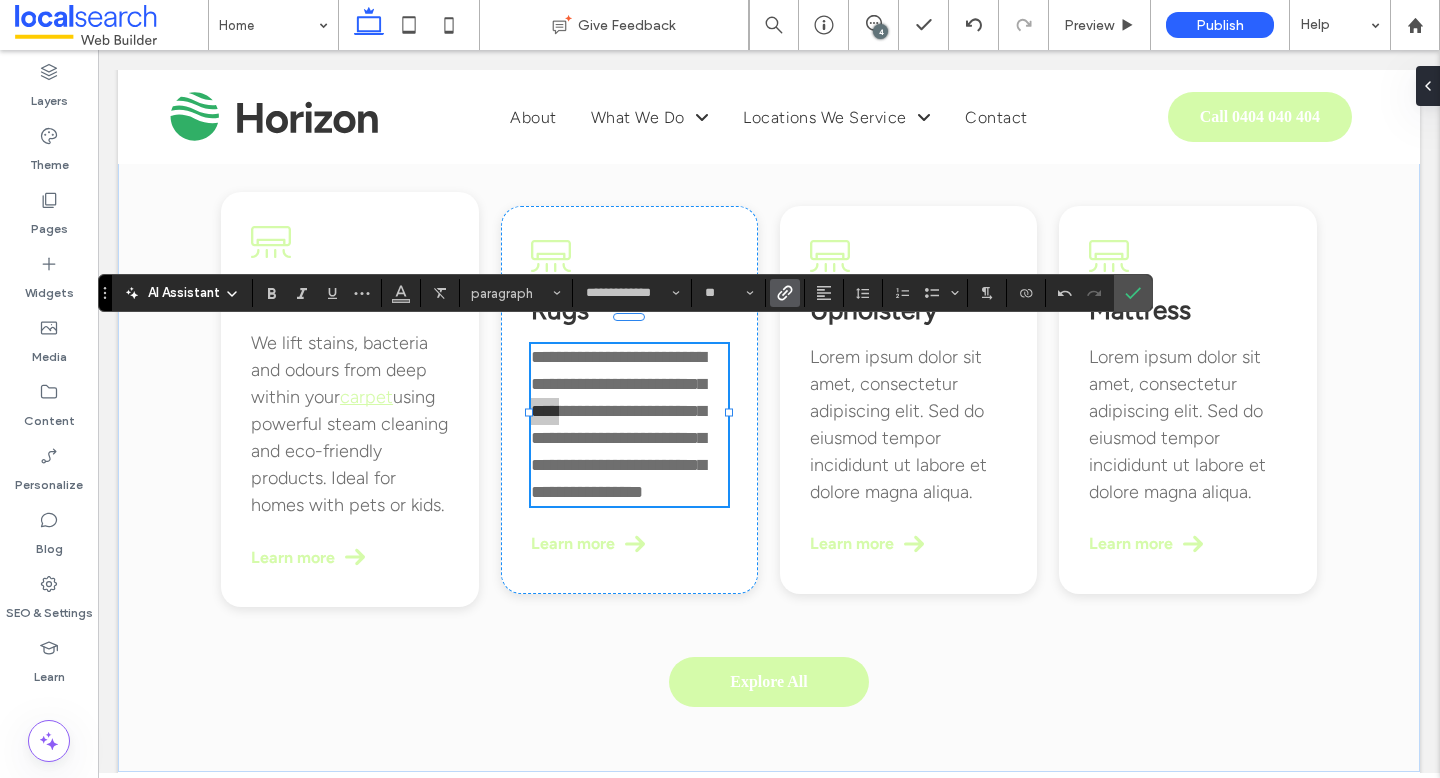 click 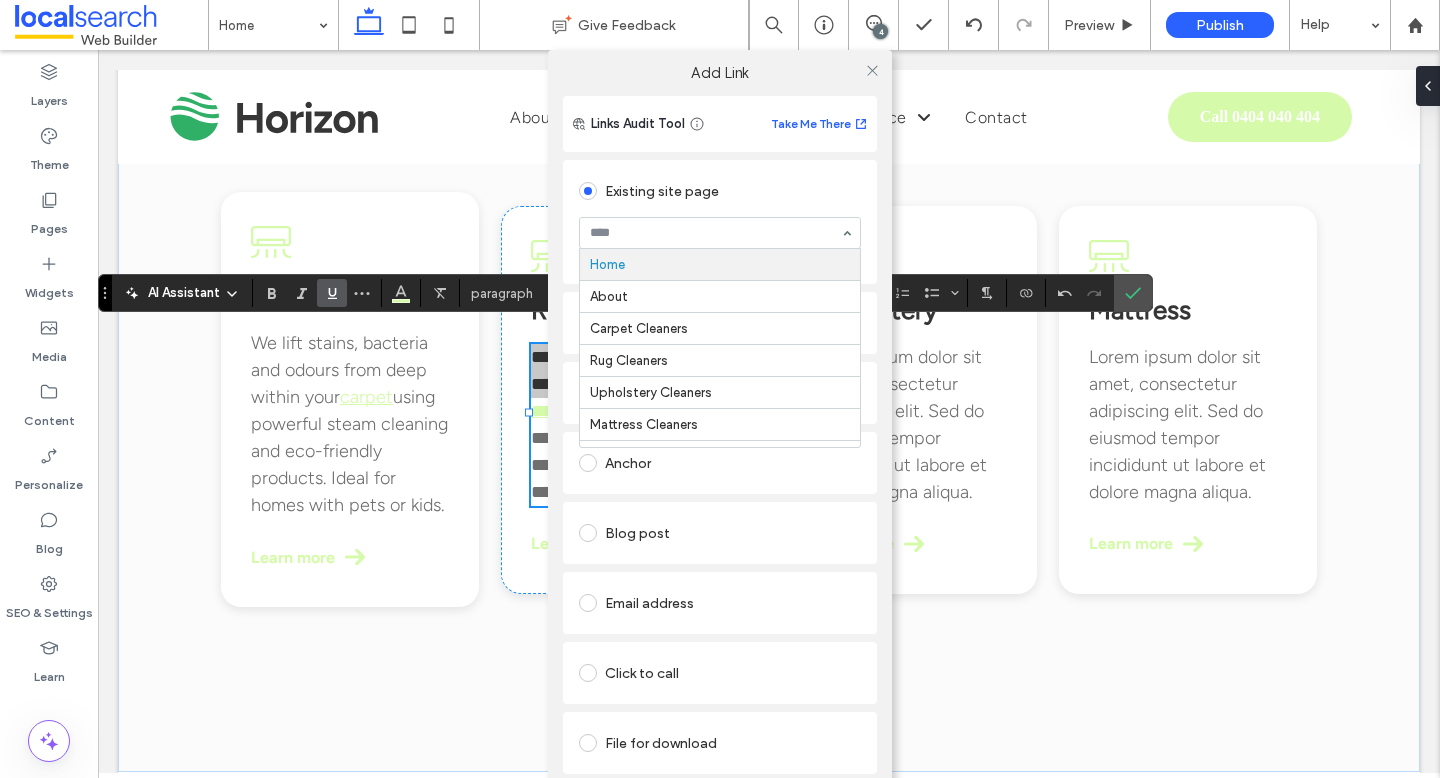 type on "*" 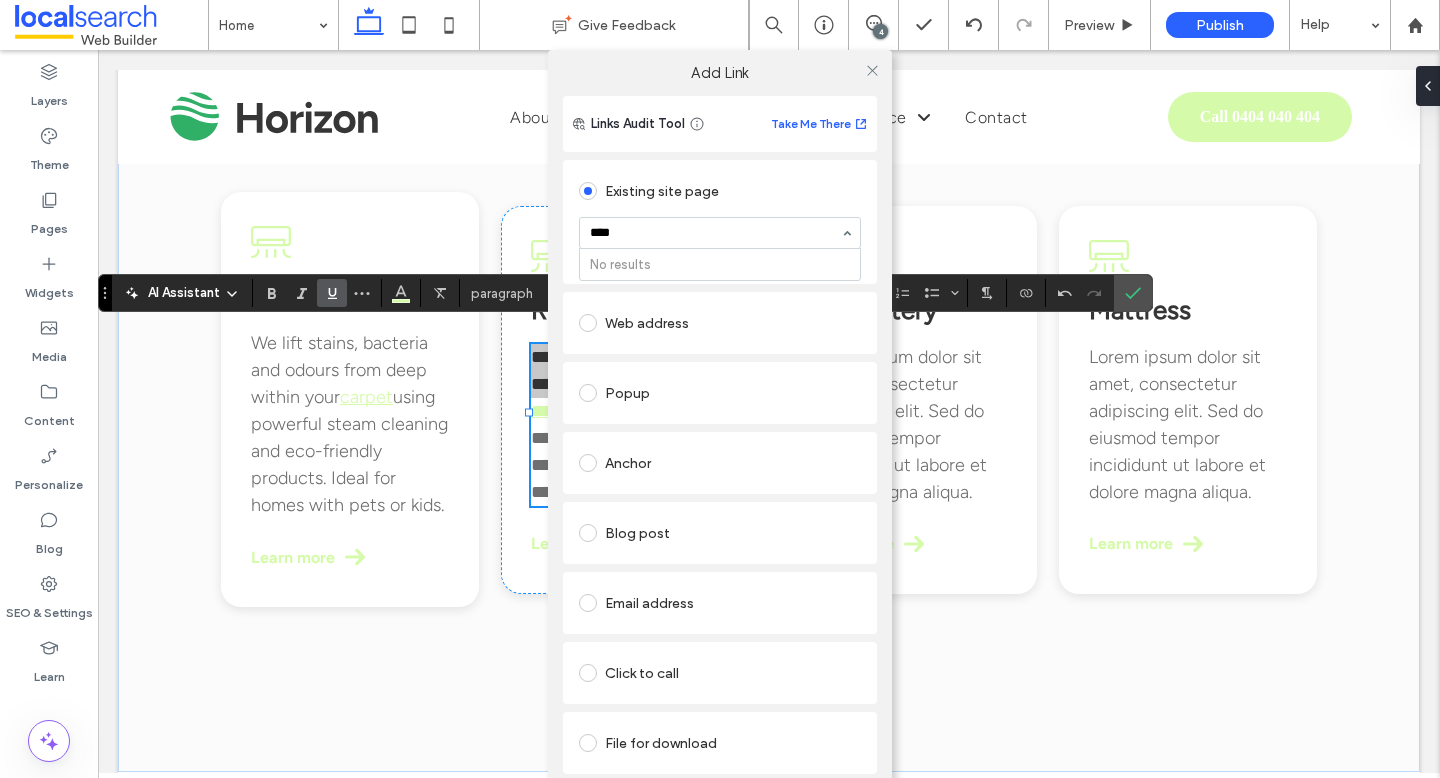 type on "***" 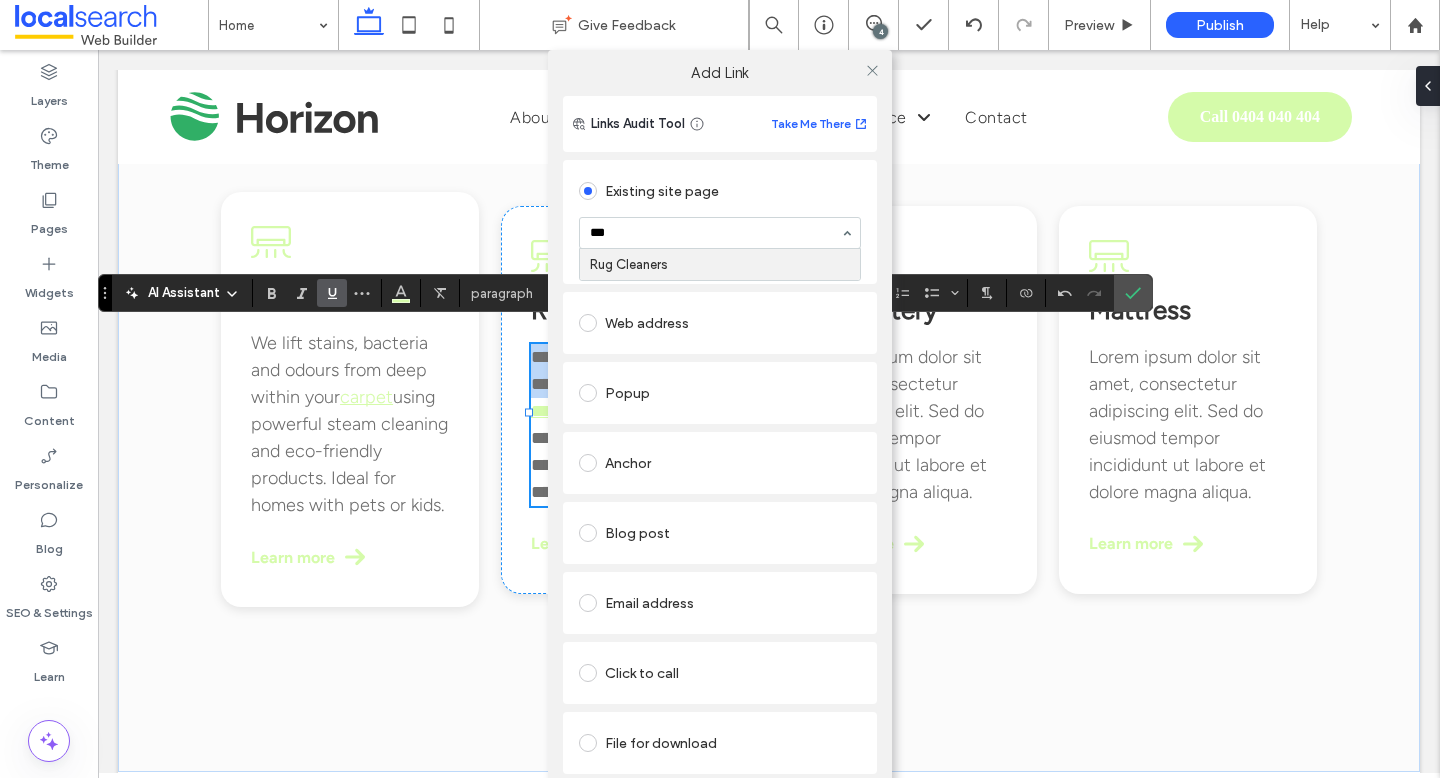 type 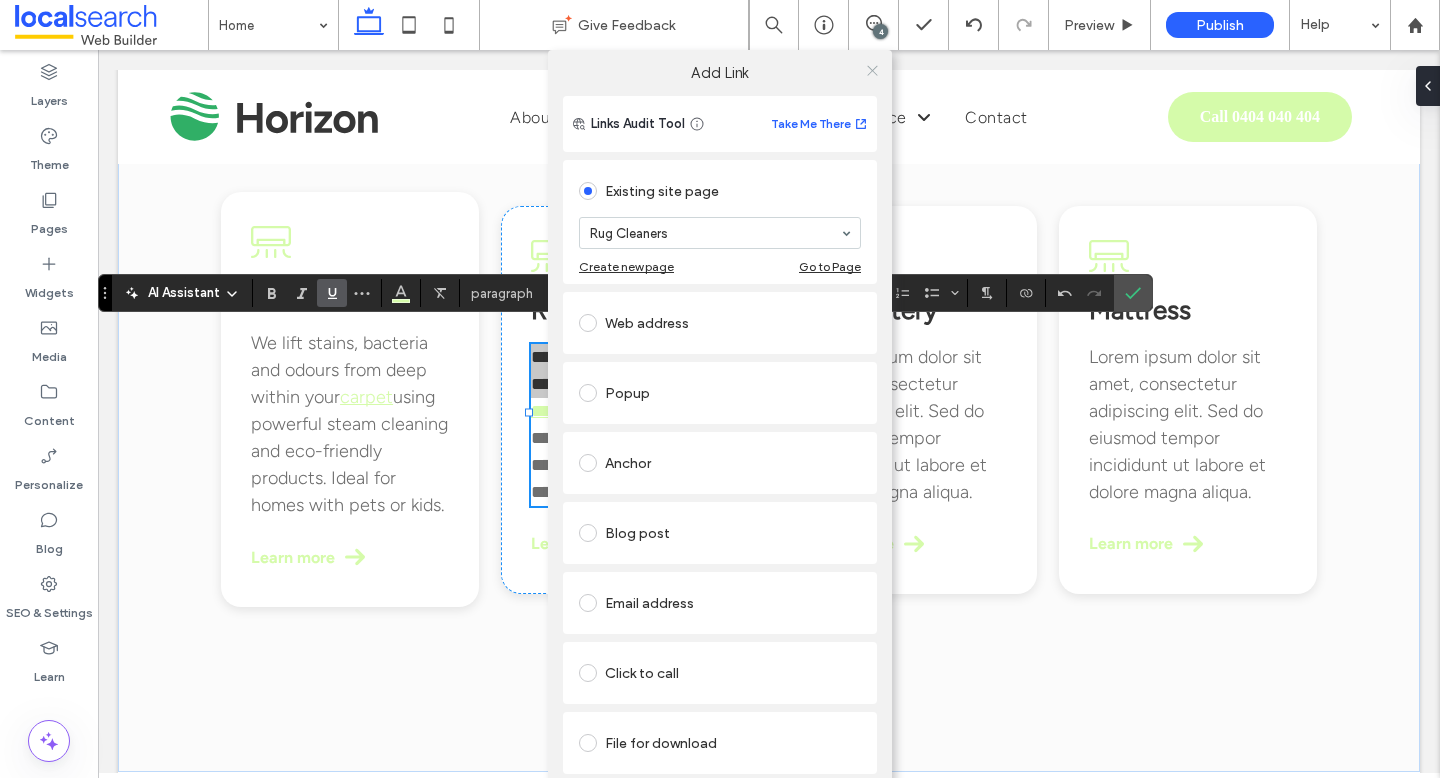 click 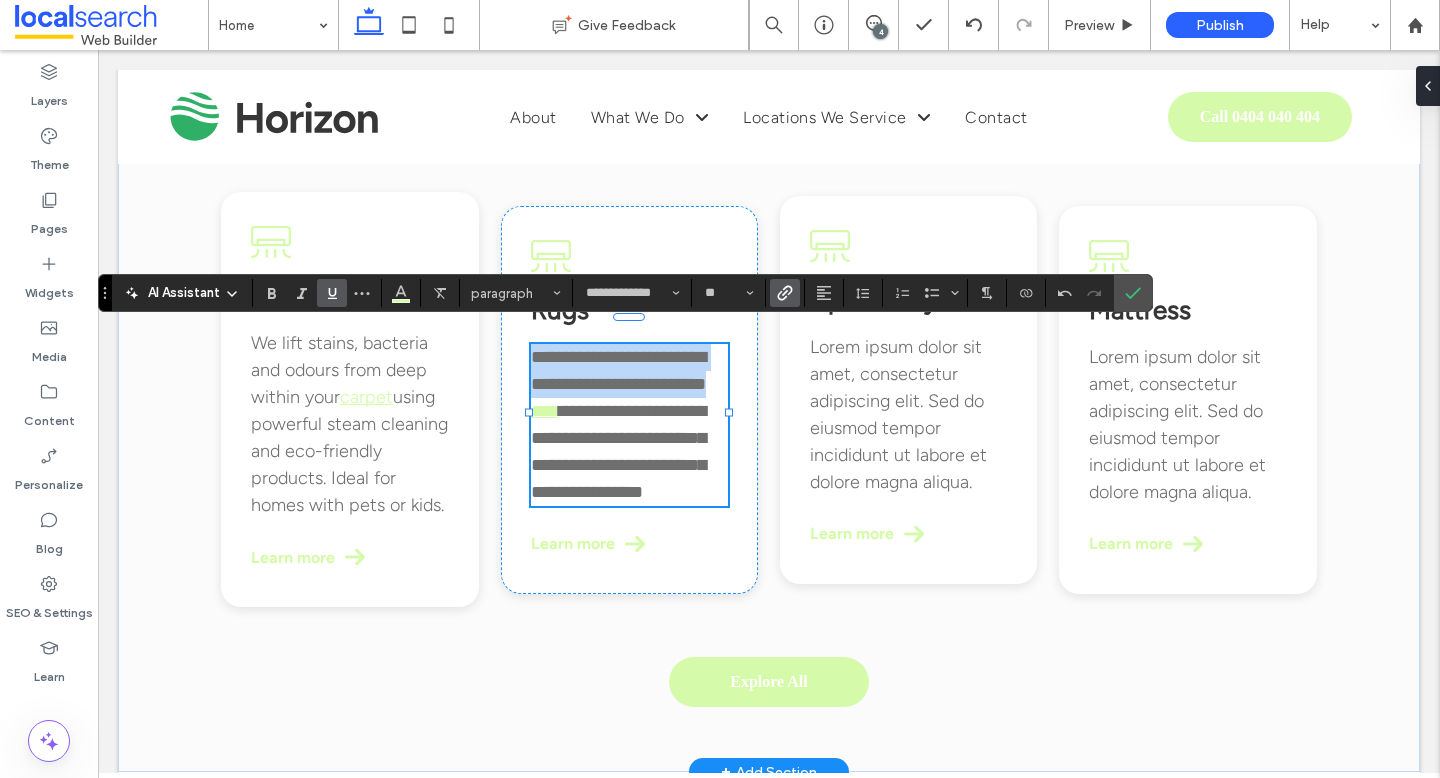 click on "Lorem ipsum dolor sit amet, consectetur adipiscing elit. Sed do eiusmod tempor incididunt ut labore et dolore magna aliqua." at bounding box center [898, 414] 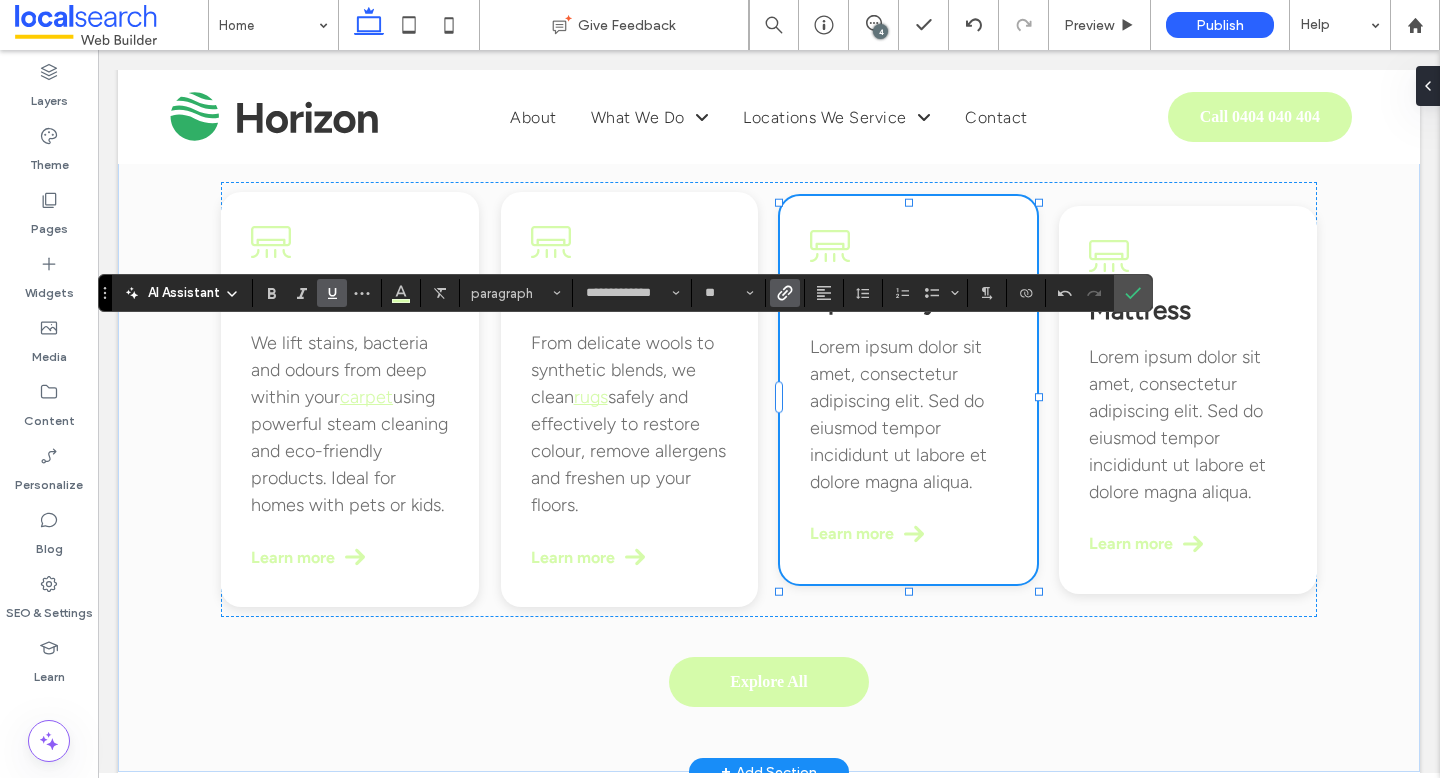 click on "Lorem ipsum dolor sit amet, consectetur adipiscing elit. Sed do eiusmod tempor incididunt ut labore et dolore magna aliqua." at bounding box center (898, 414) 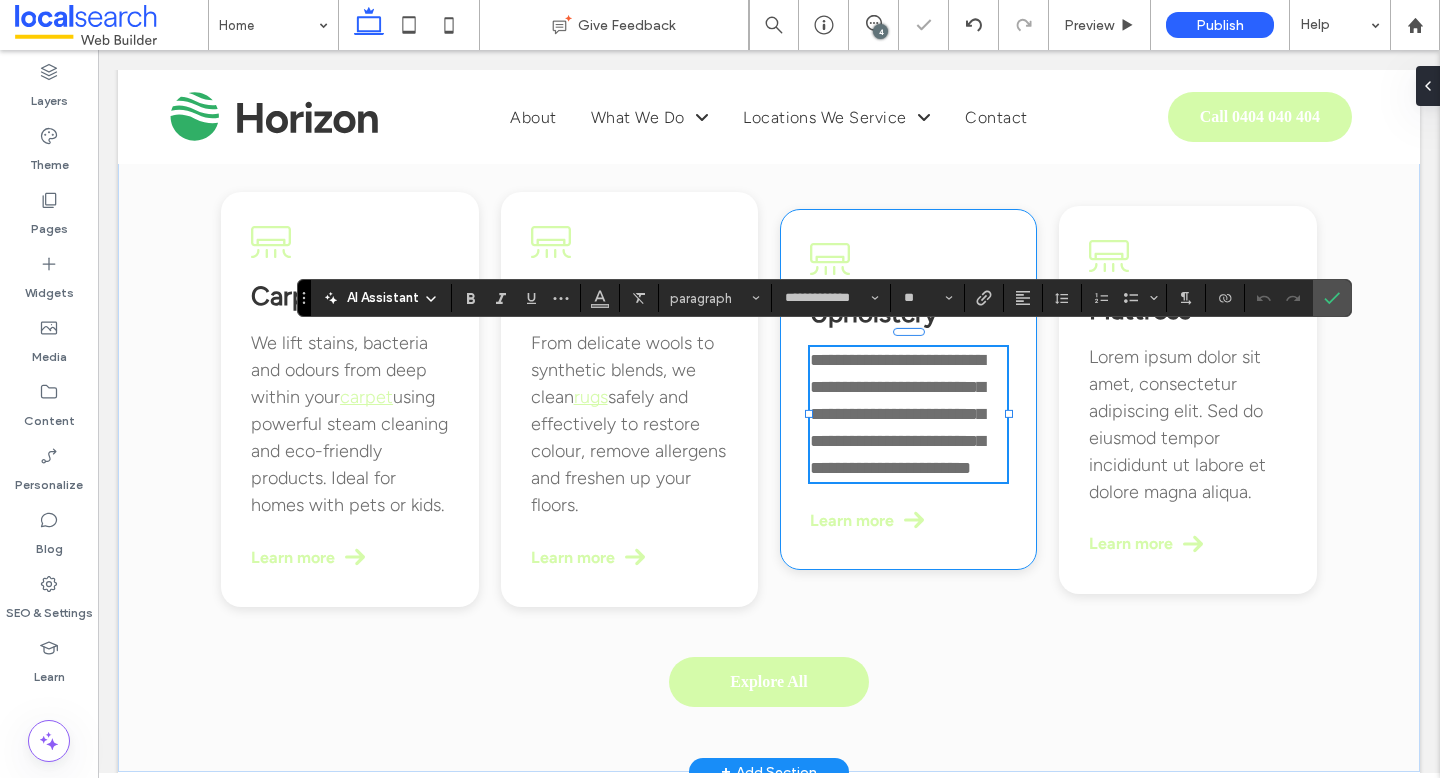 scroll, scrollTop: 0, scrollLeft: 0, axis: both 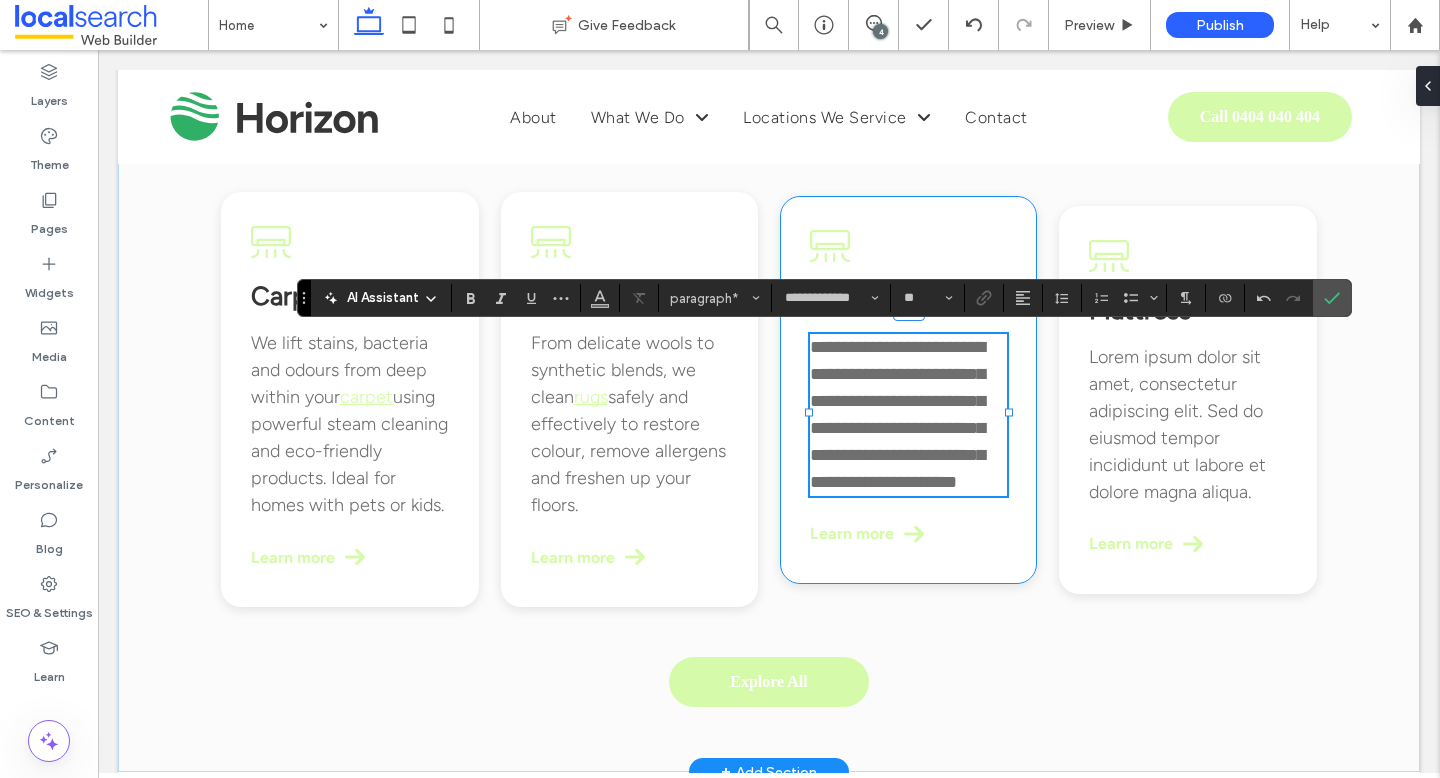 click on "**********" at bounding box center [897, 414] 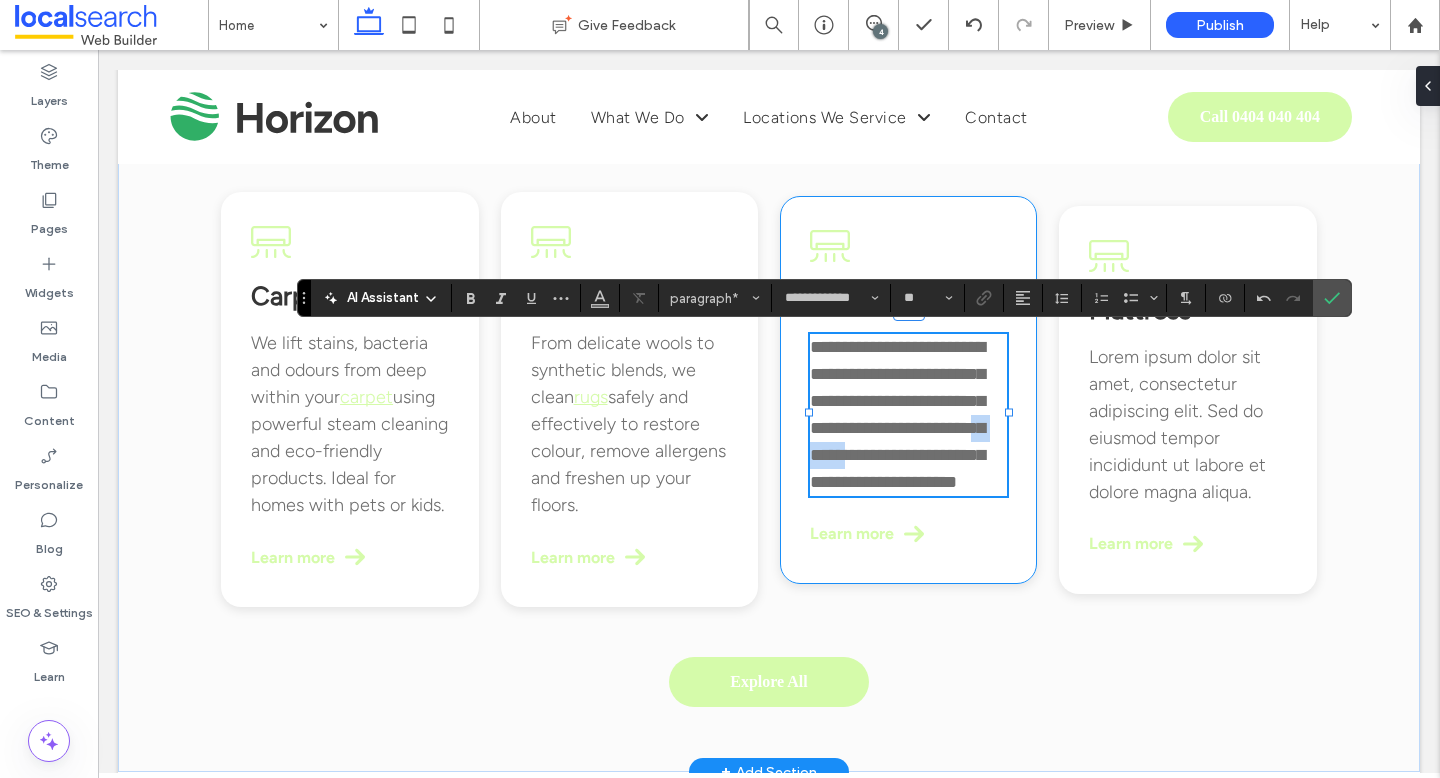 click on "**********" at bounding box center (897, 414) 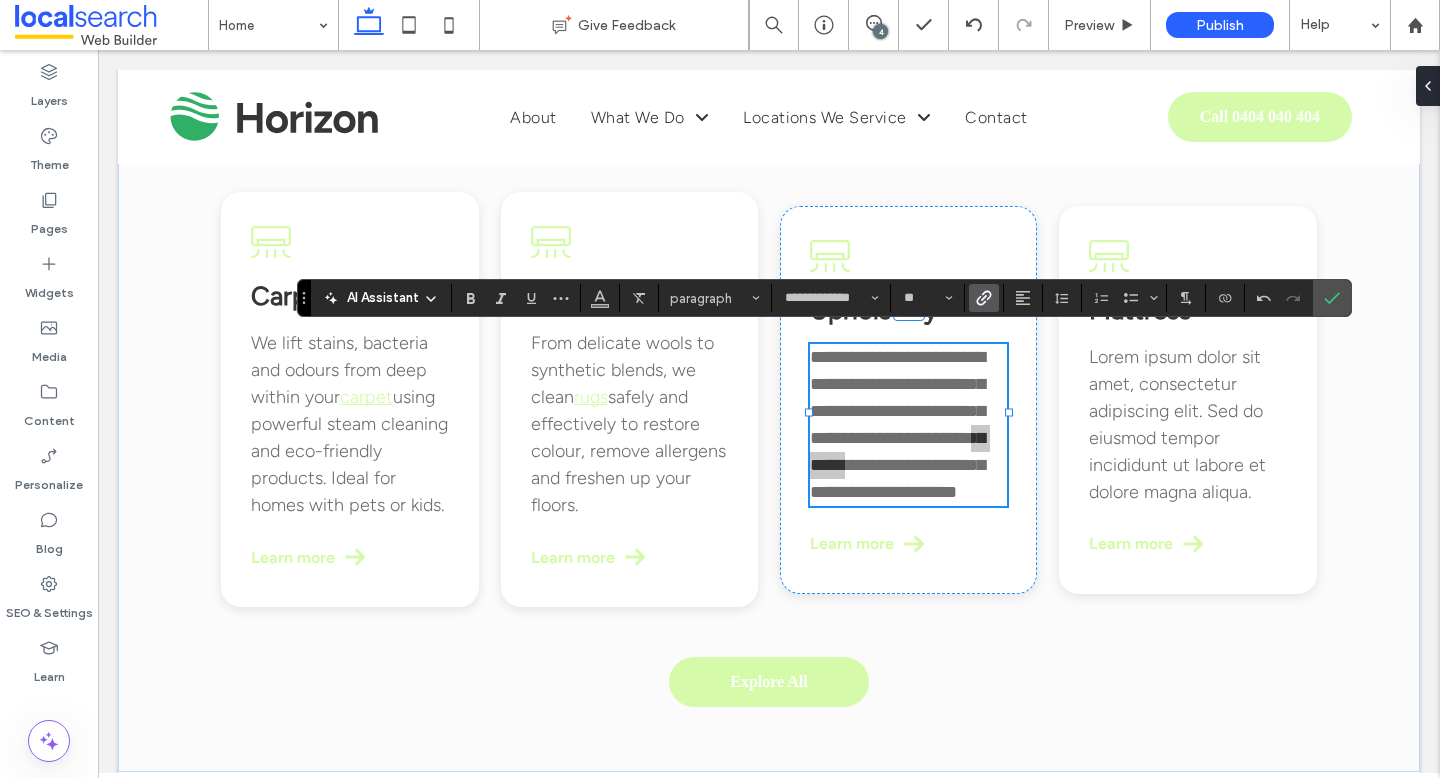 click at bounding box center [980, 298] 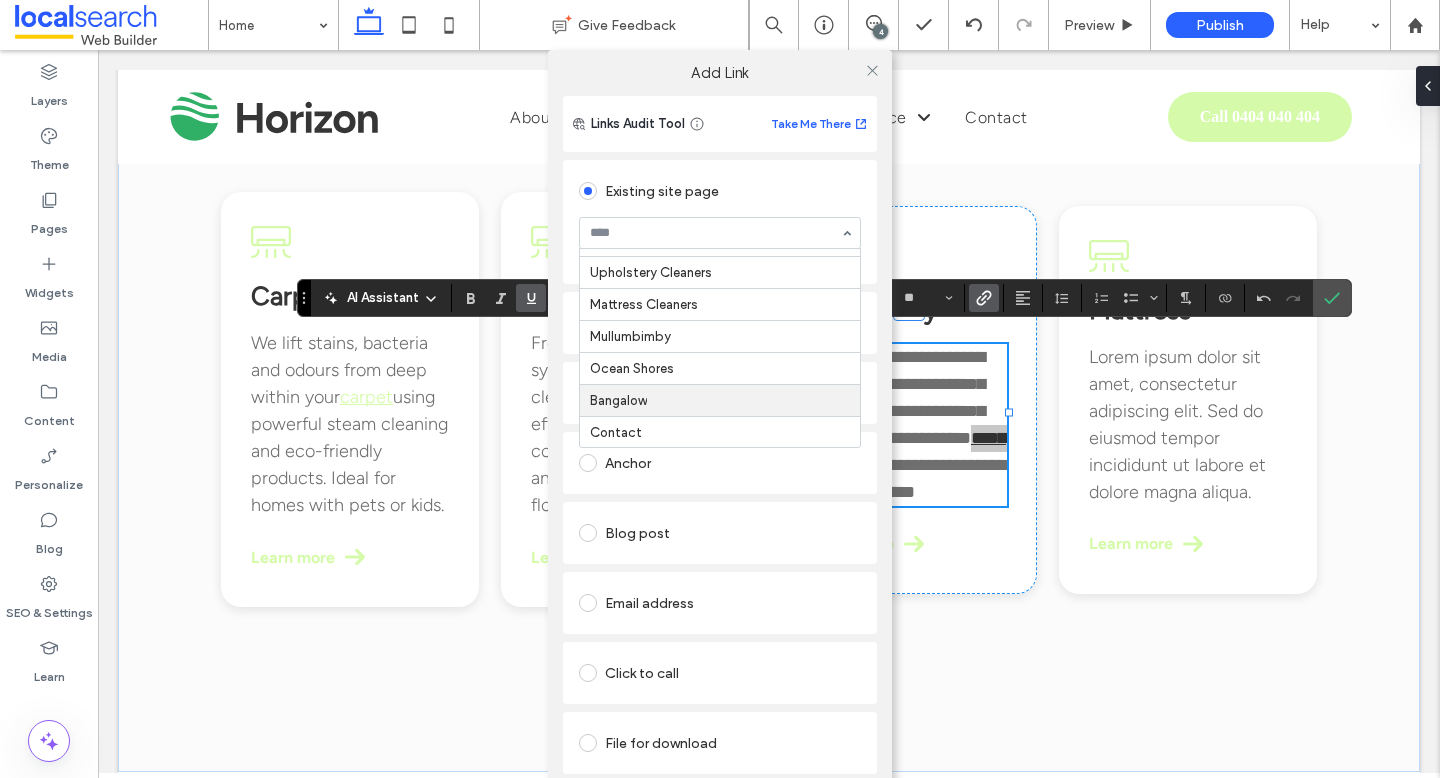 scroll, scrollTop: 119, scrollLeft: 0, axis: vertical 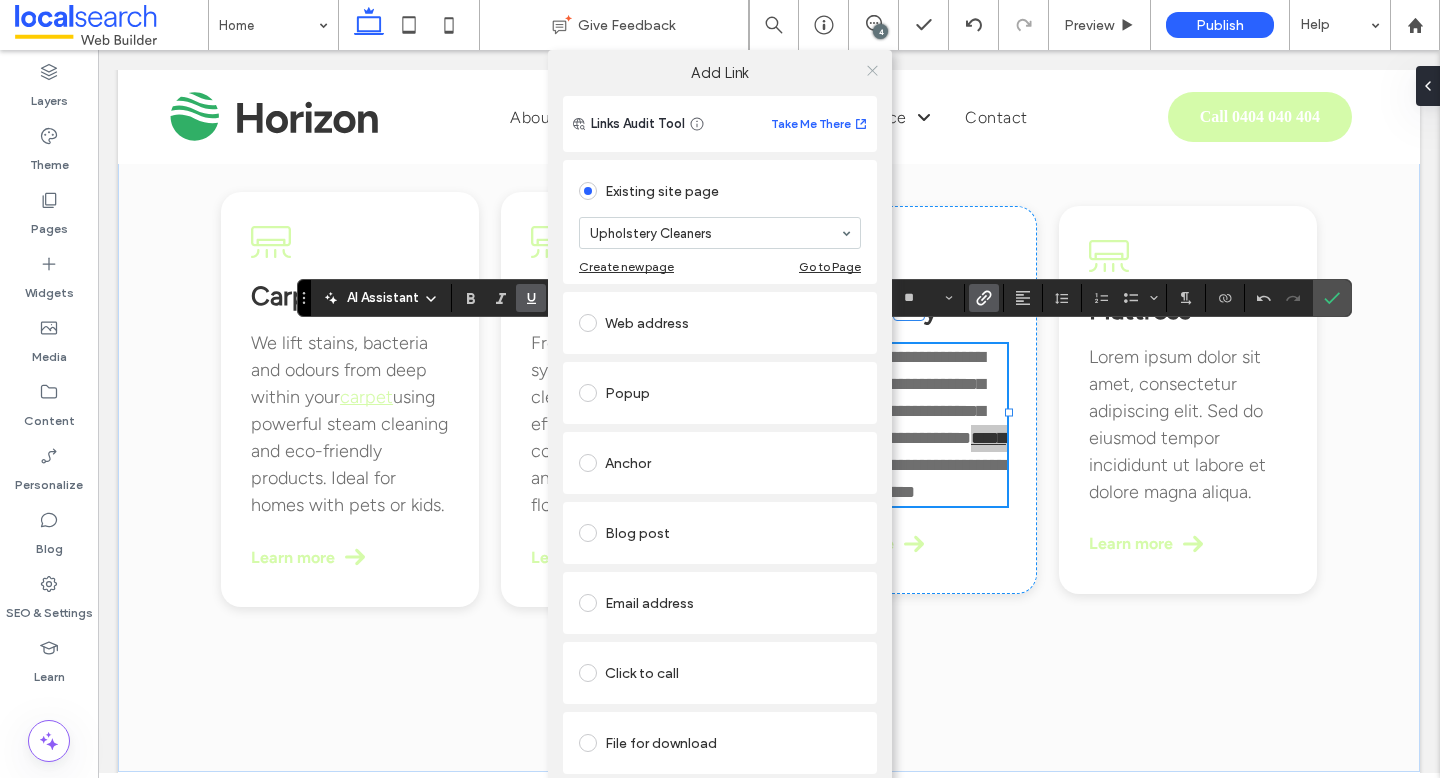 click 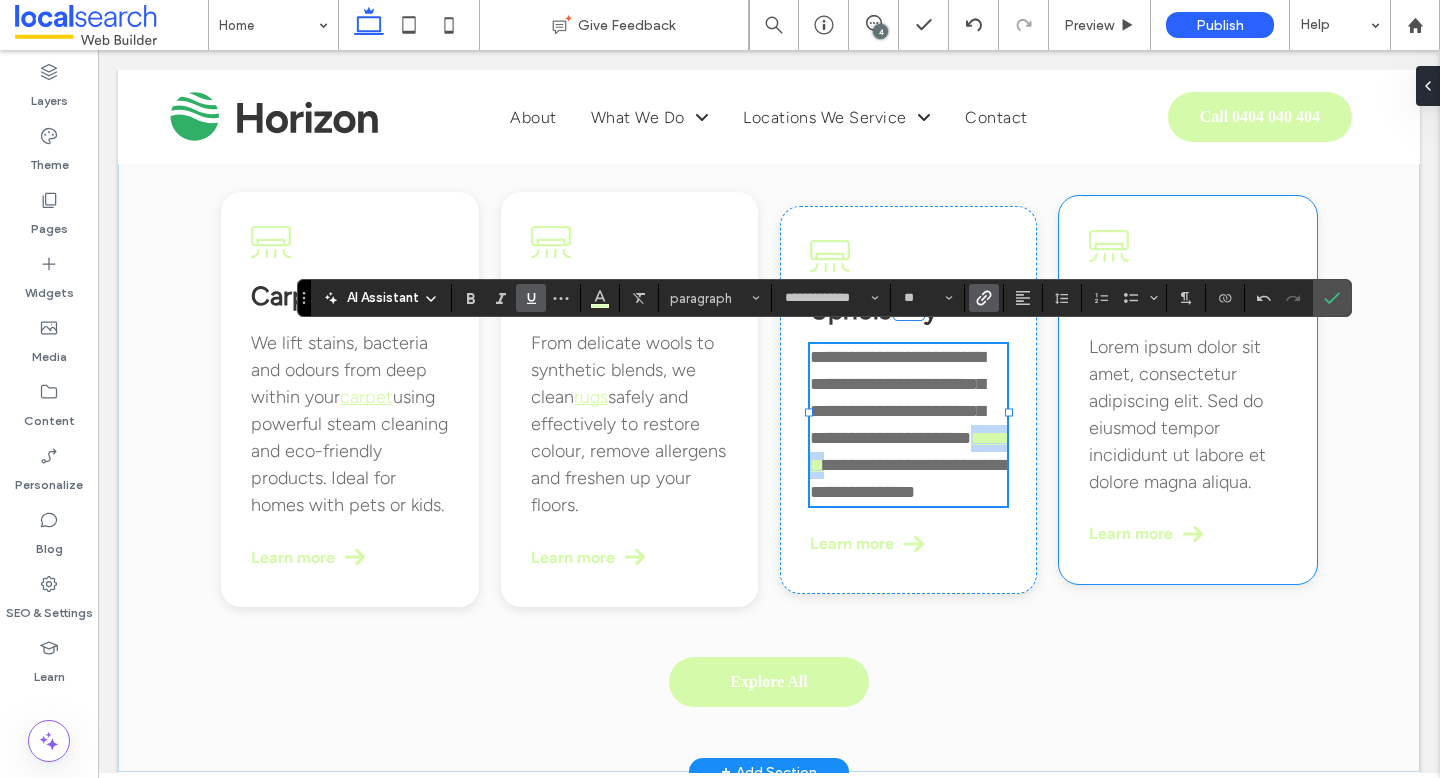 click on "Mattress Lorem ipsum dolor sit amet, consectetur adipiscing elit. Sed do eiusmod tempor incididunt ut labore et dolore magna aliqua.
Learn more" at bounding box center (1188, 390) 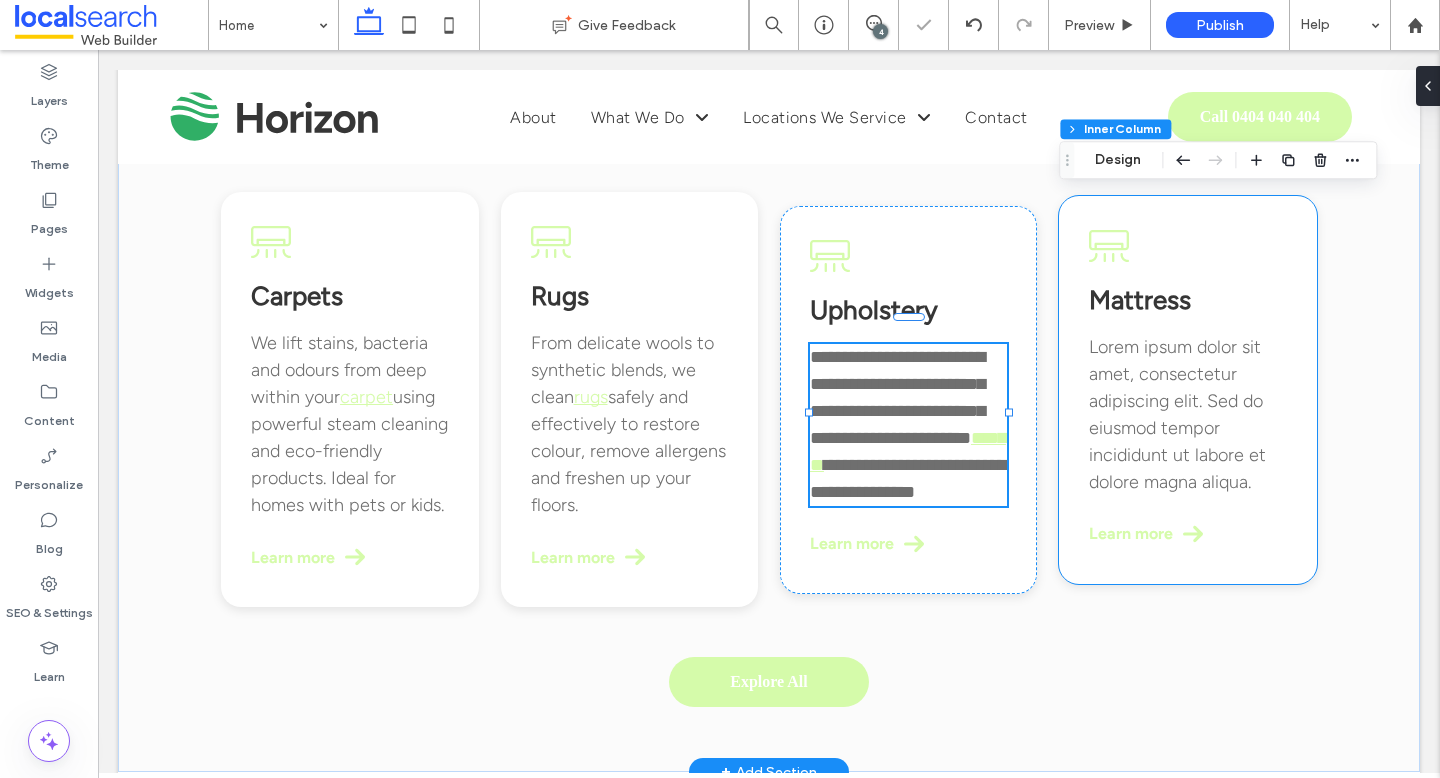 click on "Mattress Lorem ipsum dolor sit amet, consectetur adipiscing elit. Sed do eiusmod tempor incididunt ut labore et dolore magna aliqua.
Learn more" at bounding box center (1188, 390) 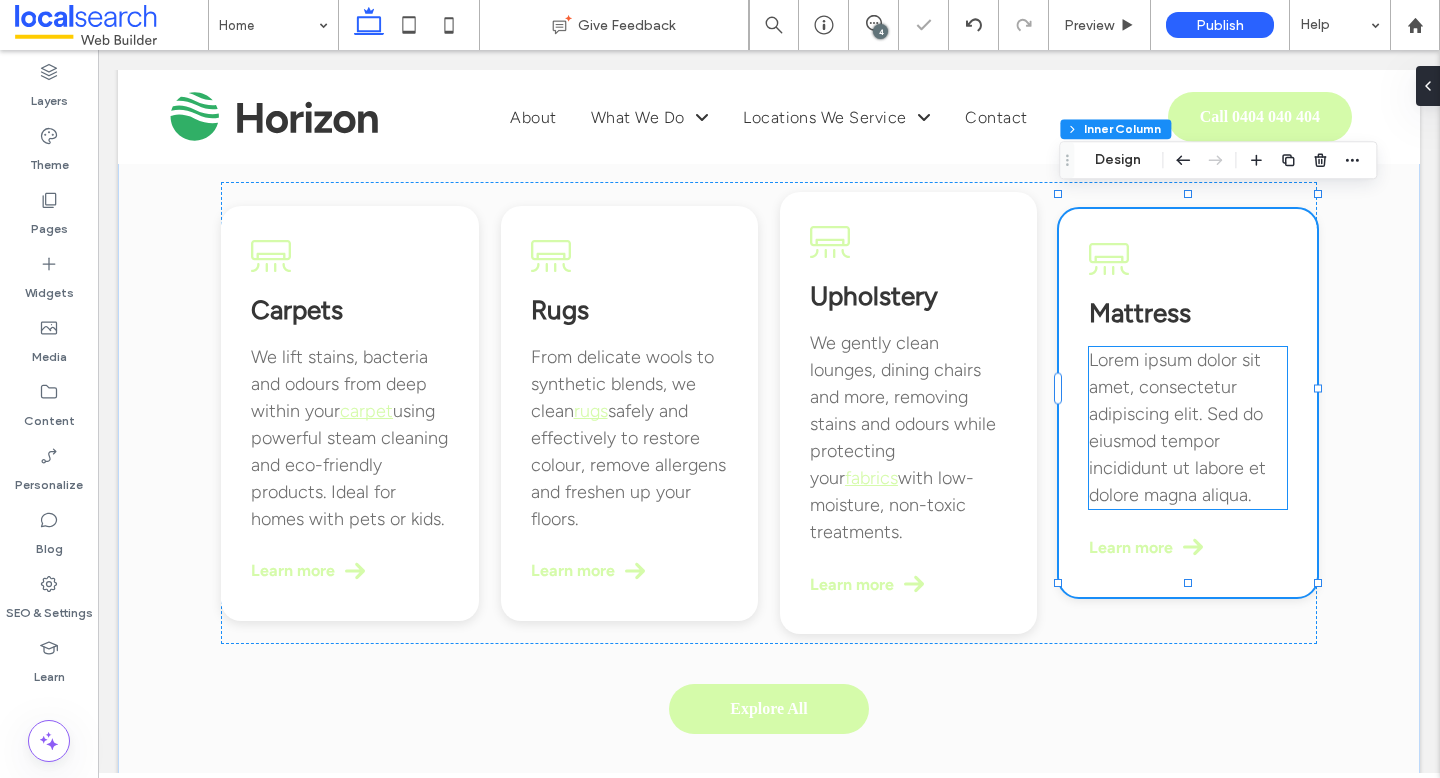 click on "Lorem ipsum dolor sit amet, consectetur adipiscing elit. Sed do eiusmod tempor incididunt ut labore et dolore magna aliqua." at bounding box center (1188, 428) 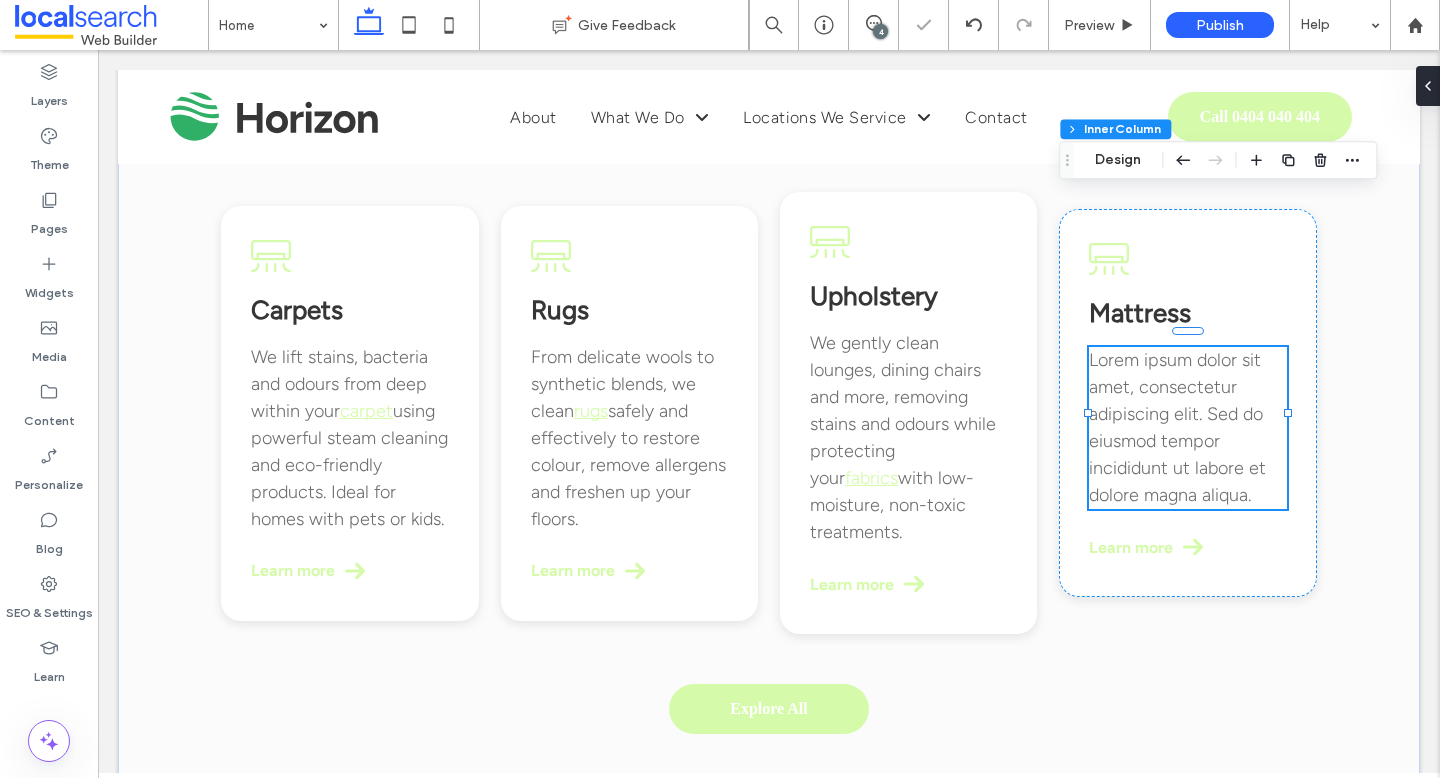click on "Lorem ipsum dolor sit amet, consectetur adipiscing elit. Sed do eiusmod tempor incididunt ut labore et dolore magna aliqua." at bounding box center [1188, 428] 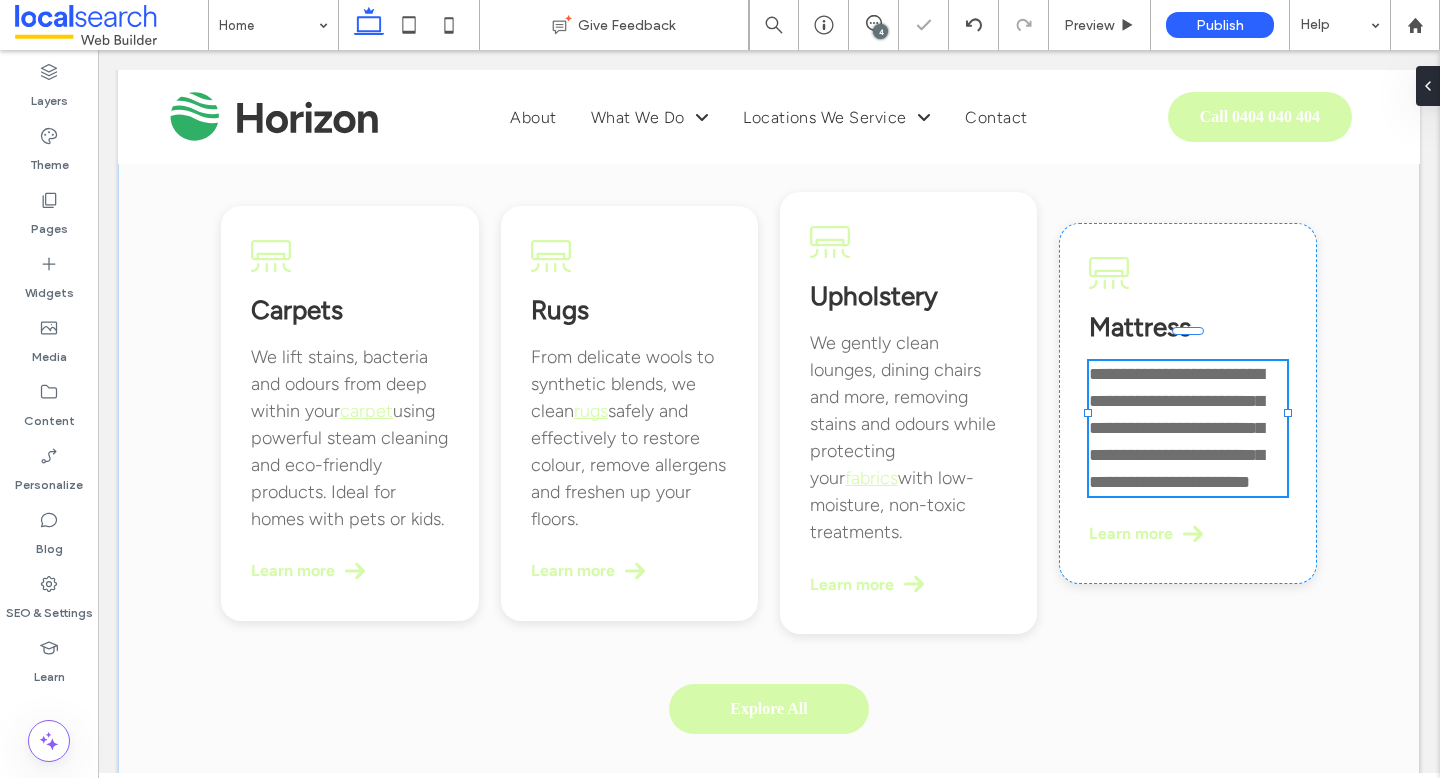 type on "**********" 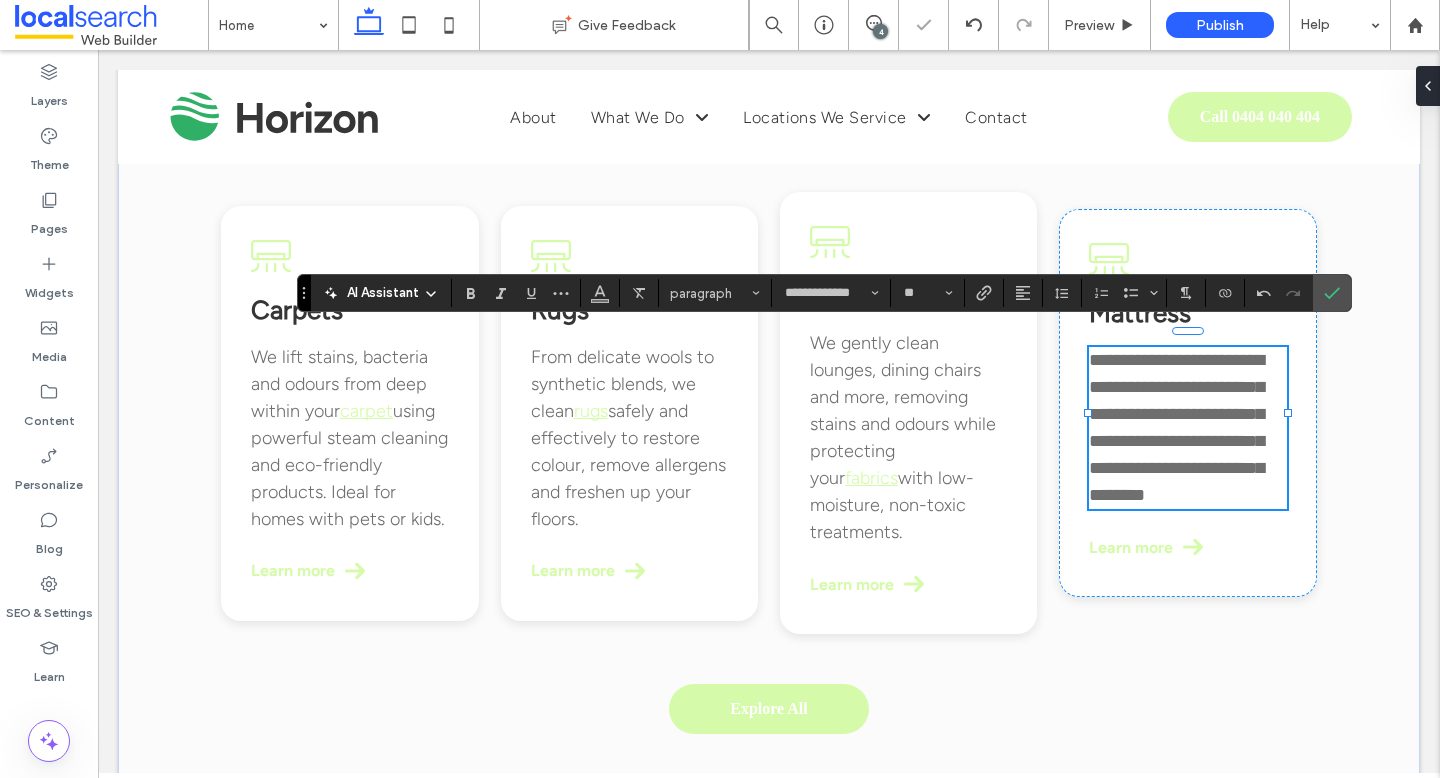 click on "**********" at bounding box center [1176, 427] 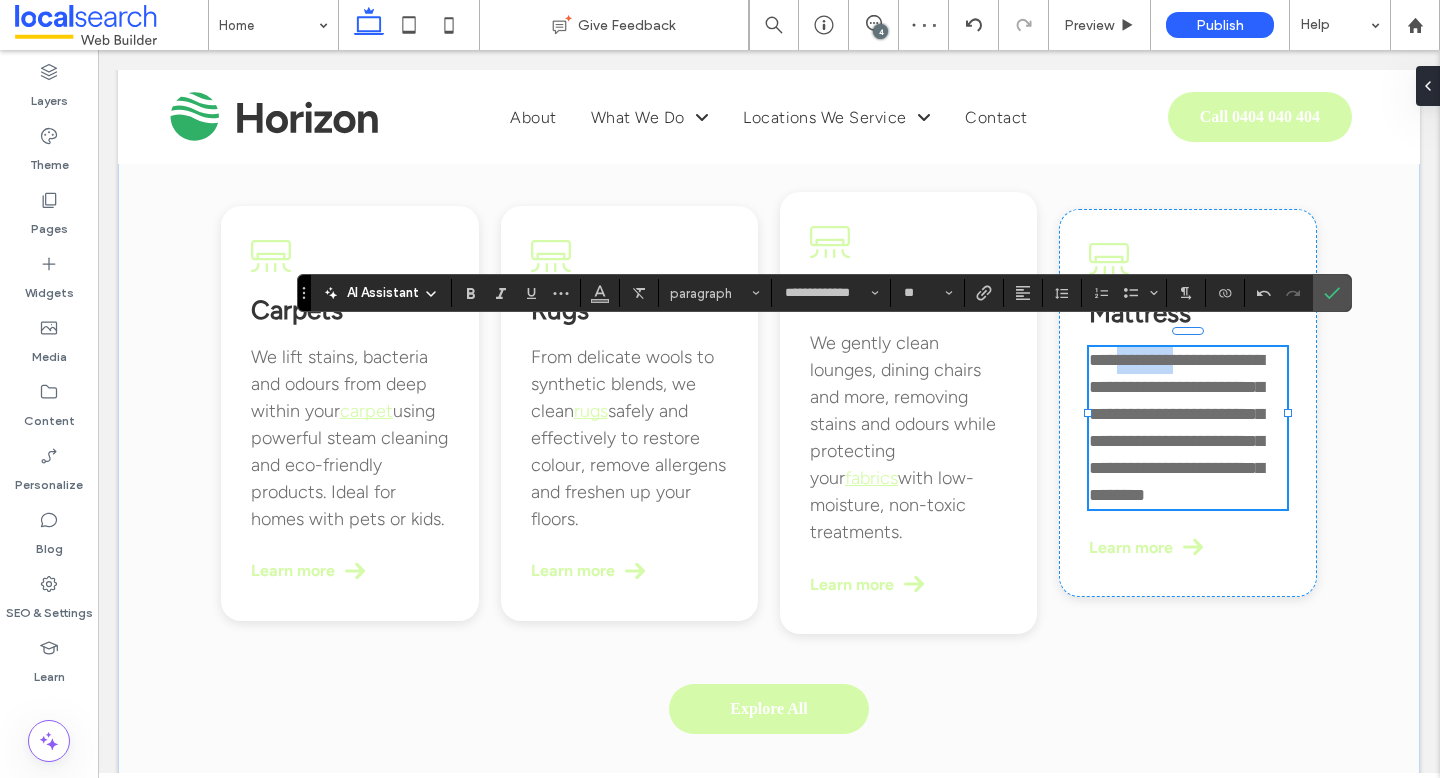 click on "**********" at bounding box center (1176, 427) 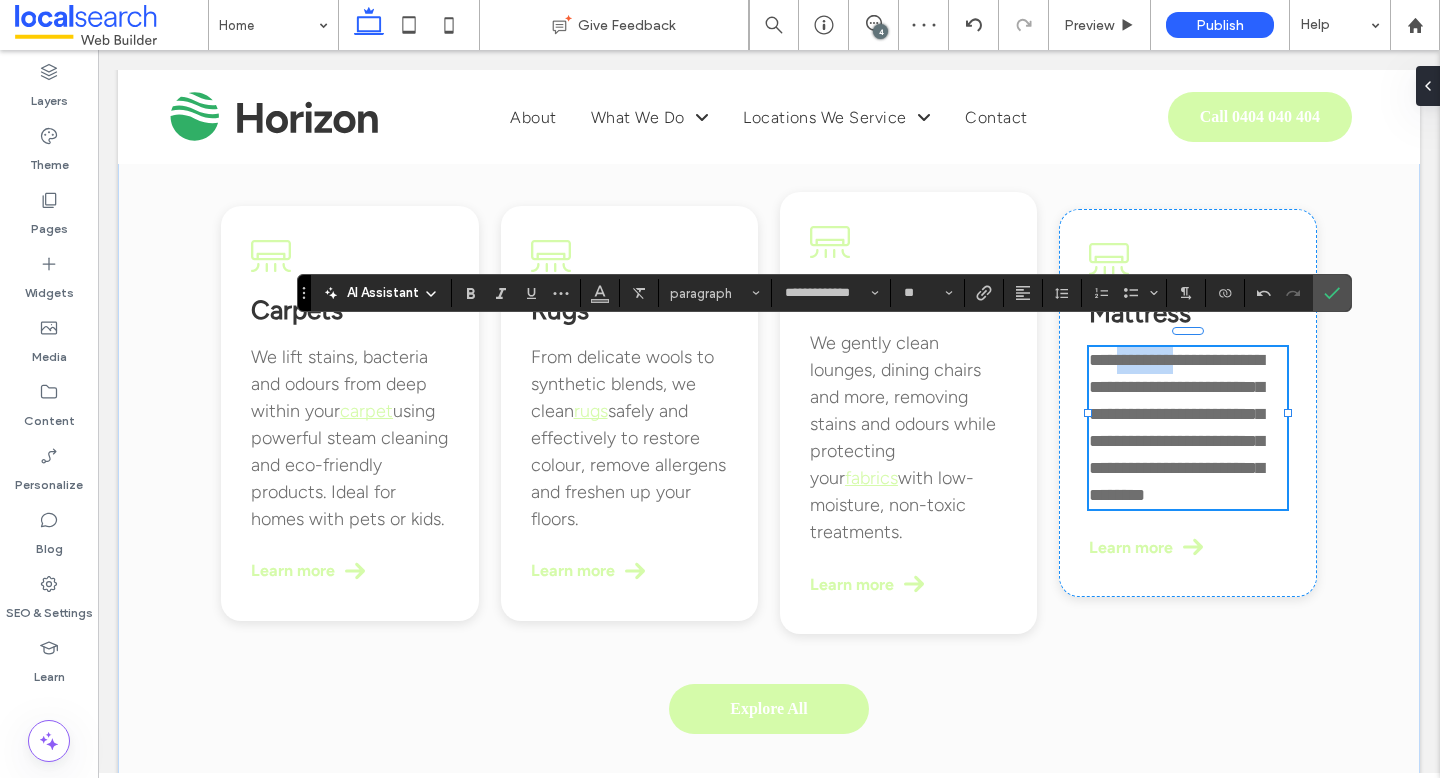 copy on "********" 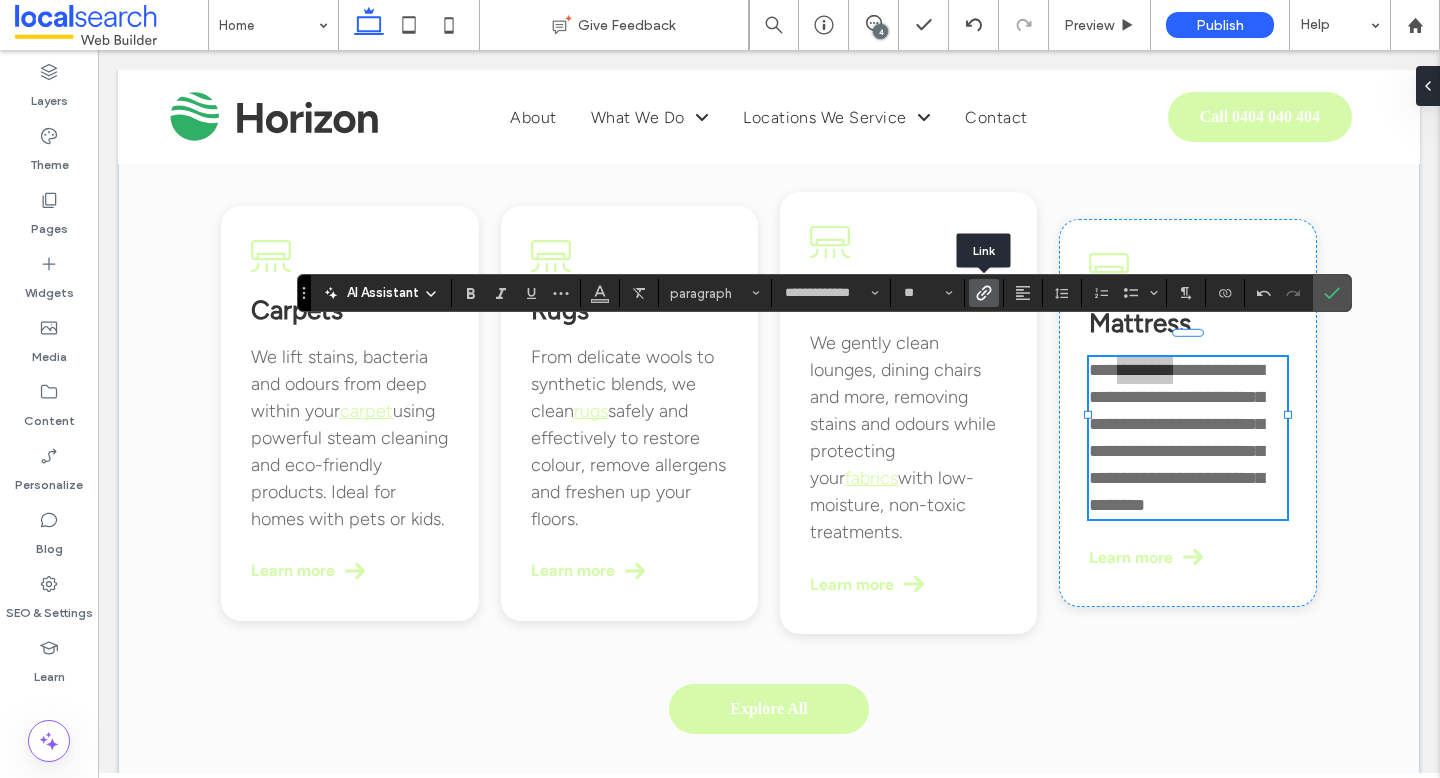 click 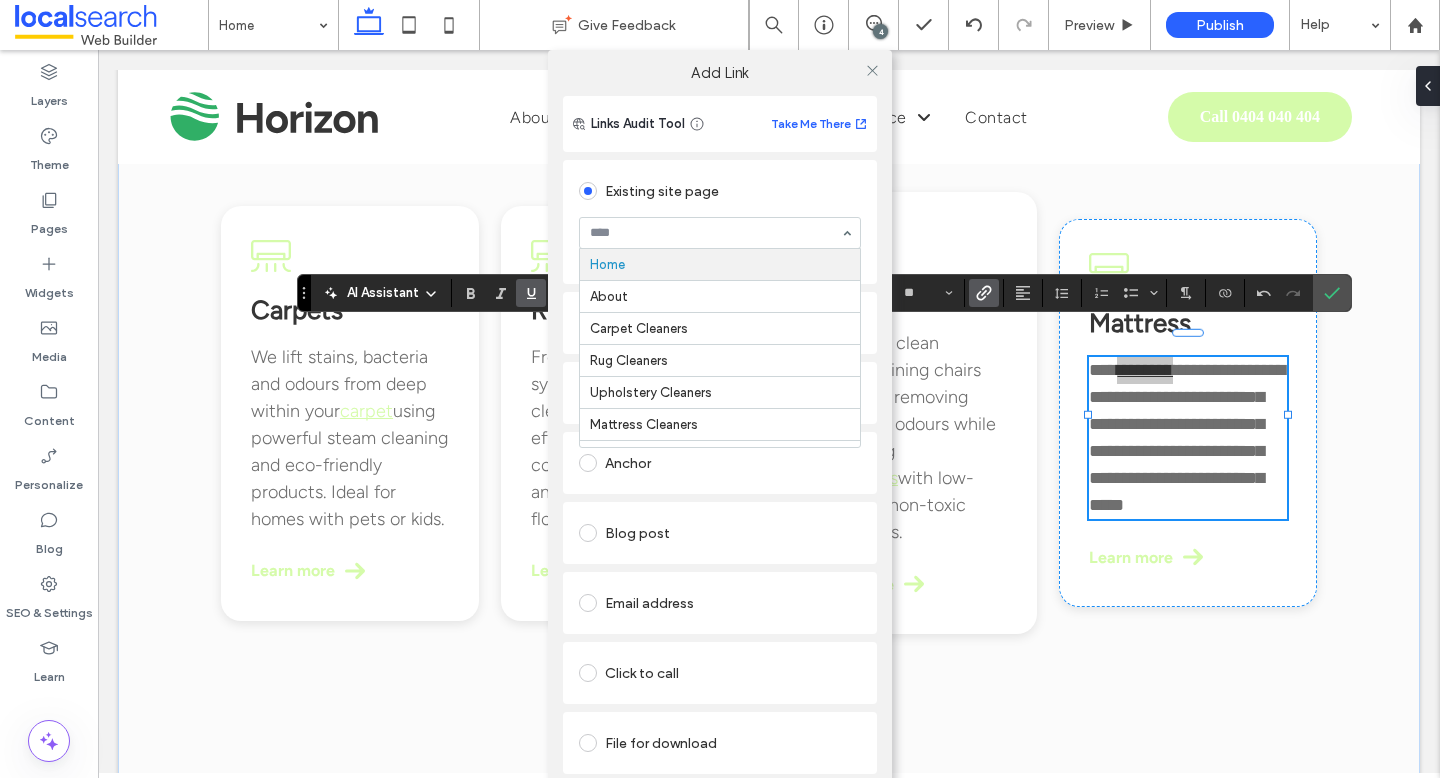 type on "********" 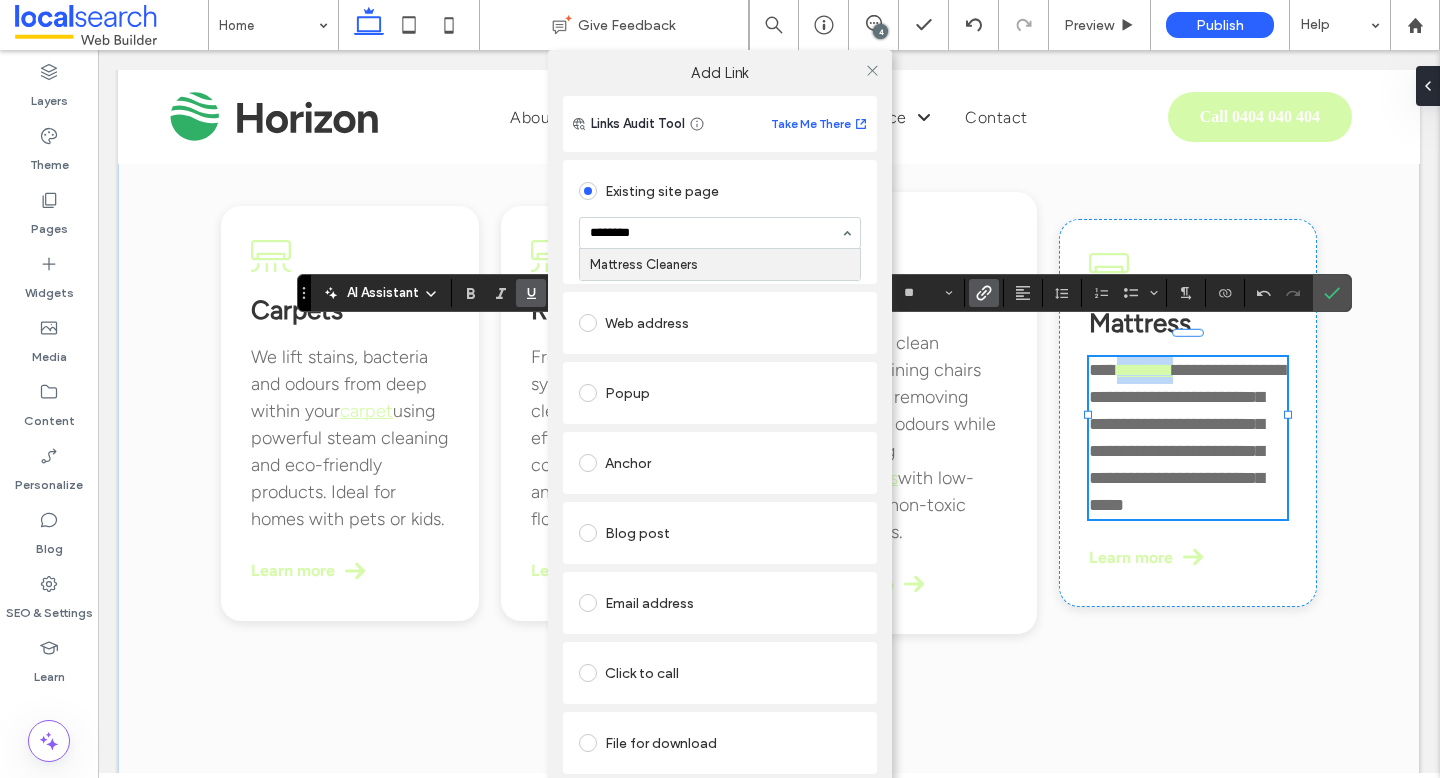 type 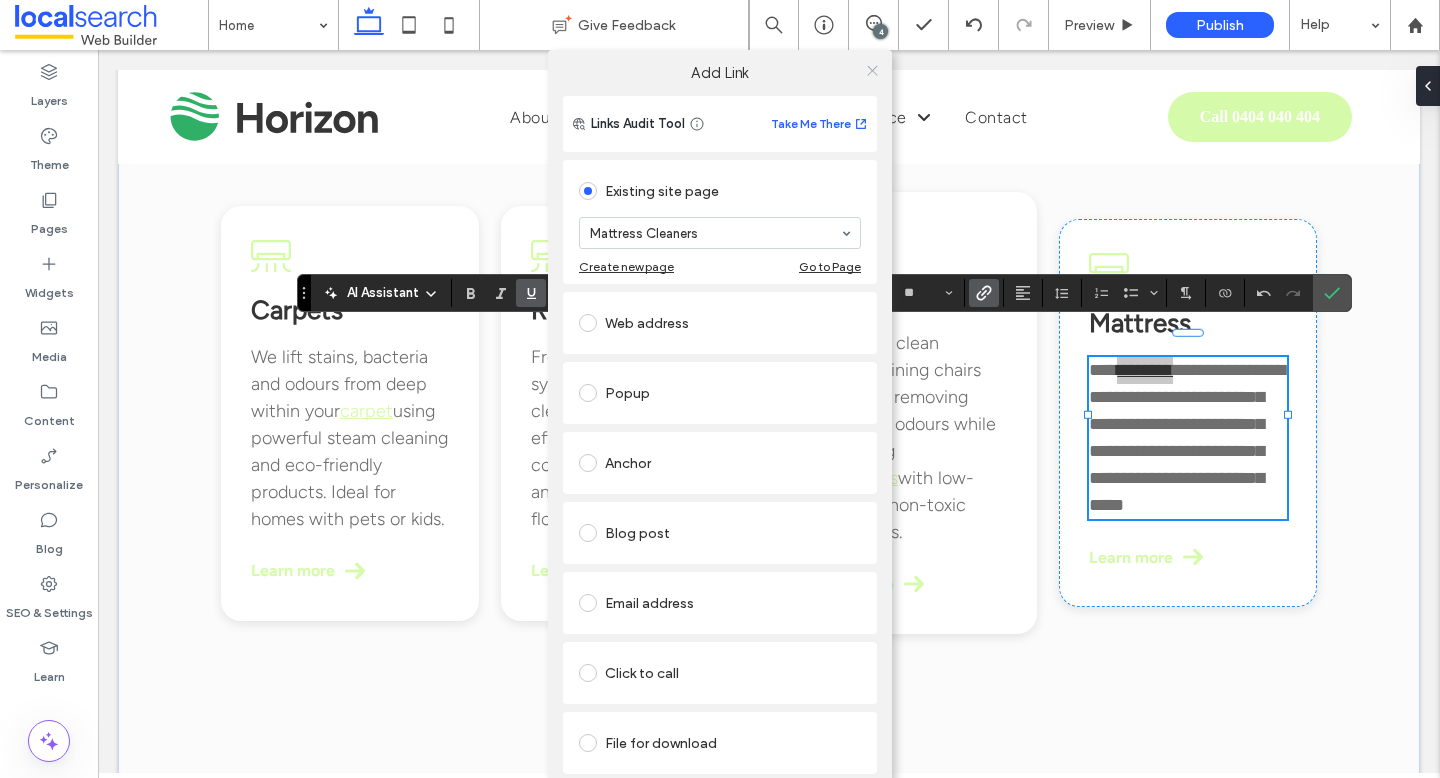 click 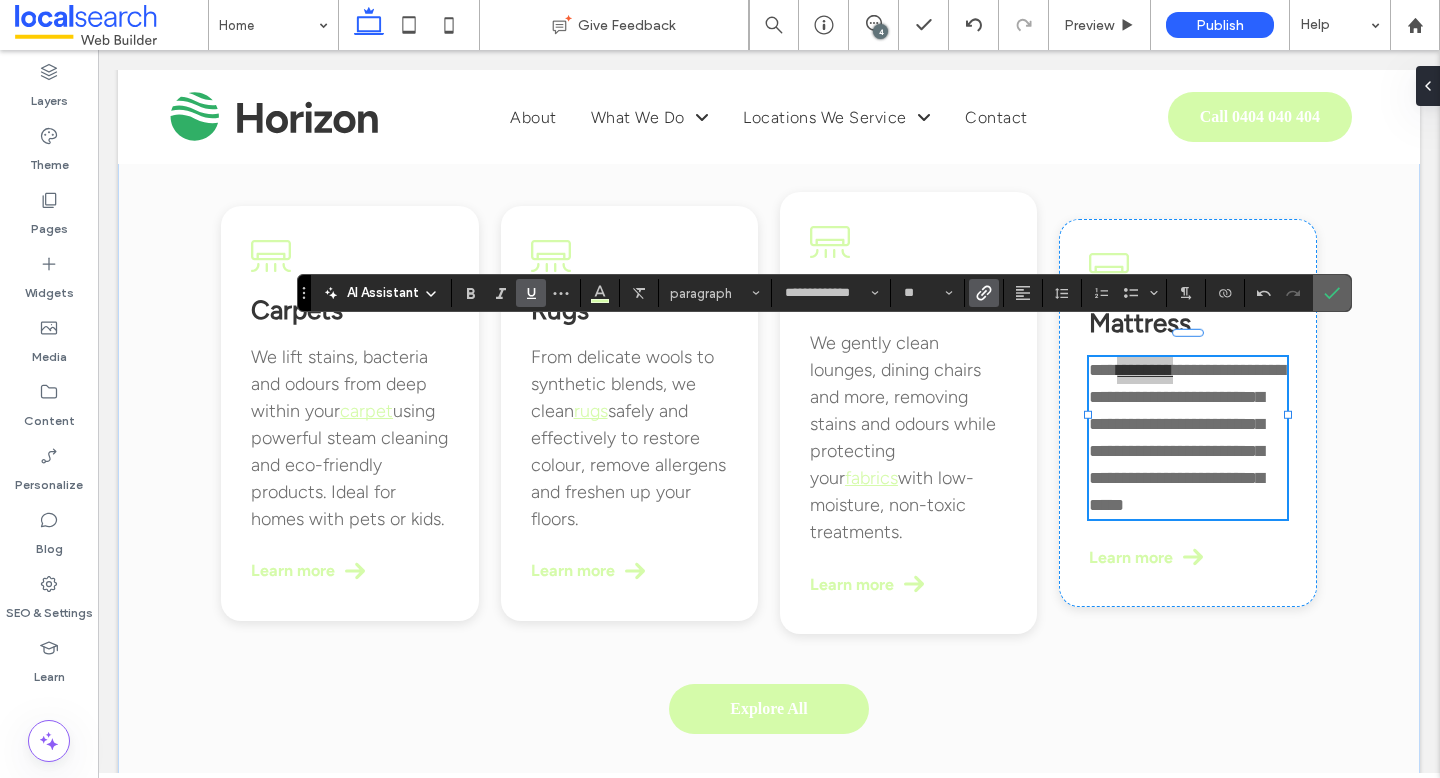 click 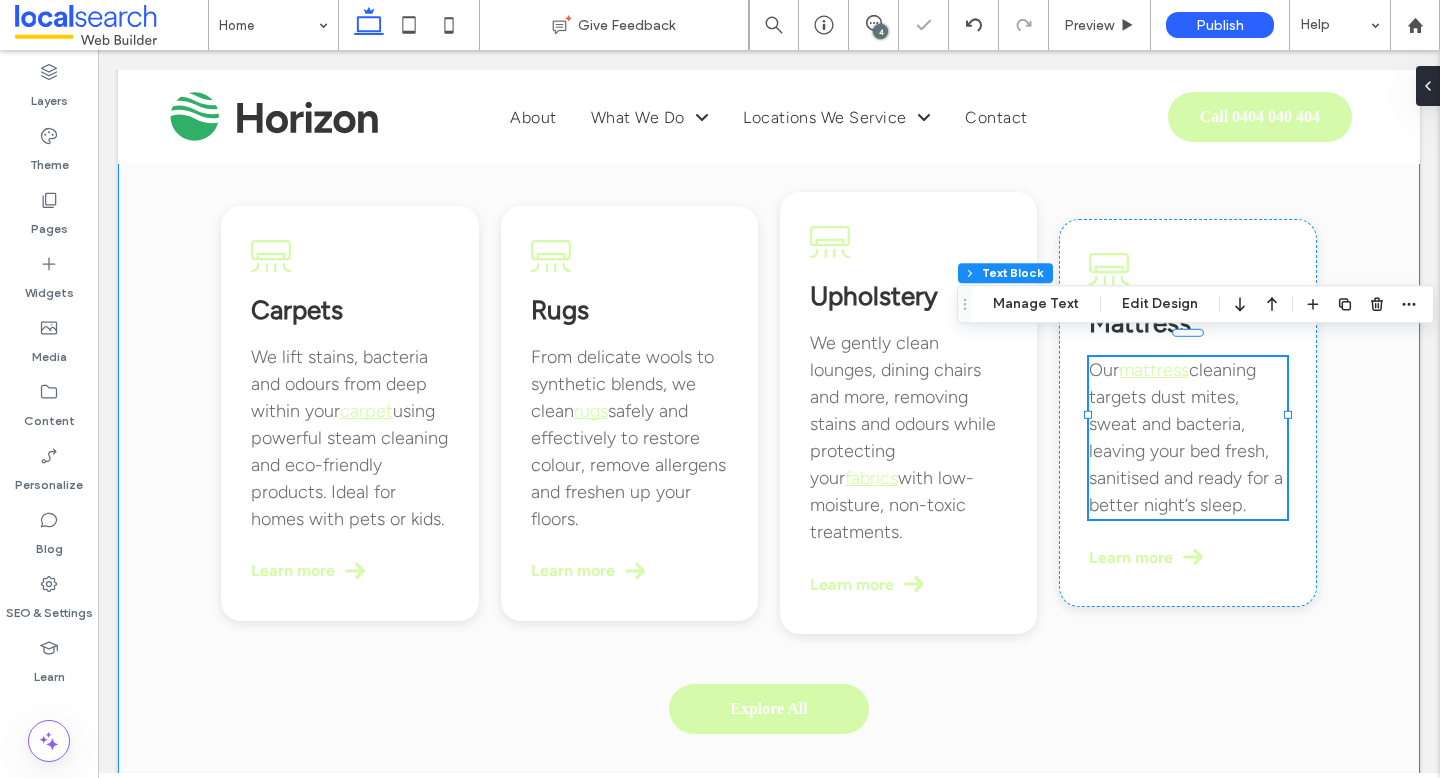 click on "What We Do
Carpets
We lift stains, bacteria and odours from deep within your  carpet  using powerful steam cleaning and eco-friendly products. Ideal for homes with pets or kids.
Learn more
Rugs
From delicate wools to synthetic blends, we clean  rugs  safely and effectively to restore colour, remove allergens and freshen up your floors.
Learn more
Upholstery
We gently clean lounges, dining chairs and more, removing stains and odours while protecting your  fabrics  with low-moisture, non-toxic treatments.
Learn more
Mattress Our  mattress  cleaning targets dust mites, sweat and bacteria, leaving your bed fresh, sanitised and ready for a better night’s sleep.
Learn more
Explore All" at bounding box center [769, 407] 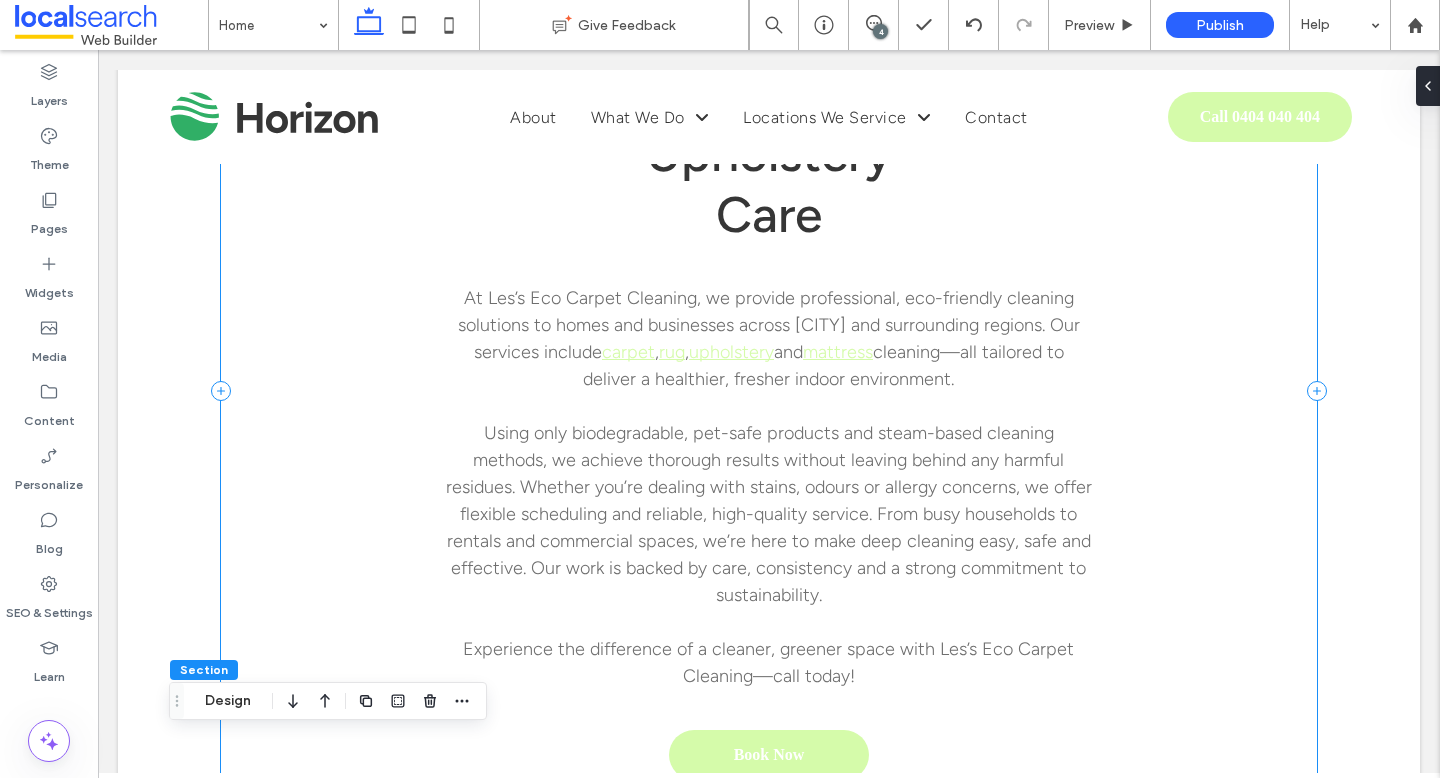 scroll, scrollTop: 1136, scrollLeft: 0, axis: vertical 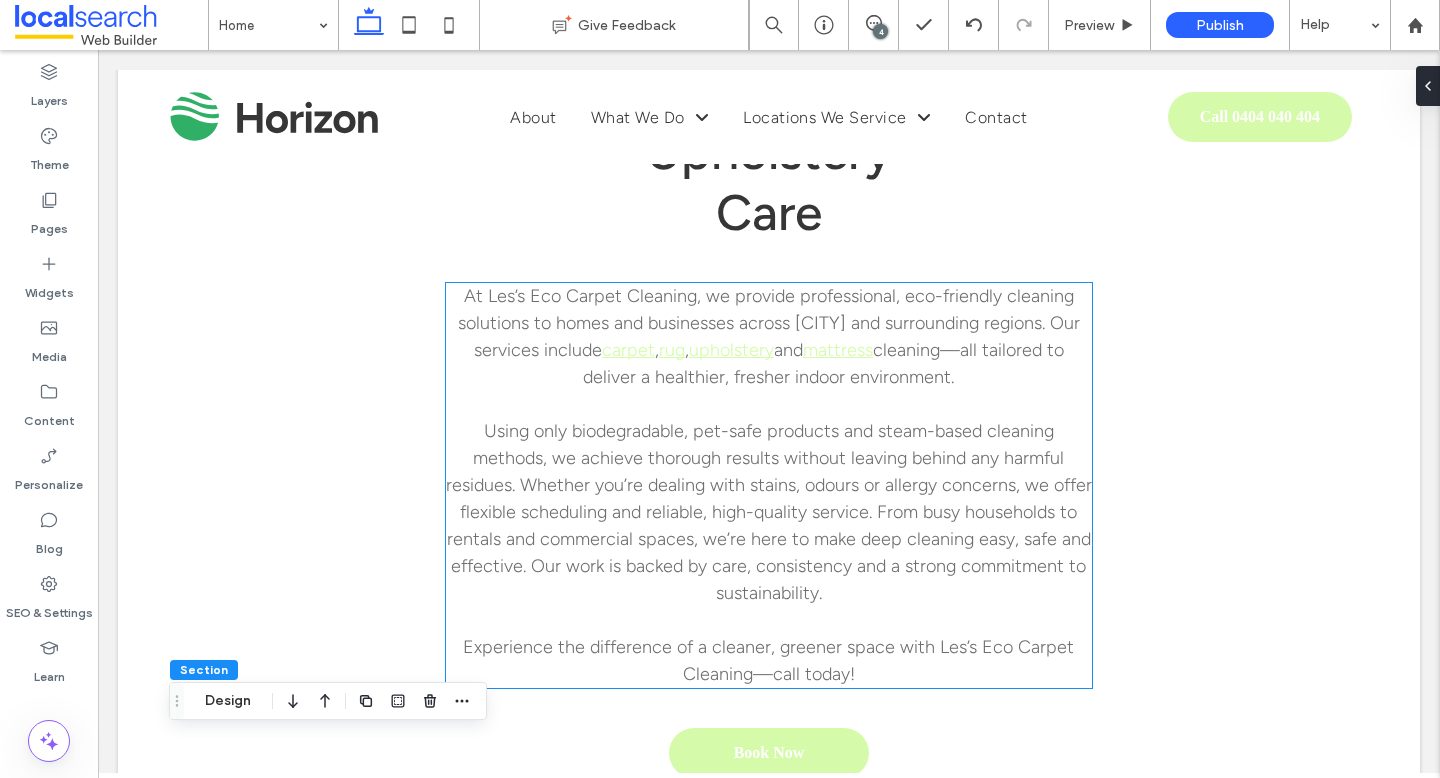 click on "Using only biodegradable, pet-safe products and steam-based cleaning methods, we achieve thorough results without leaving behind any harmful residues. Whether you’re dealing with stains, odours or allergy concerns, we offer flexible scheduling and reliable, high-quality service. From busy households to rentals and commercial spaces, we’re here to make deep cleaning easy, safe and effective. Our work is backed by care, consistency and a strong commitment to sustainability." at bounding box center [769, 512] 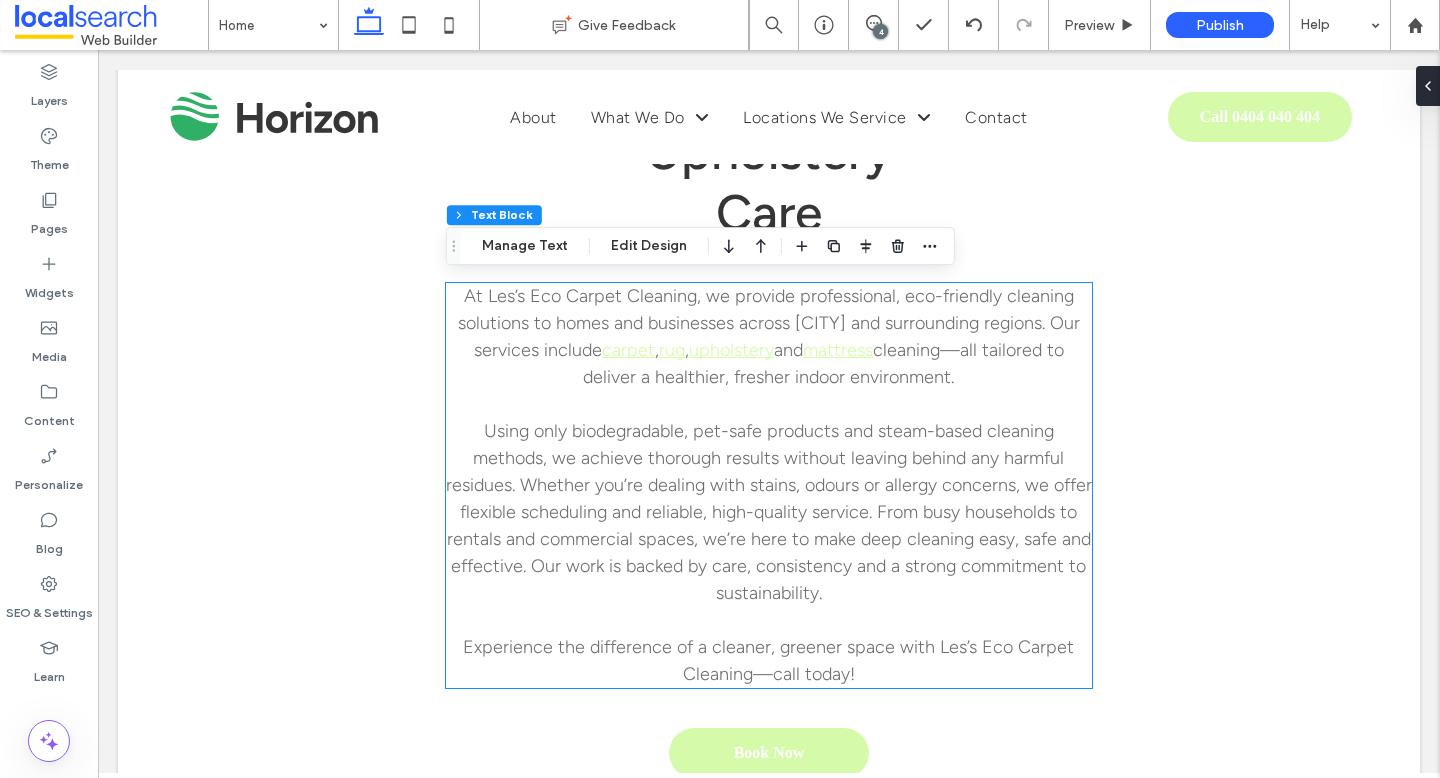 click on "Using only biodegradable, pet-safe products and steam-based cleaning methods, we achieve thorough results without leaving behind any harmful residues. Whether you’re dealing with stains, odours or allergy concerns, we offer flexible scheduling and reliable, high-quality service. From busy households to rentals and commercial spaces, we’re here to make deep cleaning easy, safe and effective. Our work is backed by care, consistency and a strong commitment to sustainability." at bounding box center [769, 512] 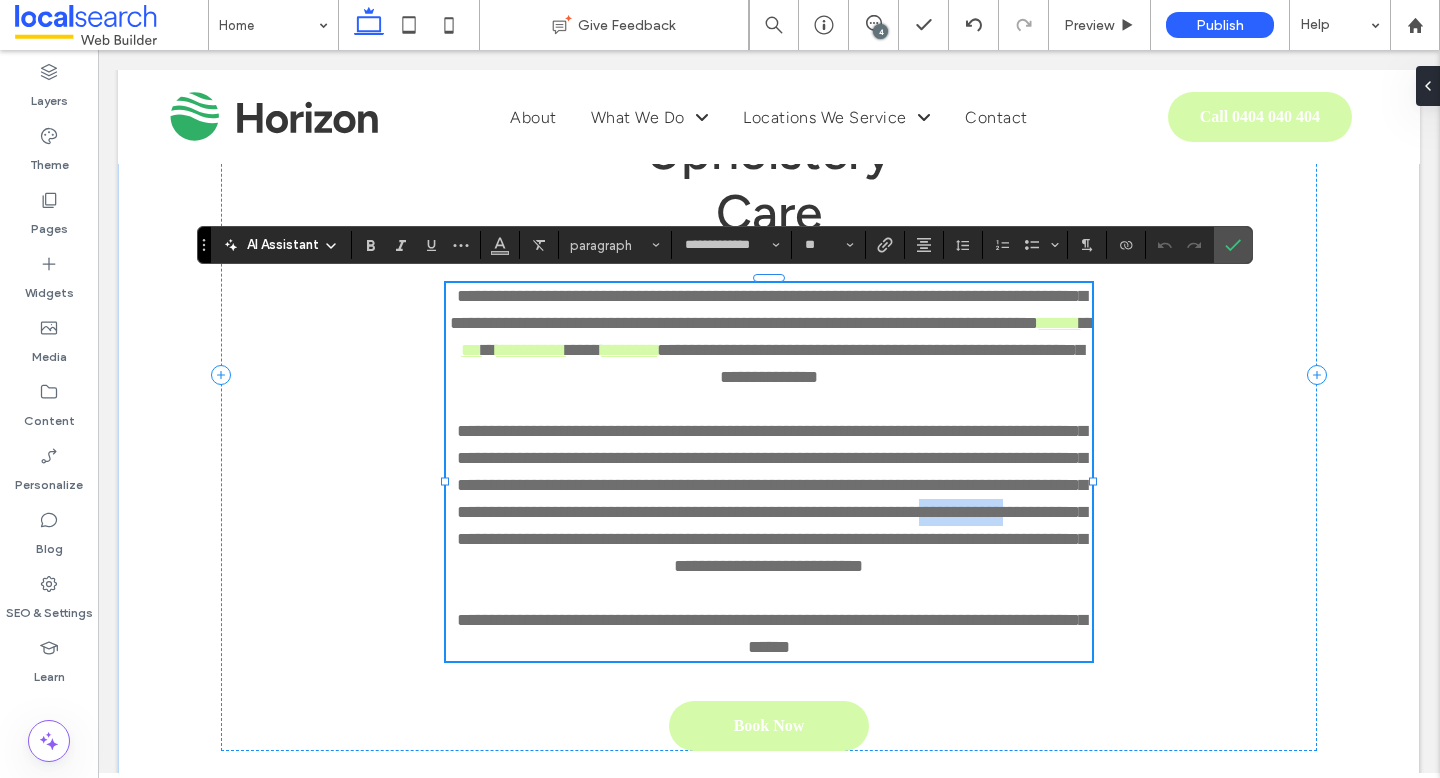 drag, startPoint x: 805, startPoint y: 538, endPoint x: 711, endPoint y: 529, distance: 94.42987 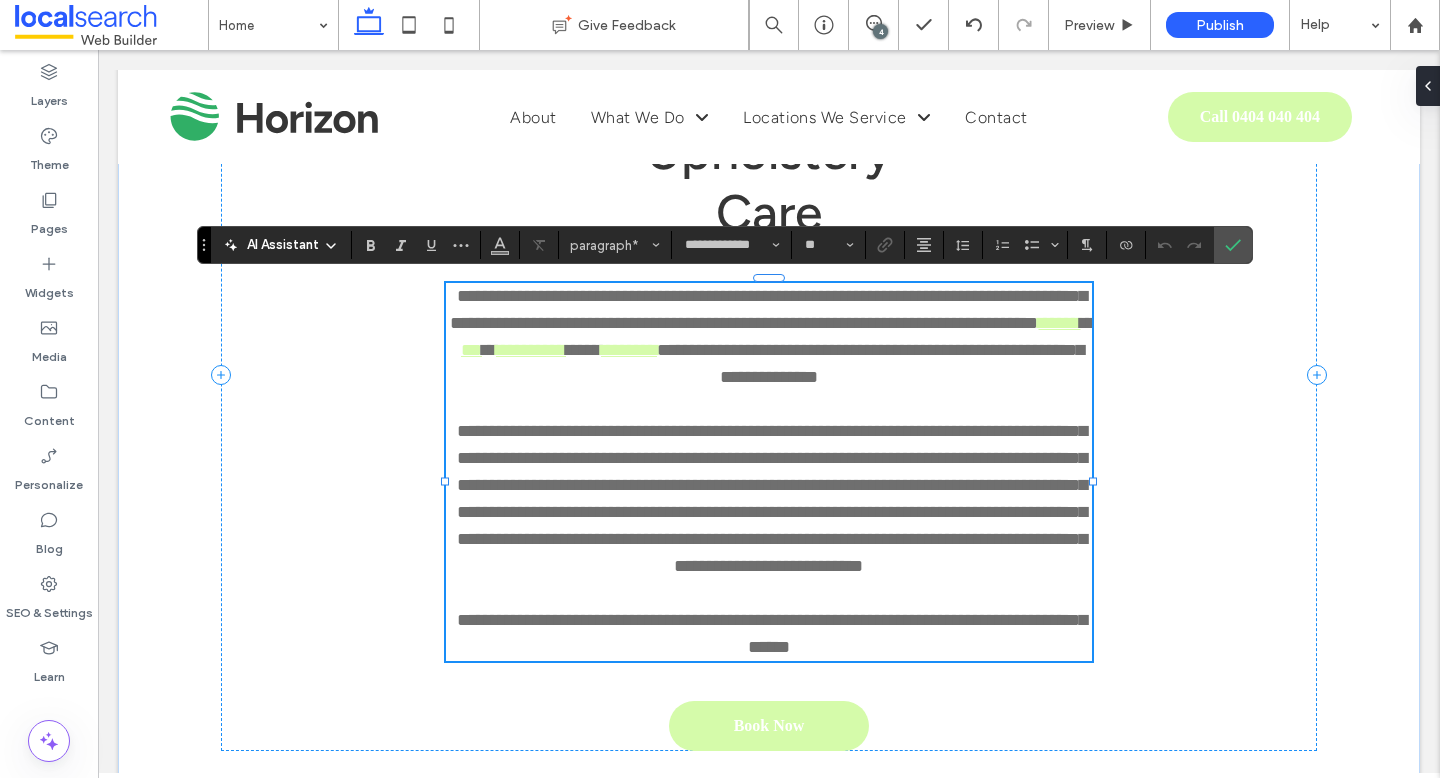 click on "**********" at bounding box center [772, 498] 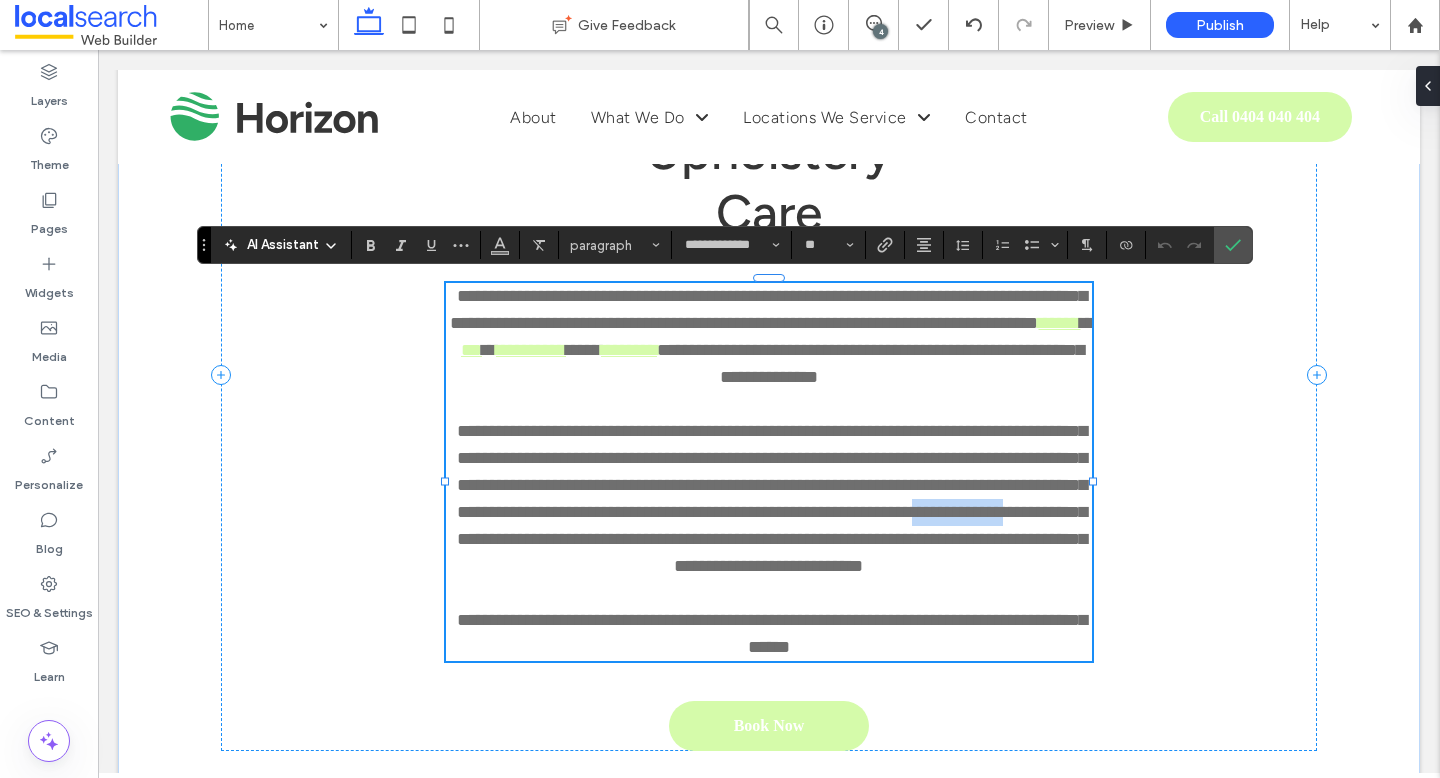 drag, startPoint x: 705, startPoint y: 540, endPoint x: 805, endPoint y: 541, distance: 100.005 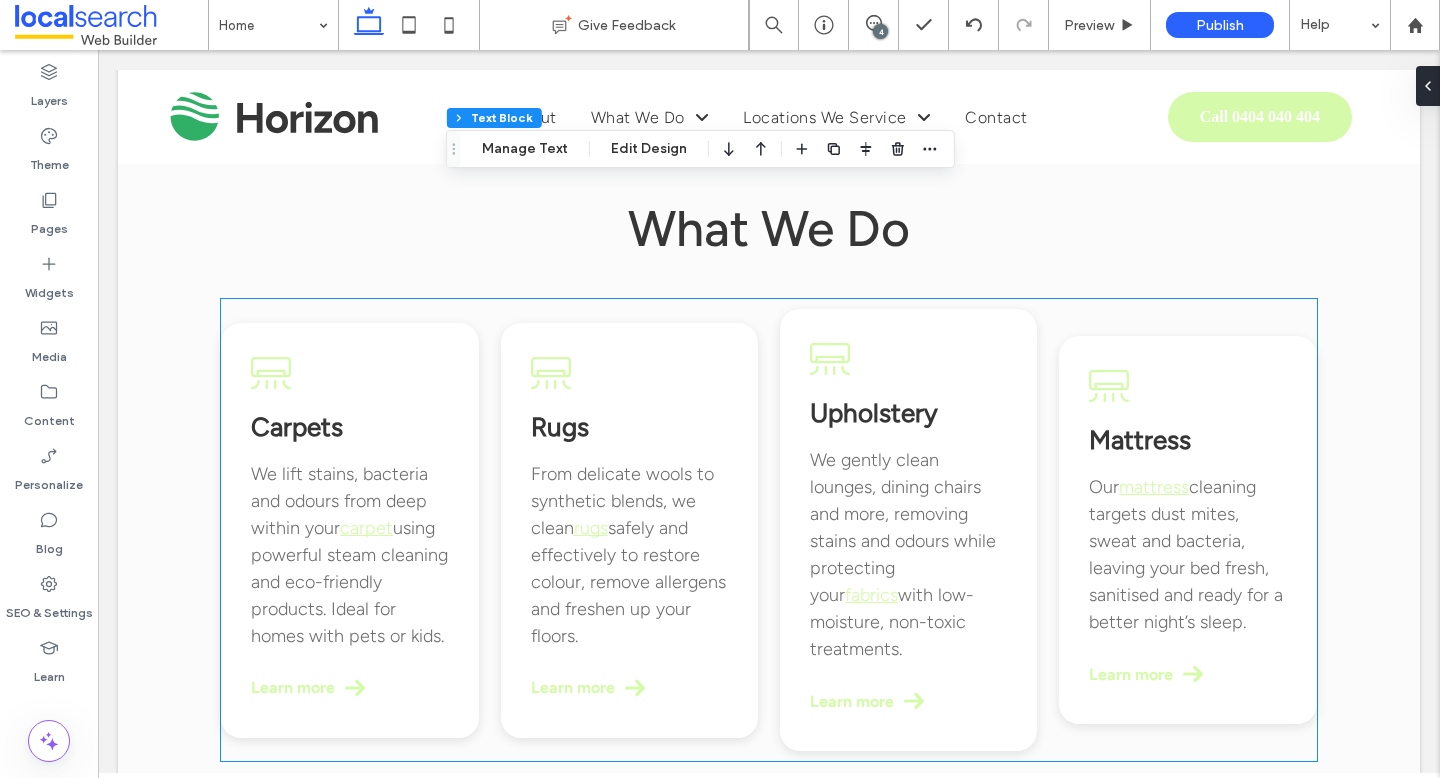 scroll, scrollTop: 1848, scrollLeft: 0, axis: vertical 